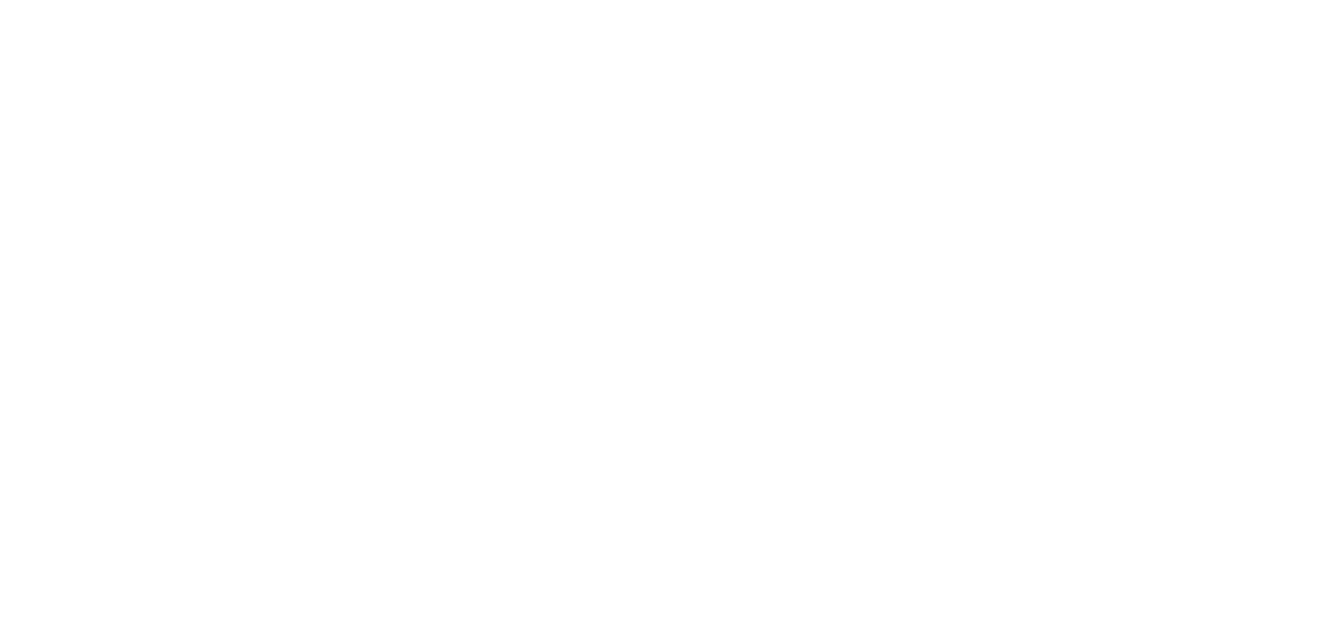 scroll, scrollTop: 0, scrollLeft: 0, axis: both 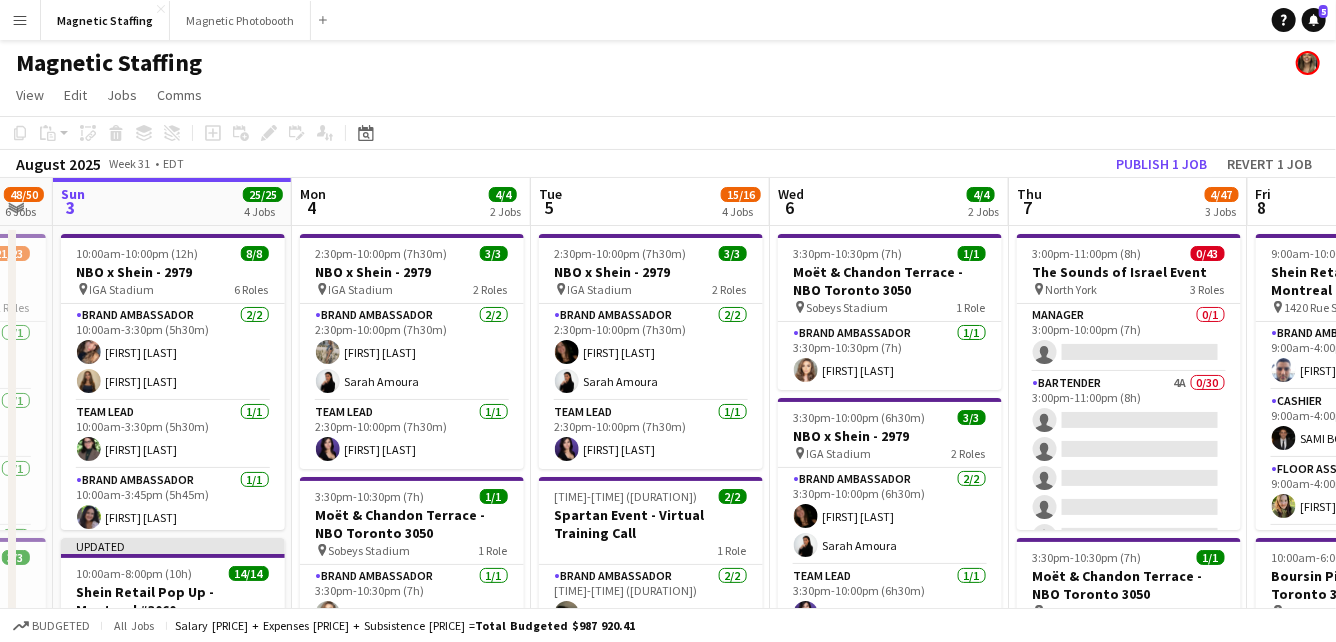 drag, startPoint x: 618, startPoint y: 286, endPoint x: 448, endPoint y: 286, distance: 170 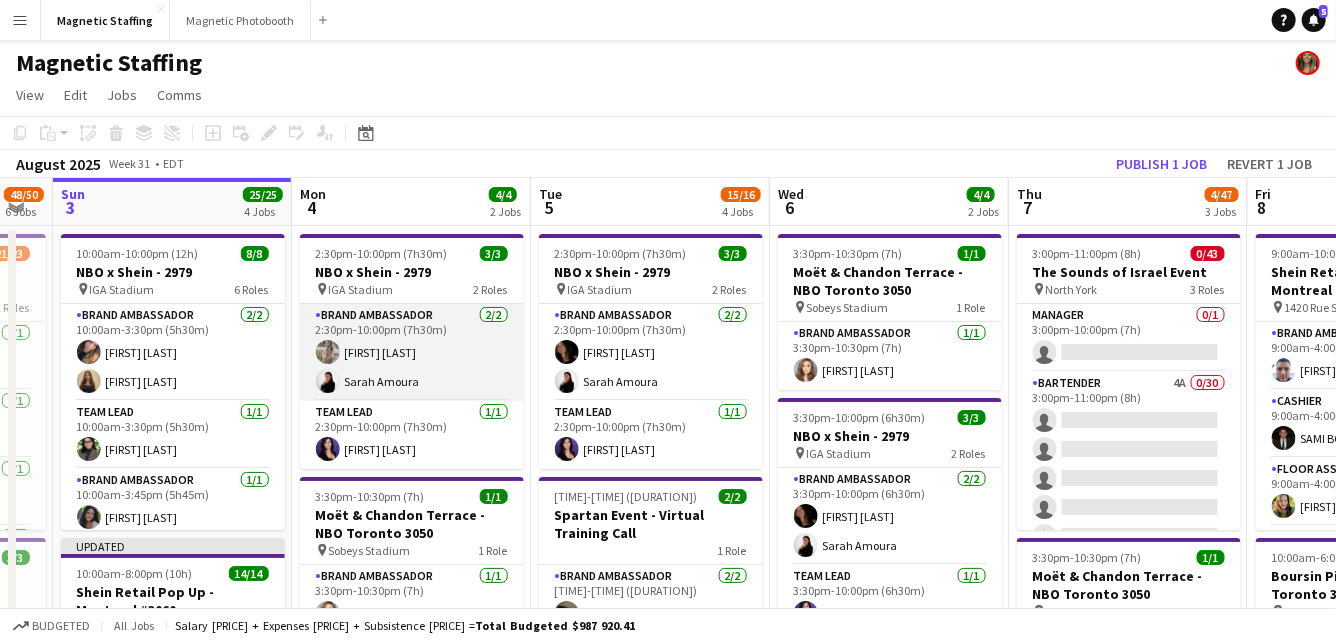 click on "Brand Ambassador   2/2   2:30pm-10:00pm (7h30m)
[FIRST] [LAST] [FIRST] [LAST]" at bounding box center (412, 352) 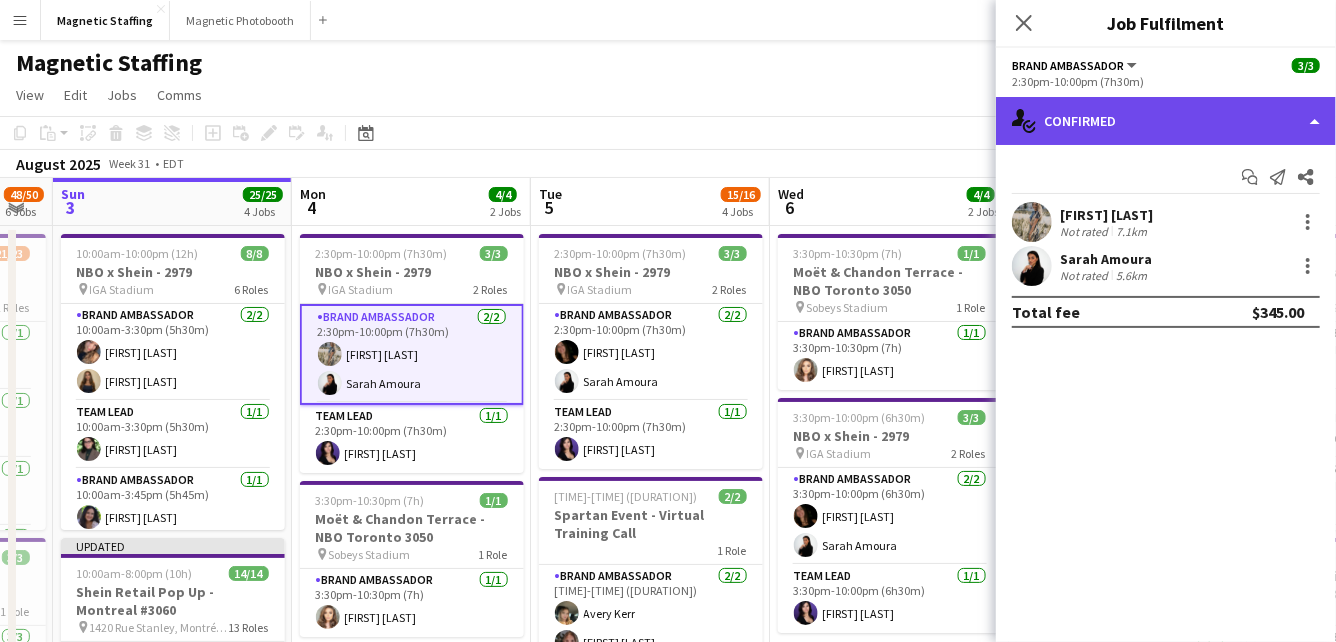 click on "single-neutral-actions-check-2
Confirmed" 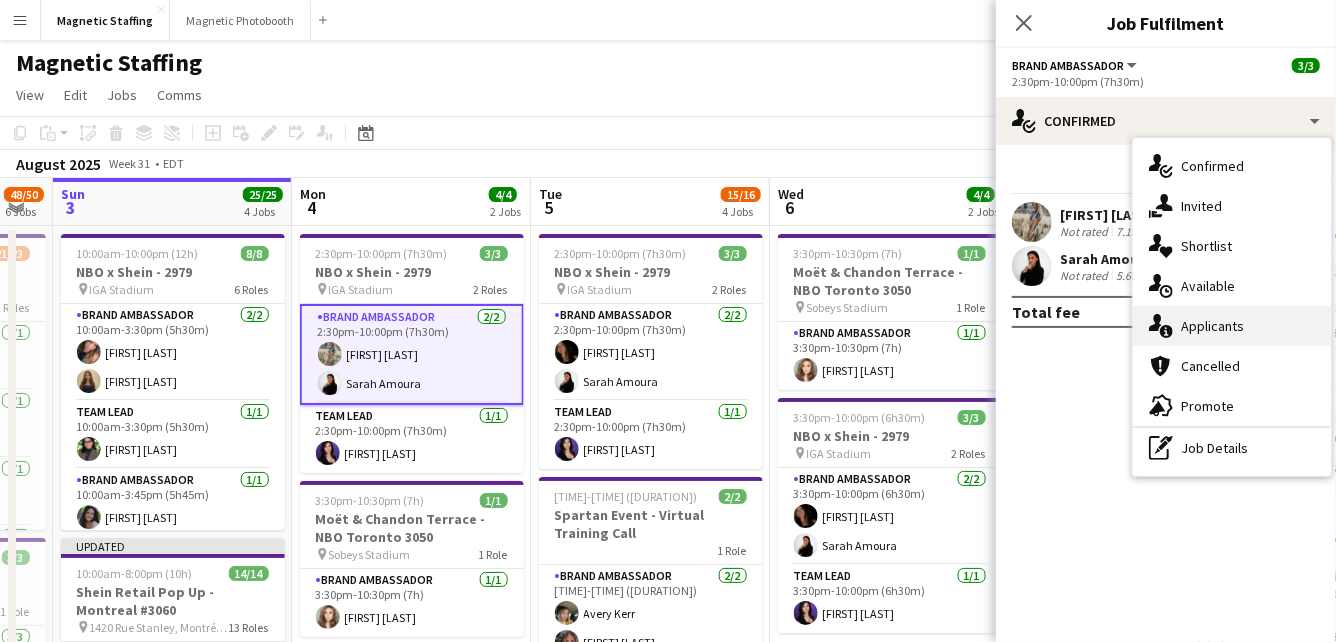 click on "single-neutral-actions-information
Applicants" at bounding box center [1232, 326] 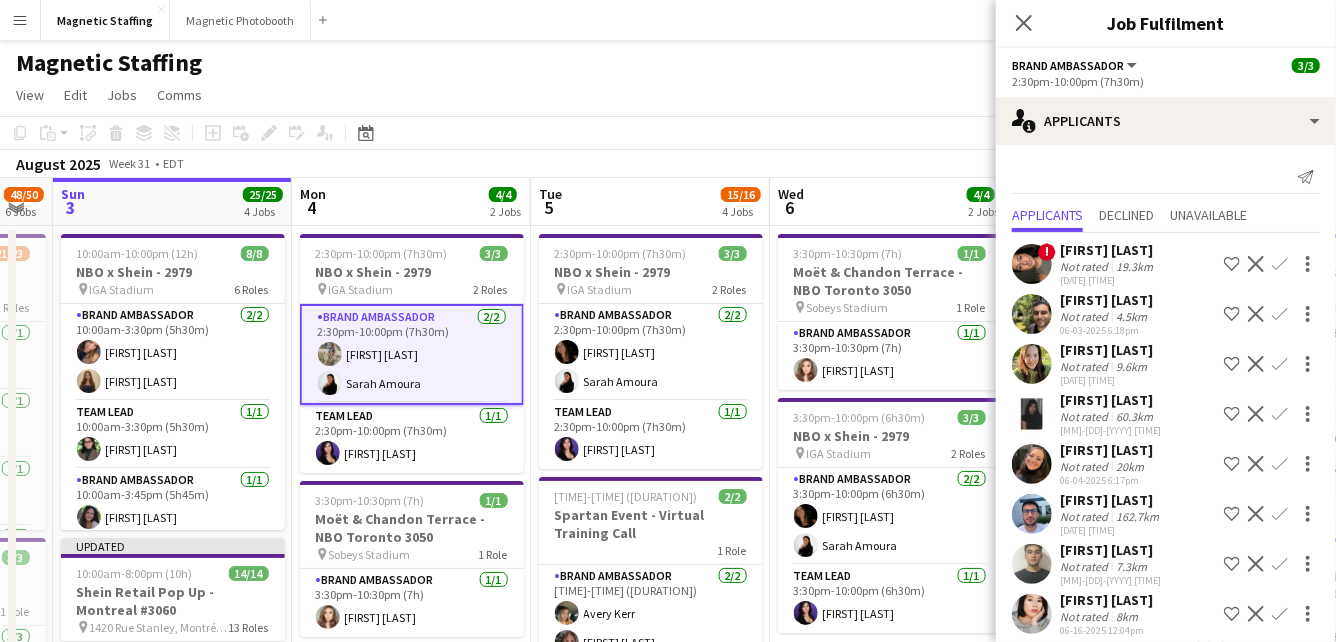 scroll, scrollTop: 364, scrollLeft: 0, axis: vertical 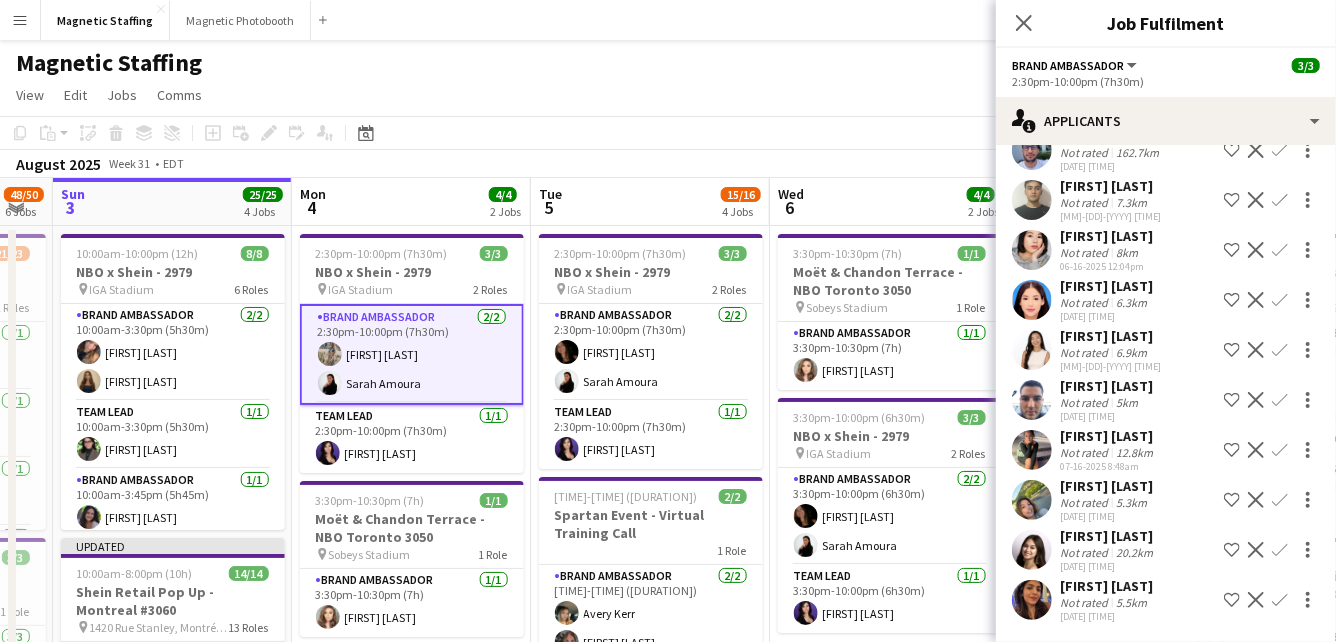 click on "View  Day view expanded Day view collapsed Month view Date picker Jump to today Expand Linked Jobs Collapse Linked Jobs  Edit  Copy
Command
C  Paste  Without Crew
Command
V With Crew
Command
Shift
V Paste as linked job  Group  Group Ungroup  Jobs  New Job Edit Job Delete Job New Linked Job Edit Linked Jobs Job fulfilment Promote Role Copy Role URL  Comms  Notify confirmed crew Create chat" 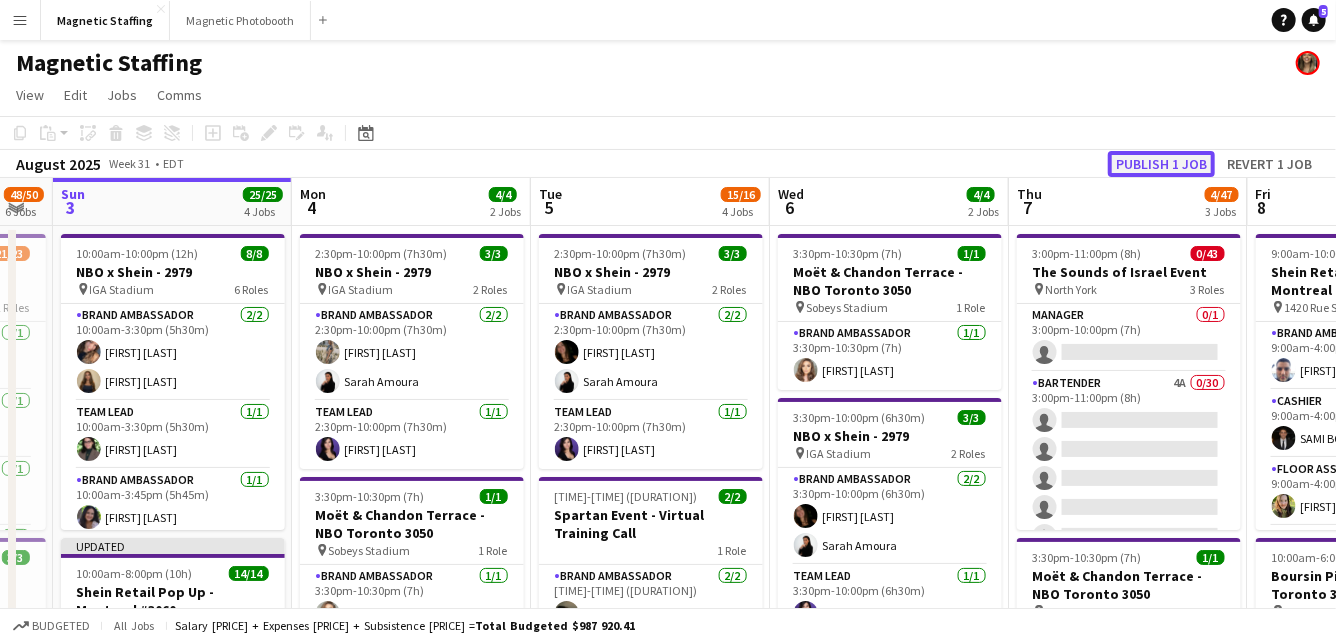 click on "Publish 1 job" 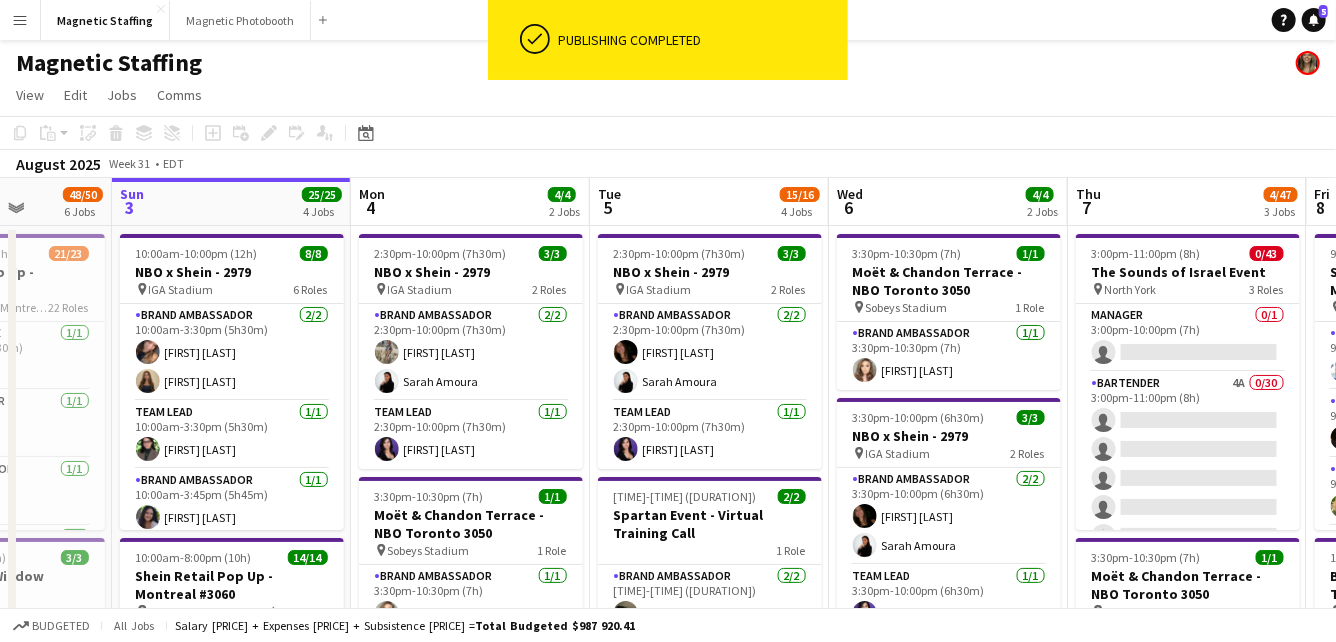 drag, startPoint x: 423, startPoint y: 416, endPoint x: 498, endPoint y: 416, distance: 75 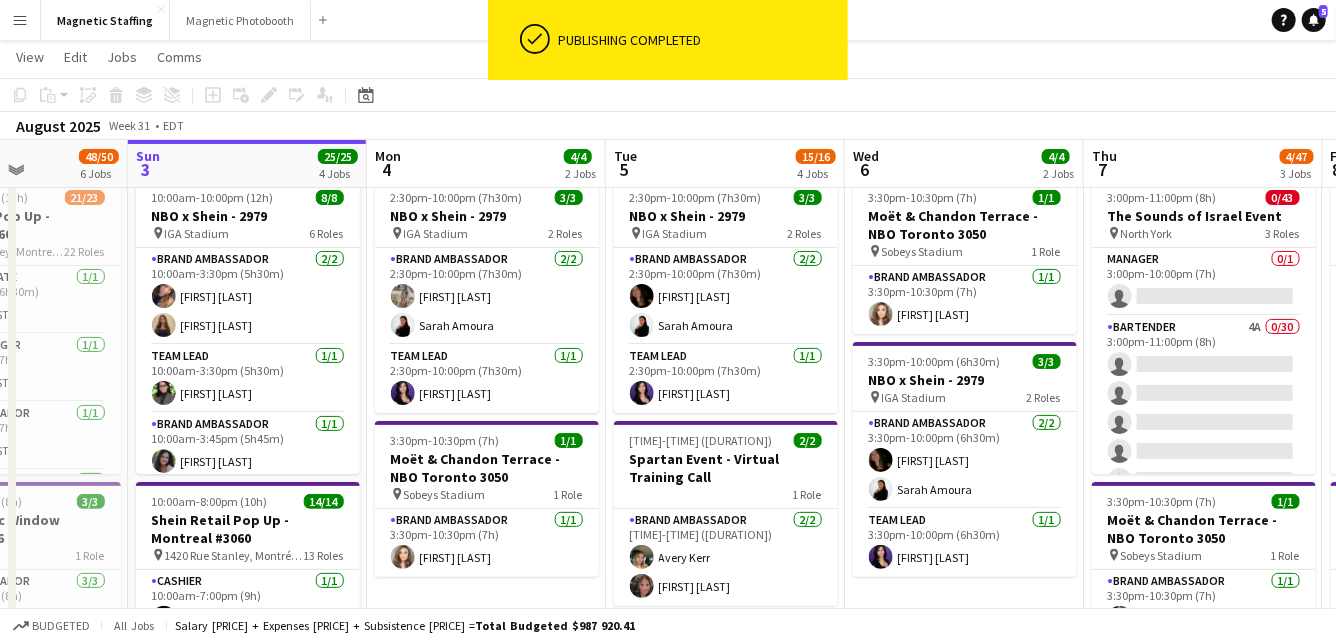 scroll, scrollTop: 53, scrollLeft: 0, axis: vertical 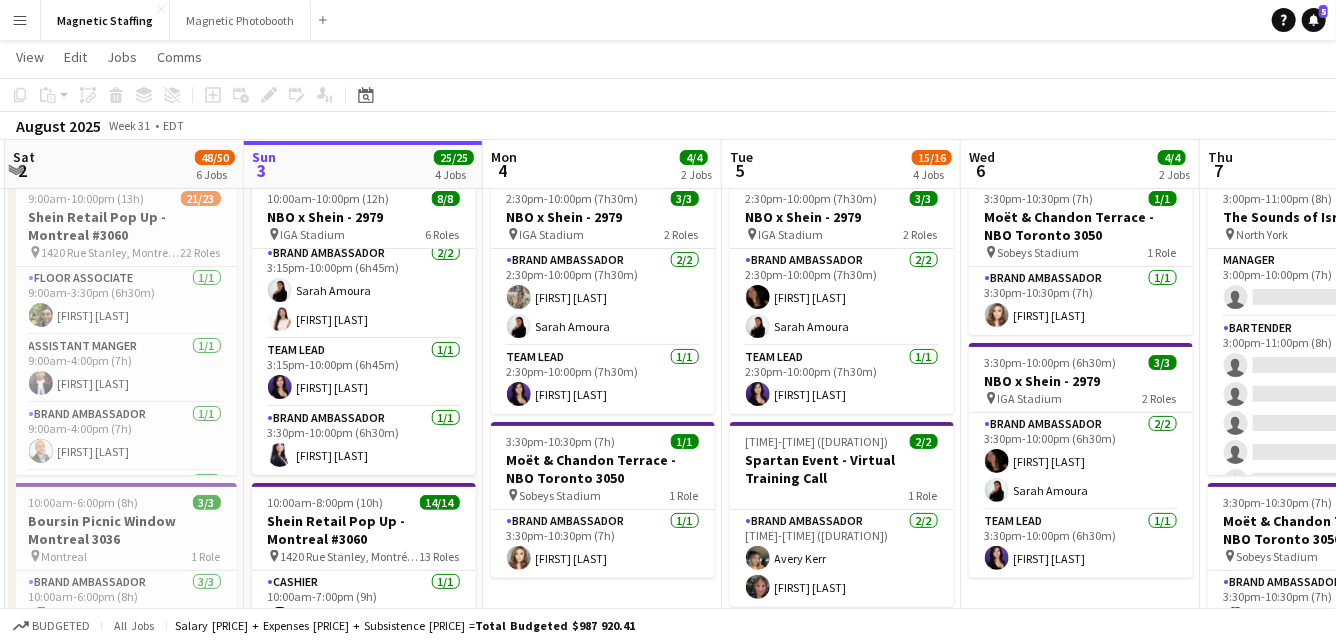 drag, startPoint x: 375, startPoint y: 380, endPoint x: 491, endPoint y: 380, distance: 116 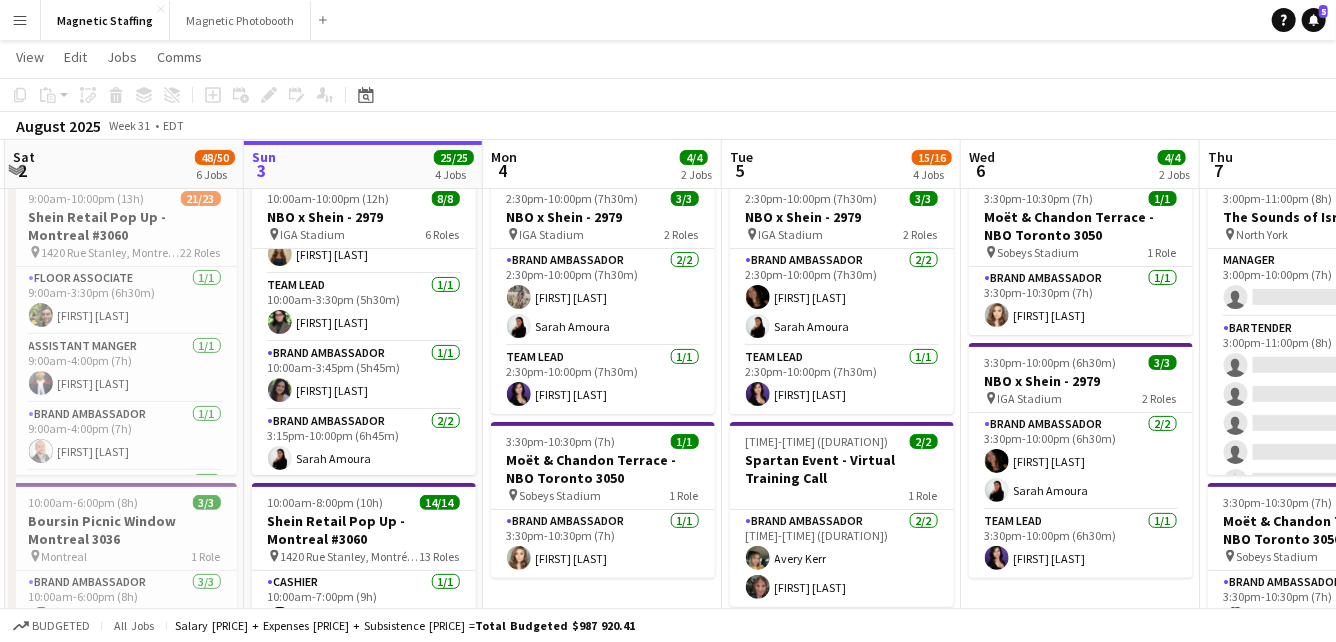 scroll, scrollTop: 0, scrollLeft: 0, axis: both 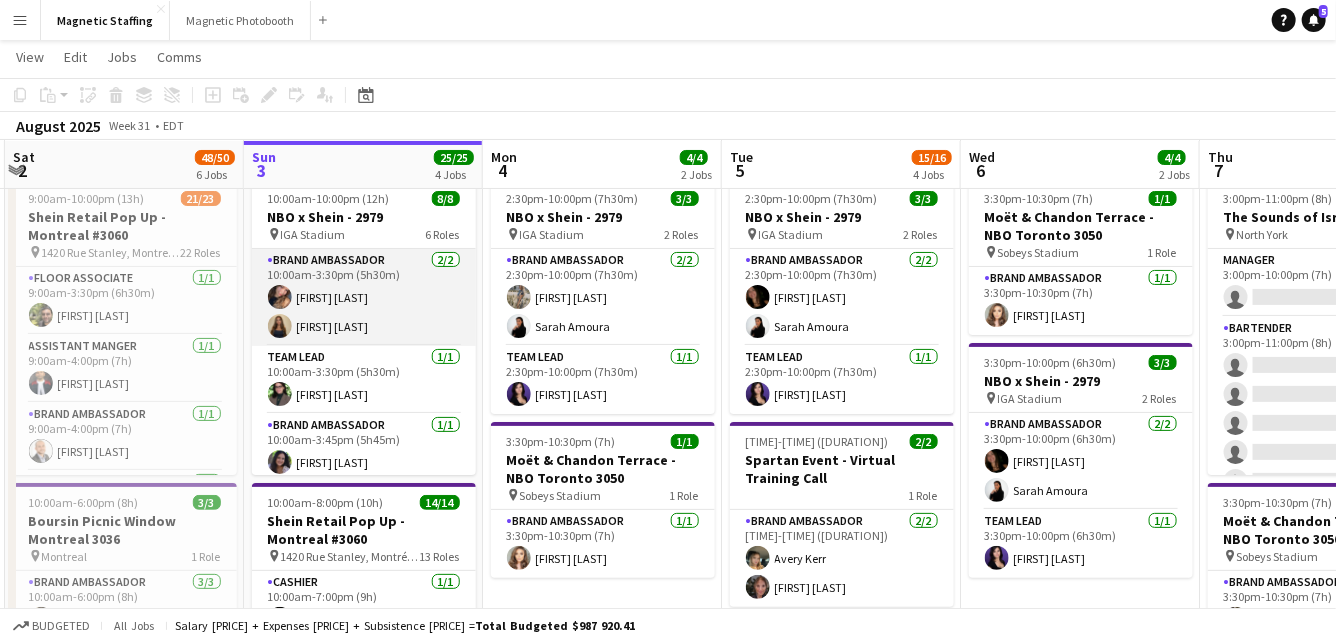 click on "Brand Ambassador   2/2   10:00am-3:30pm (5h30m)
[FIRST] [LAST] [FIRST] [LAST]" at bounding box center (364, 297) 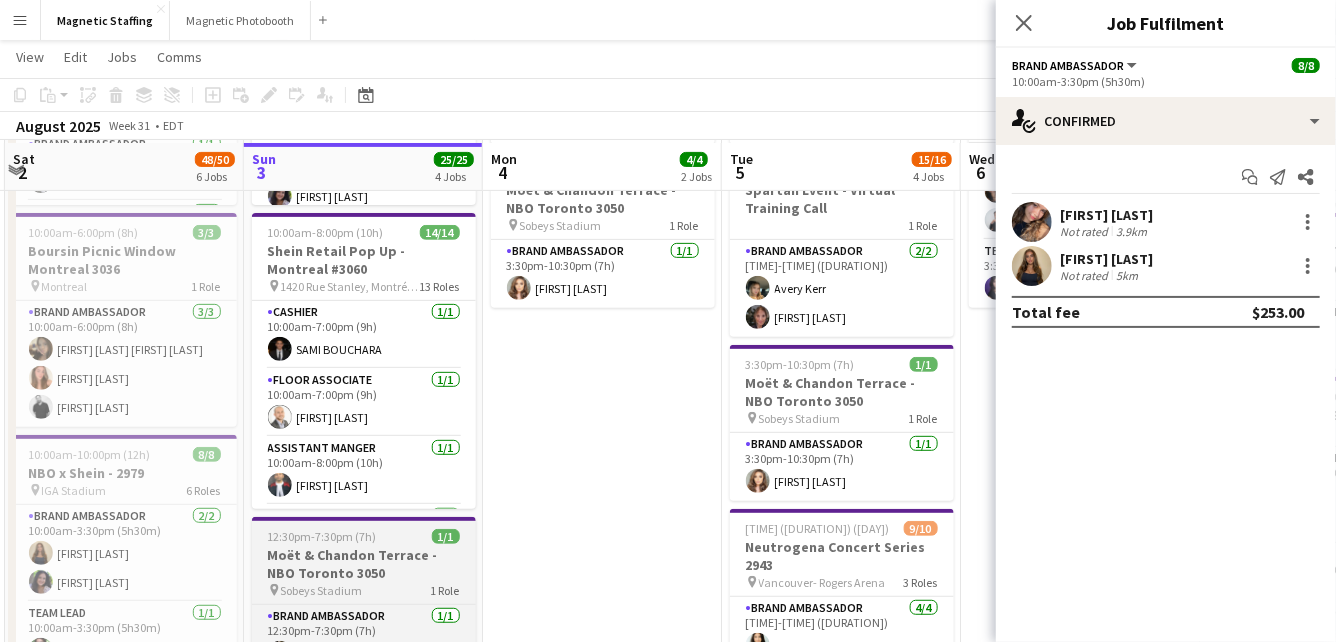 scroll, scrollTop: 327, scrollLeft: 0, axis: vertical 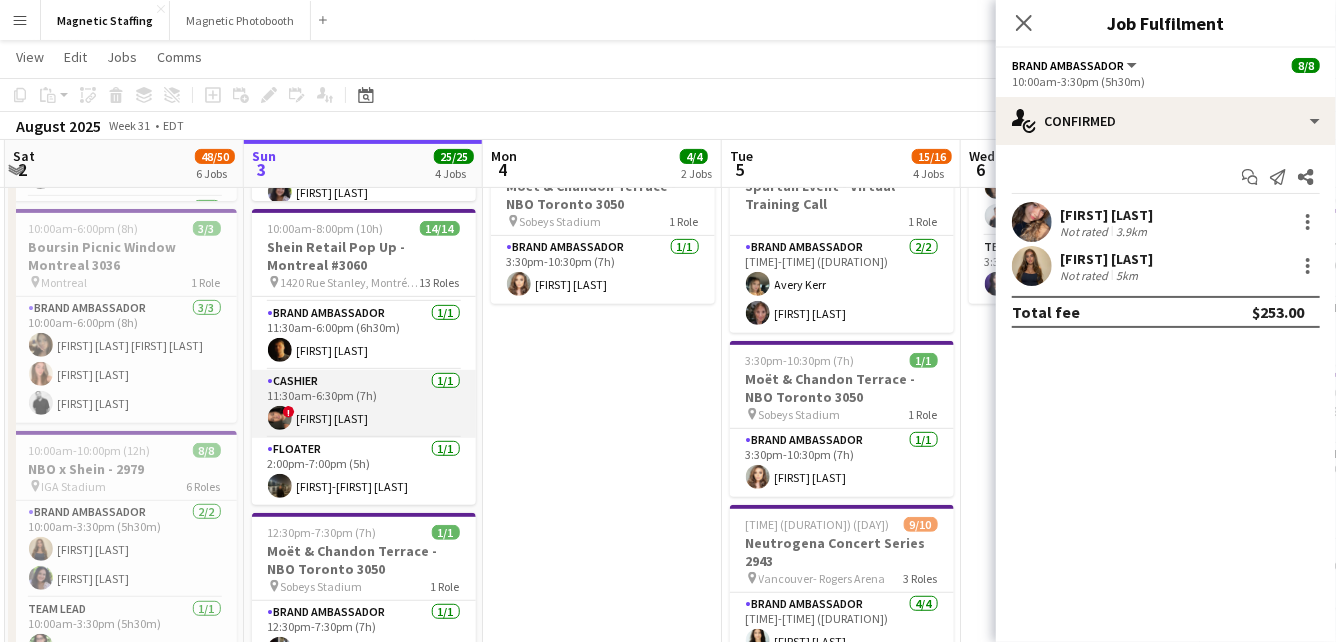 click on "Cashier   1/1   11:30am-6:30pm (7h)
! [FIRST] [LAST]" at bounding box center [364, 404] 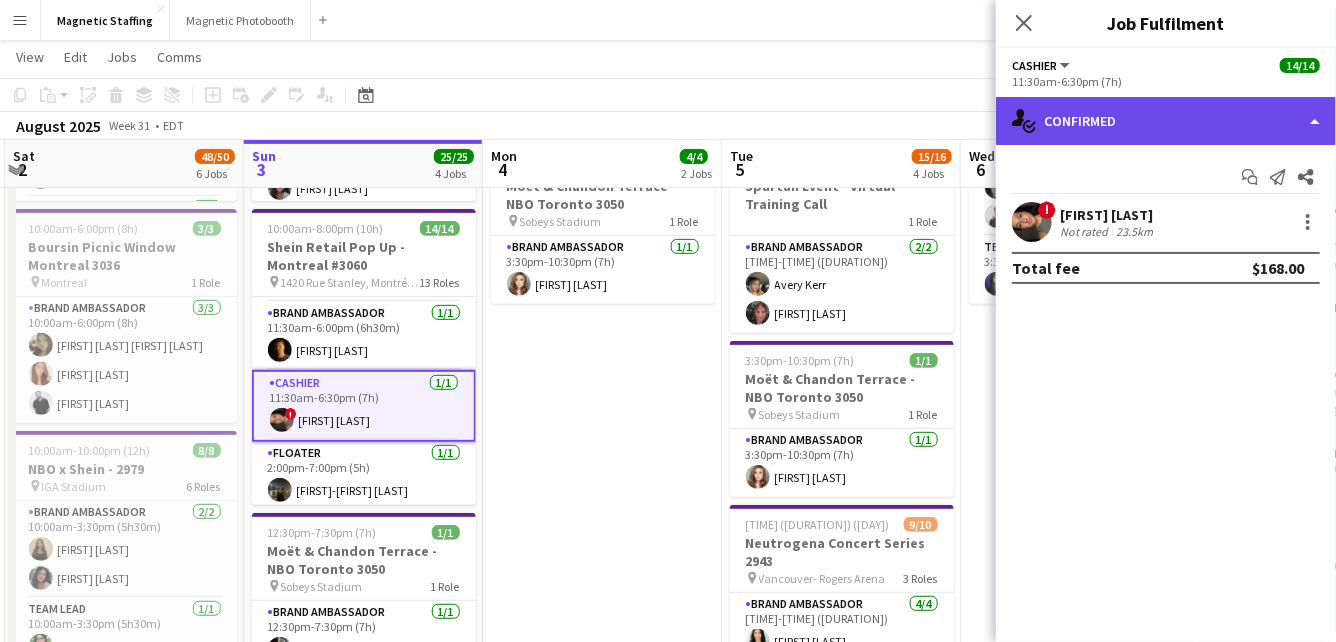 click on "single-neutral-actions-check-2
Confirmed" 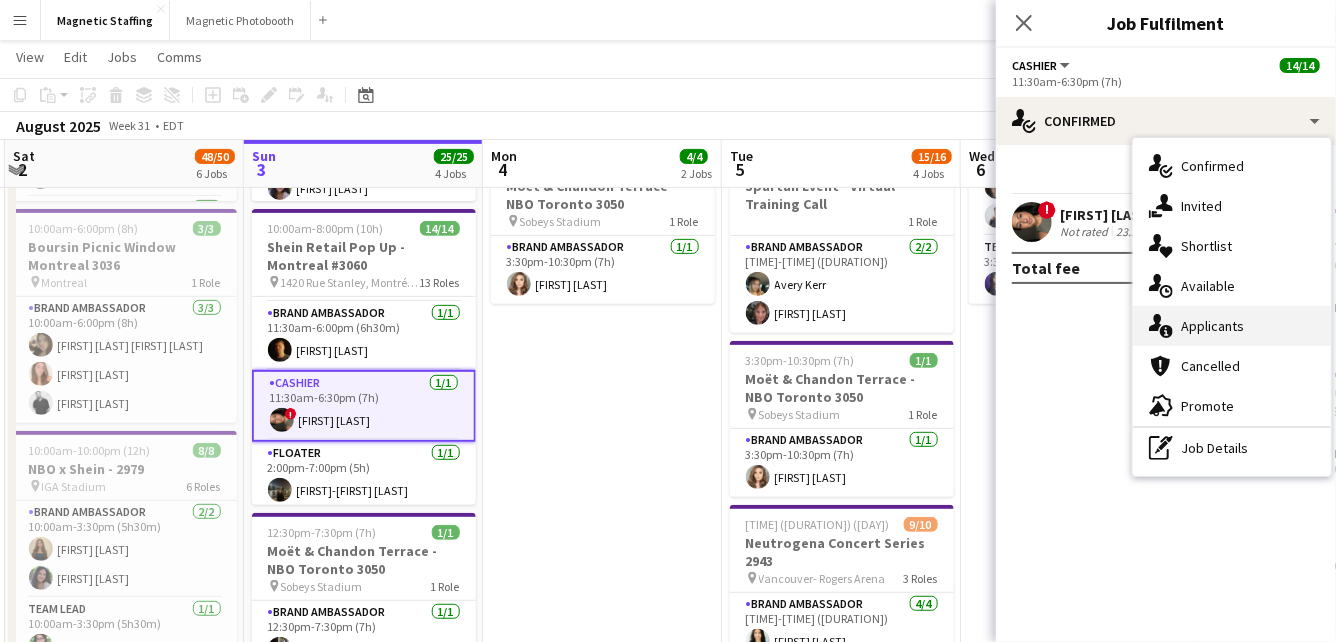 click on "single-neutral-actions-information
Applicants" at bounding box center (1232, 326) 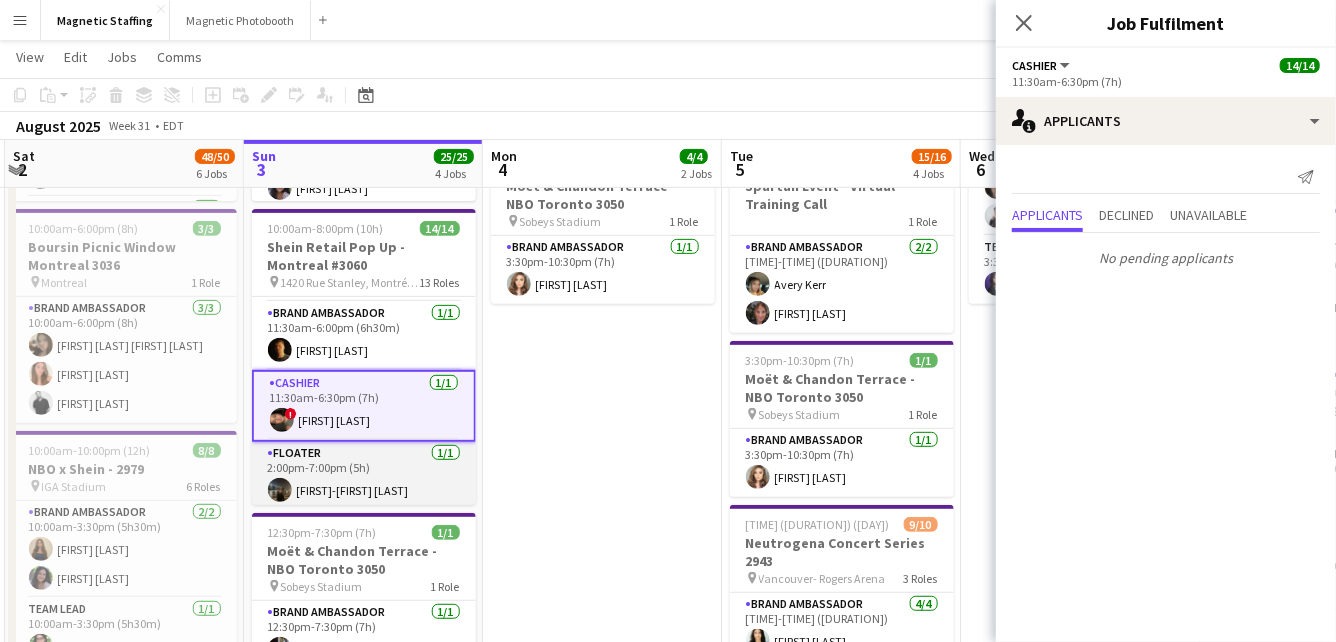 click on "Floater   1/1   2:00pm-7:00pm (5h)
[FIRST] [LAST]" at bounding box center (364, 476) 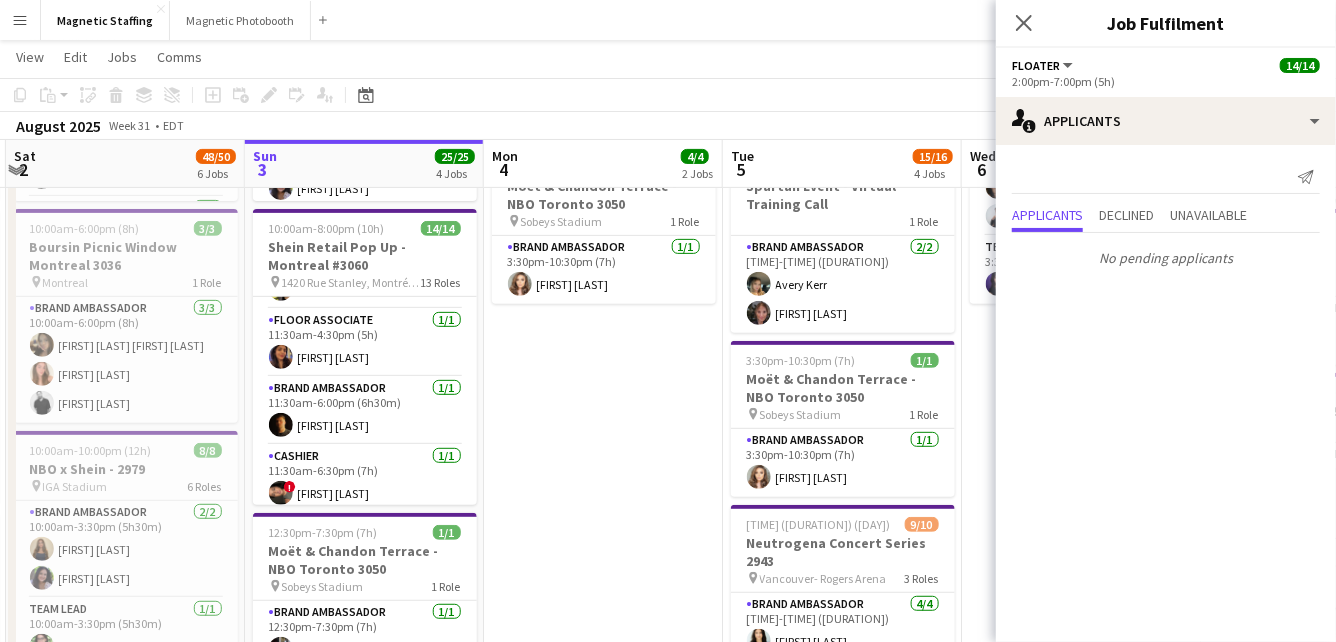 scroll, scrollTop: 625, scrollLeft: 0, axis: vertical 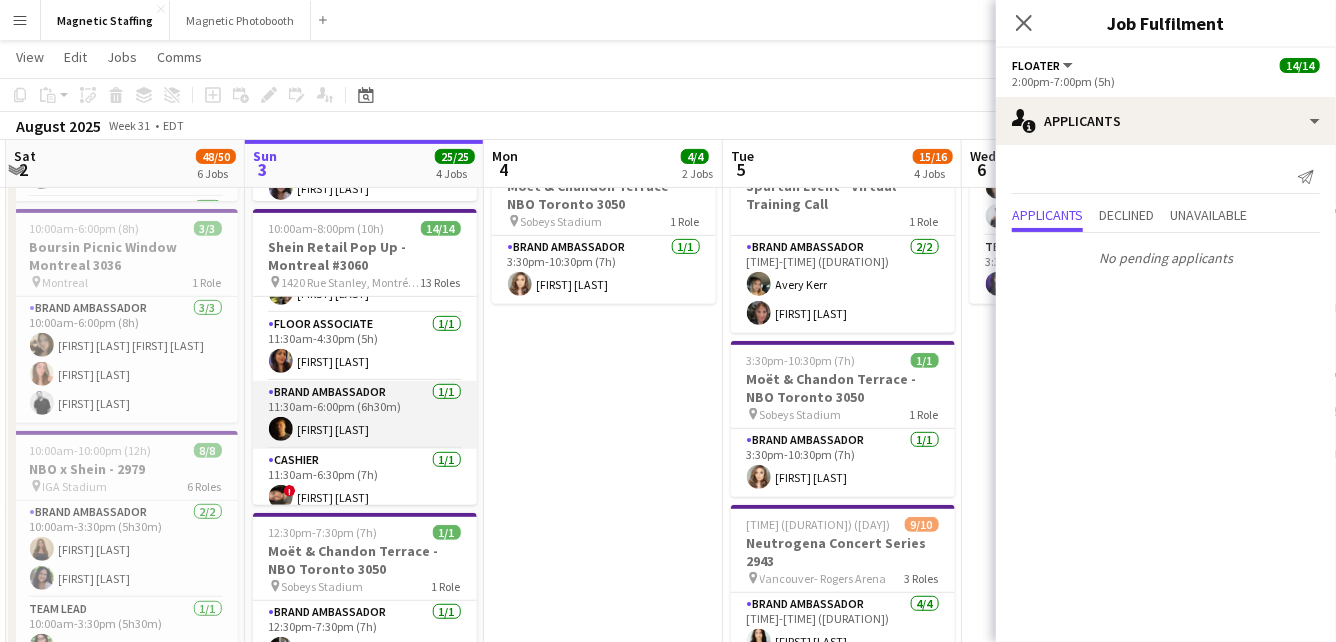 click on "Brand Ambassador   [COUNT]   [TIME] ([DURATION])
[FIRST] [LAST]" at bounding box center [365, 415] 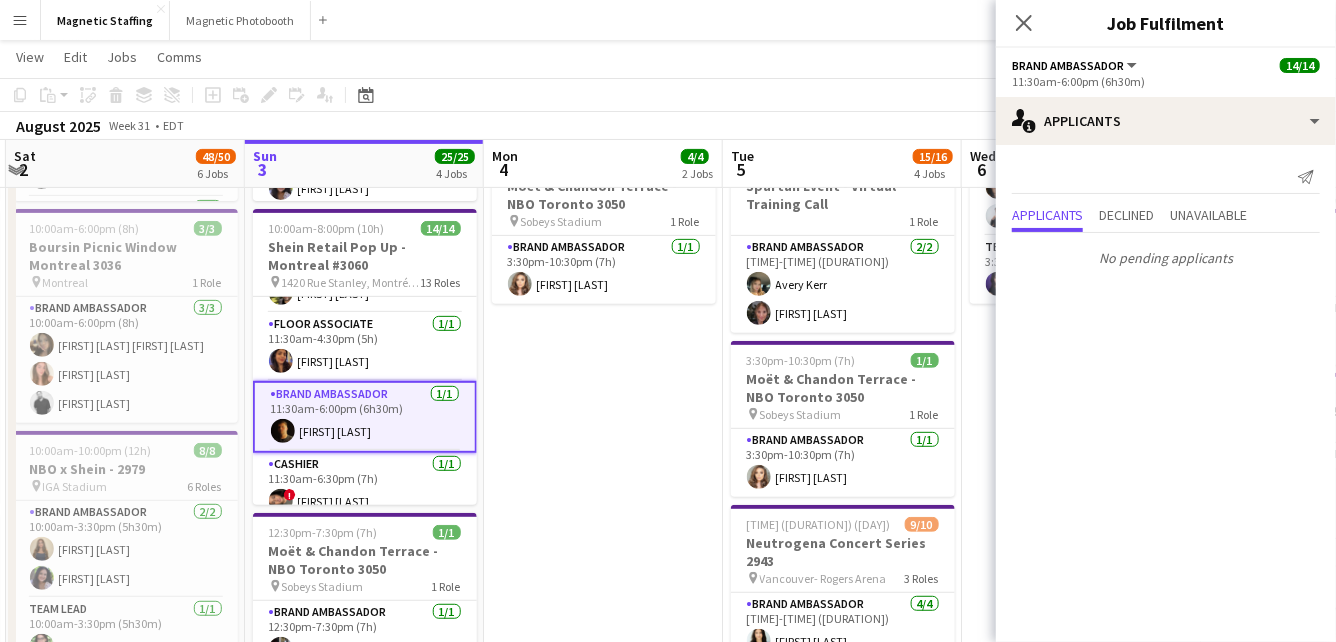 scroll, scrollTop: 557, scrollLeft: 0, axis: vertical 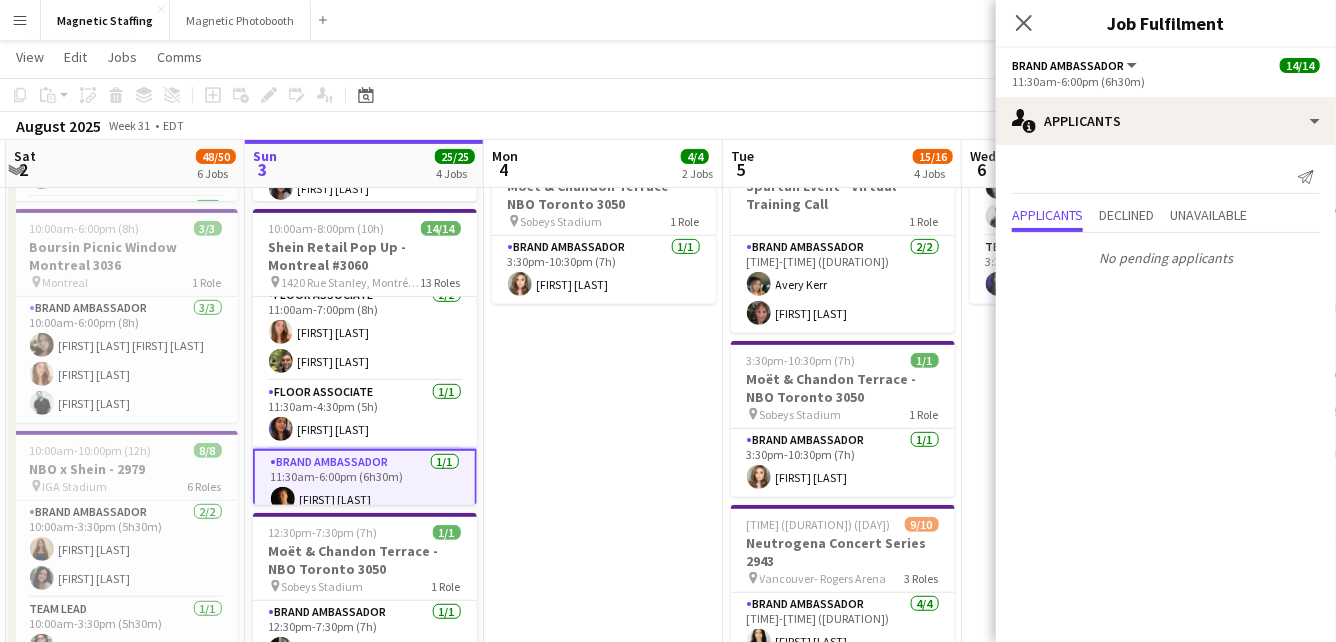 click on "Floor Associate   1/1   11:30am-4:30pm (5h)
[FIRST] [LAST]" at bounding box center (365, 415) 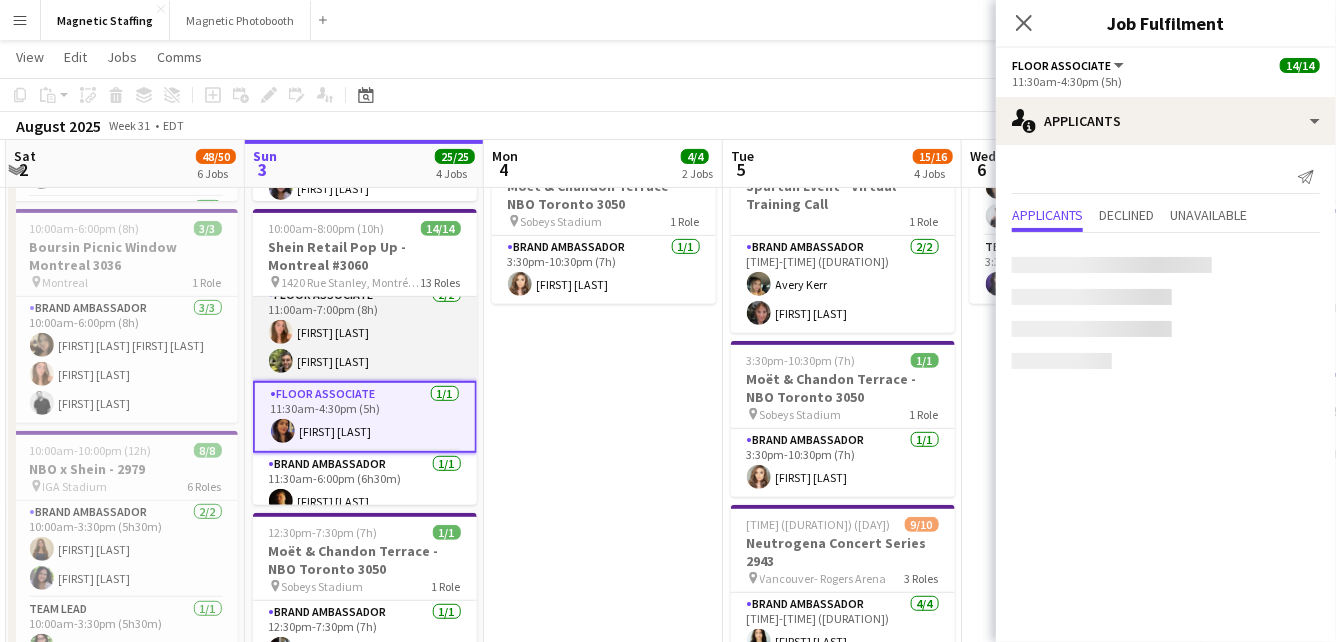 click on "Floor Associate   2/2   11:00am-7:00pm (8h)
[FIRST] [LAST] [FIRST] [LAST]" at bounding box center [365, 332] 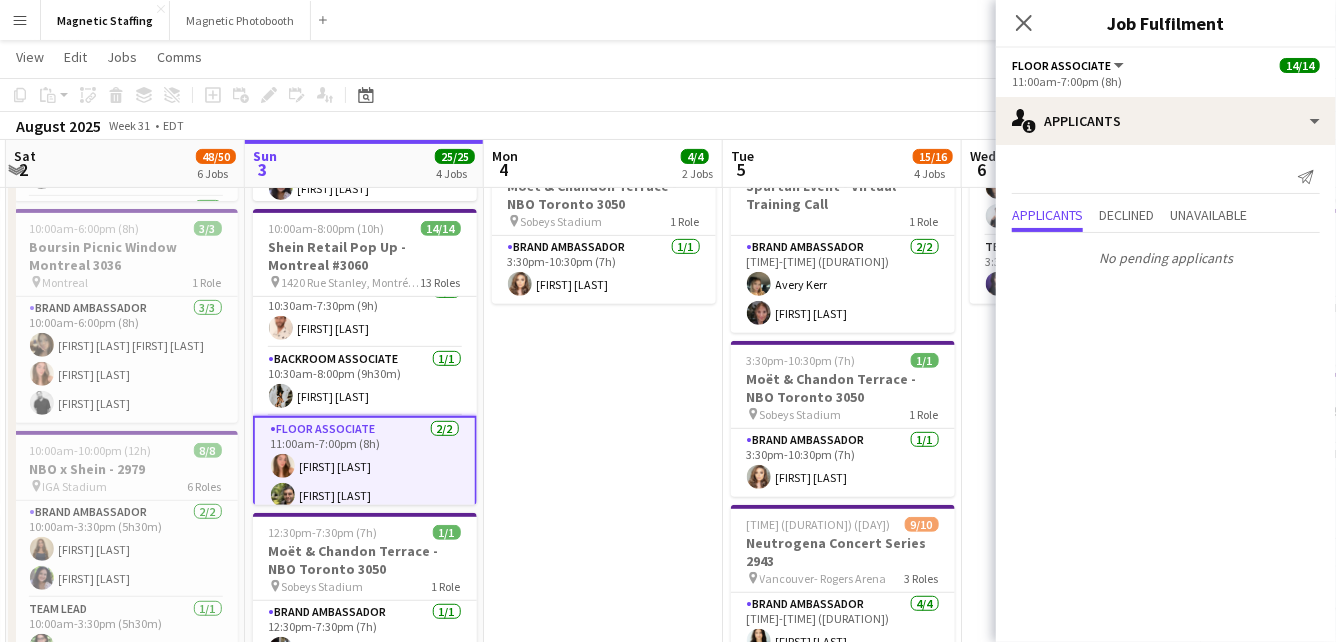 click on "Backroom Associate   1/1   10:30am-8:00pm (9h30m)
[FIRST] [LAST]" at bounding box center (365, 382) 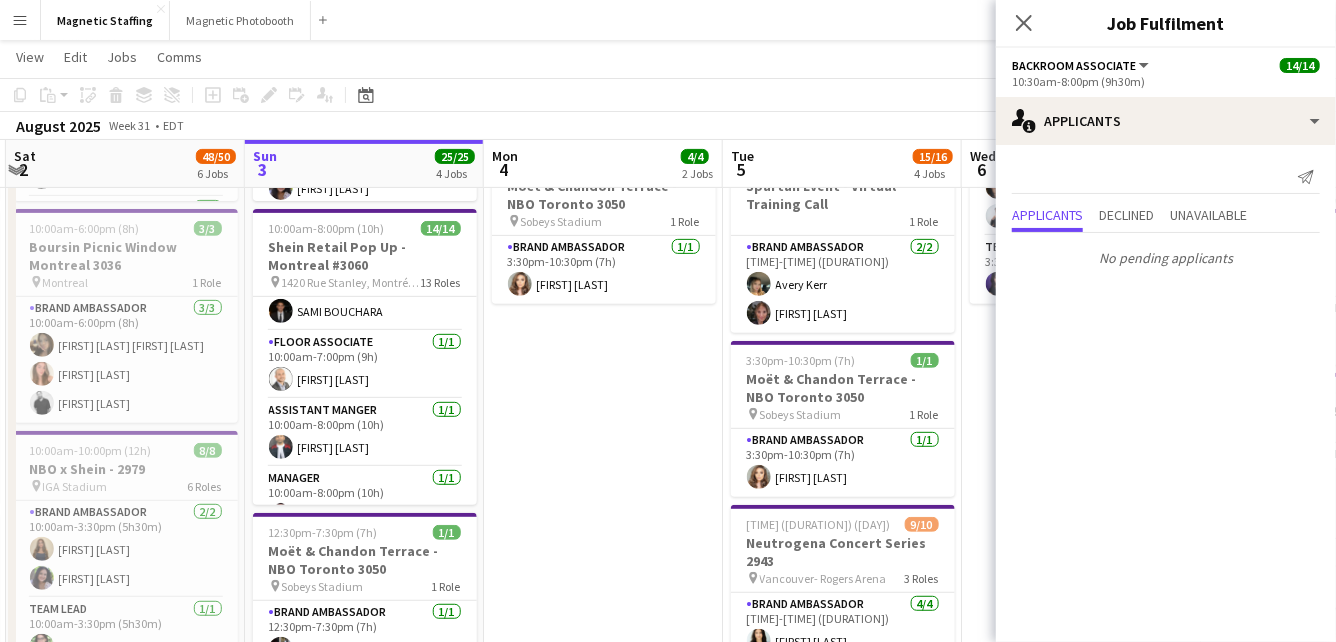 scroll, scrollTop: 0, scrollLeft: 0, axis: both 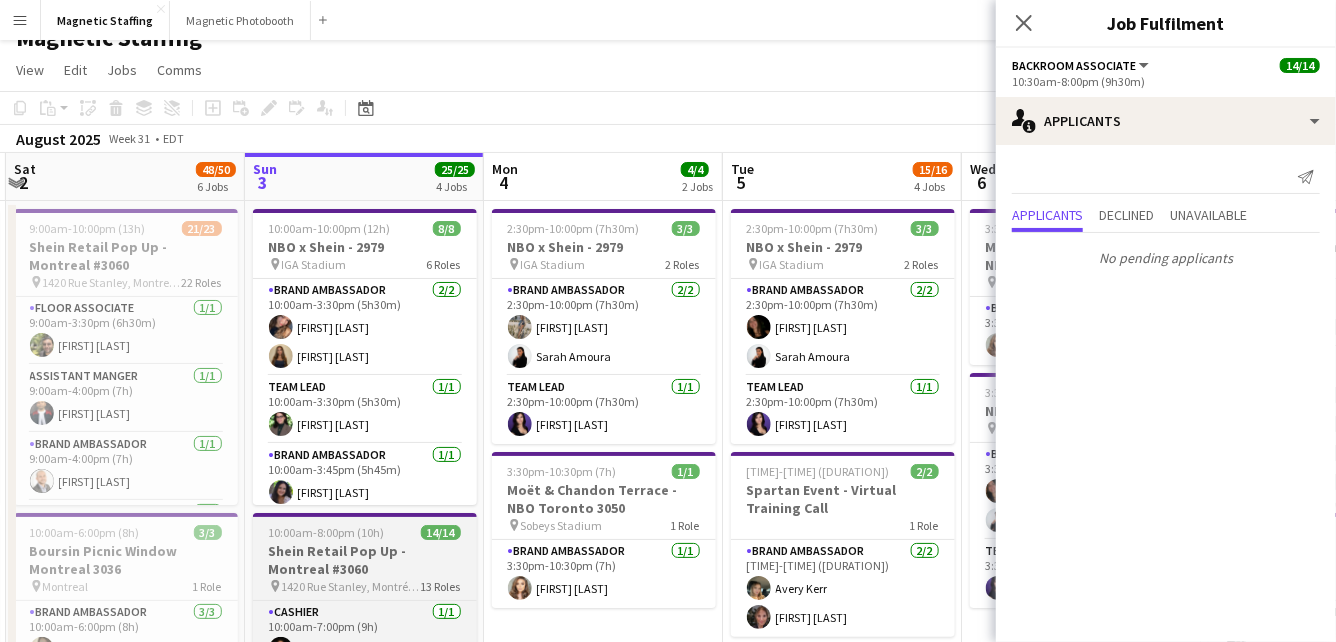 click on "Brand Ambassador   2/2   10:00am-3:30pm (5h30m)
[FIRST] [LAST] [FIRST] [LAST]" at bounding box center [365, 327] 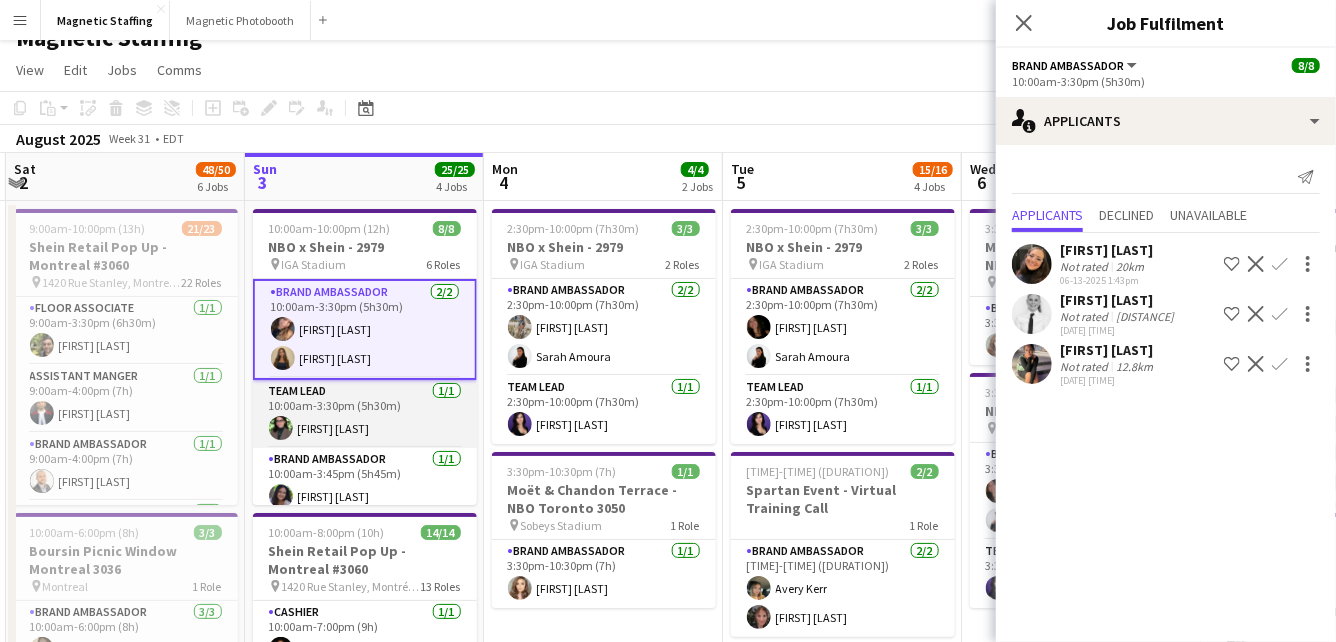 click on "Team Lead   1/1   10:00am-3:30pm (5h30m)
[FIRST] [LAST]" at bounding box center (365, 414) 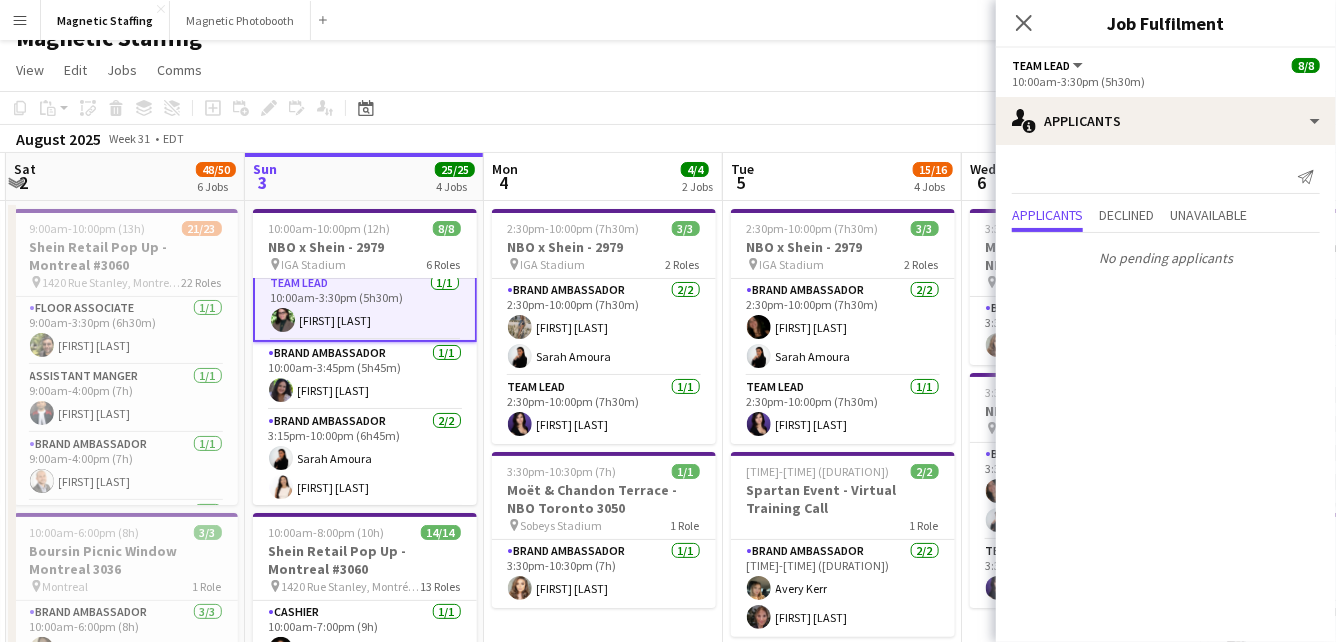 click on "Brand Ambassador   2/2   3:15pm-10:00pm (6h45m)
[FIRST] [LAST] [FIRST] [LAST]" at bounding box center (365, 458) 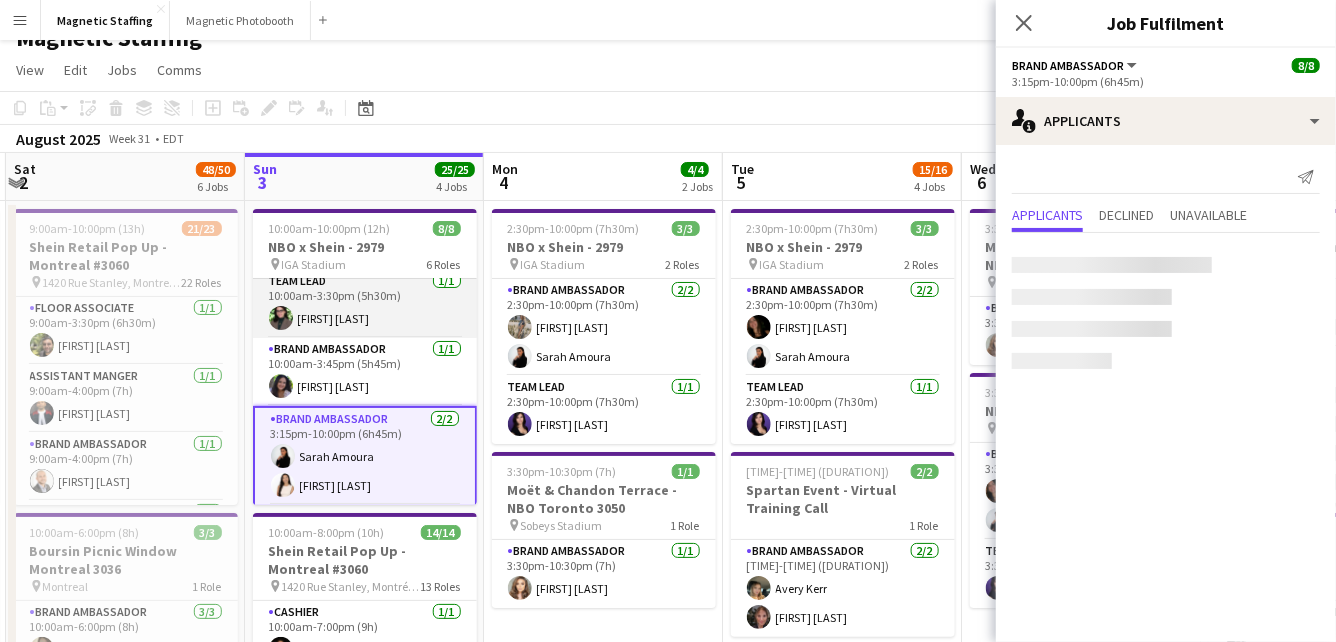 scroll, scrollTop: 104, scrollLeft: 0, axis: vertical 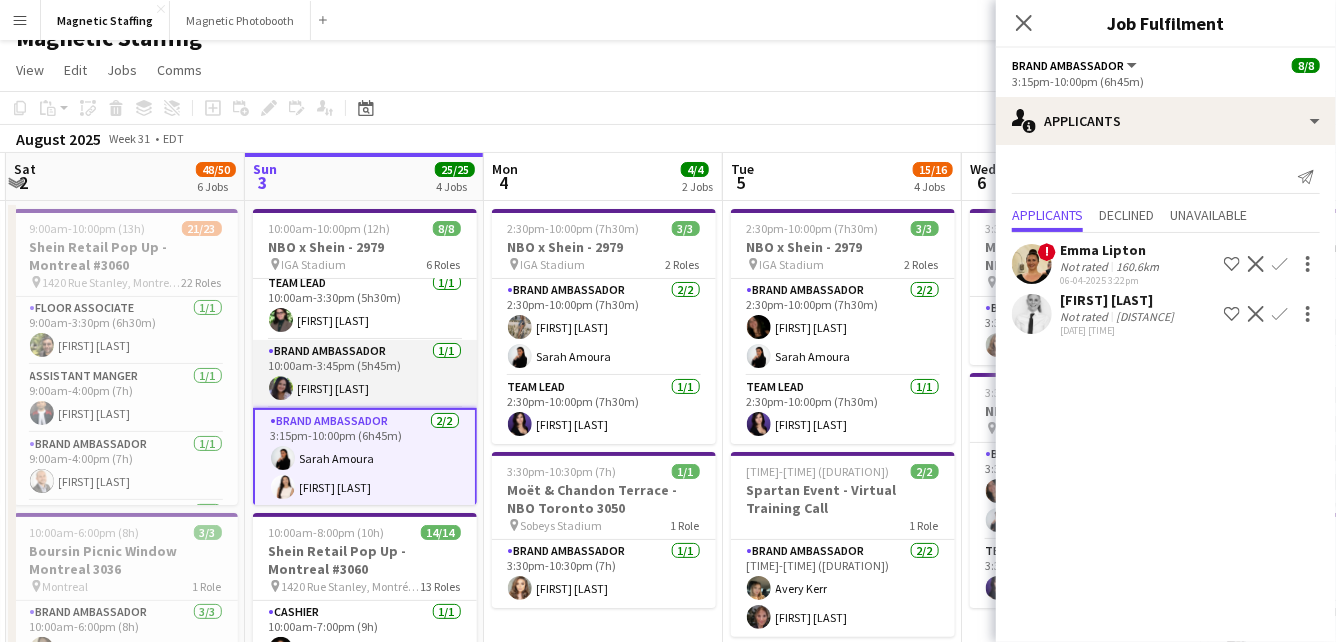 click on "Brand Ambassador   1/1   10:00am-3:45pm (5h45m)
[FIRST] [LAST]" at bounding box center (365, 374) 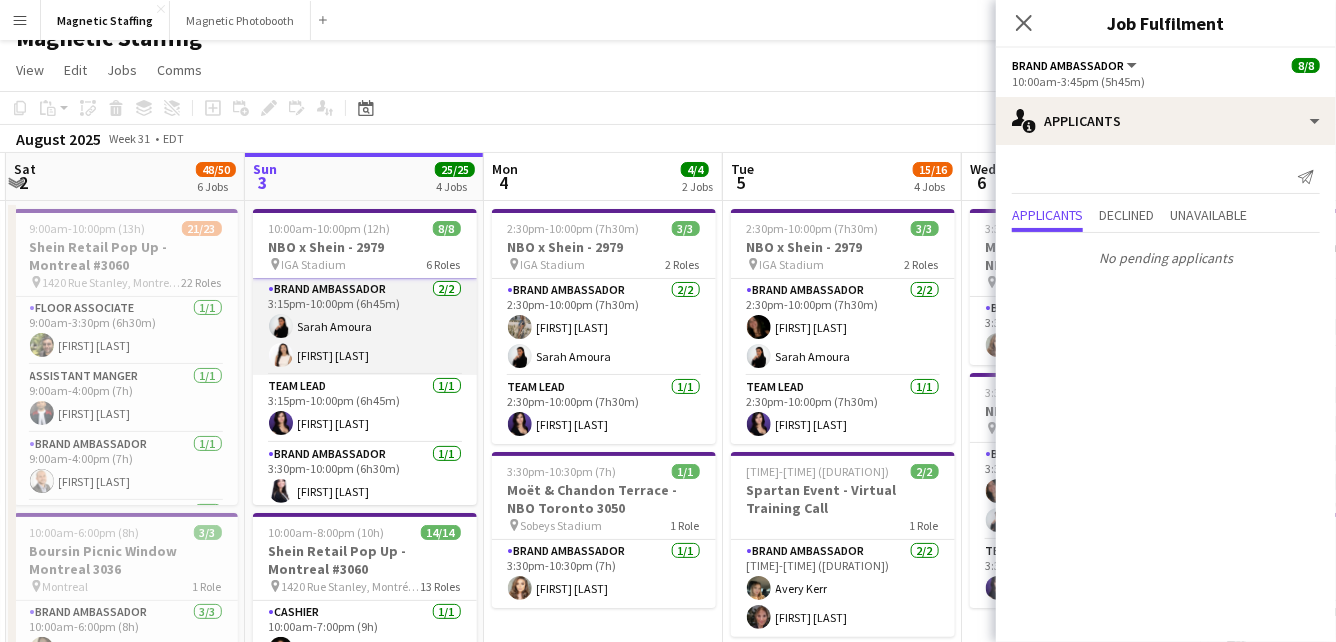 click on "Team Lead   1/1   [TIME]-[TIME] ([DURATION])
[FIRST] [LAST]" at bounding box center (365, 409) 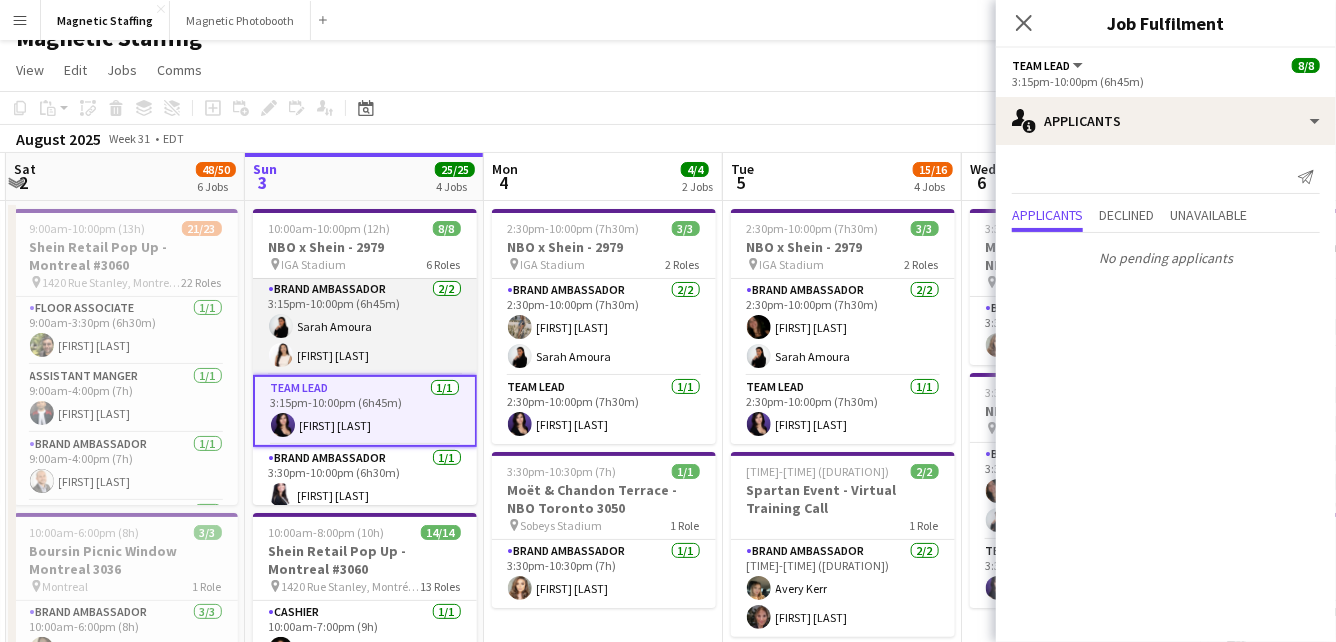 click on "Team Lead   1/1   [TIME]-[TIME] ([DURATION])
[FIRST] [LAST]" at bounding box center [365, 411] 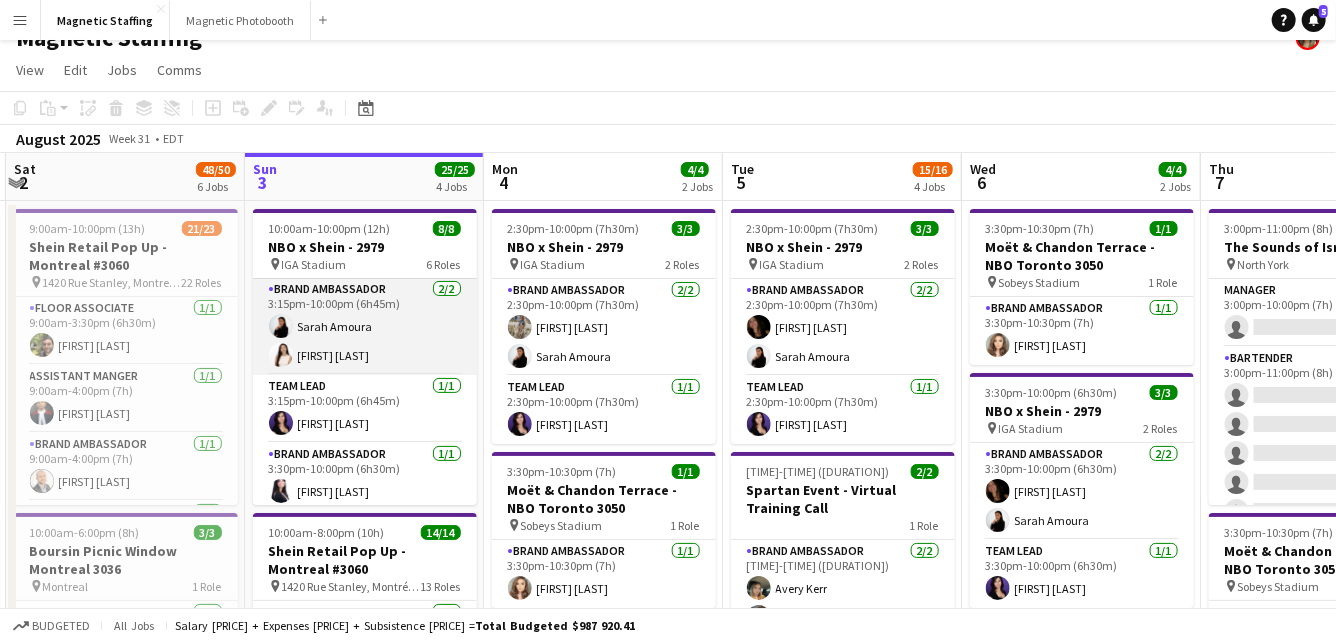 scroll, scrollTop: 240, scrollLeft: 0, axis: vertical 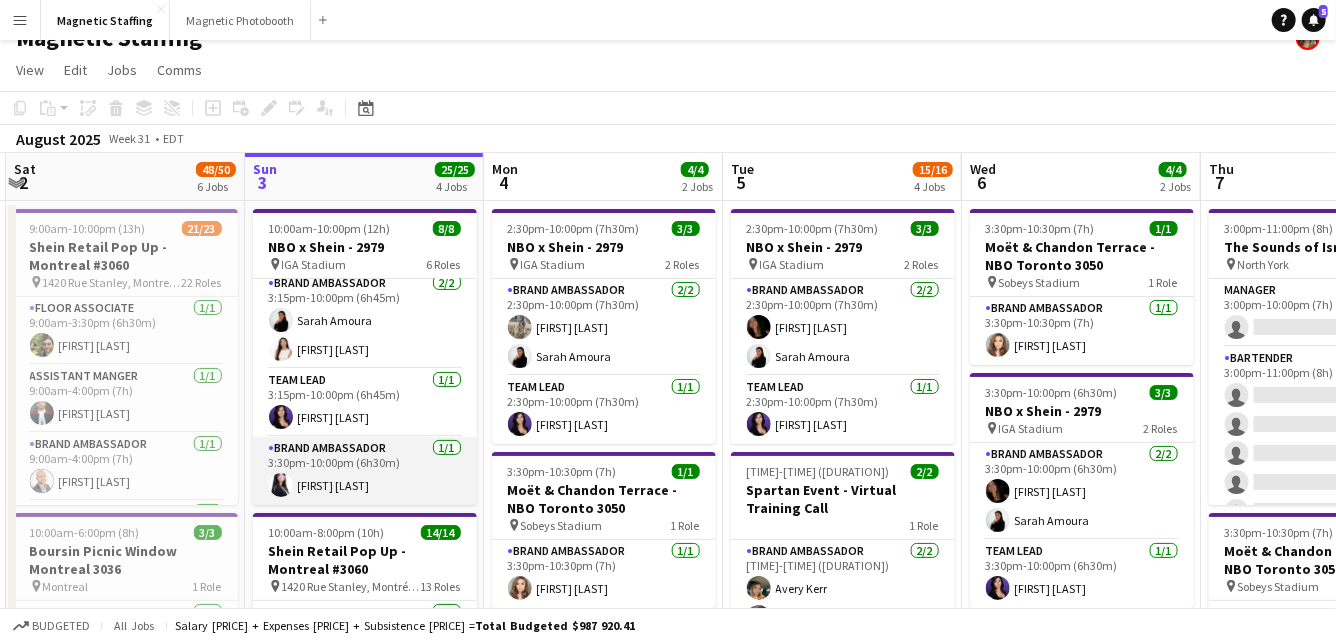 click on "Brand Ambassador   1/1   3:30pm-10:00pm (6h30m)
[FIRST] [LAST]" at bounding box center [365, 471] 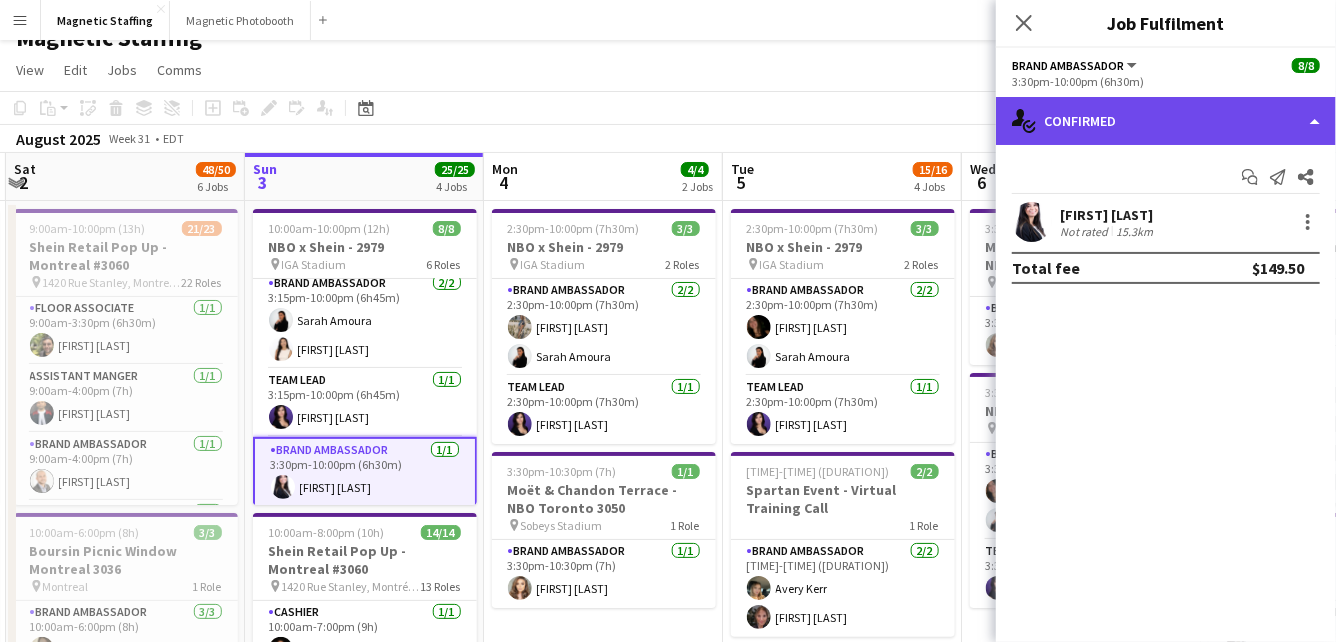 click on "single-neutral-actions-check-2
Confirmed" 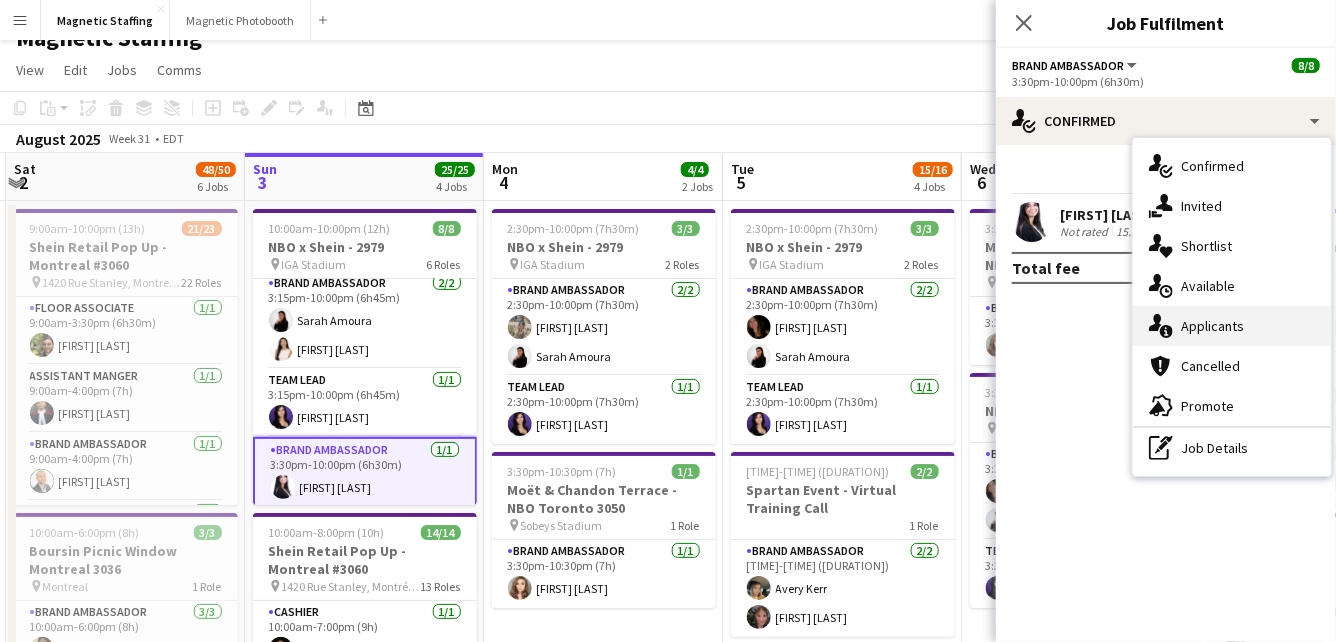 click on "single-neutral-actions-information
Applicants" at bounding box center [1232, 326] 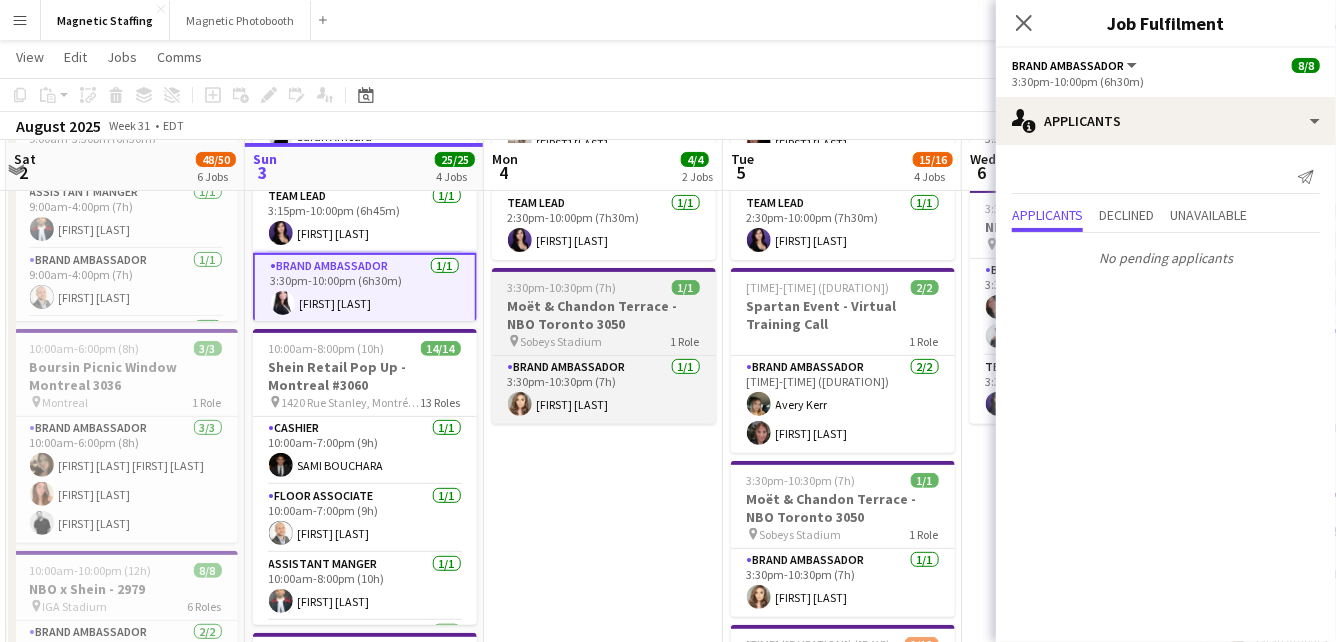 scroll, scrollTop: 209, scrollLeft: 0, axis: vertical 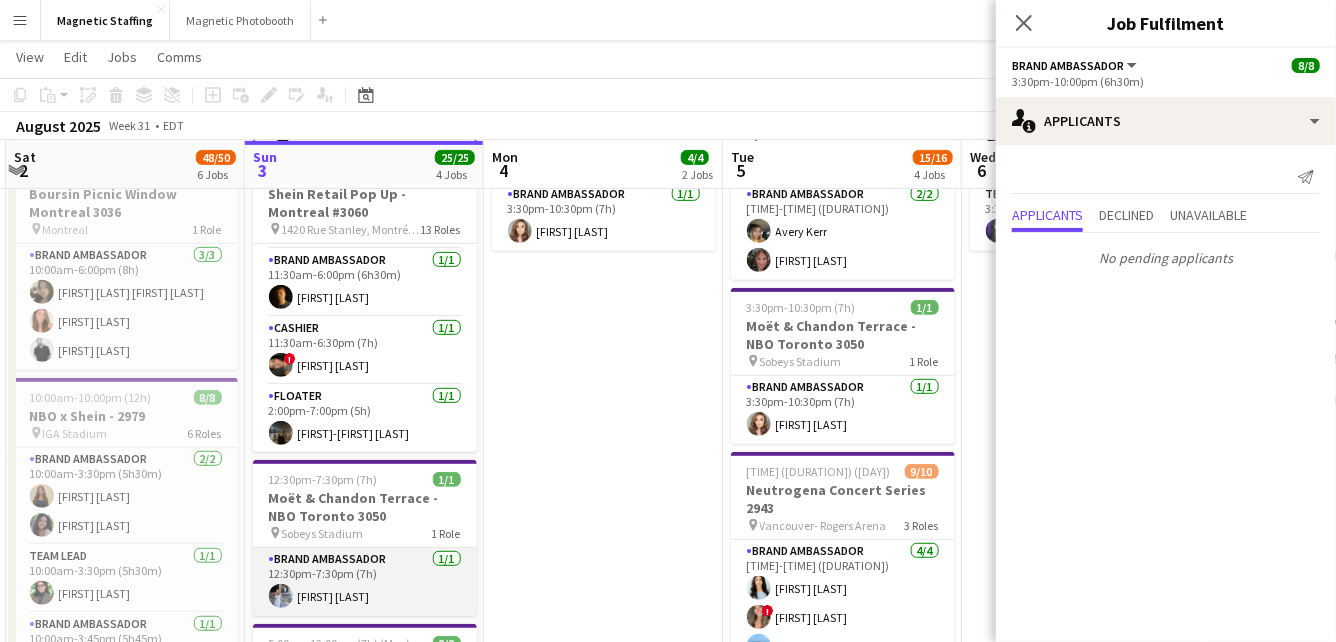 click on "Brand Ambassador   1/1   12:30pm-7:30pm (7h)
[FIRST] [LAST]" at bounding box center [365, 582] 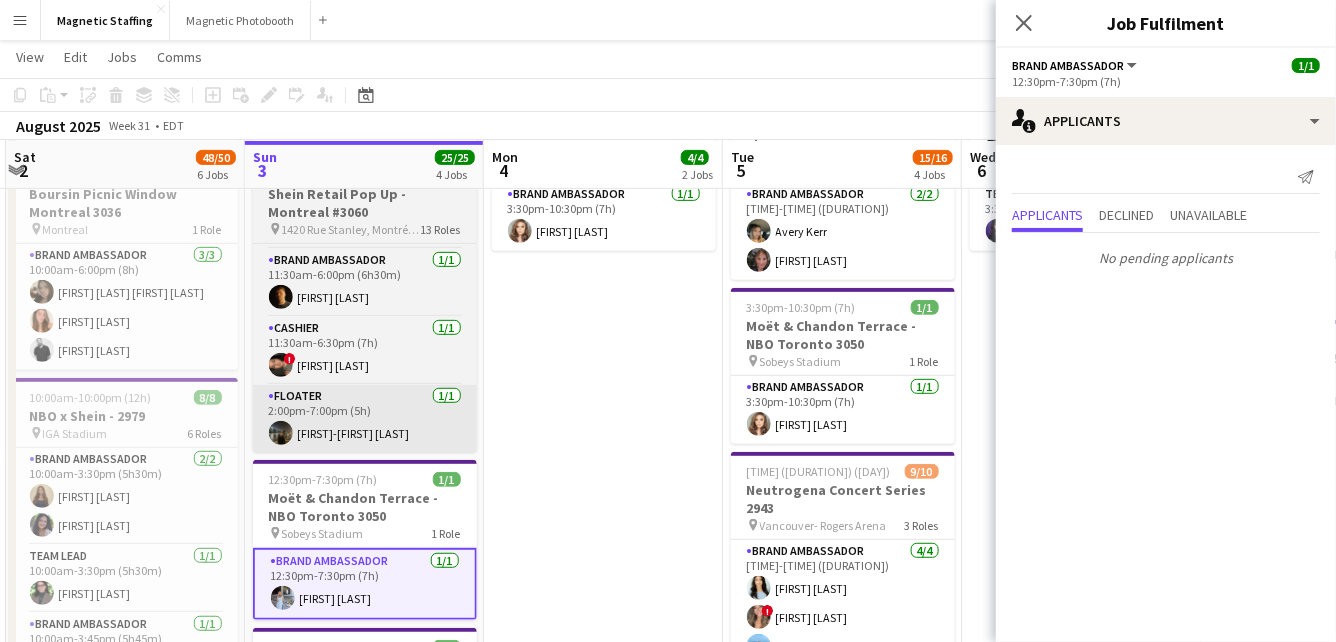 scroll, scrollTop: 0, scrollLeft: 471, axis: horizontal 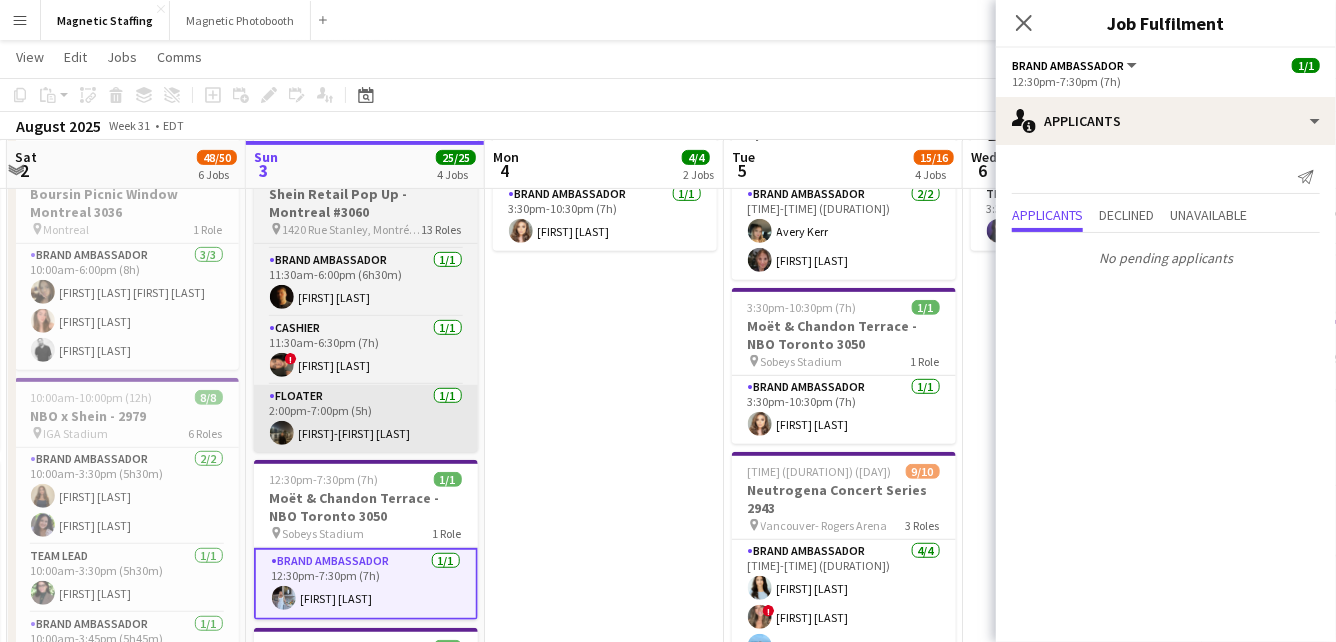 click on "Floater   1/1   2:00pm-7:00pm (5h)
[FIRST] [LAST]" at bounding box center (366, 419) 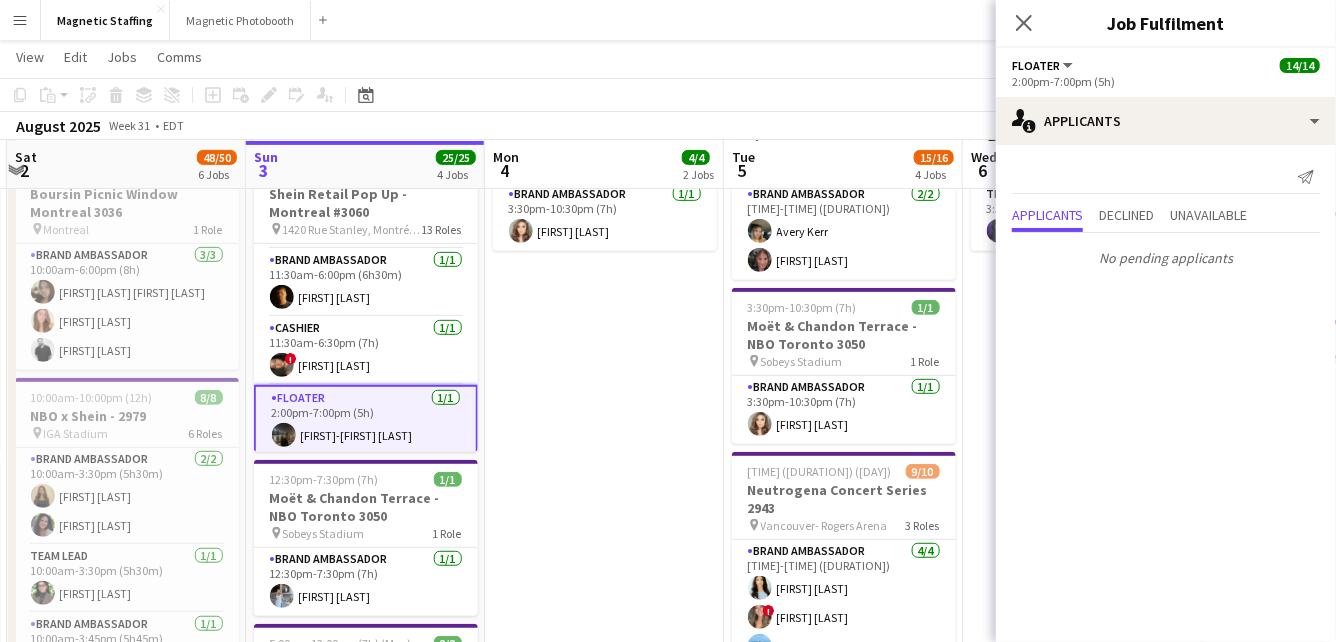 scroll, scrollTop: 652, scrollLeft: 0, axis: vertical 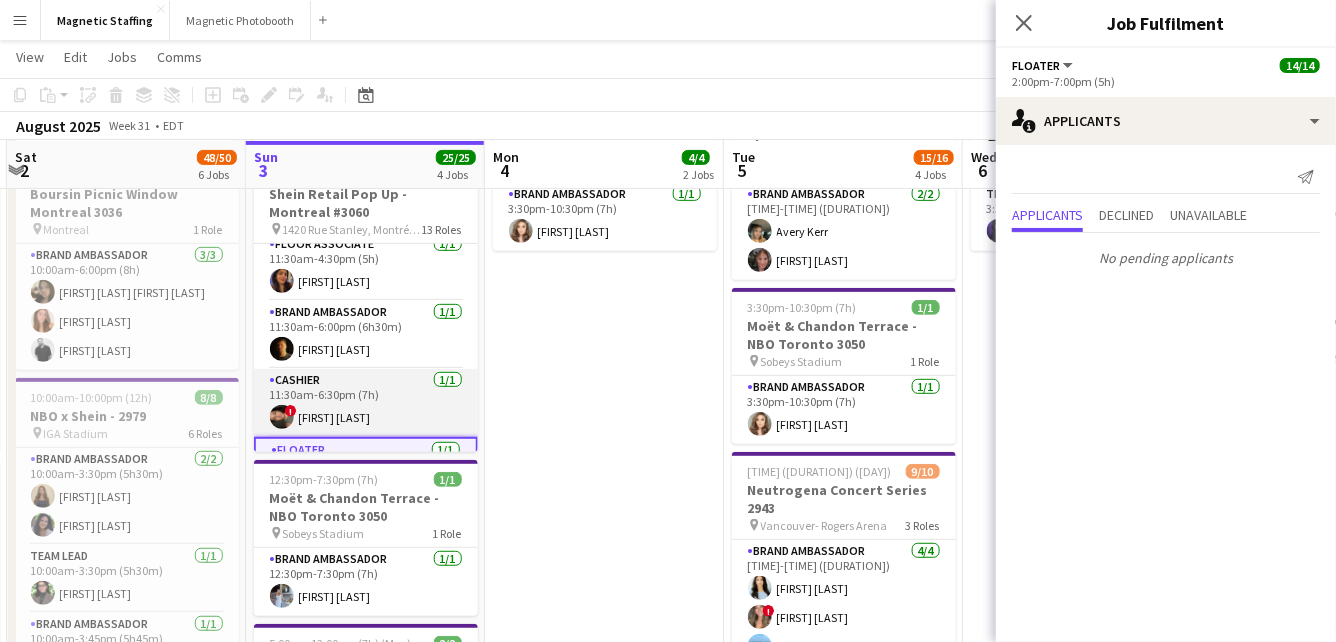 click on "Cashier   1/1   11:30am-6:30pm (7h)
! [FIRST] [LAST]" at bounding box center (366, 403) 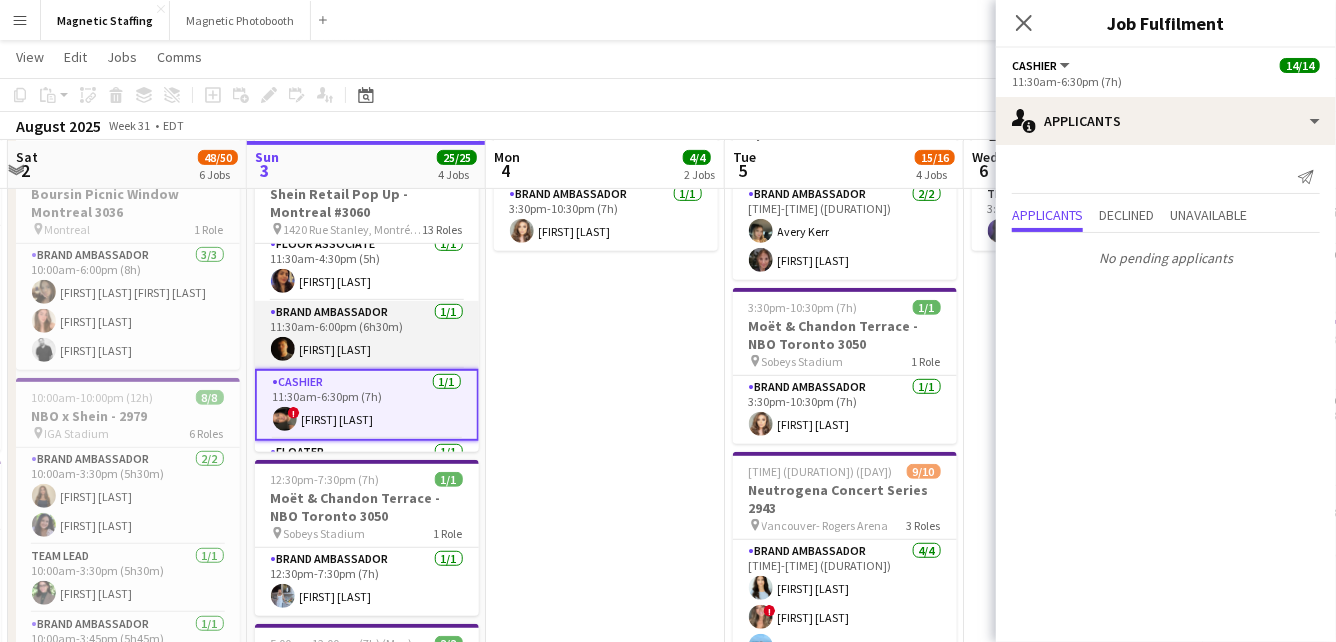 click on "Brand Ambassador   [COUNT]   [TIME] ([DURATION])
[FIRST] [LAST]" at bounding box center [367, 335] 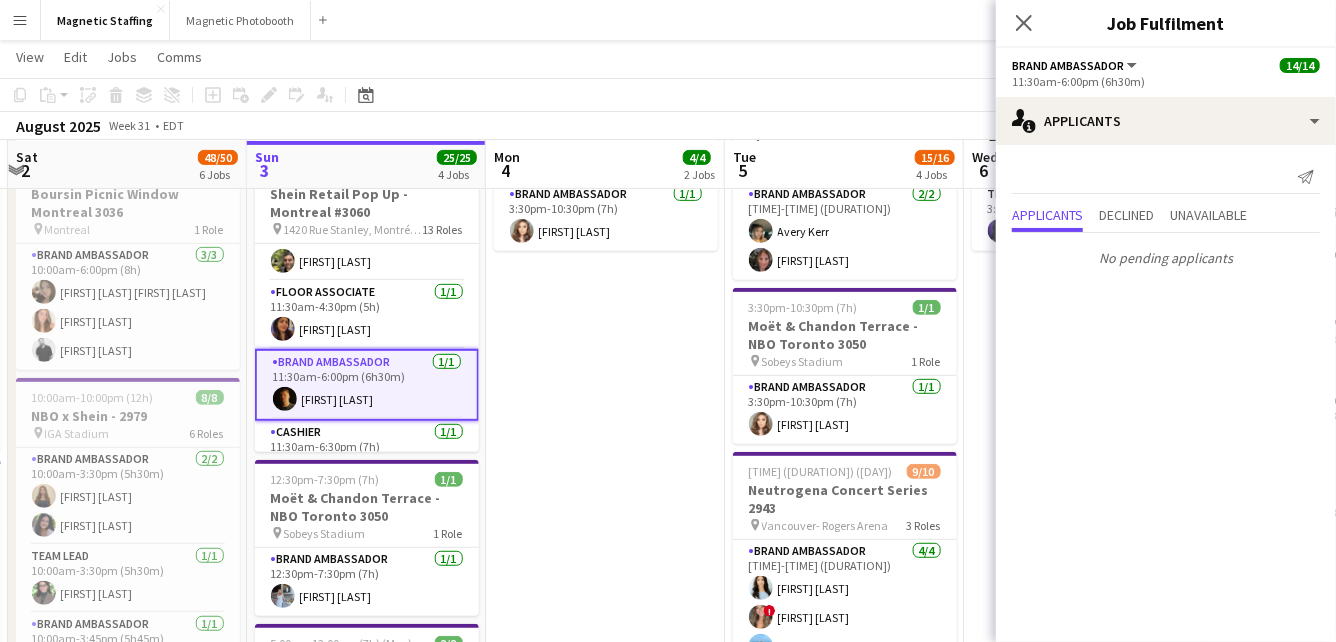 click on "Floor Associate   1/1   11:30am-4:30pm (5h)
[FIRST] [LAST]" at bounding box center [367, 315] 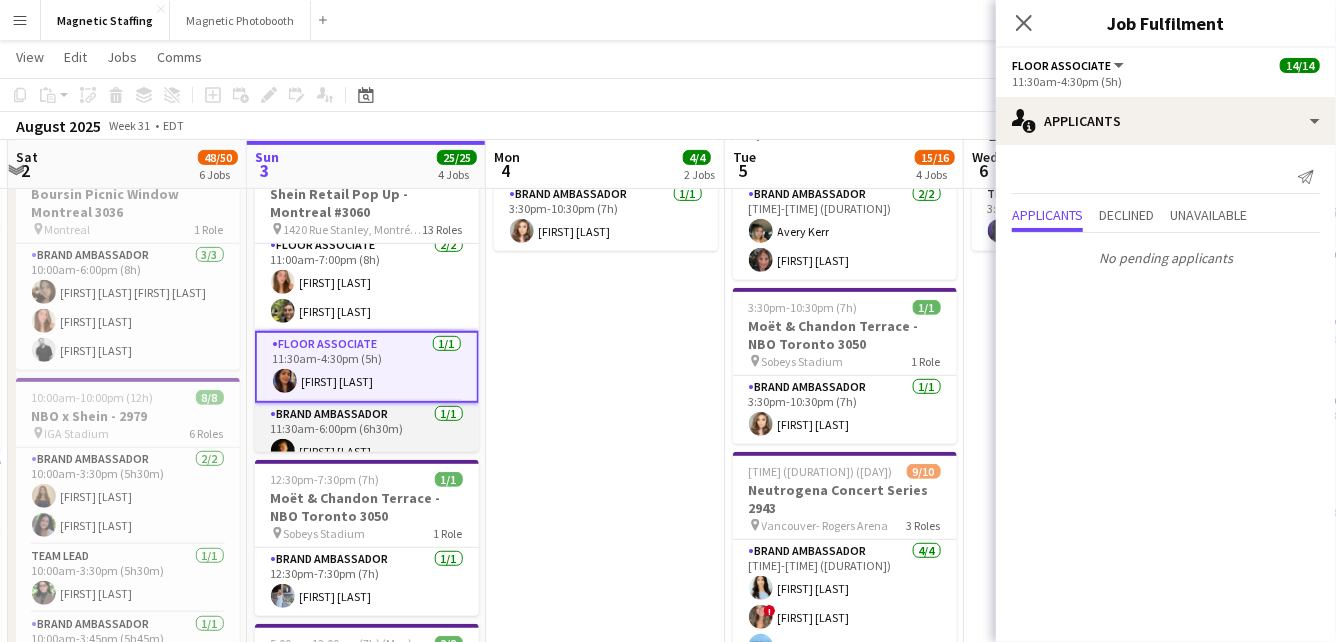 scroll, scrollTop: 556, scrollLeft: 0, axis: vertical 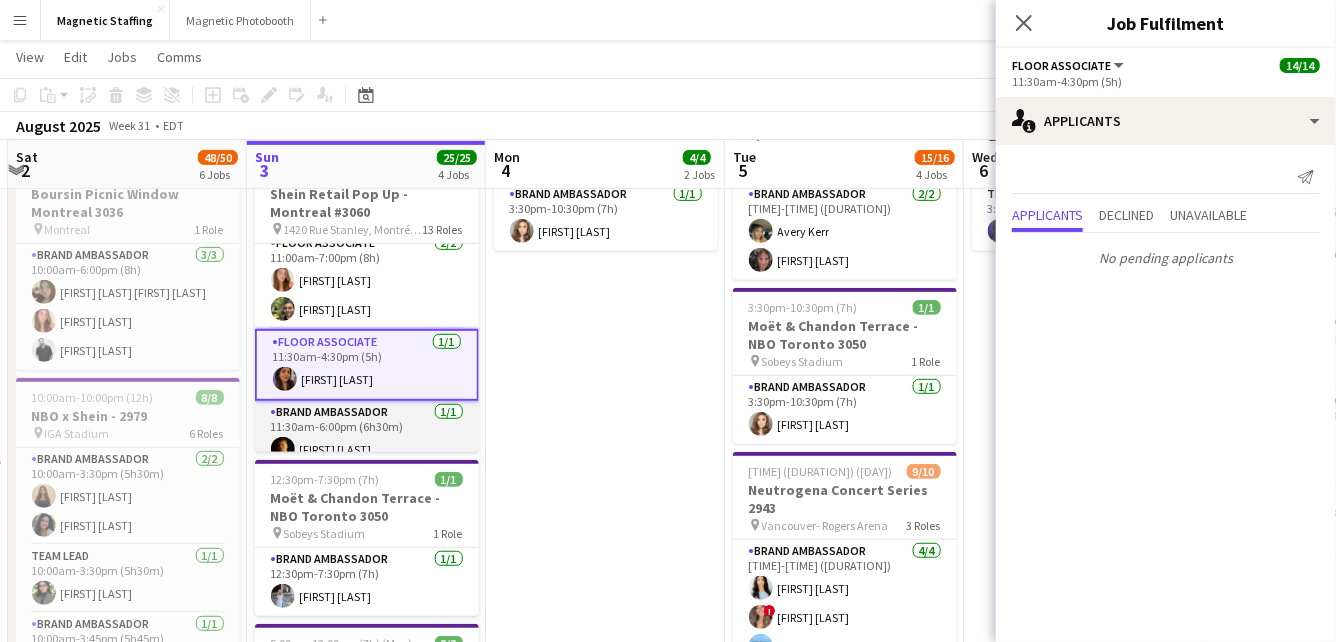 click on "Floor Associate   2/2   11:00am-7:00pm (8h)
[FIRST] [LAST] [FIRST] [LAST]" at bounding box center [367, 280] 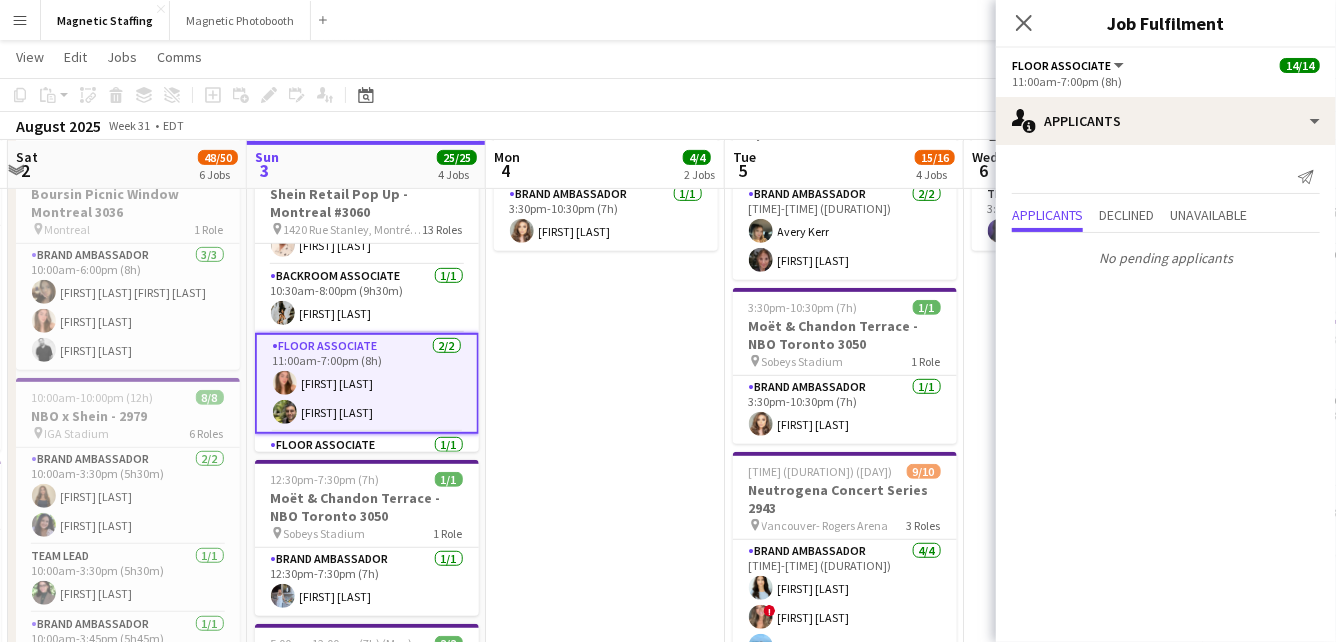 scroll, scrollTop: 453, scrollLeft: 0, axis: vertical 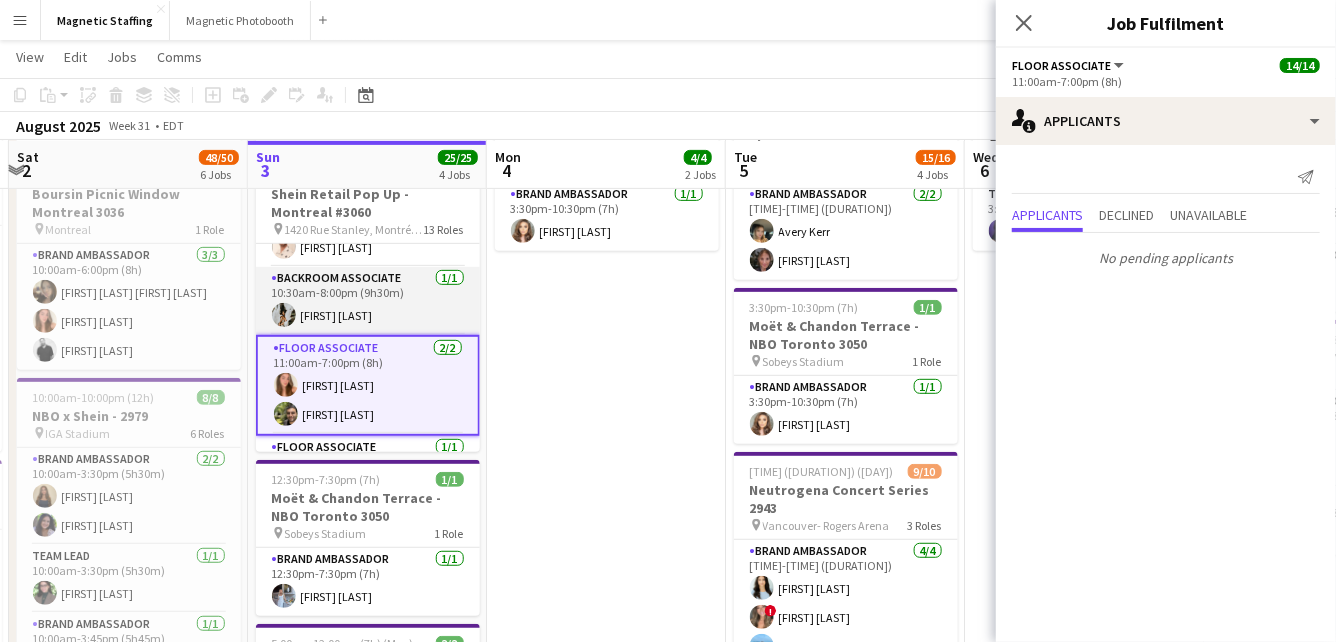 click on "Backroom Associate   1/1   10:30am-8:00pm (9h30m)
[FIRST] [LAST]" at bounding box center (368, 301) 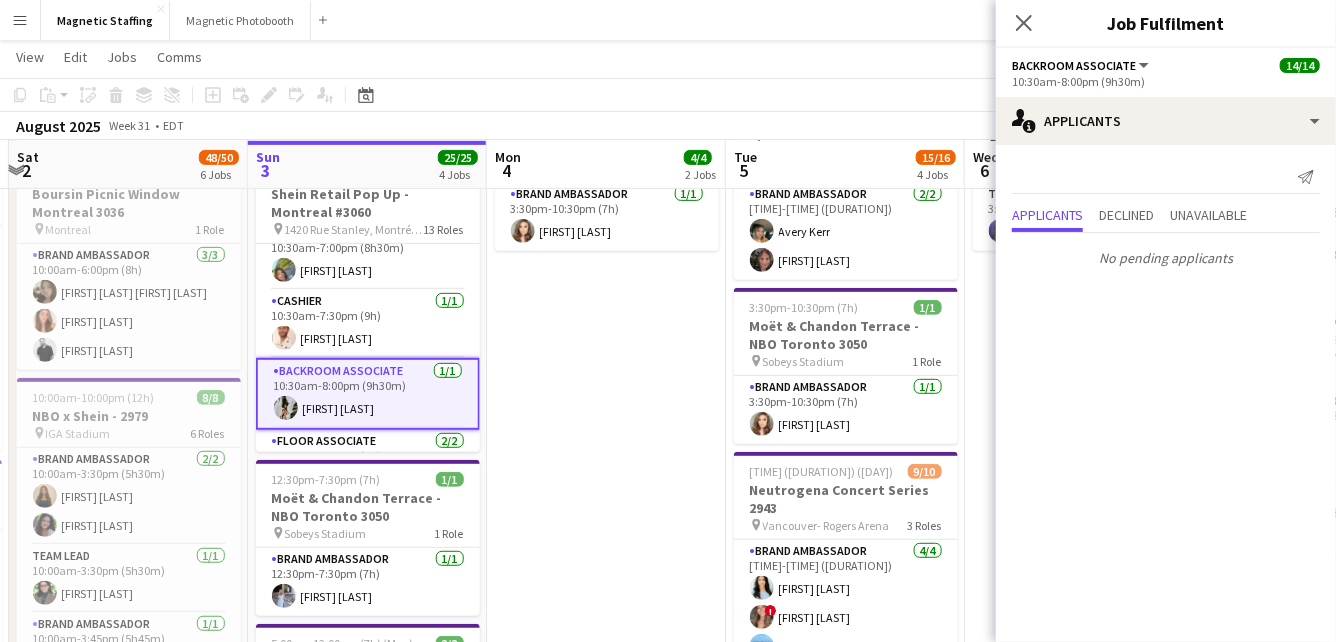 scroll, scrollTop: 360, scrollLeft: 0, axis: vertical 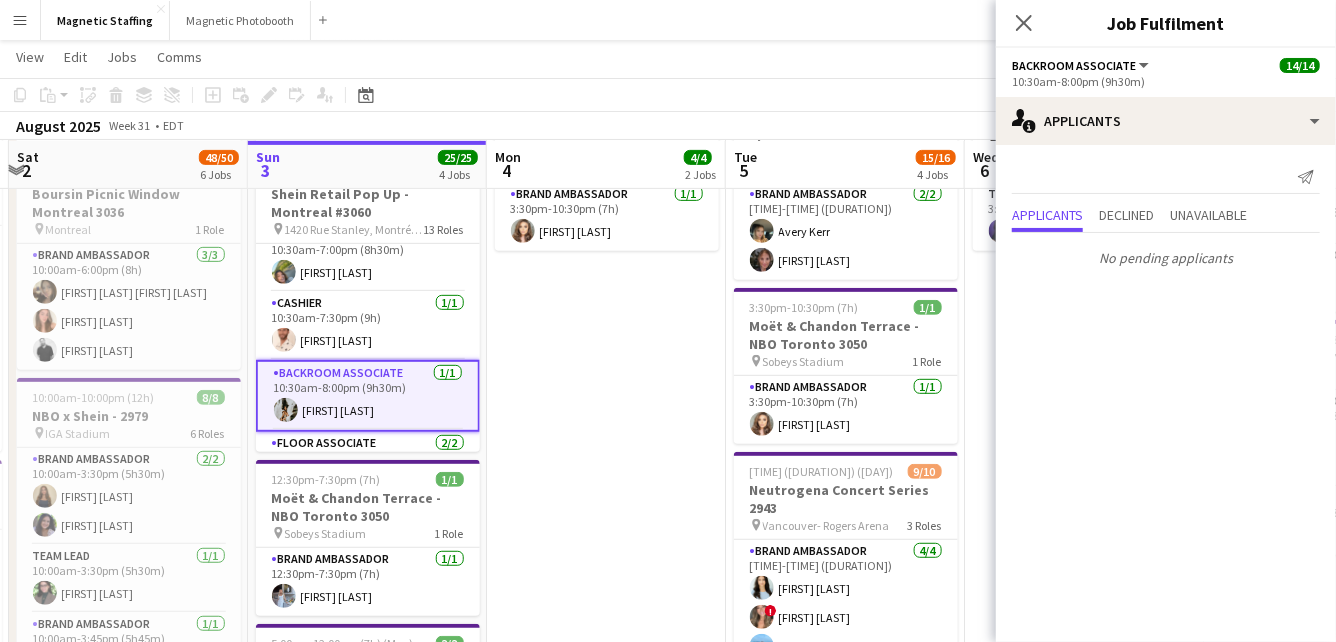 click on "Cashier   1/1   10:30am-7:30pm (9h)
[FIRST] [LAST]" at bounding box center [368, 326] 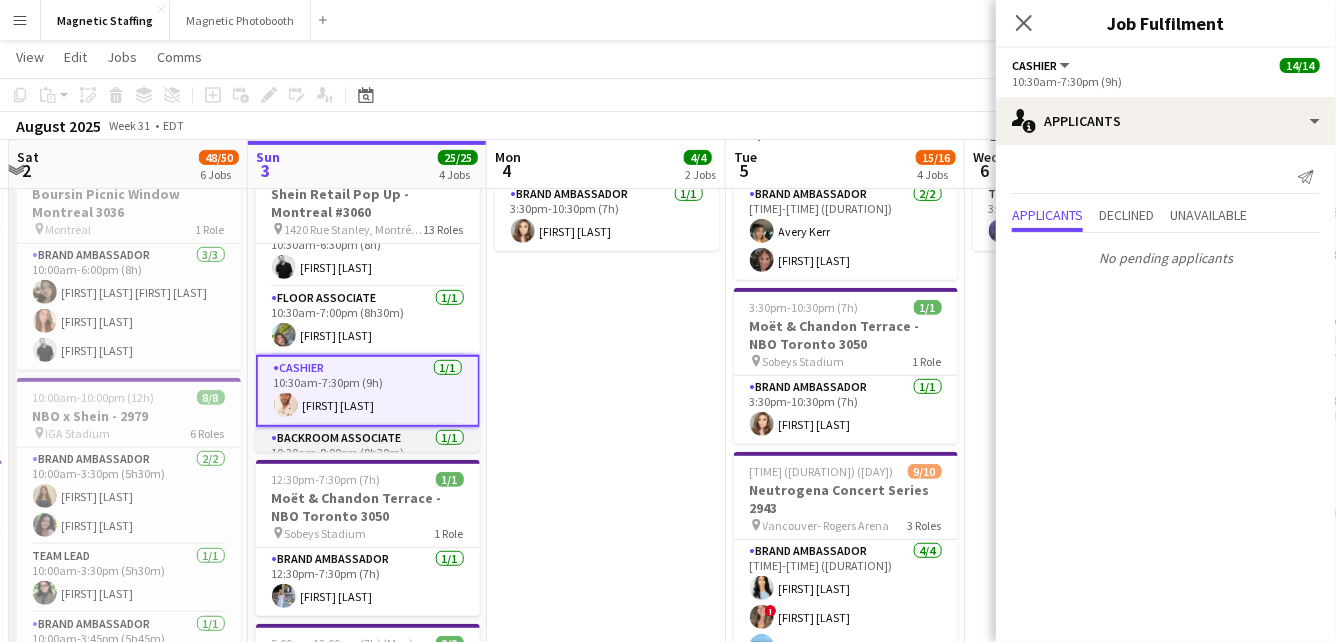 click on "Floor Associate   [COUNT]   [TIME] ([DURATION])
[FIRST] [LAST]" at bounding box center [368, 321] 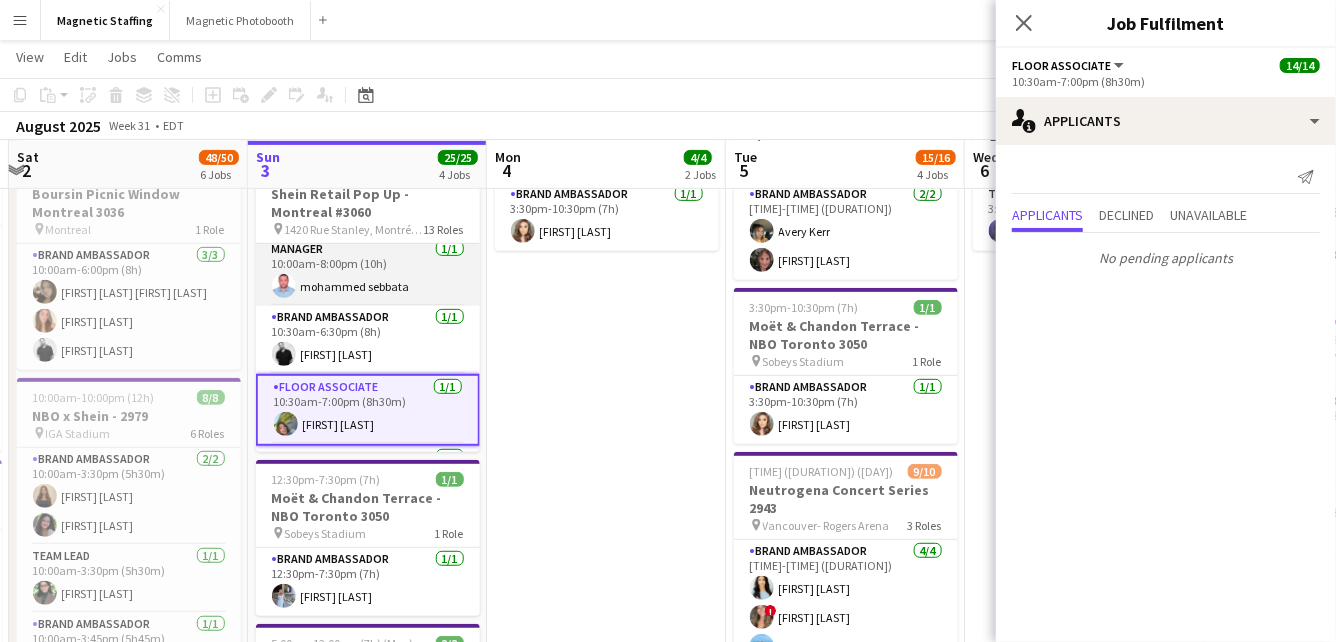 click on "Manager   1/1   10:00am-8:00pm (10h)
[FIRST] [LAST]" at bounding box center [368, 272] 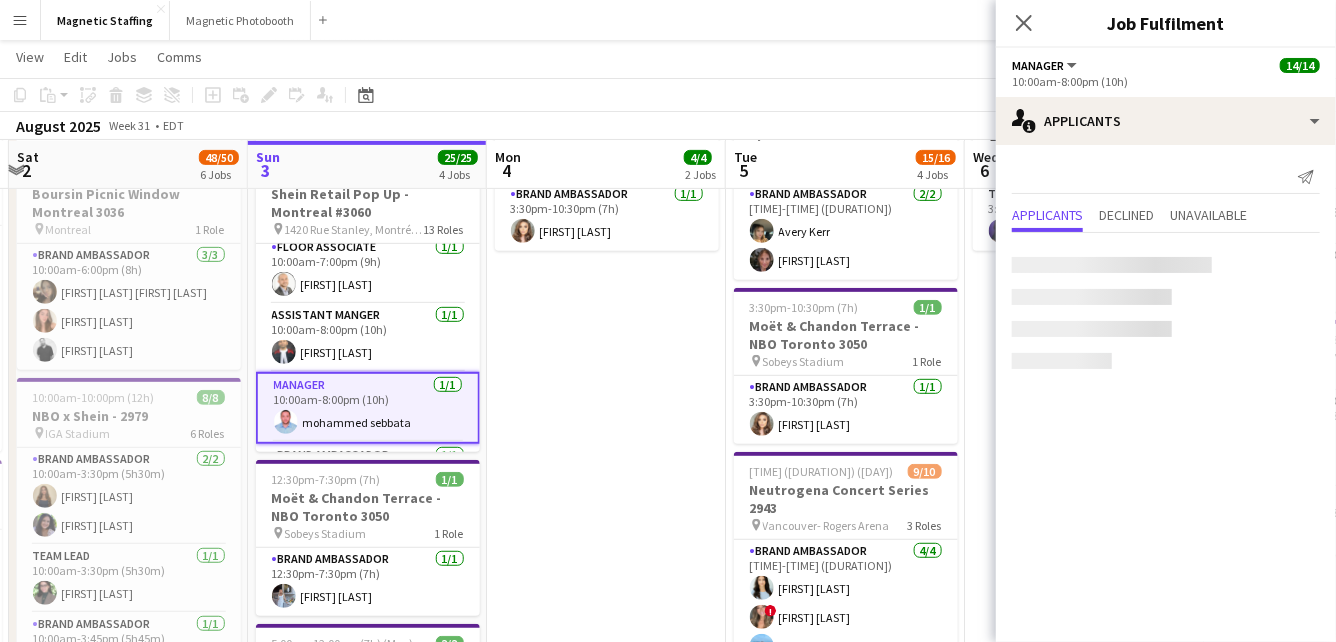 scroll, scrollTop: 78, scrollLeft: 0, axis: vertical 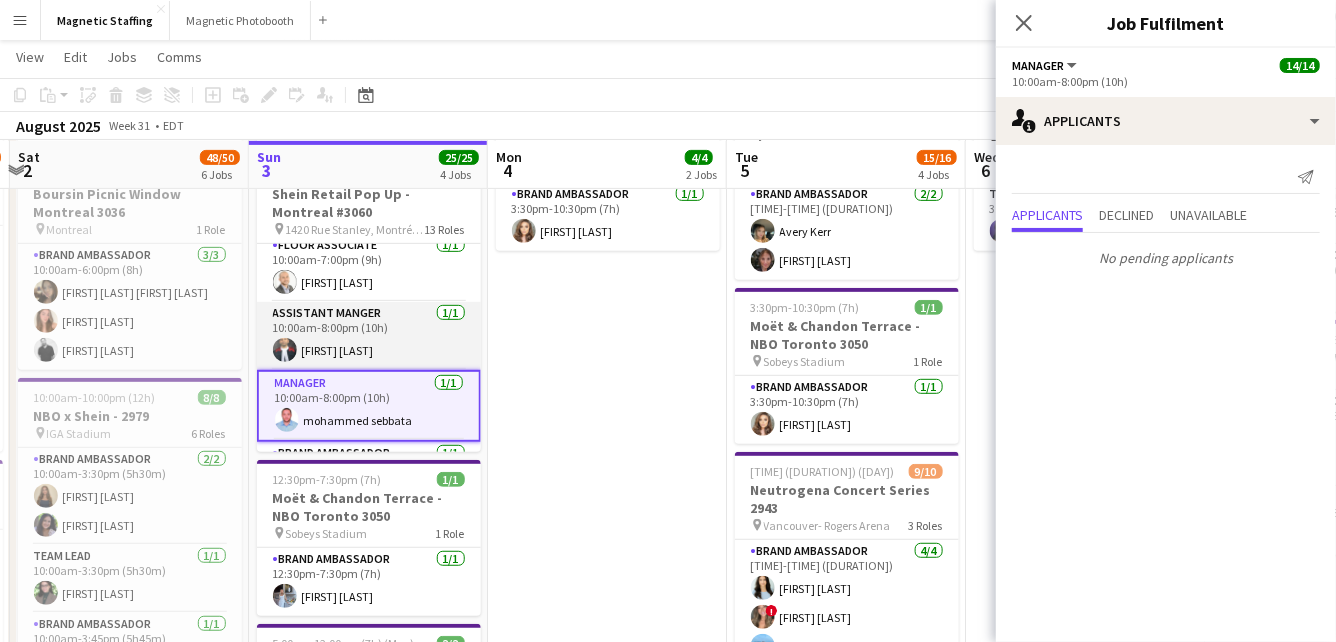 click on "Assistant Manger    1/1   10:00am-8:00pm (10h)
[FIRST] [LAST]" at bounding box center [369, 336] 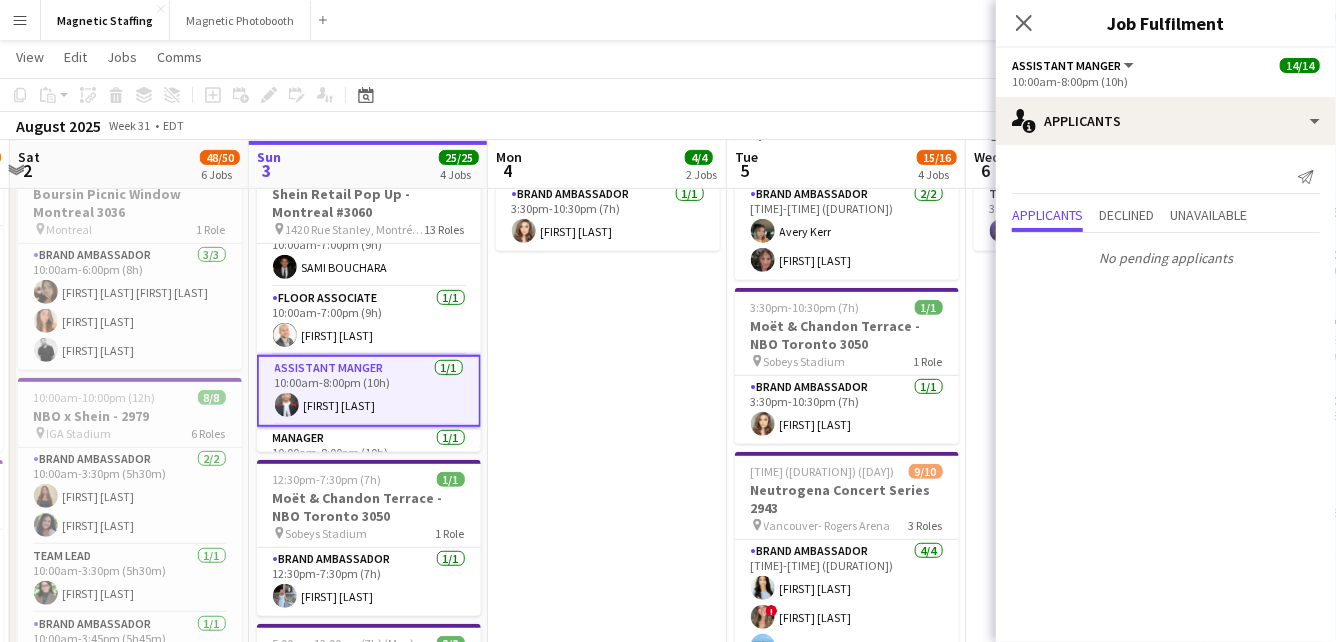 scroll, scrollTop: 19, scrollLeft: 0, axis: vertical 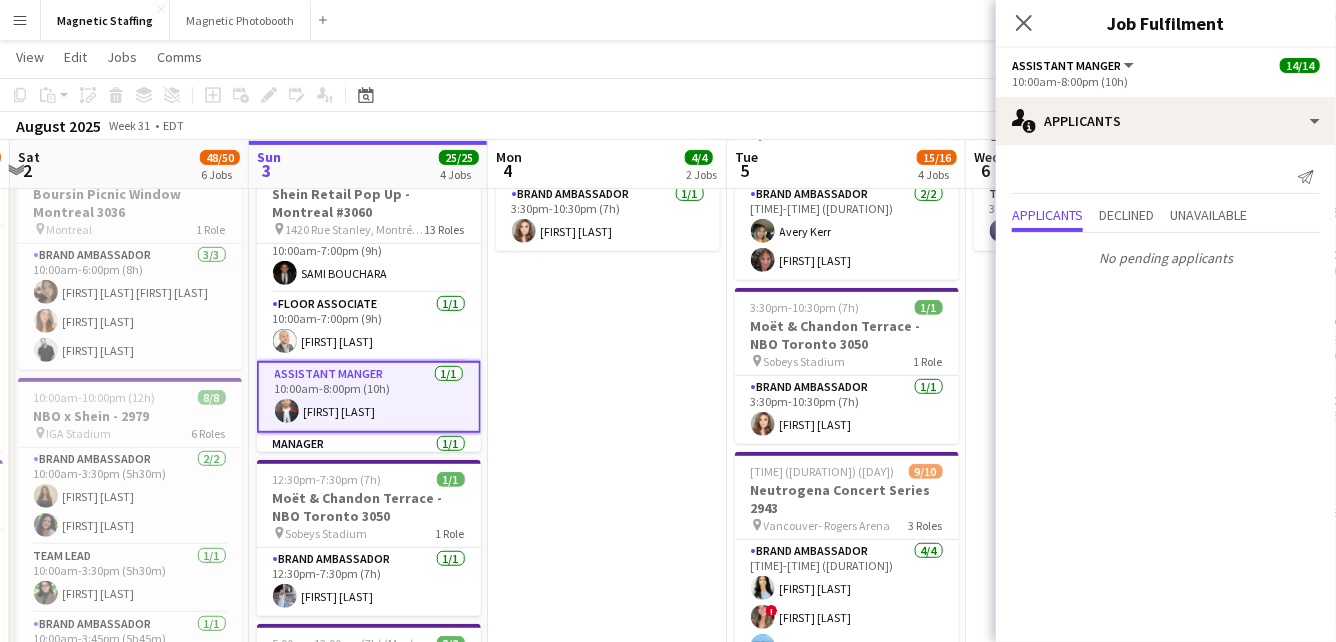 click on "Floor Associate   1/1   [TIME]-[TIME] ([DURATION])
[FIRST] [LAST]" at bounding box center [369, 327] 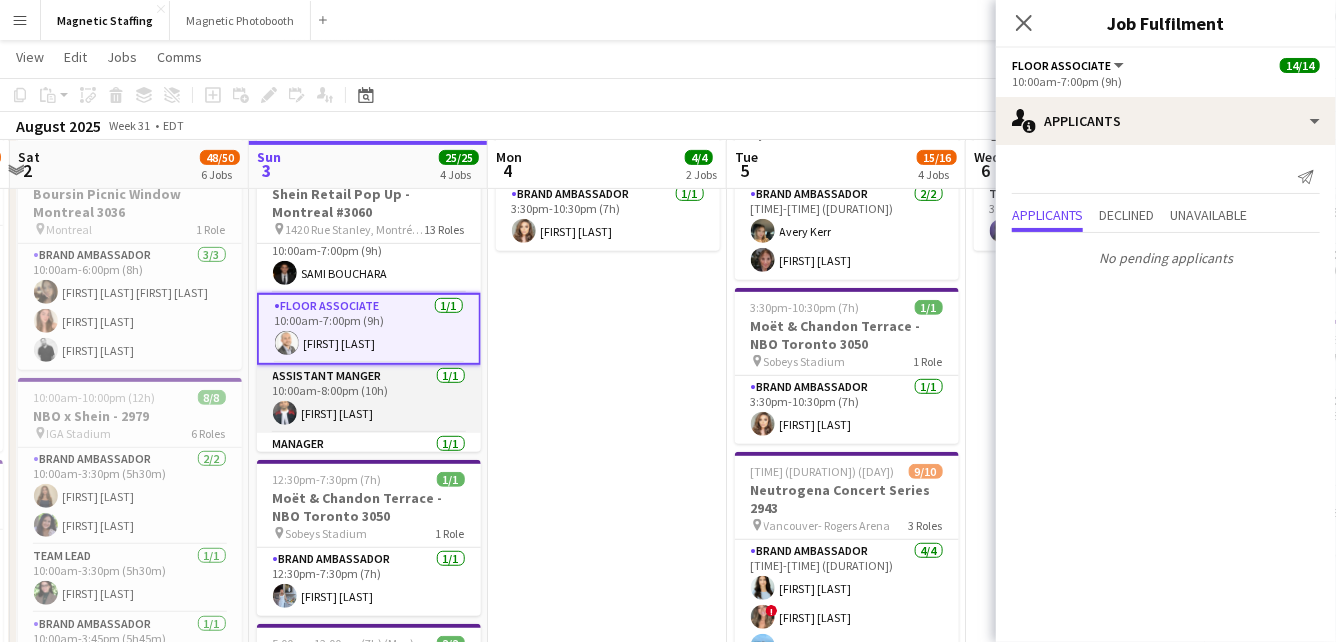 scroll, scrollTop: 0, scrollLeft: 0, axis: both 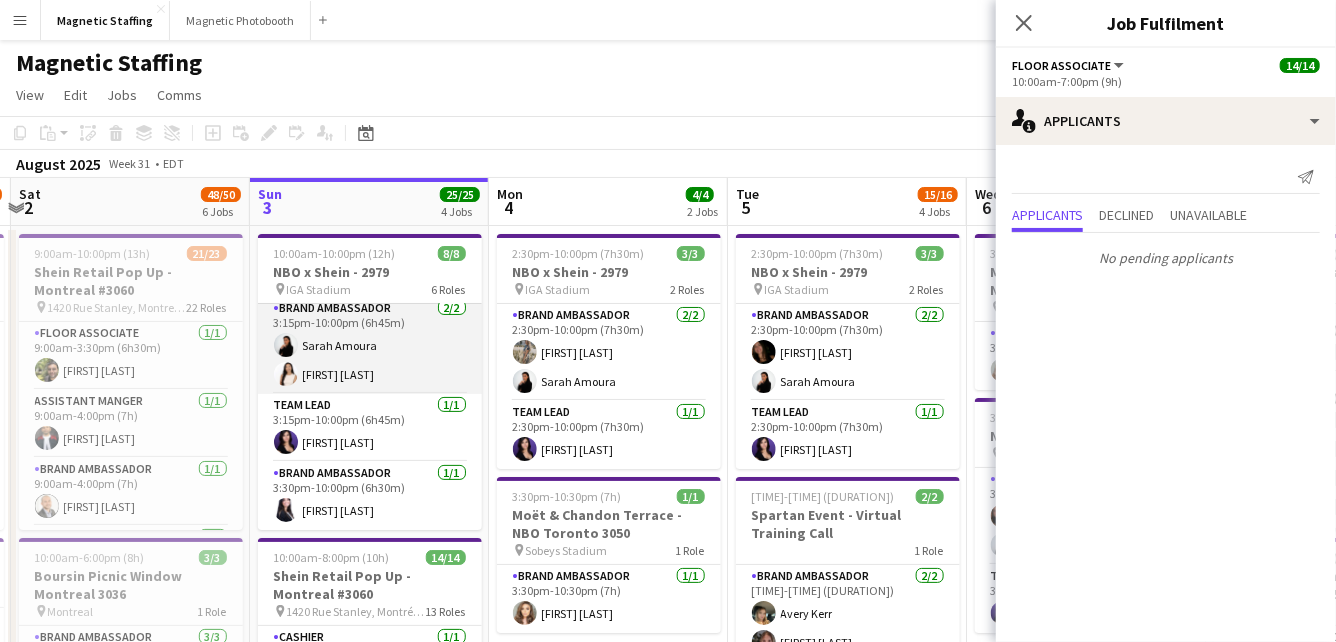click on "Brand Ambassador   2/2   3:15pm-10:00pm (6h45m)
[FIRST] [LAST] [FIRST] [LAST]" at bounding box center [370, 345] 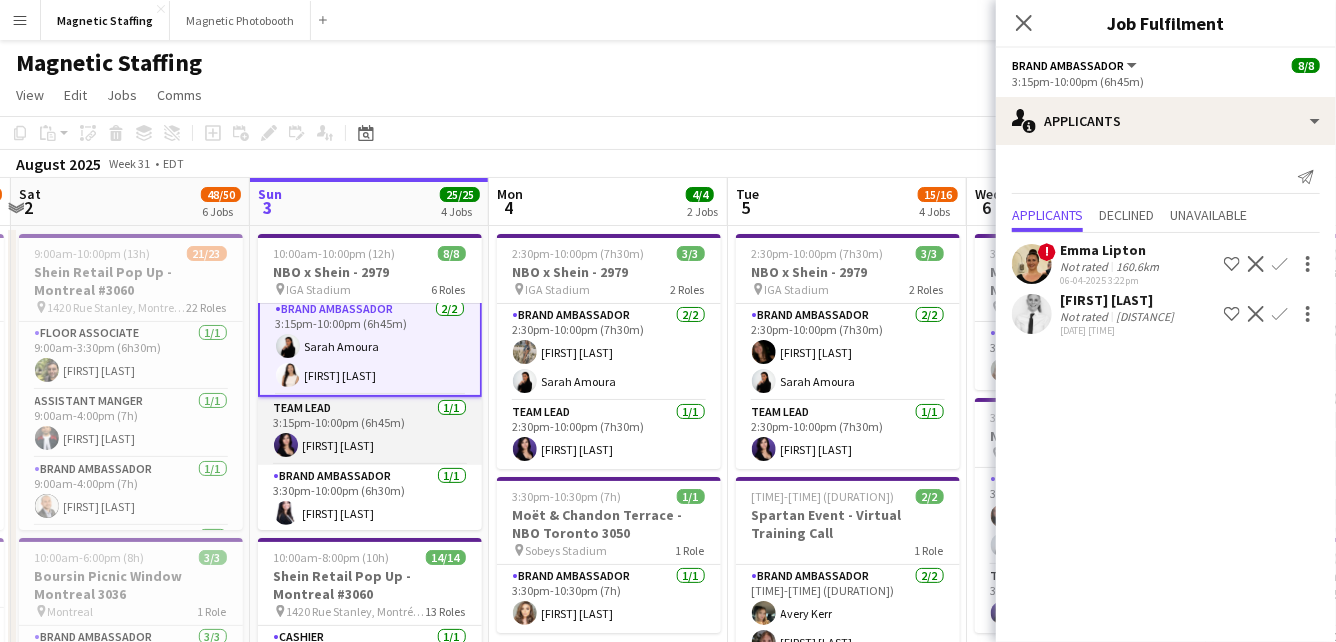 click on "Team Lead   1/1   [TIME]-[TIME] ([DURATION])
[FIRST] [LAST]" at bounding box center [370, 431] 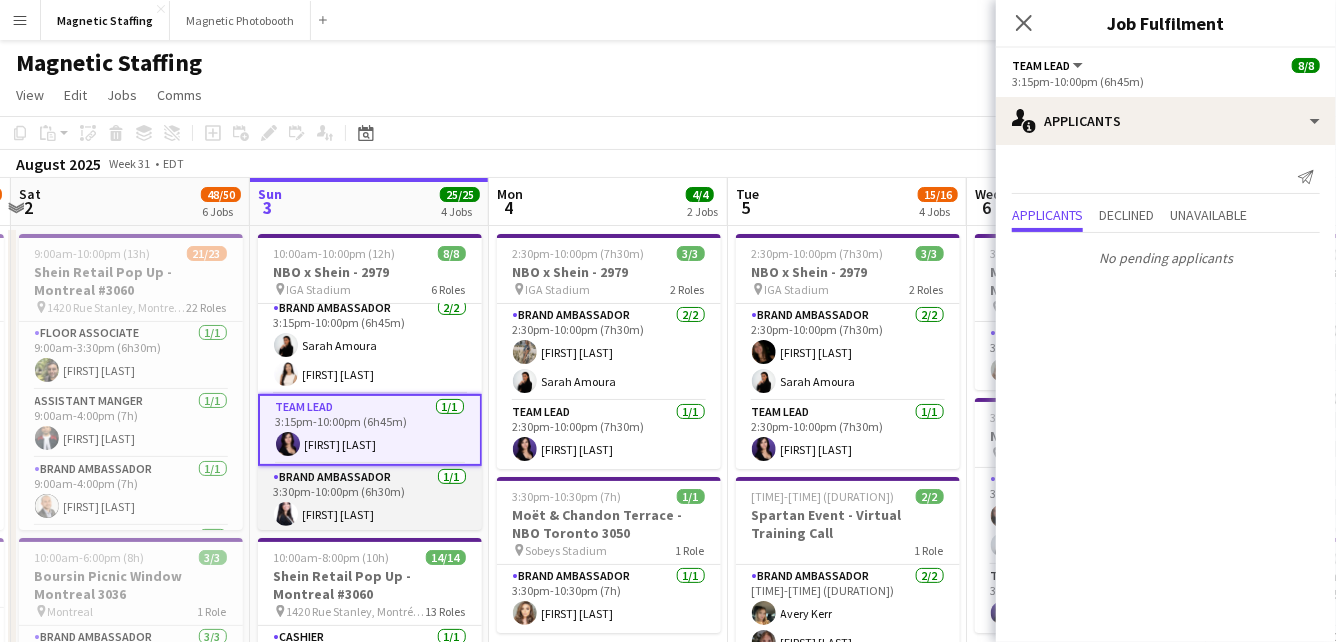 click on "Brand Ambassador   1/1   3:30pm-10:00pm (6h30m)
[FIRST] [LAST]" at bounding box center (370, 500) 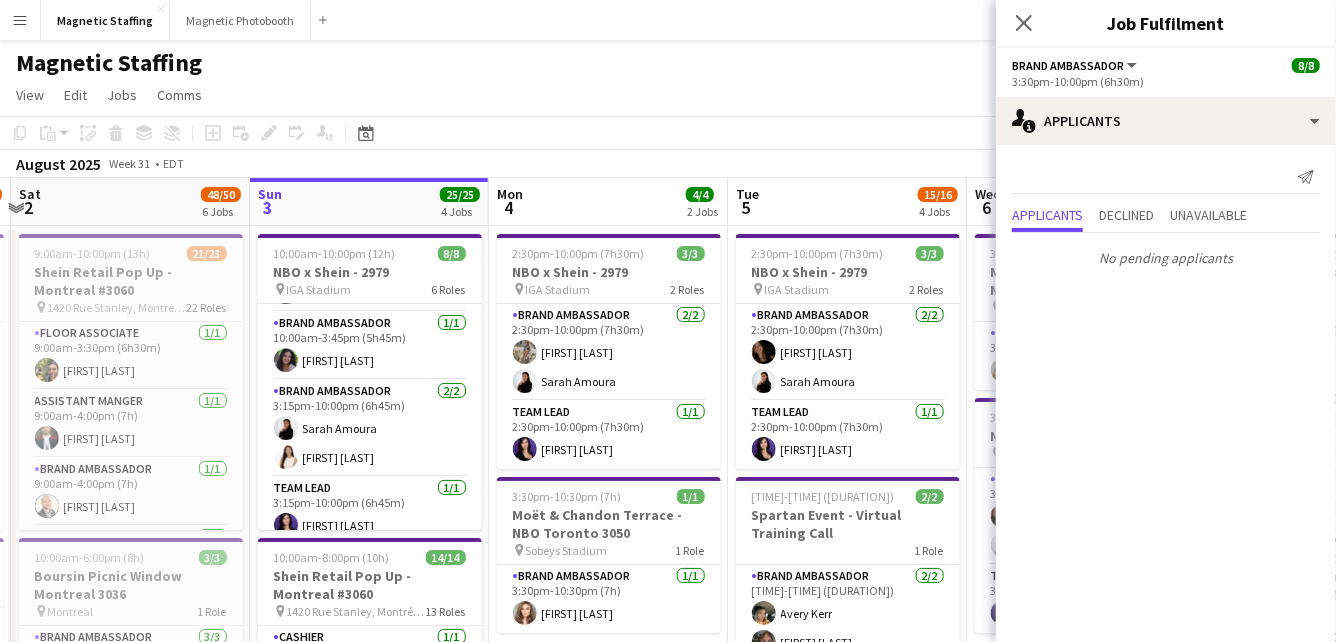 scroll 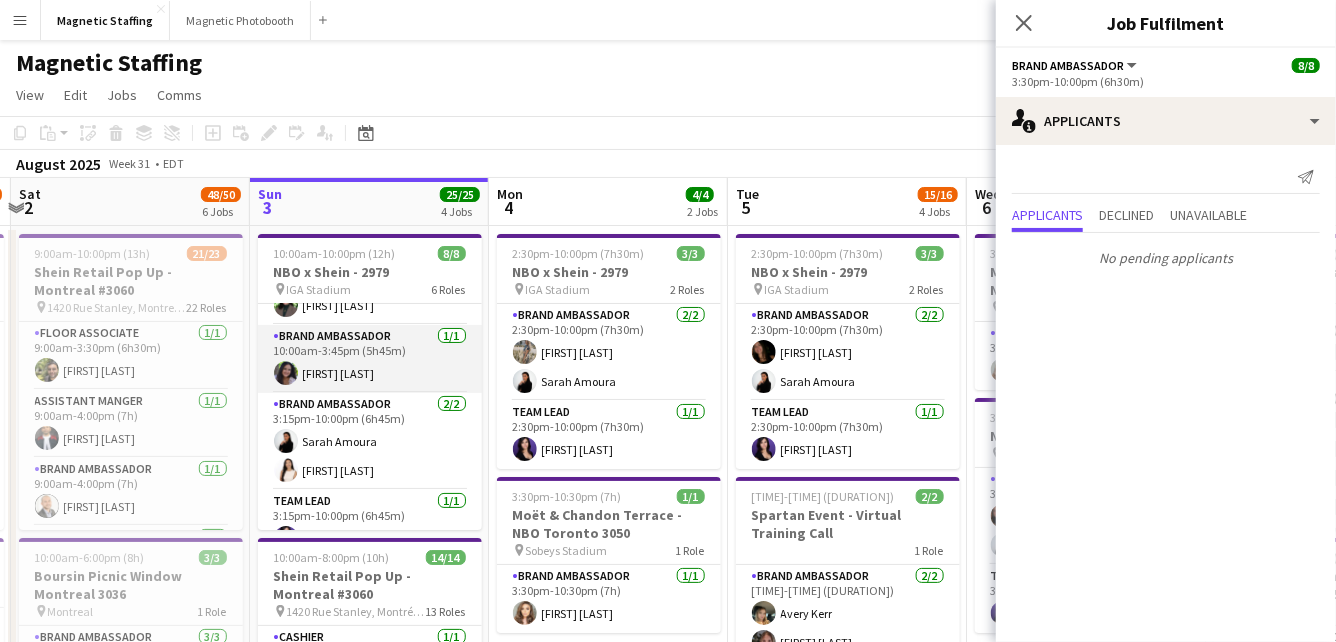 click on "Brand Ambassador   1/1   10:00am-3:45pm (5h45m)
[FIRST] [LAST]" at bounding box center [370, 359] 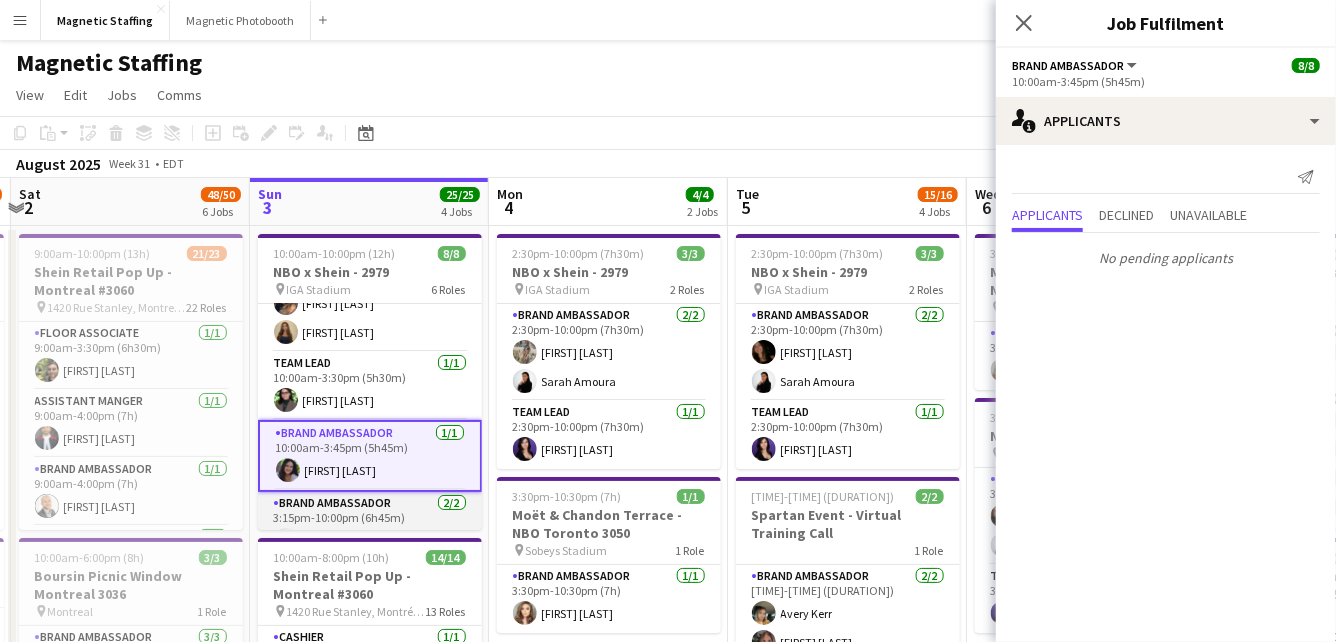 scroll, scrollTop: 44, scrollLeft: 0, axis: vertical 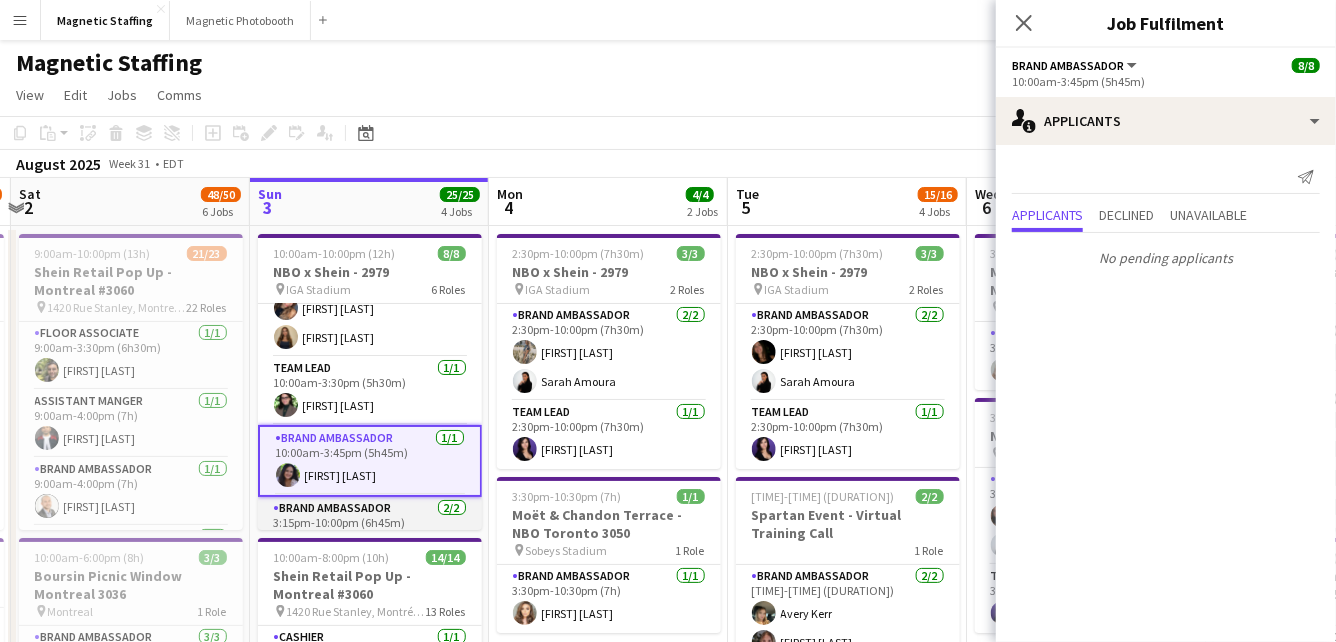 click on "Team Lead   1/1   10:00am-3:30pm (5h30m)
[FIRST] [LAST]" at bounding box center [370, 391] 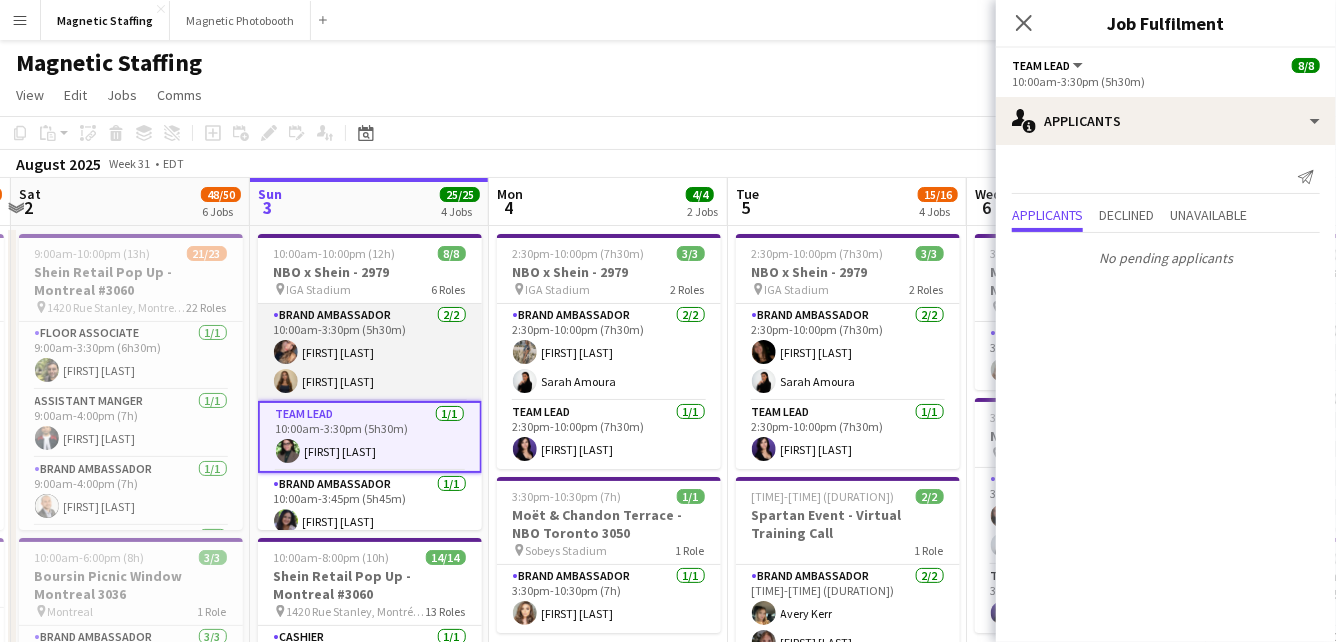 click on "Brand Ambassador   2/2   10:00am-3:30pm (5h30m)
[FIRST] [LAST] [FIRST] [LAST]" at bounding box center (370, 352) 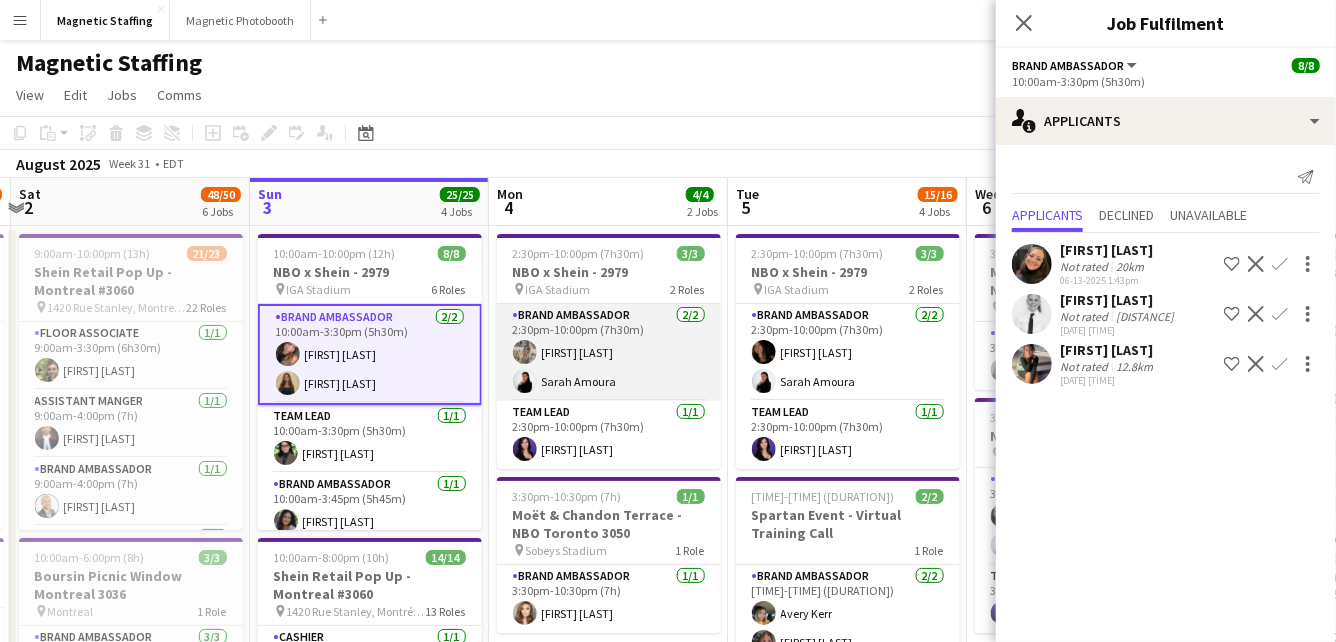 click on "Brand Ambassador   2/2   2:30pm-10:00pm (7h30m)
[FIRST] [LAST] [FIRST] [LAST]" at bounding box center [609, 352] 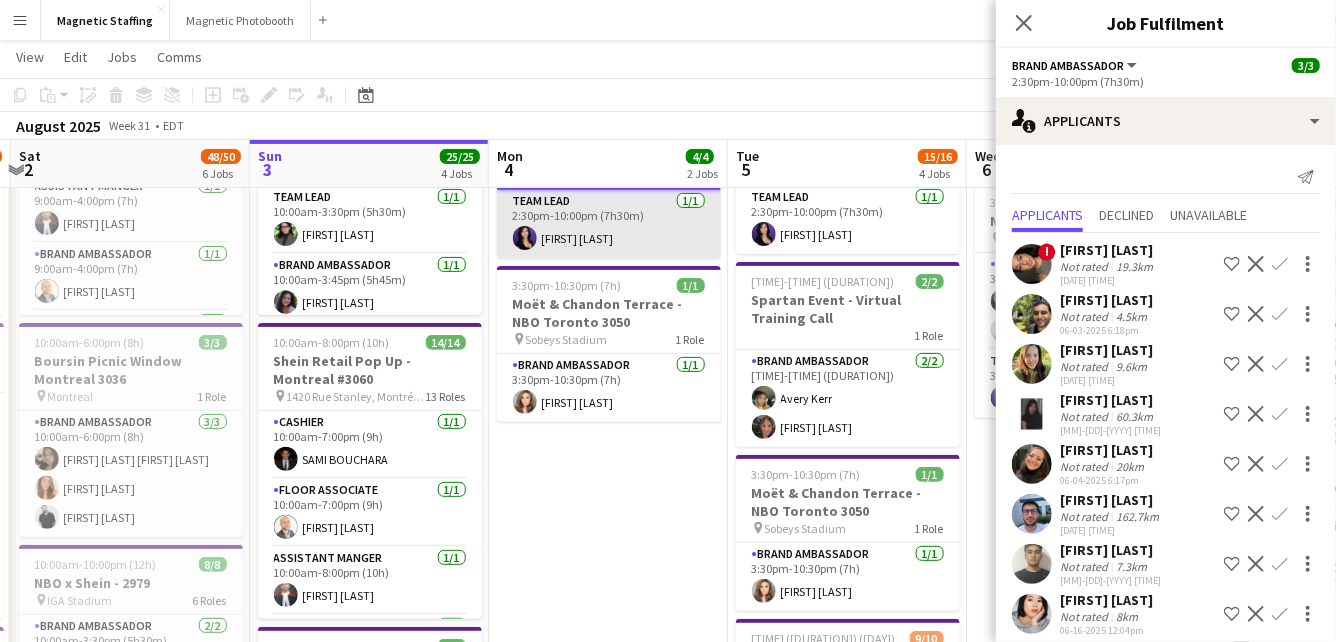 scroll, scrollTop: 212, scrollLeft: 0, axis: vertical 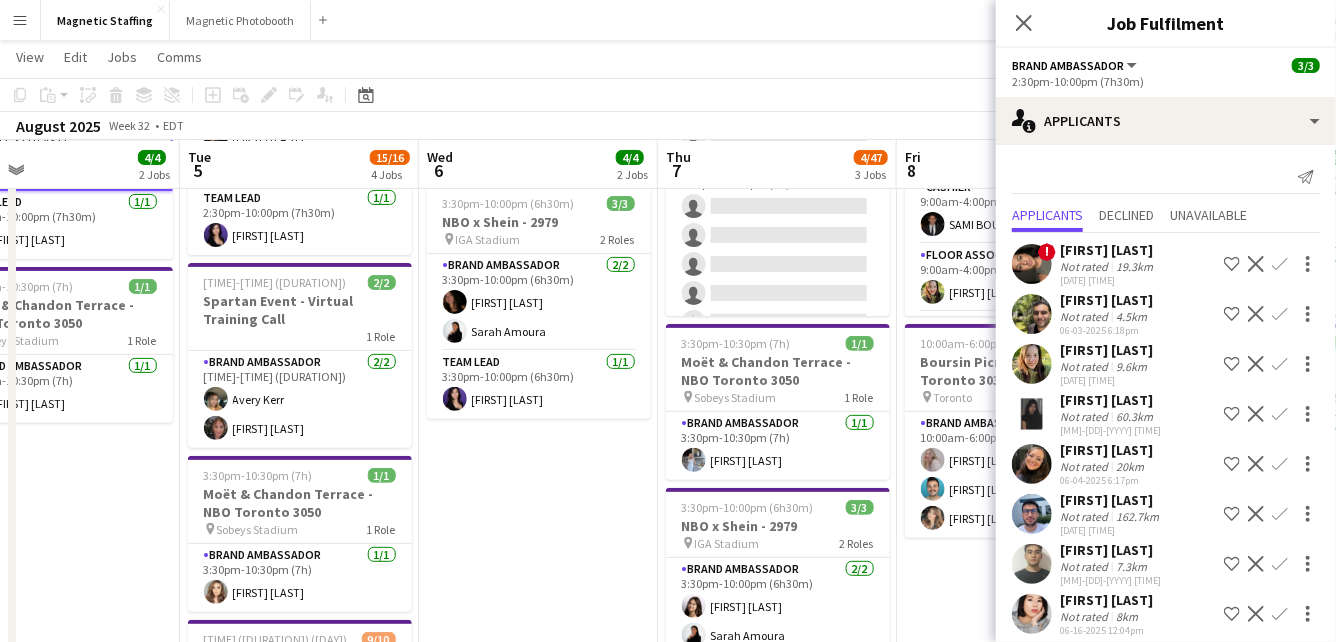 drag, startPoint x: 566, startPoint y: 469, endPoint x: 4, endPoint y: 508, distance: 563.35156 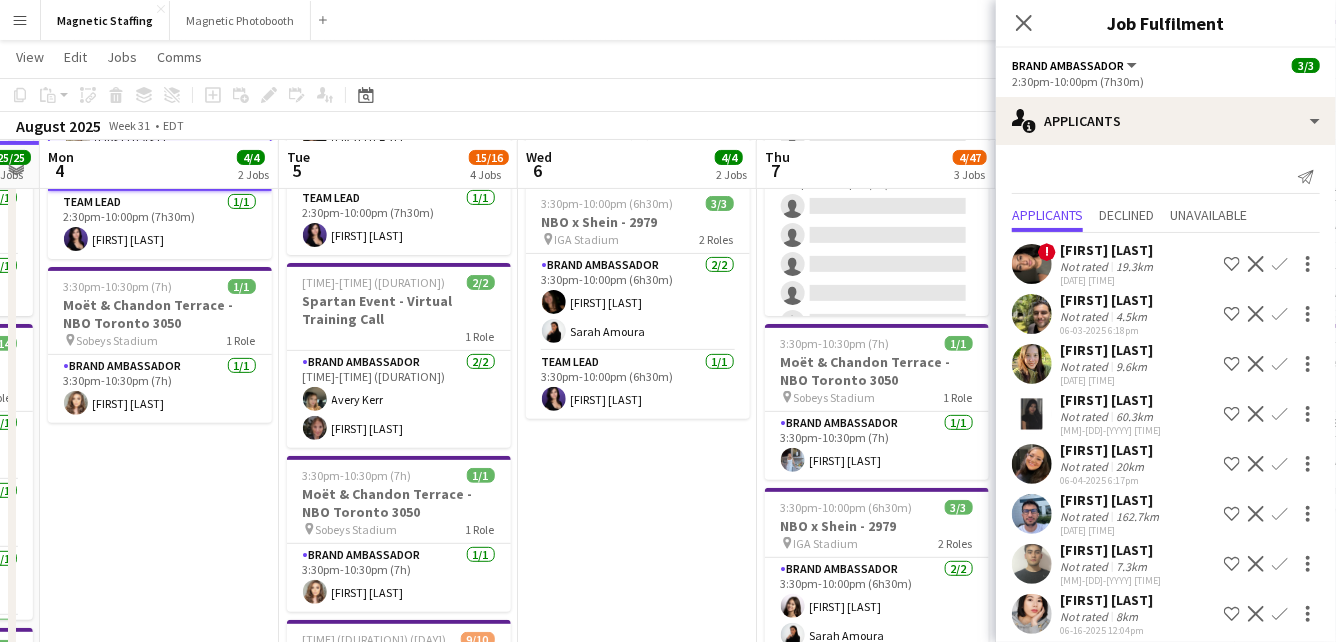 drag, startPoint x: 455, startPoint y: 502, endPoint x: 806, endPoint y: 498, distance: 351.0228 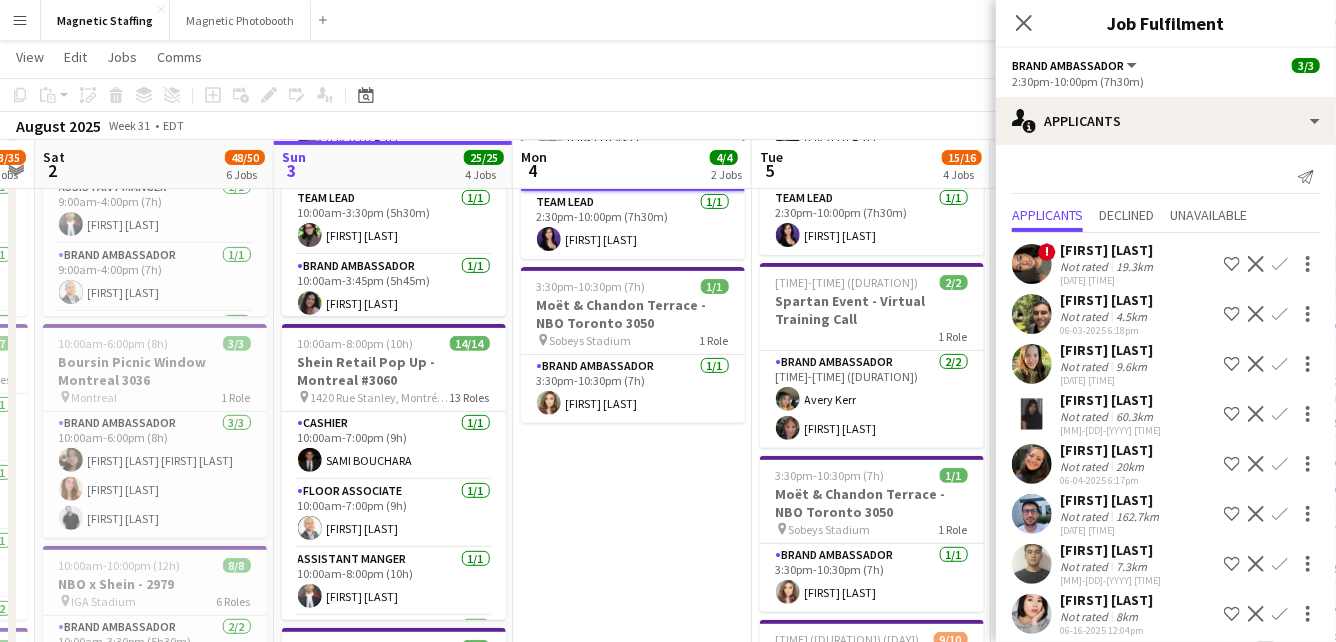 drag, startPoint x: 410, startPoint y: 555, endPoint x: 866, endPoint y: 519, distance: 457.41885 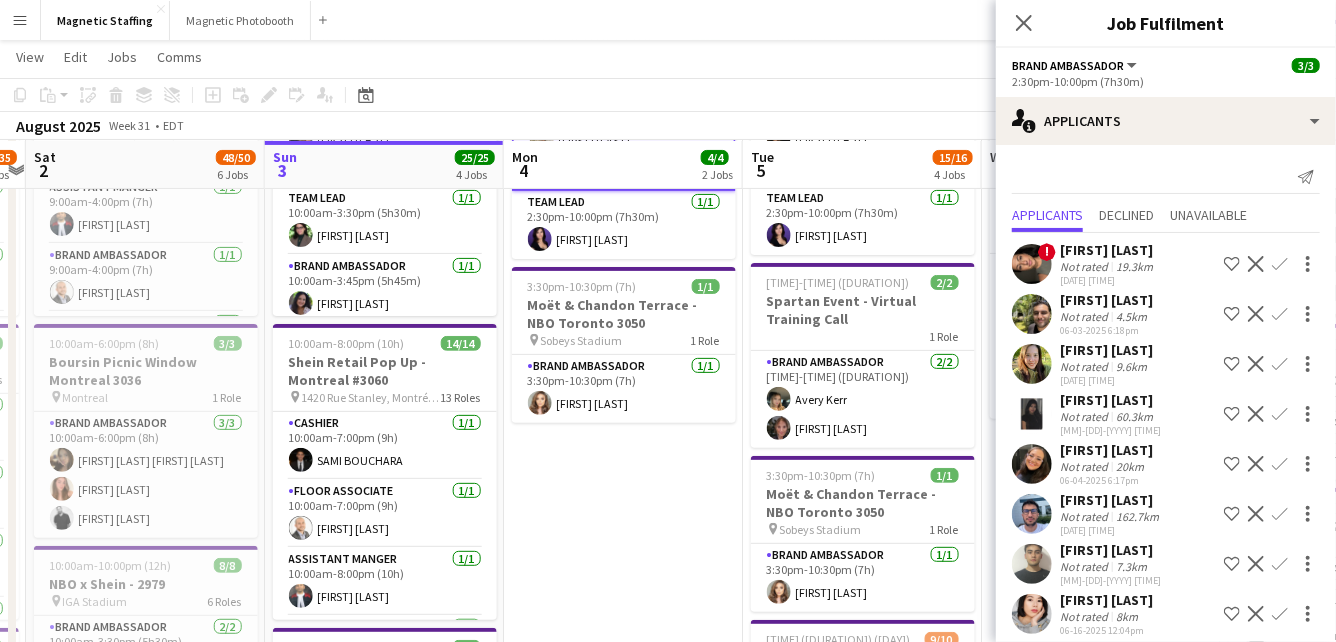 drag, startPoint x: 487, startPoint y: 553, endPoint x: 191, endPoint y: 553, distance: 296 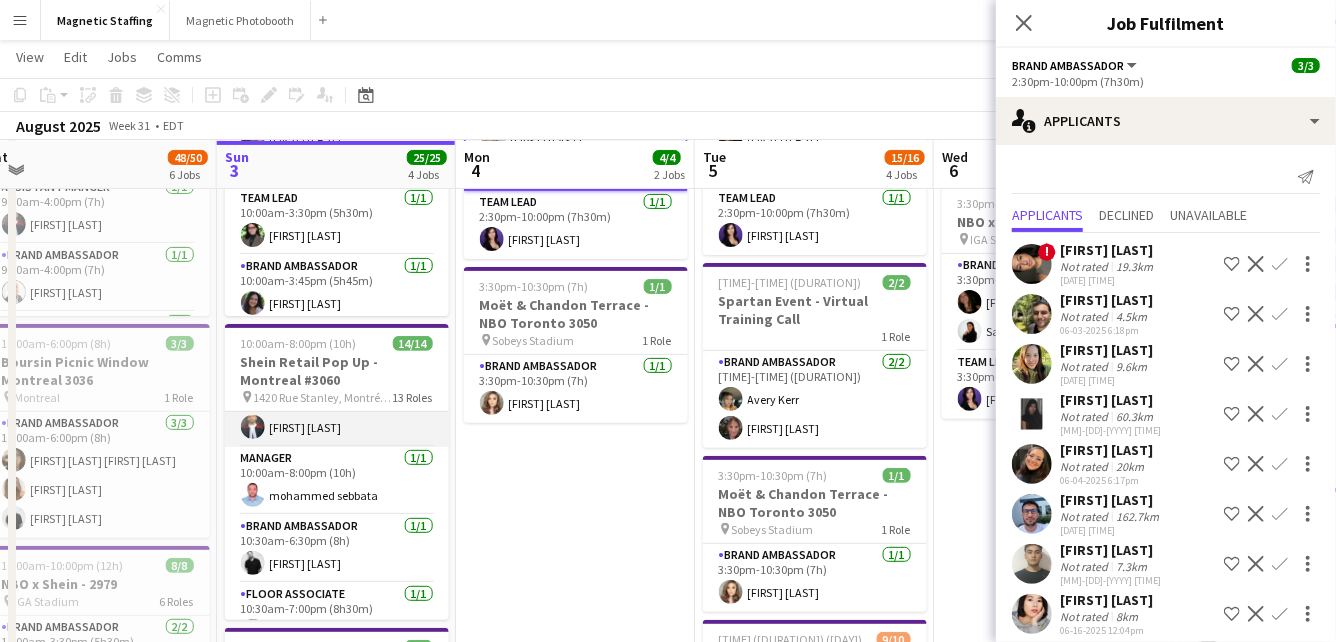 scroll, scrollTop: 169, scrollLeft: 0, axis: vertical 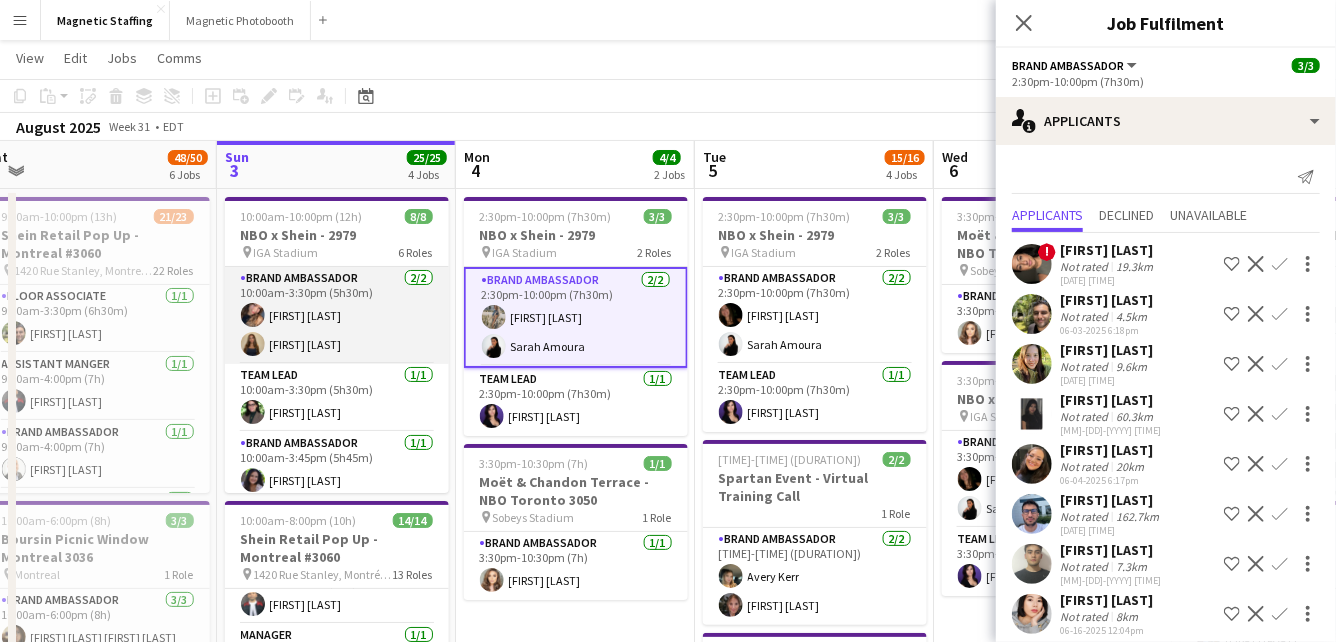 click on "Brand Ambassador   2/2   10:00am-3:30pm (5h30m)
[FIRST] [LAST] [FIRST] [LAST]" at bounding box center [337, 315] 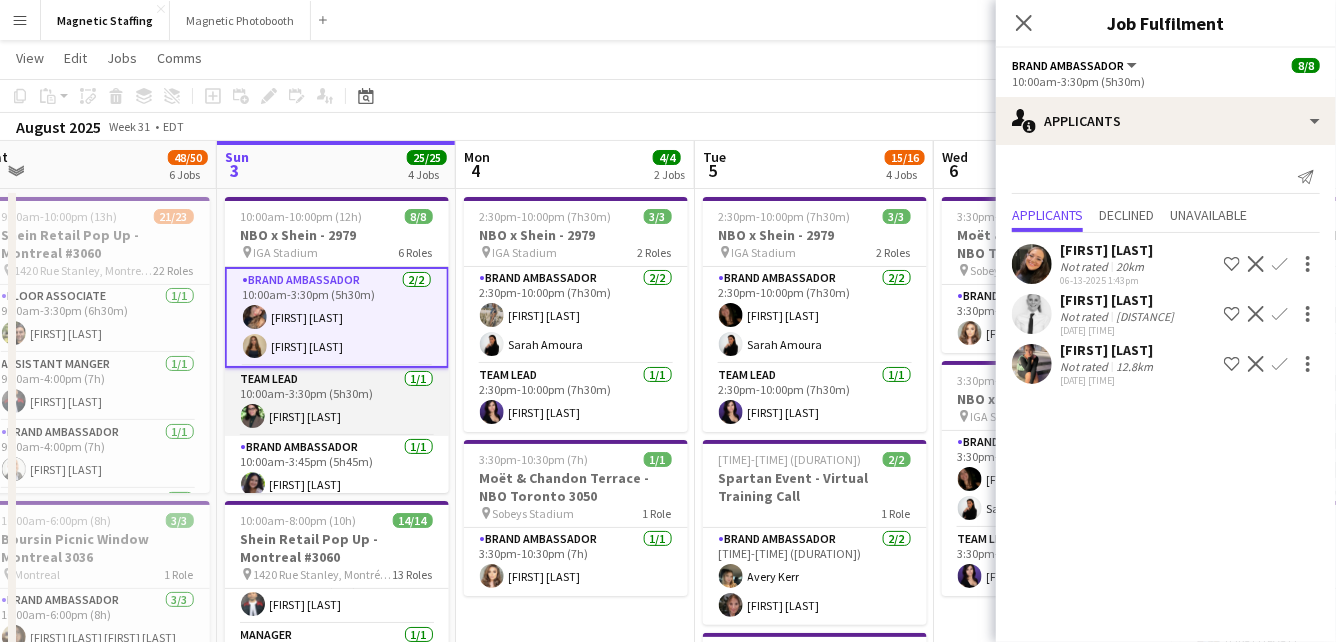 click on "Team Lead   1/1   10:00am-3:30pm (5h30m)
[FIRST] [LAST]" at bounding box center (337, 402) 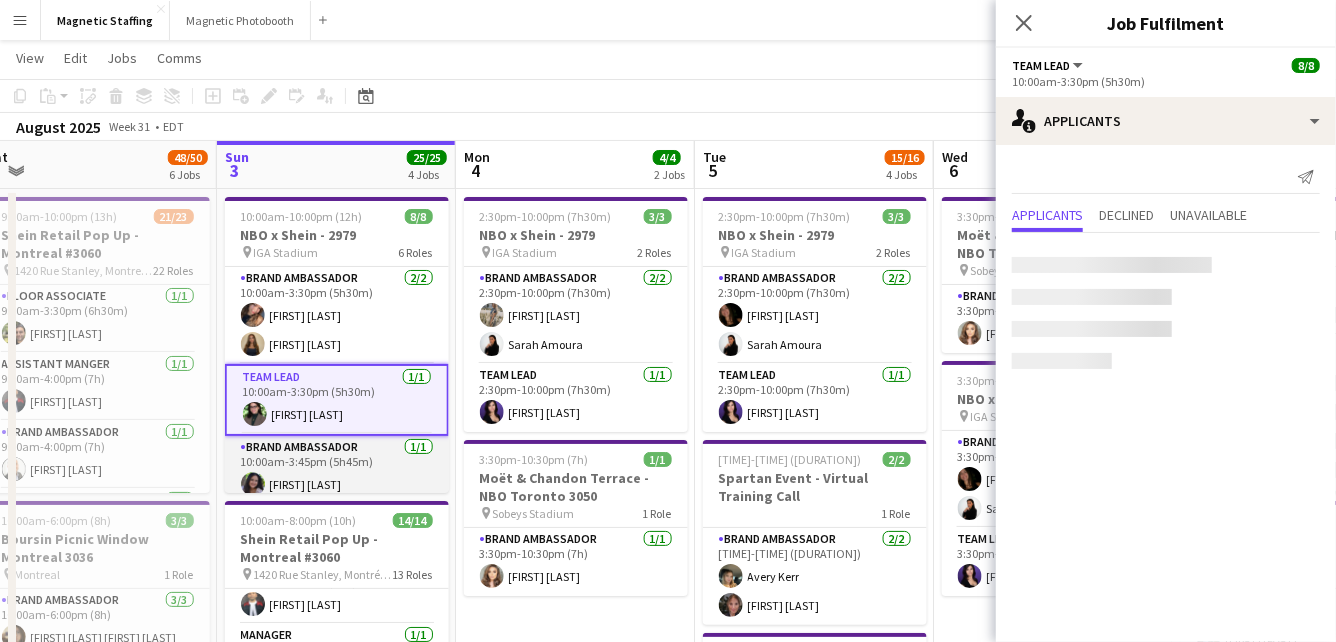 click on "Brand Ambassador   1/1   10:00am-3:45pm (5h45m)
[FIRST] [LAST]" at bounding box center (337, 470) 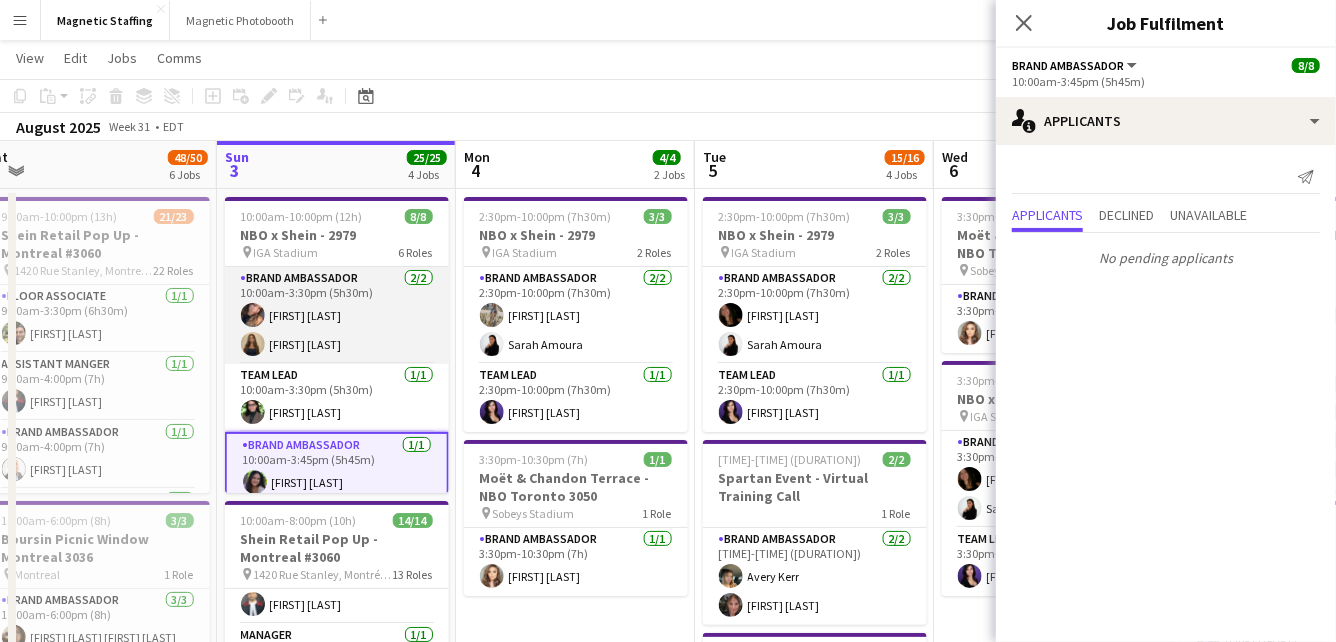 click on "Brand Ambassador   2/2   10:00am-3:30pm (5h30m)
[FIRST] [LAST] [FIRST] [LAST]" at bounding box center (337, 315) 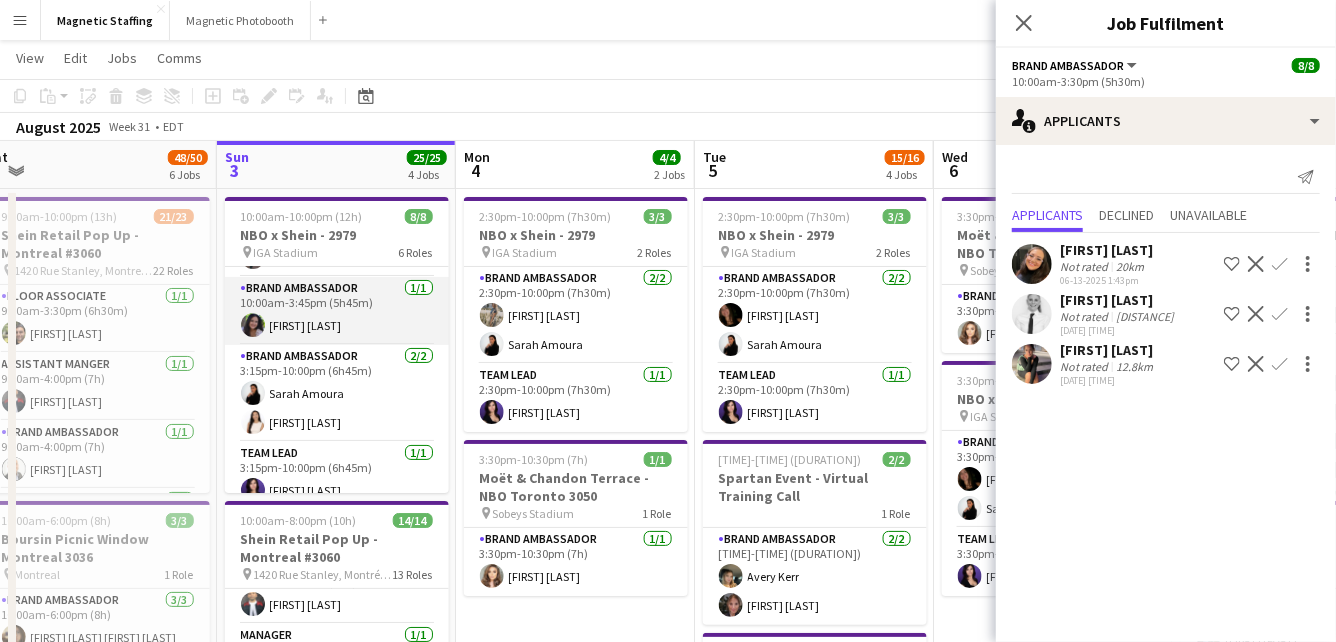 scroll, scrollTop: 243, scrollLeft: 0, axis: vertical 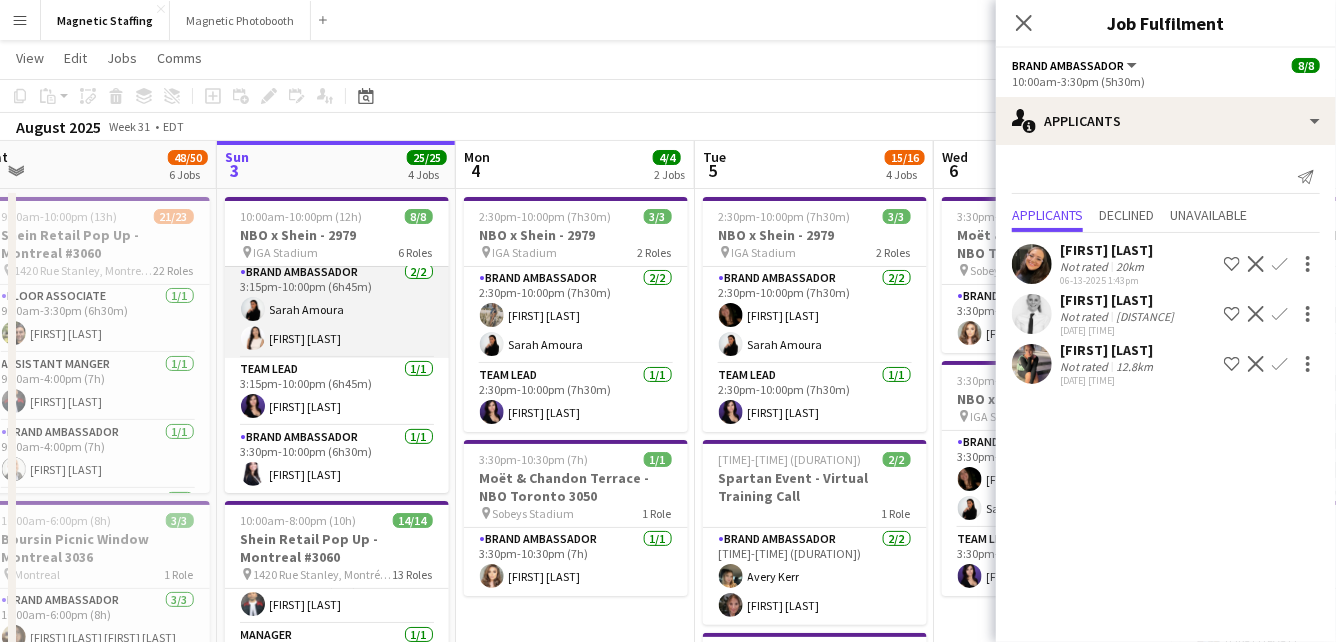 click on "Brand Ambassador   2/2   3:15pm-10:00pm (6h45m)
[FIRST] [LAST] [FIRST] [LAST]" at bounding box center [337, 309] 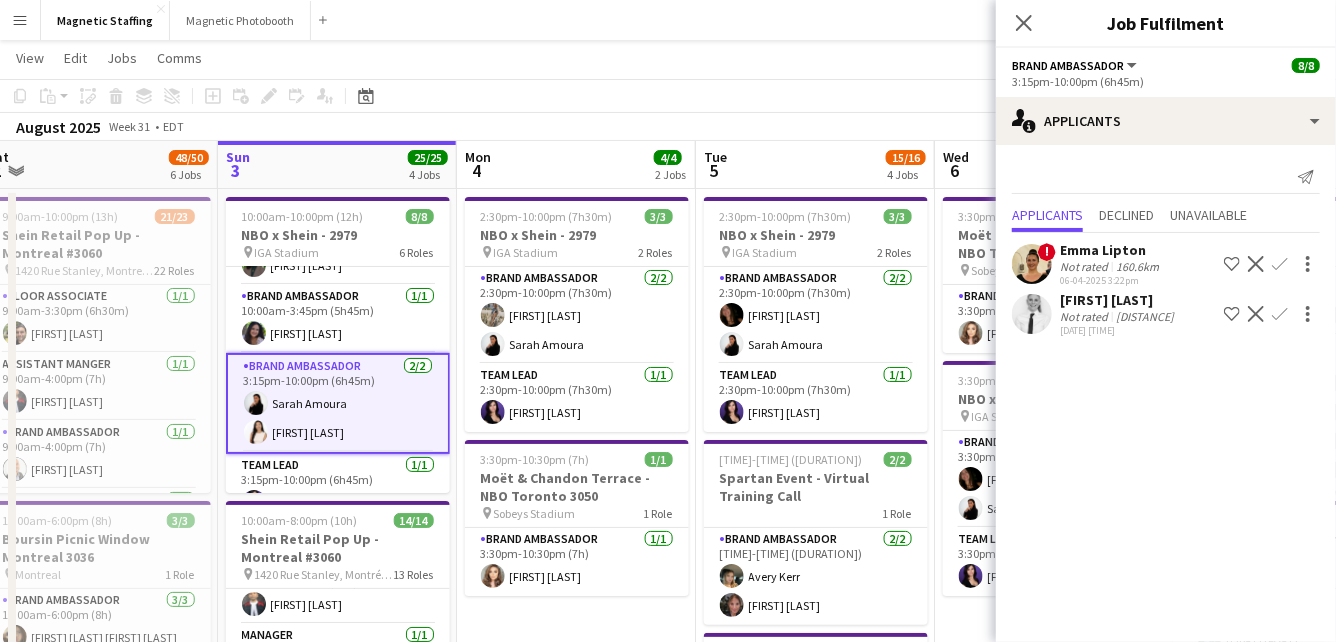 scroll, scrollTop: 146, scrollLeft: 0, axis: vertical 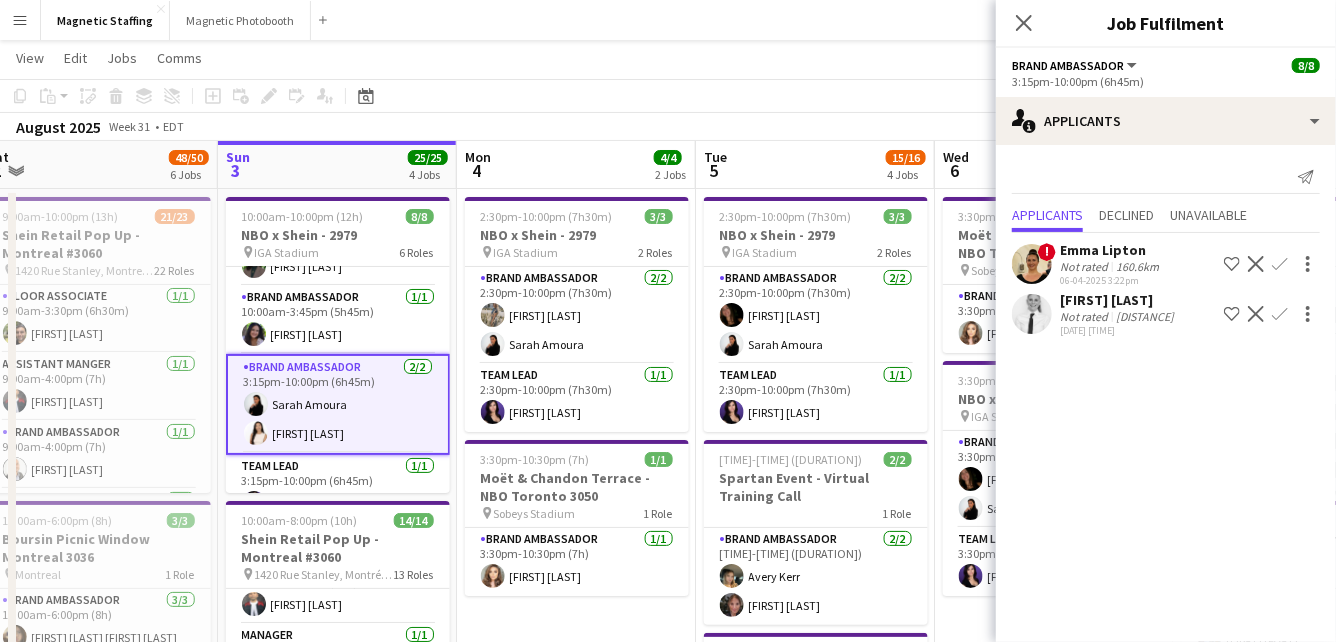 click on "Brand Ambassador   1/1   10:00am-3:45pm (5h45m)
[FIRST] [LAST]" at bounding box center [338, 320] 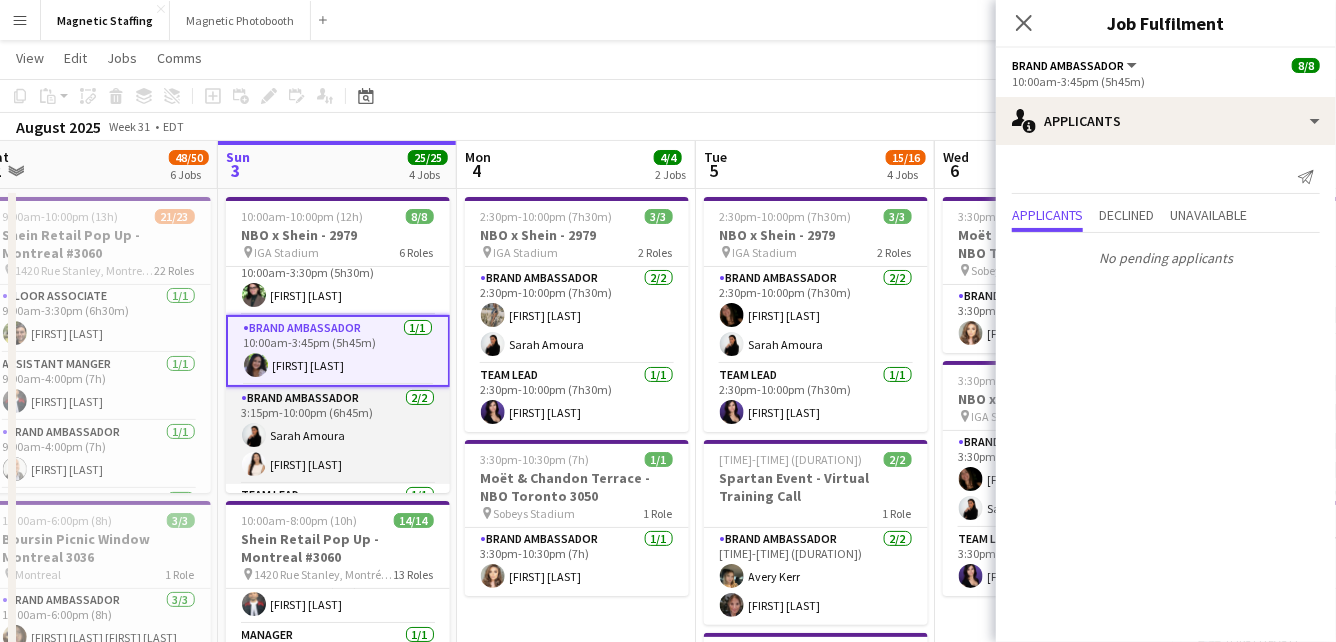scroll, scrollTop: 60, scrollLeft: 0, axis: vertical 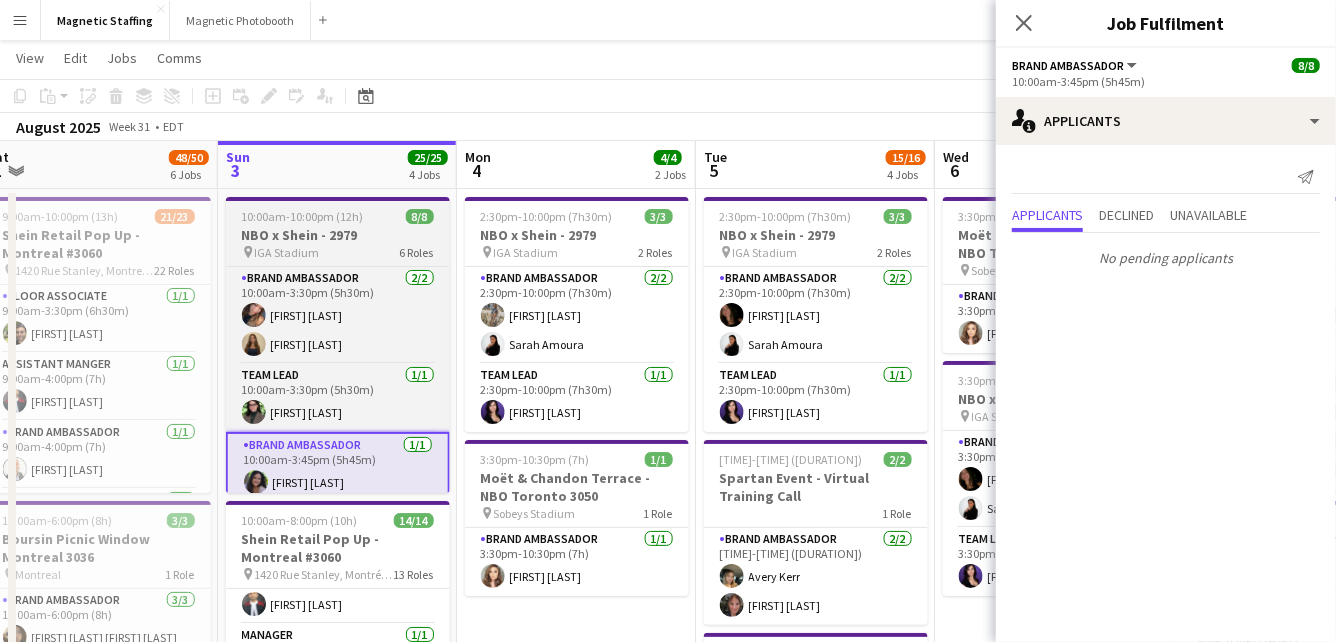 click on "[TIME] ([DURATION])    [COUNT]   NBO x Shein - 2979
pin
IGA Stadium   [COUNT] Roles   Brand Ambassador   [COUNT]   [TIME] ([DURATION])
[FIRST] [LAST] [FIRST] [LAST]  Team Lead   [COUNT]   [TIME] ([DURATION])
[FIRST] [LAST]  Brand Ambassador   [COUNT]   [TIME] ([DURATION])
[FIRST] [LAST]  Brand Ambassador   [COUNT]   [TIME] ([DURATION])
[FIRST] [LAST]  Brand Ambassador   [COUNT]   [TIME] ([DURATION])
[FIRST] [LAST]  Team Lead   [COUNT]   [TIME] ([DURATION])
[FIRST] [LAST]  Brand Ambassador   [COUNT]   [TIME] ([DURATION])
[FIRST] [LAST]" at bounding box center [338, 345] 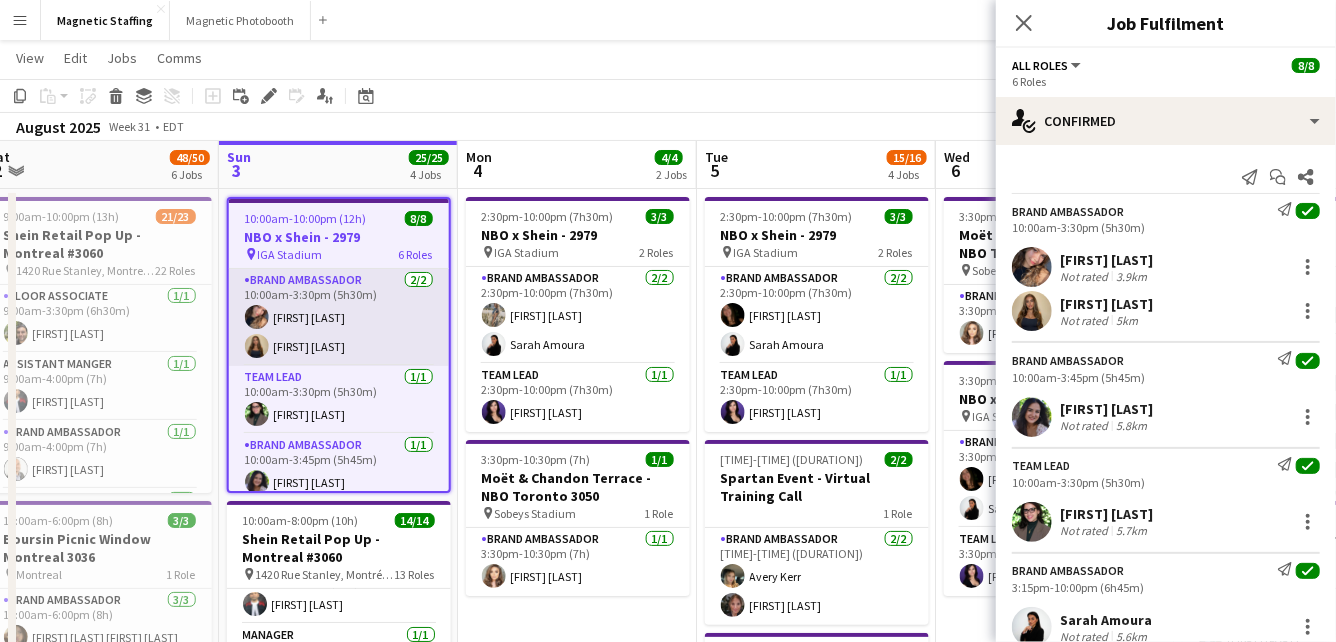 click on "Brand Ambassador   2/2   10:00am-3:30pm (5h30m)
[FIRST] [LAST] [FIRST] [LAST]" at bounding box center [339, 317] 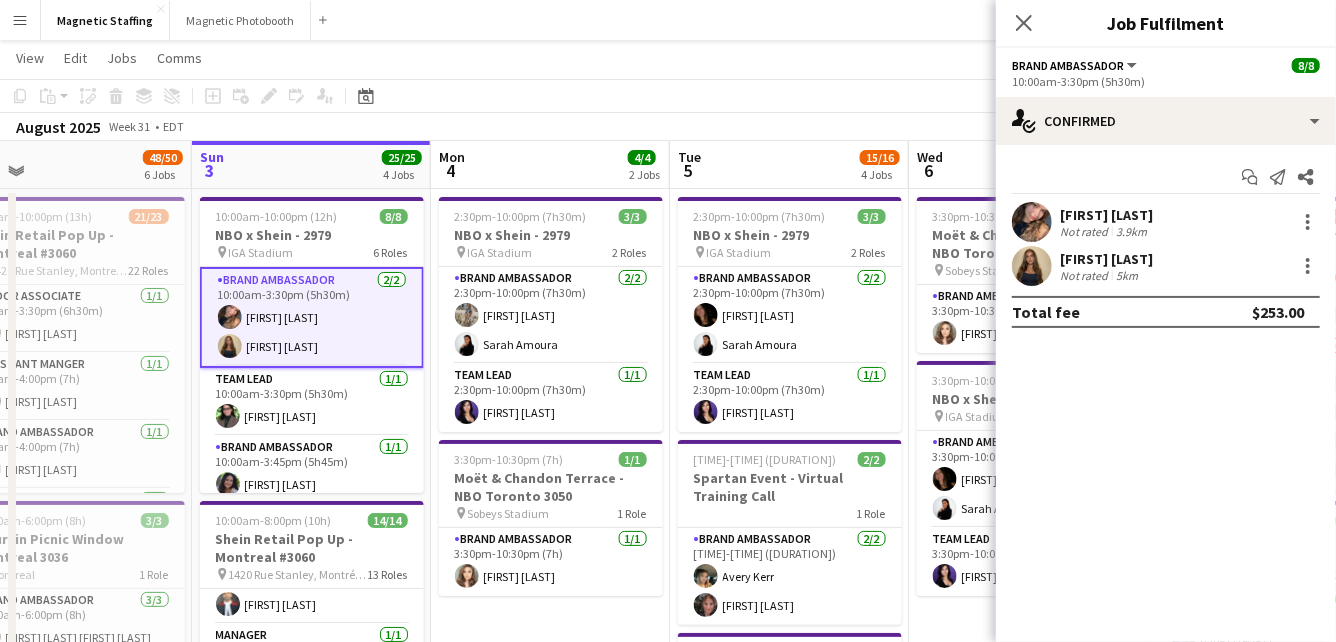 scroll, scrollTop: 0, scrollLeft: 714, axis: horizontal 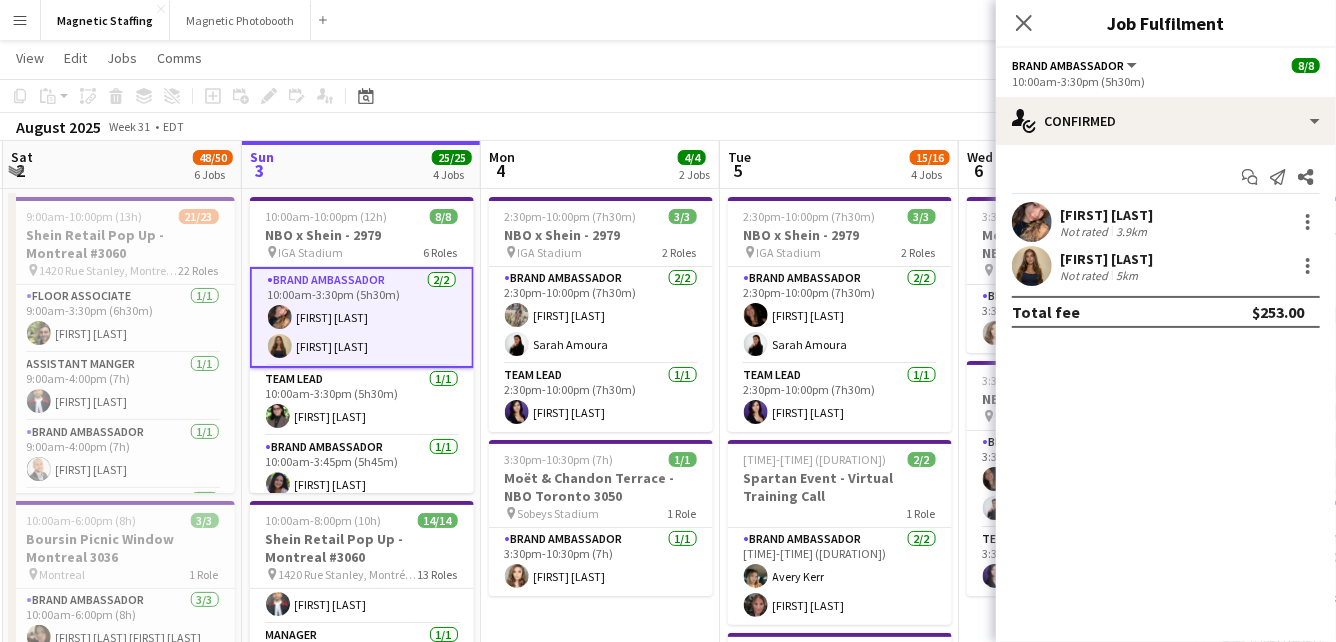 drag, startPoint x: 808, startPoint y: 287, endPoint x: 386, endPoint y: 295, distance: 422.07584 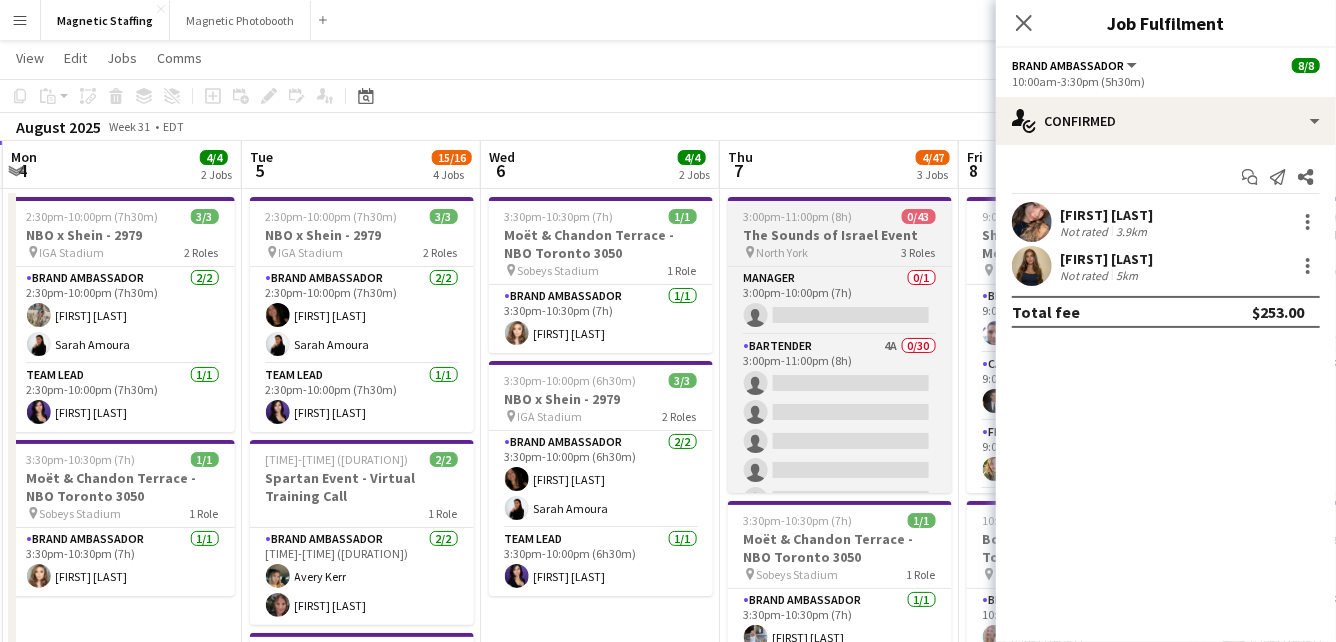 scroll, scrollTop: 0, scrollLeft: 715, axis: horizontal 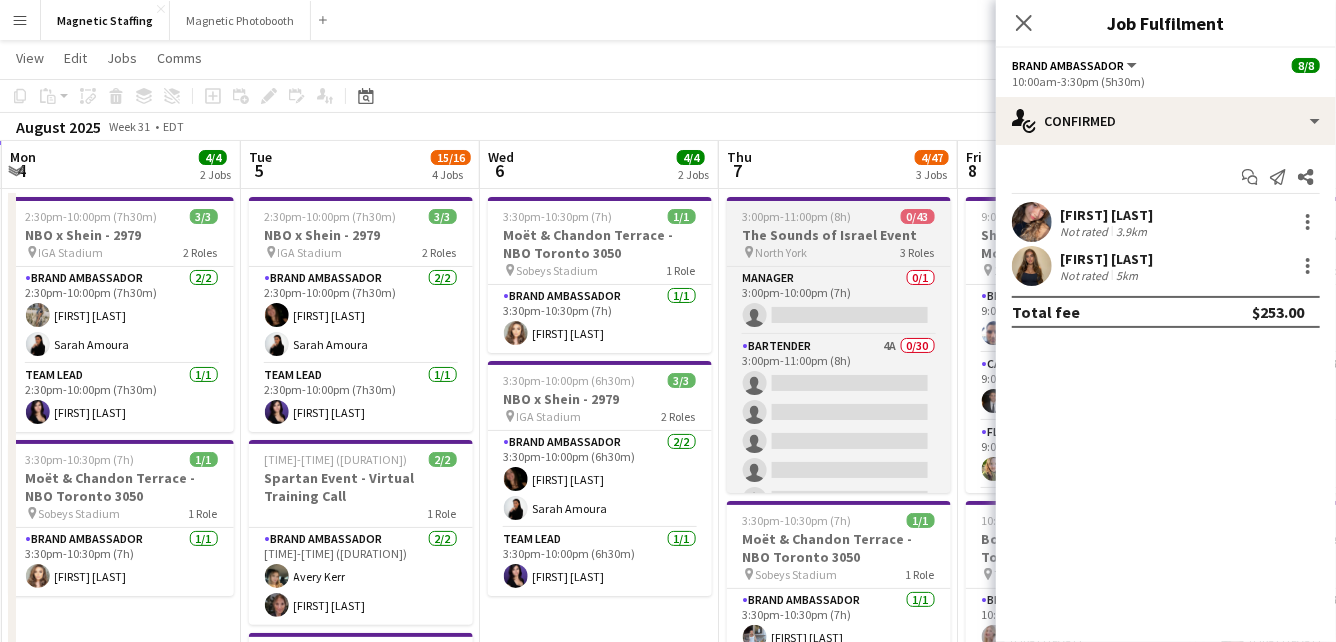 click on "The Sounds of Israel Event" at bounding box center (839, 235) 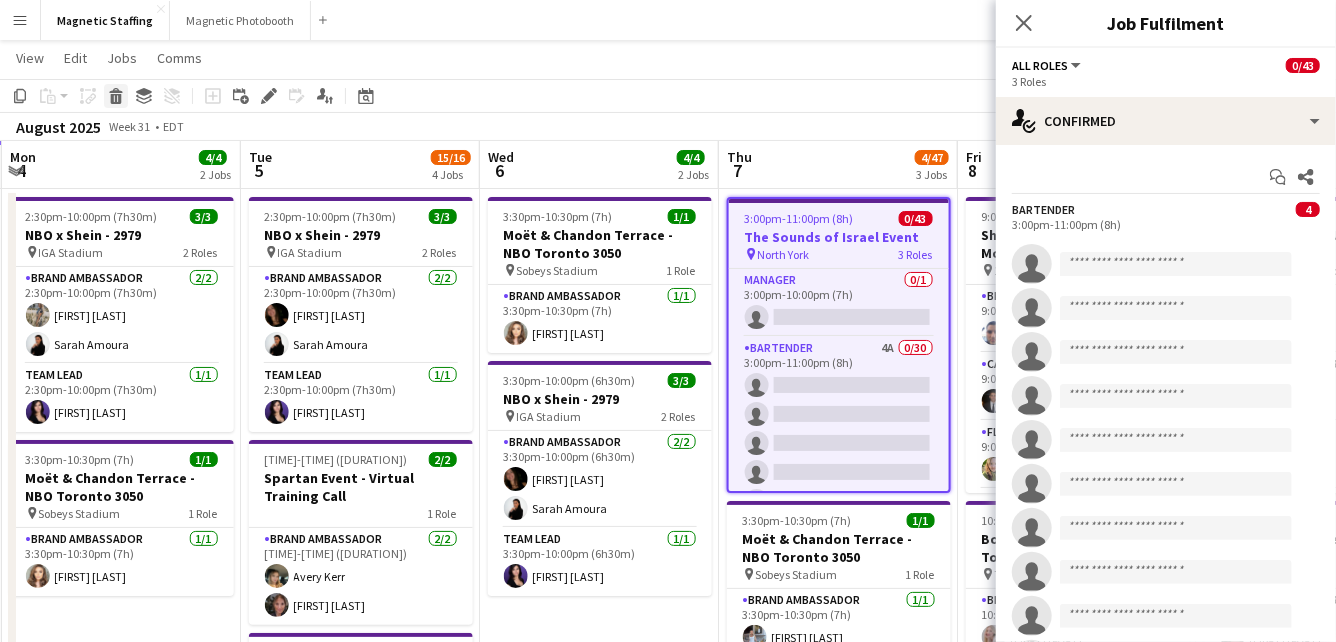 click on "Delete" 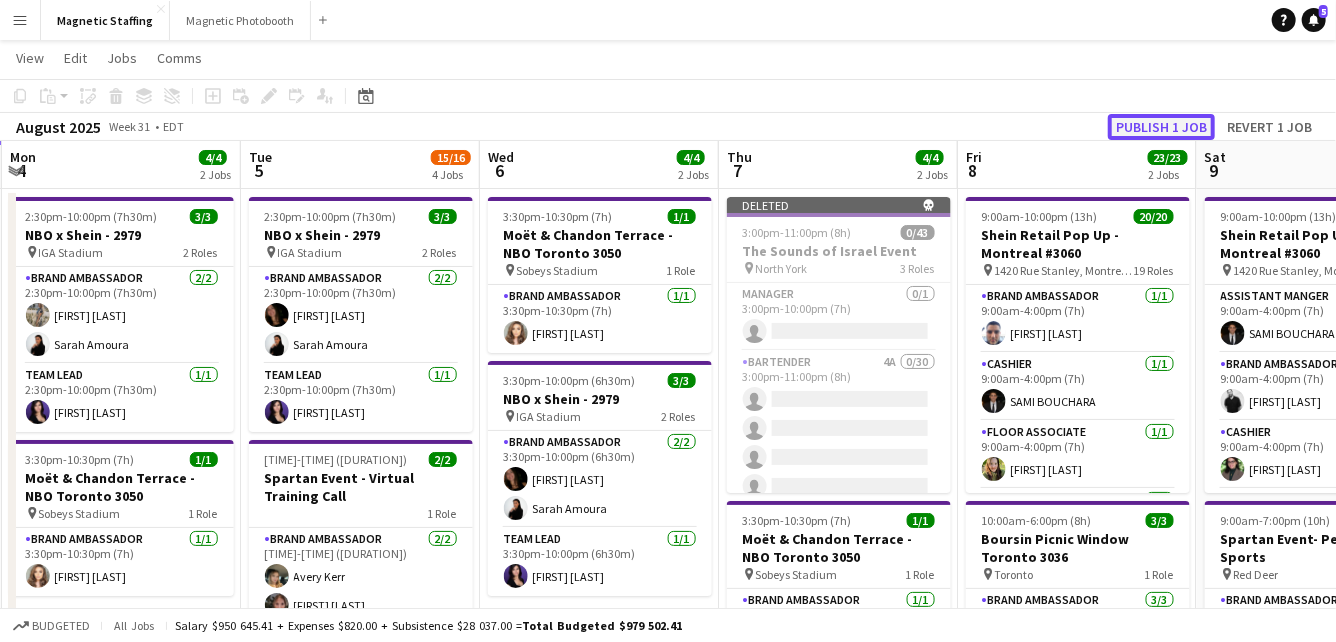 click on "Publish 1 job" 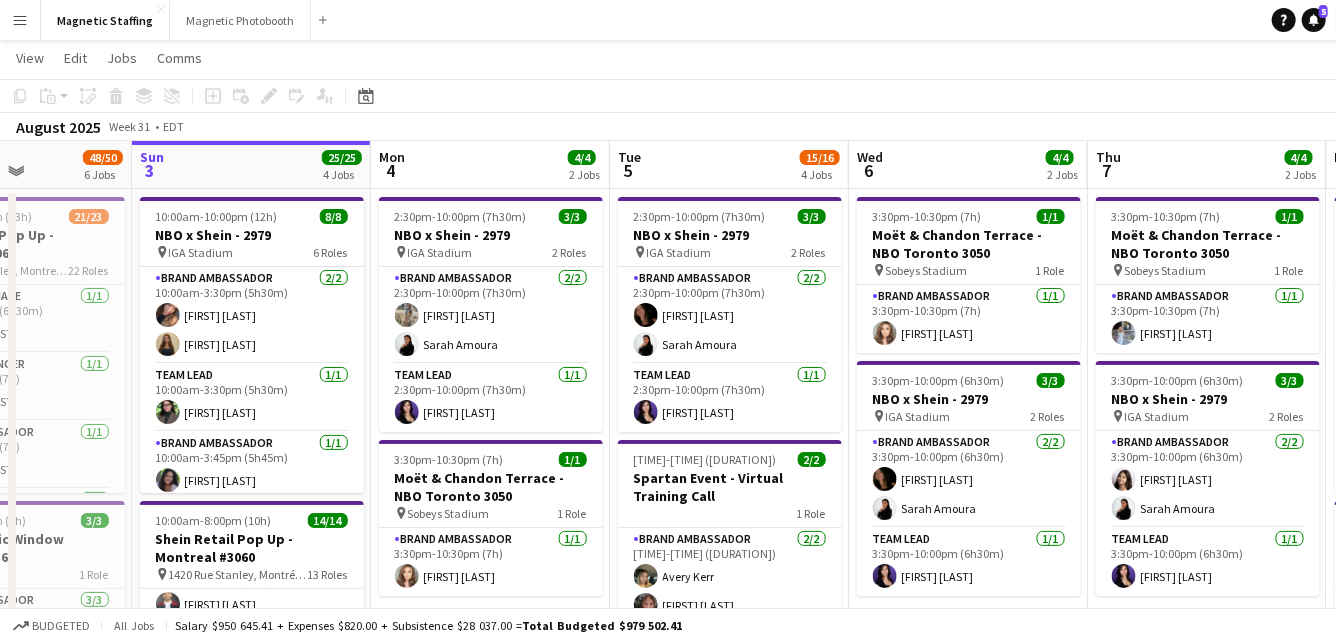 scroll, scrollTop: 0, scrollLeft: 594, axis: horizontal 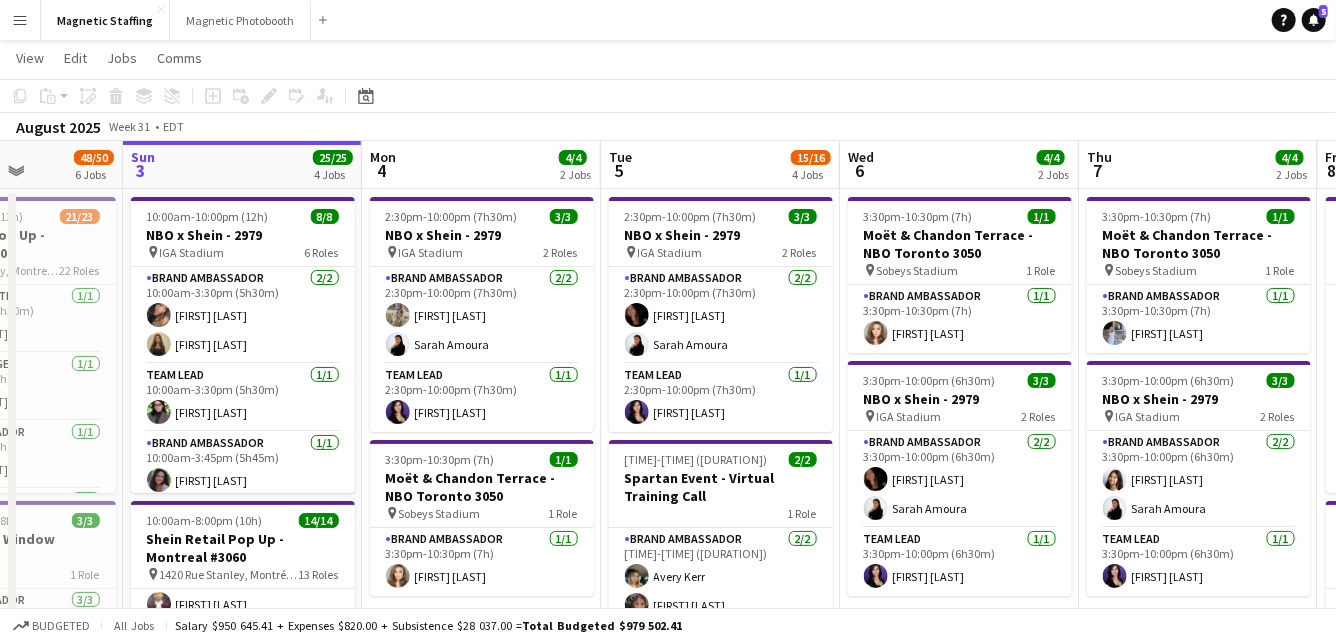 drag, startPoint x: 700, startPoint y: 307, endPoint x: 1054, endPoint y: 276, distance: 355.35477 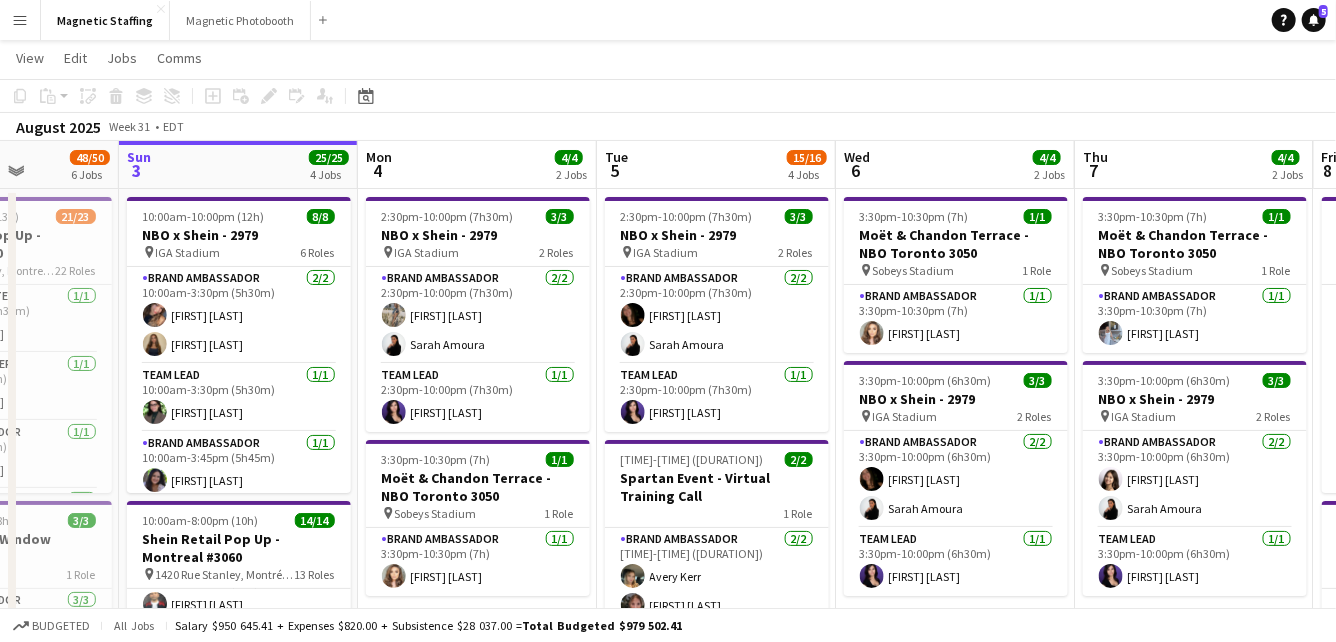 click on "Brand Ambassador   2/2   10:00am-3:30pm (5h30m)
[FIRST] [LAST] [FIRST] [LAST]" at bounding box center [239, 315] 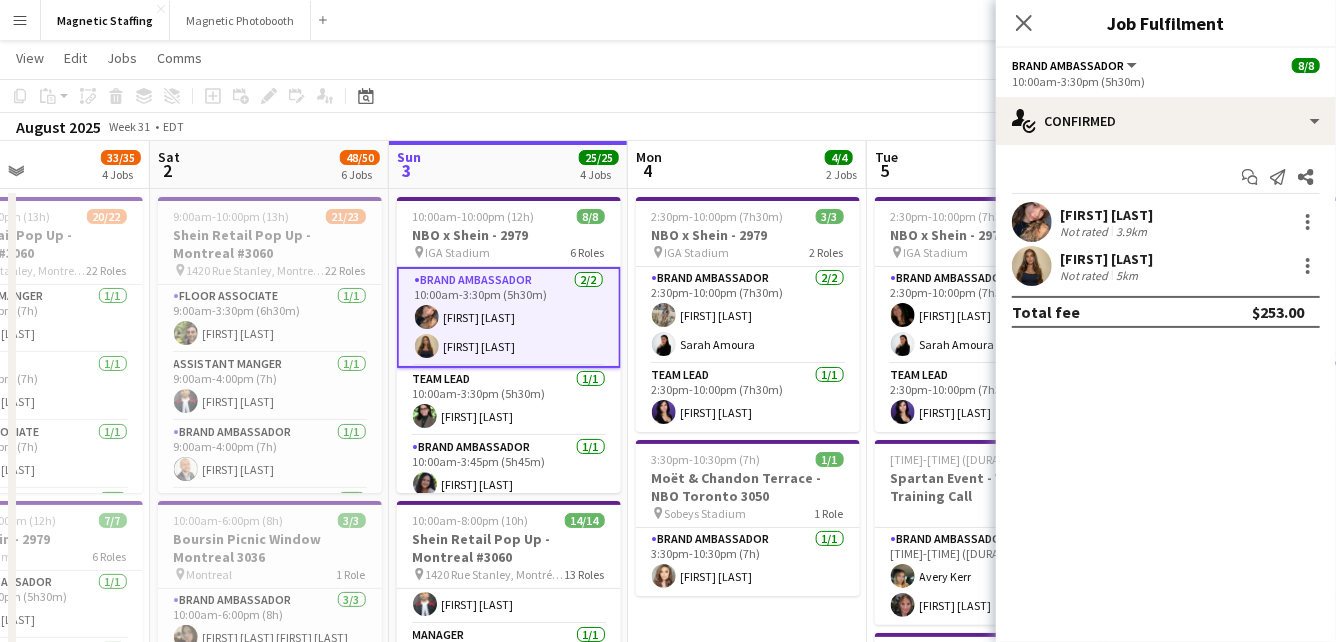 drag, startPoint x: 358, startPoint y: 307, endPoint x: 539, endPoint y: 280, distance: 183.00273 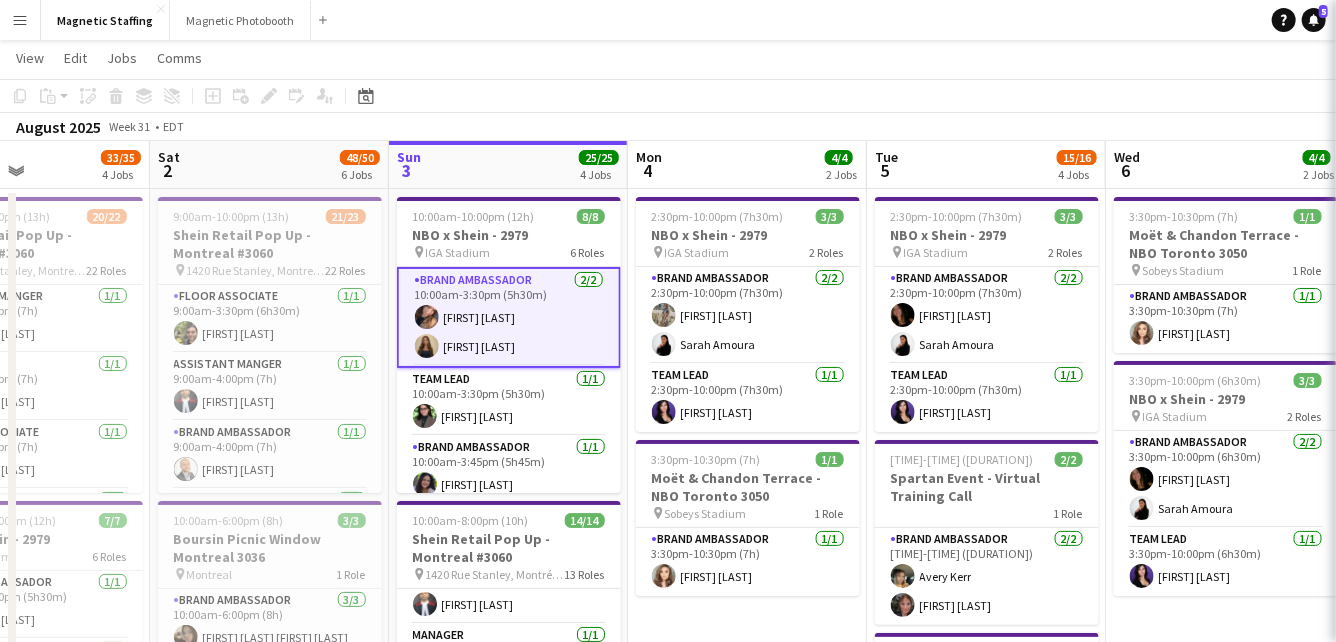 scroll, scrollTop: 0, scrollLeft: 566, axis: horizontal 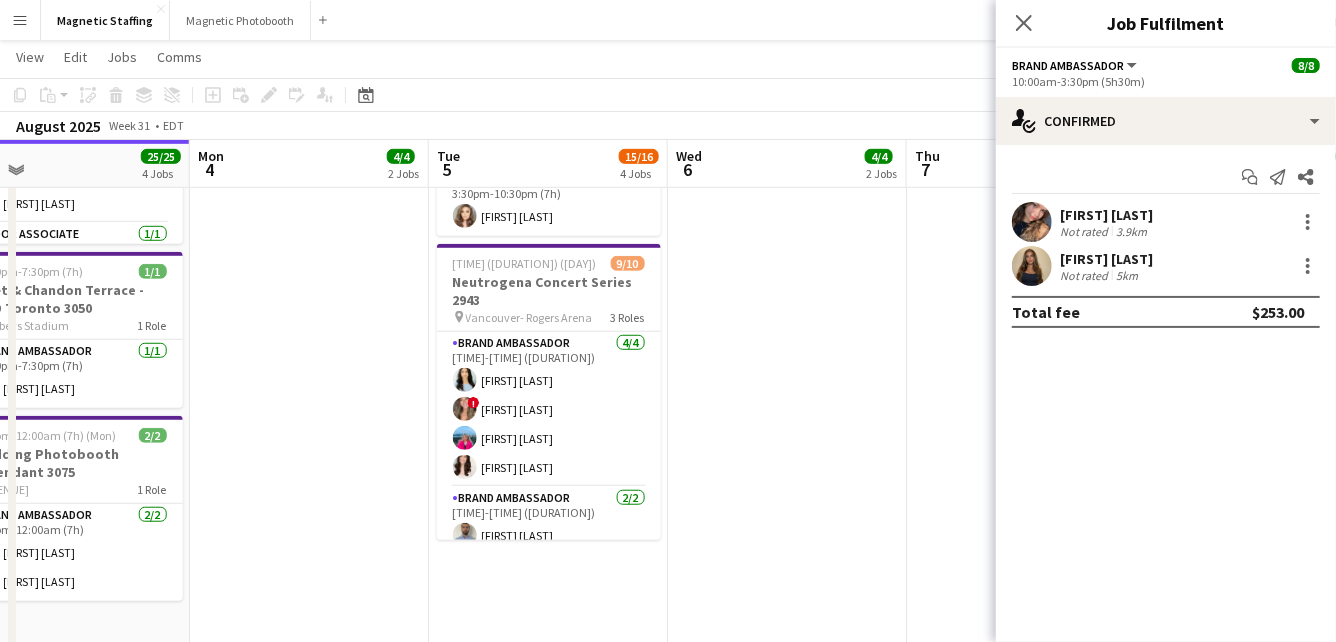 drag, startPoint x: 709, startPoint y: 455, endPoint x: 283, endPoint y: 482, distance: 426.85477 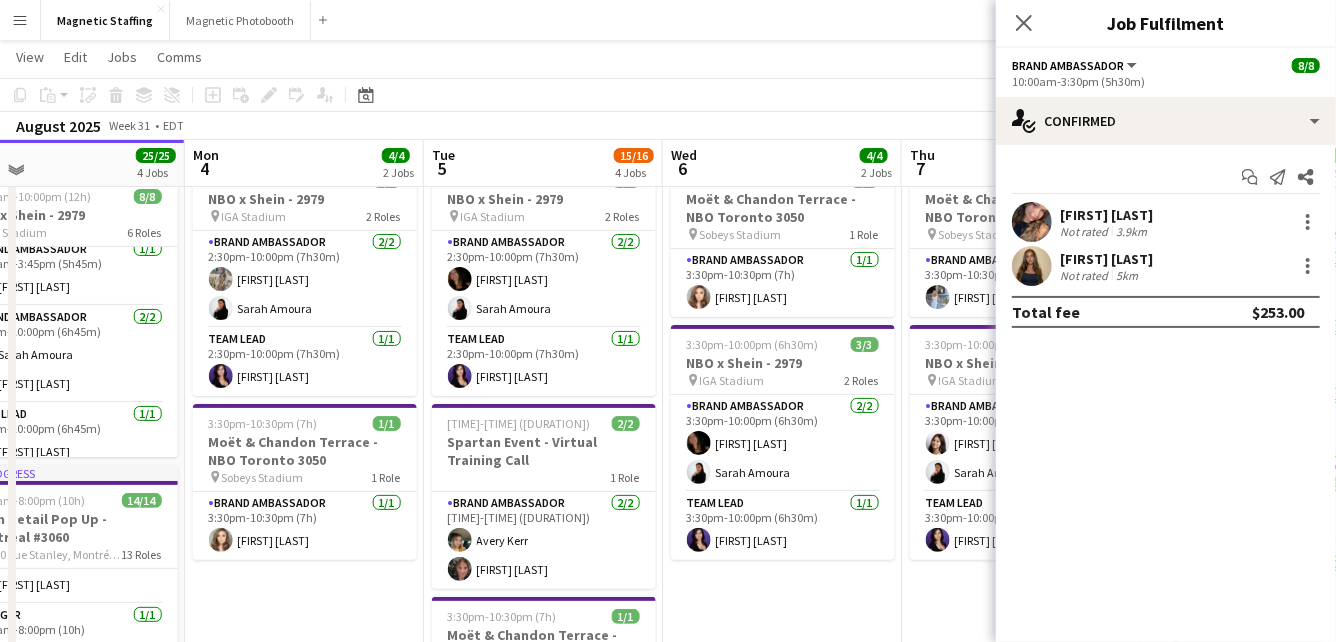 scroll, scrollTop: 70, scrollLeft: 0, axis: vertical 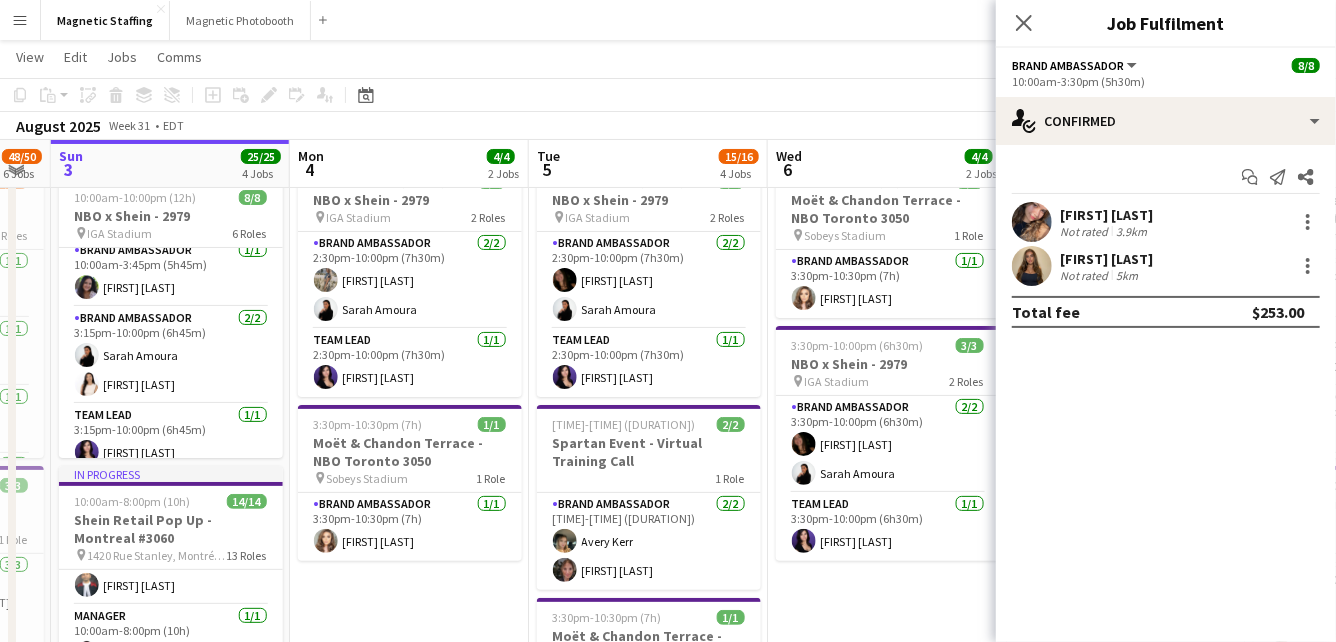 drag, startPoint x: 352, startPoint y: 461, endPoint x: 457, endPoint y: 459, distance: 105.01904 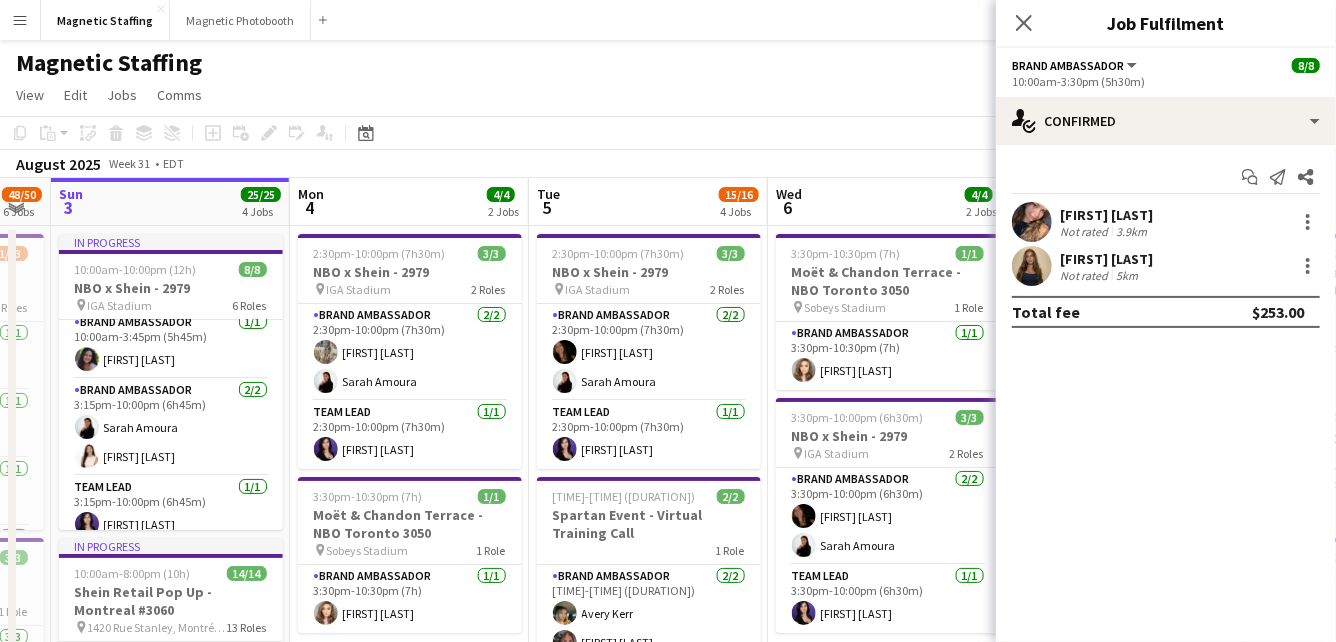 scroll, scrollTop: 1, scrollLeft: 0, axis: vertical 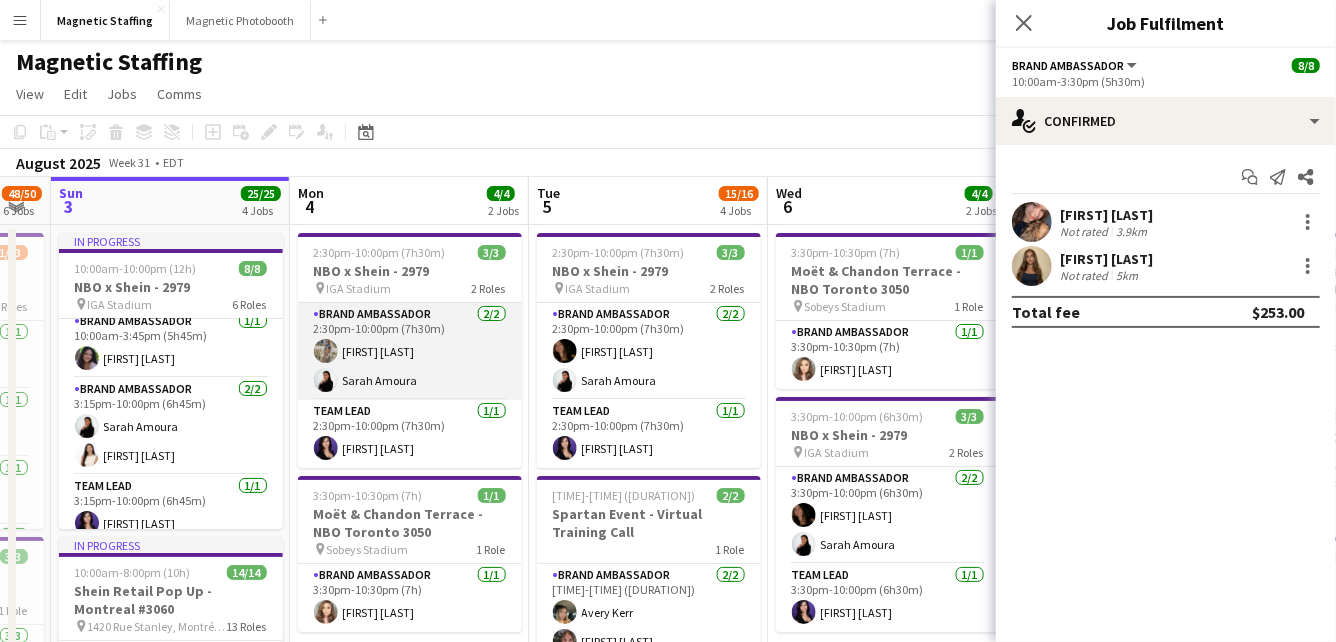 click on "Brand Ambassador   2/2   2:30pm-10:00pm (7h30m)
[FIRST] [LAST] [FIRST] [LAST]" at bounding box center [410, 351] 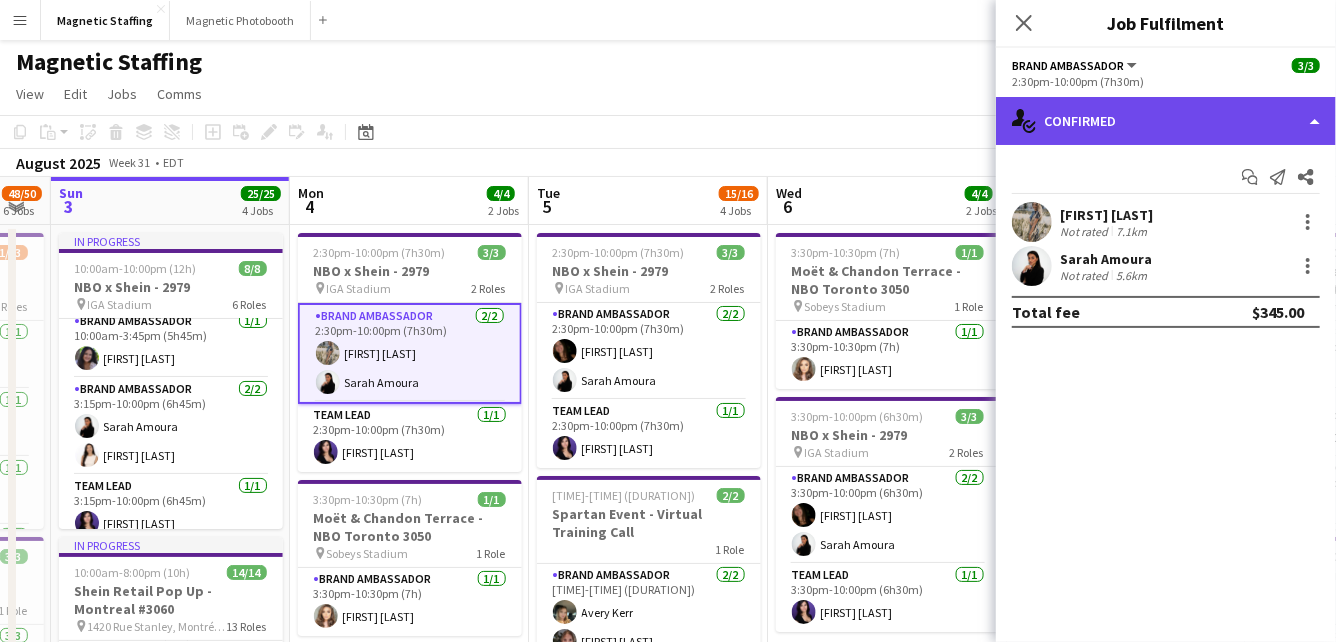 click on "single-neutral-actions-check-2
Confirmed" 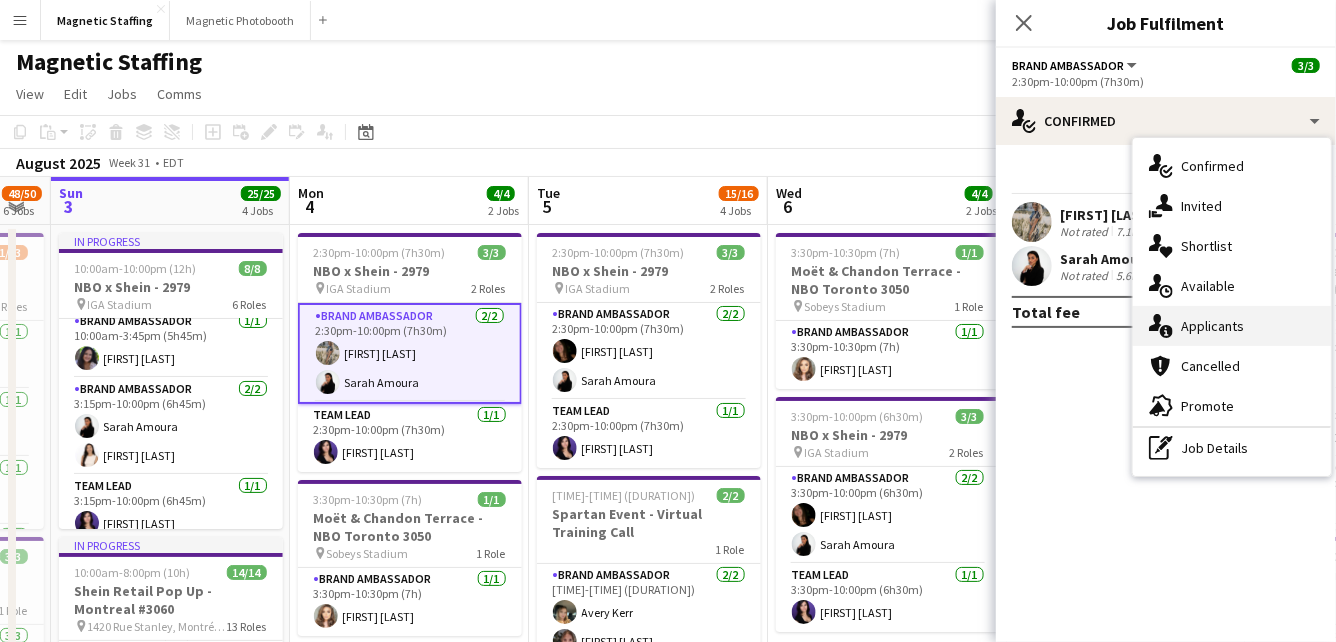 click on "single-neutral-actions-information
Applicants" at bounding box center (1232, 326) 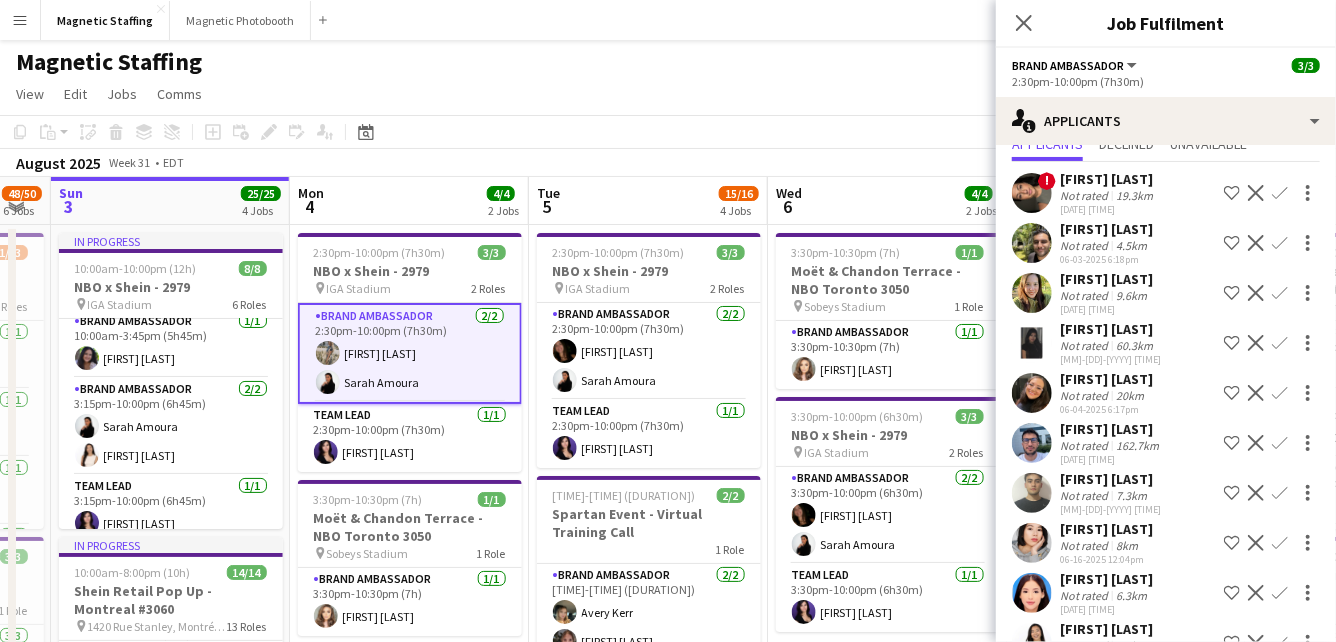 scroll, scrollTop: 0, scrollLeft: 0, axis: both 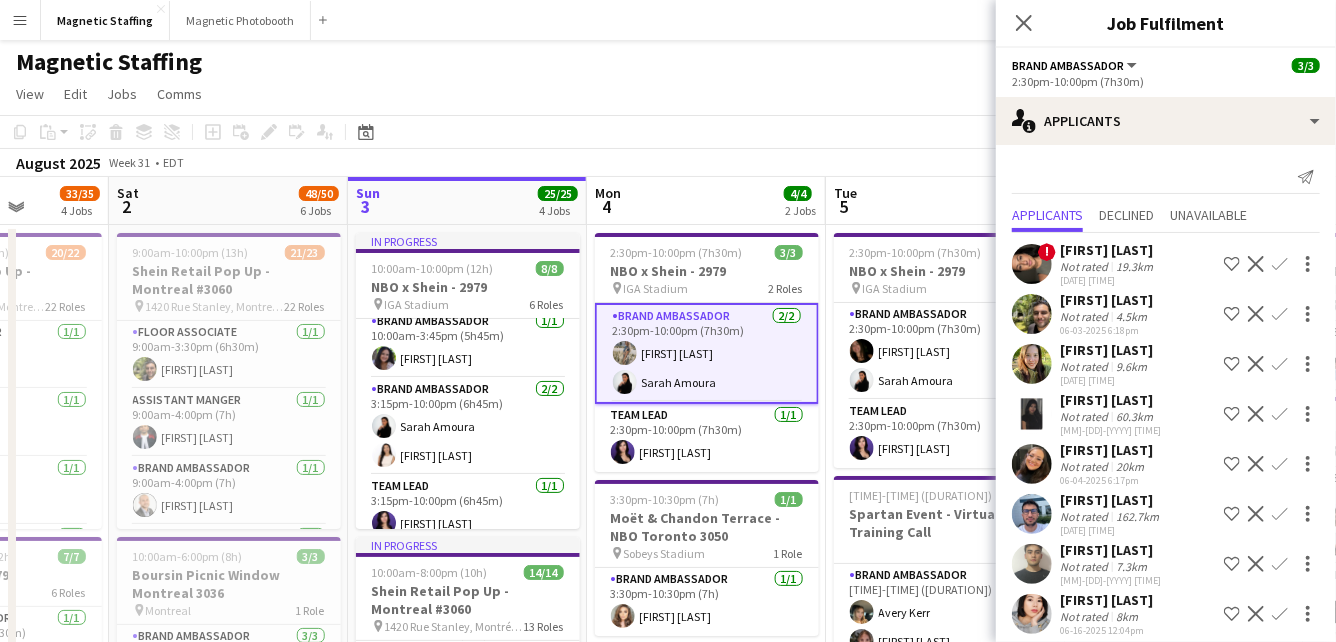 drag, startPoint x: 312, startPoint y: 408, endPoint x: 608, endPoint y: 351, distance: 301.43823 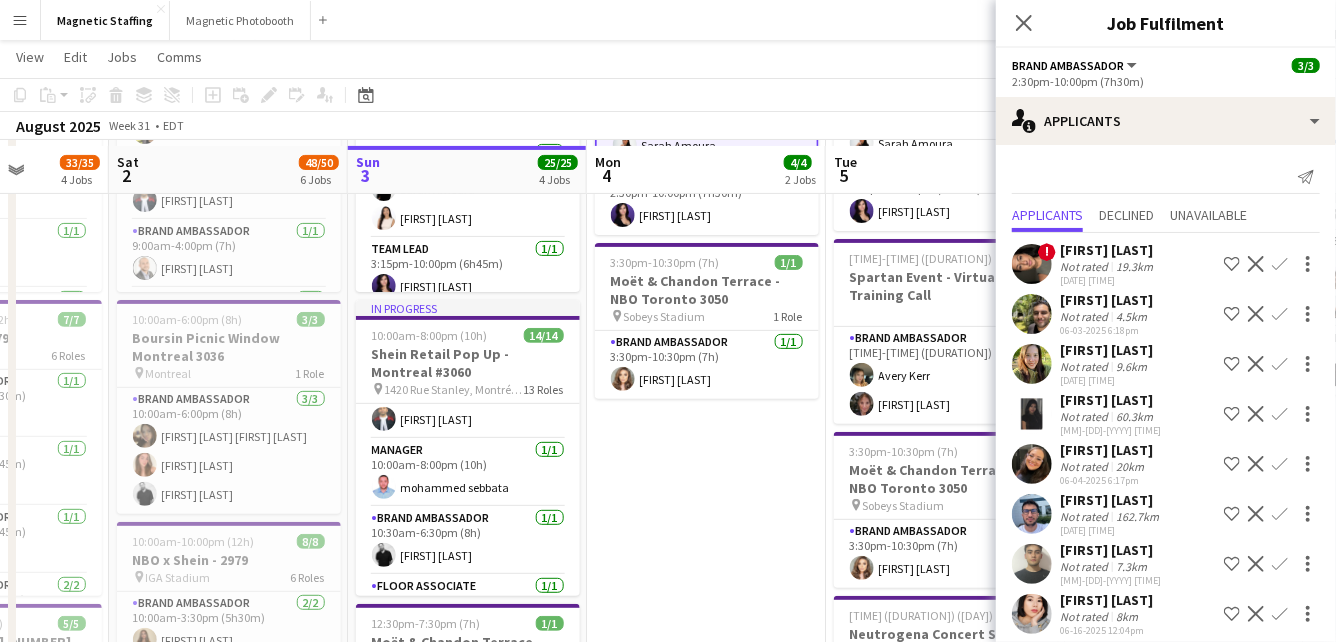 scroll, scrollTop: 246, scrollLeft: 0, axis: vertical 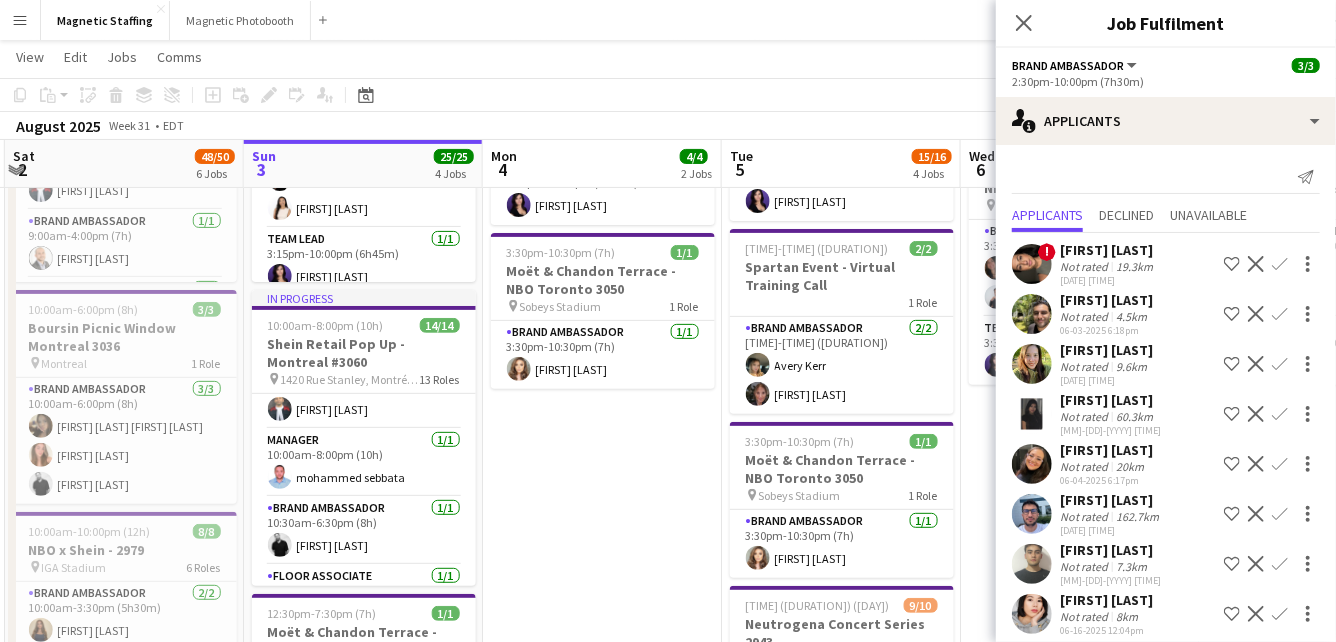 drag, startPoint x: 424, startPoint y: 562, endPoint x: 273, endPoint y: 562, distance: 151 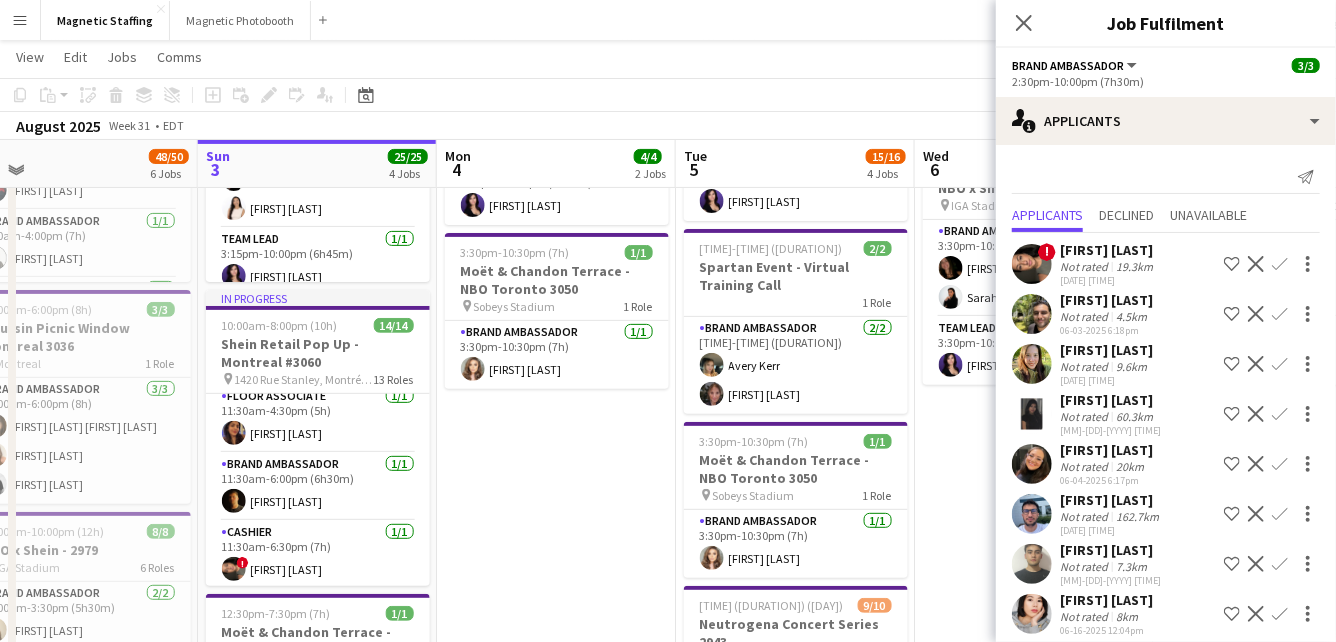 scroll, scrollTop: 720, scrollLeft: 0, axis: vertical 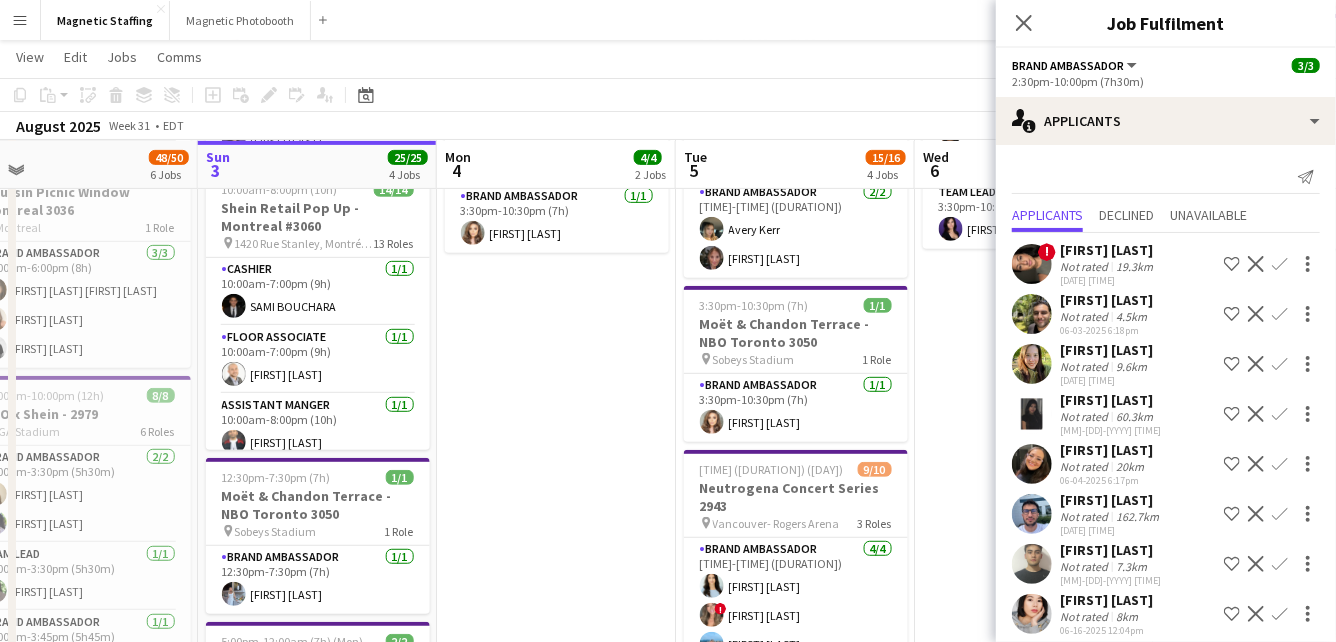 click on "Floor Associate   1/1   [TIME]-[TIME] ([DURATION])
[FIRST] [LAST]" at bounding box center (318, 360) 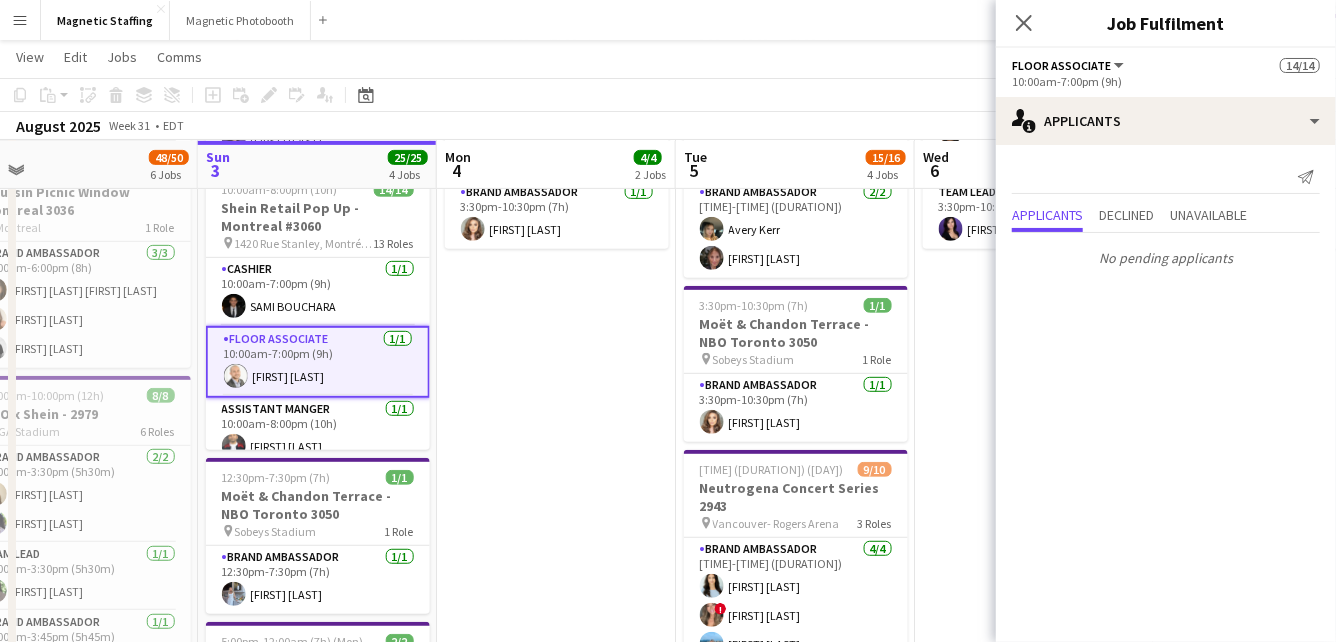 click on "Floor Associate   1/1   [TIME]-[TIME] ([DURATION])
[FIRST] [LAST]" at bounding box center [318, 362] 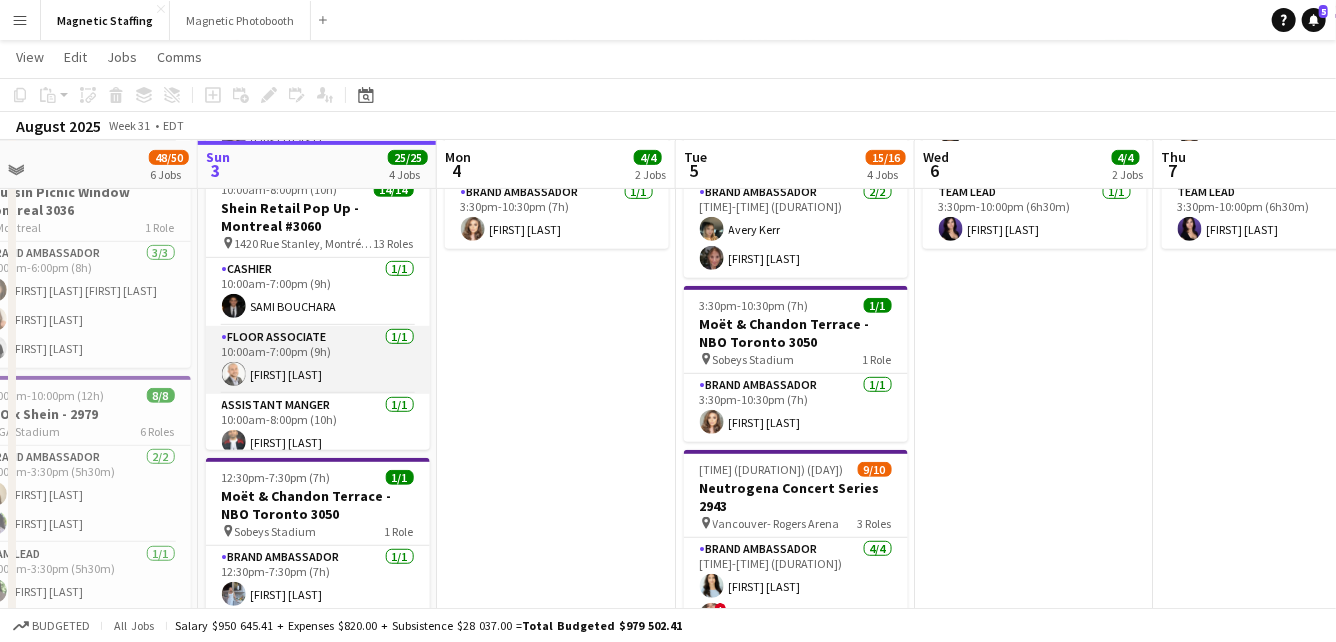 click on "Floor Associate   1/1   [TIME]-[TIME] ([DURATION])
[FIRST] [LAST]" at bounding box center [318, 360] 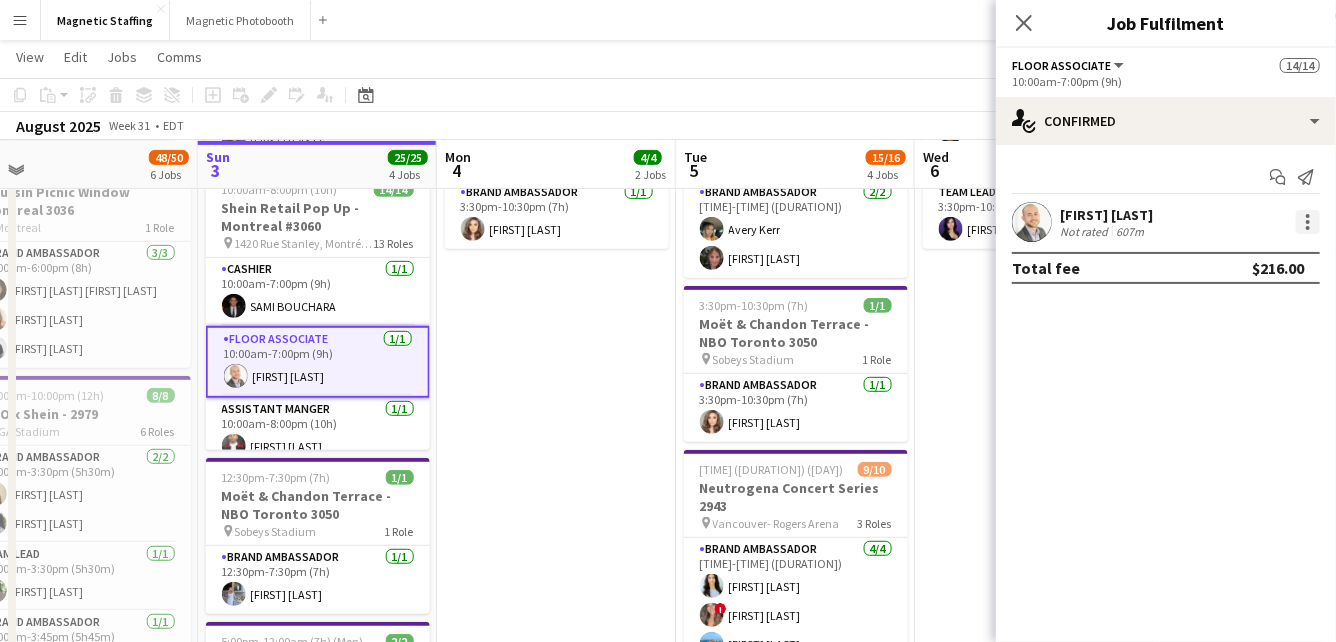 click at bounding box center (1308, 222) 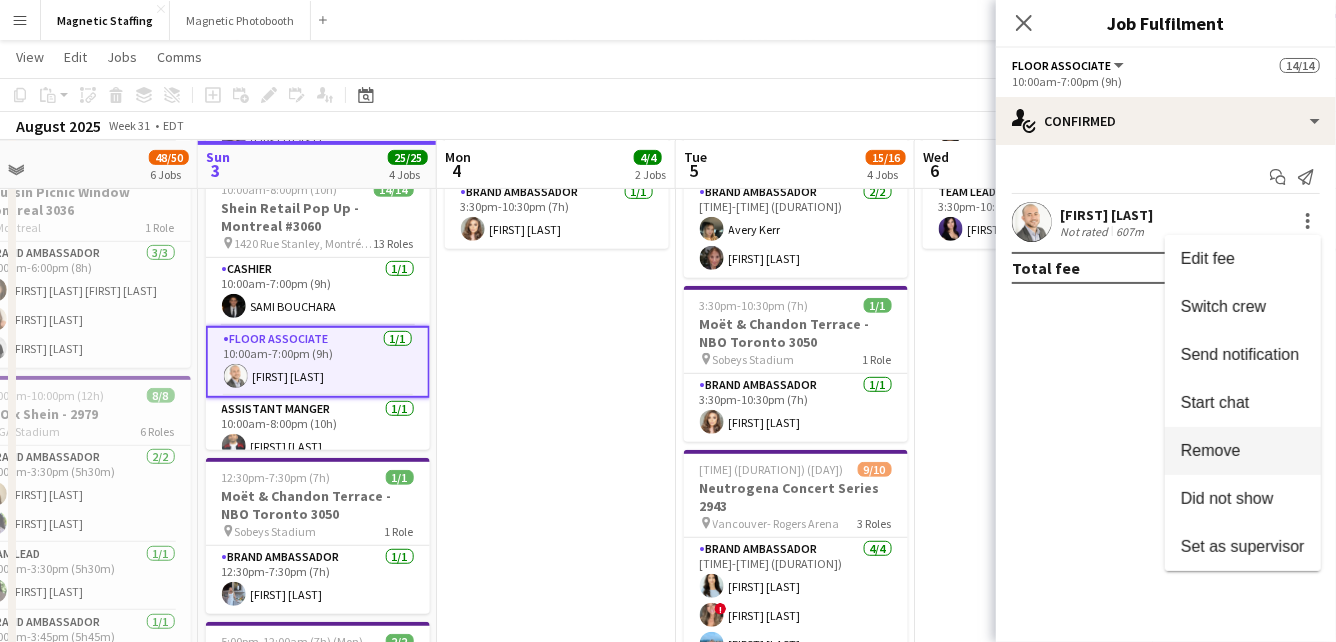 click on "Remove" at bounding box center [1211, 450] 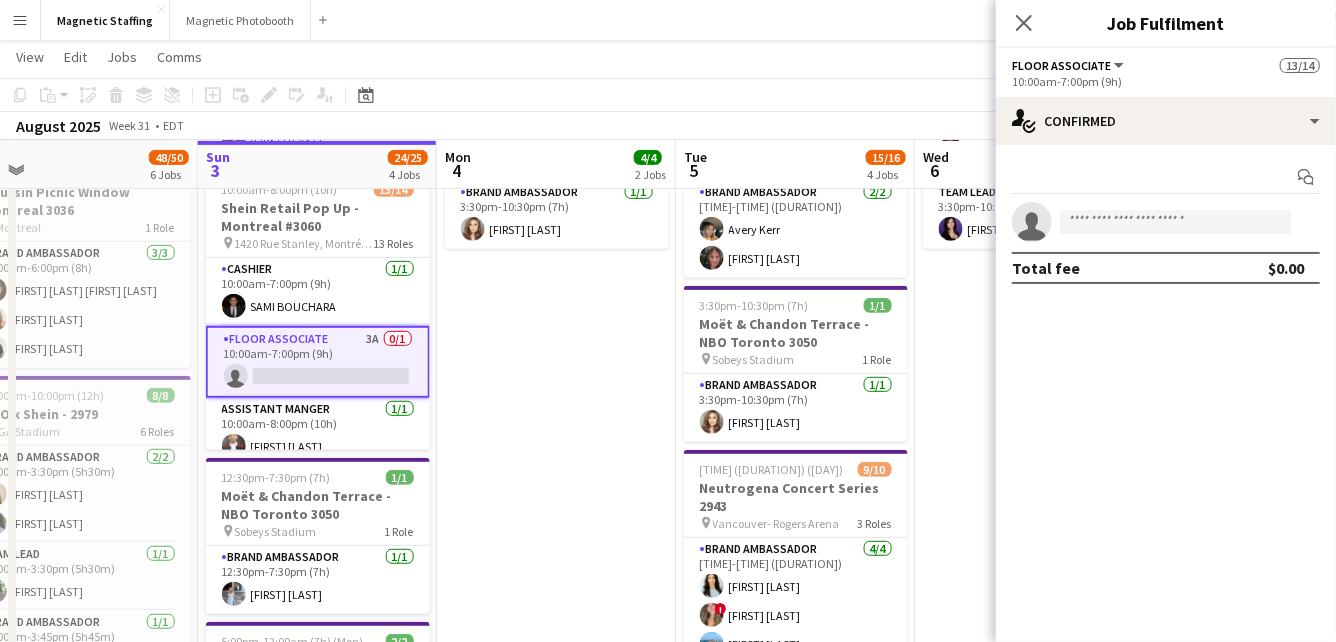 click on "TIME]-[TIME] ([DURATION])    3/3   NBO x Shein - 2979
pin
IGA Stadium   2 Roles   Brand Ambassador   2/2   2:30pm-10:00pm (7h30m)
[FIRST] [LAST] [FIRST] [LAST]  Team Lead   1/1   2:30pm-10:00pm (7h30m)
[FIRST] [LAST]     3:30pm-10:30pm (7h)    1/1   Moët & Chandon Terrace - NBO Toronto 3050
pin
Sobeys Stadium    1 Role   Brand Ambassador   1/1   3:30pm-10:30pm (7h)
[FIRST] [LAST]" at bounding box center (556, 664) 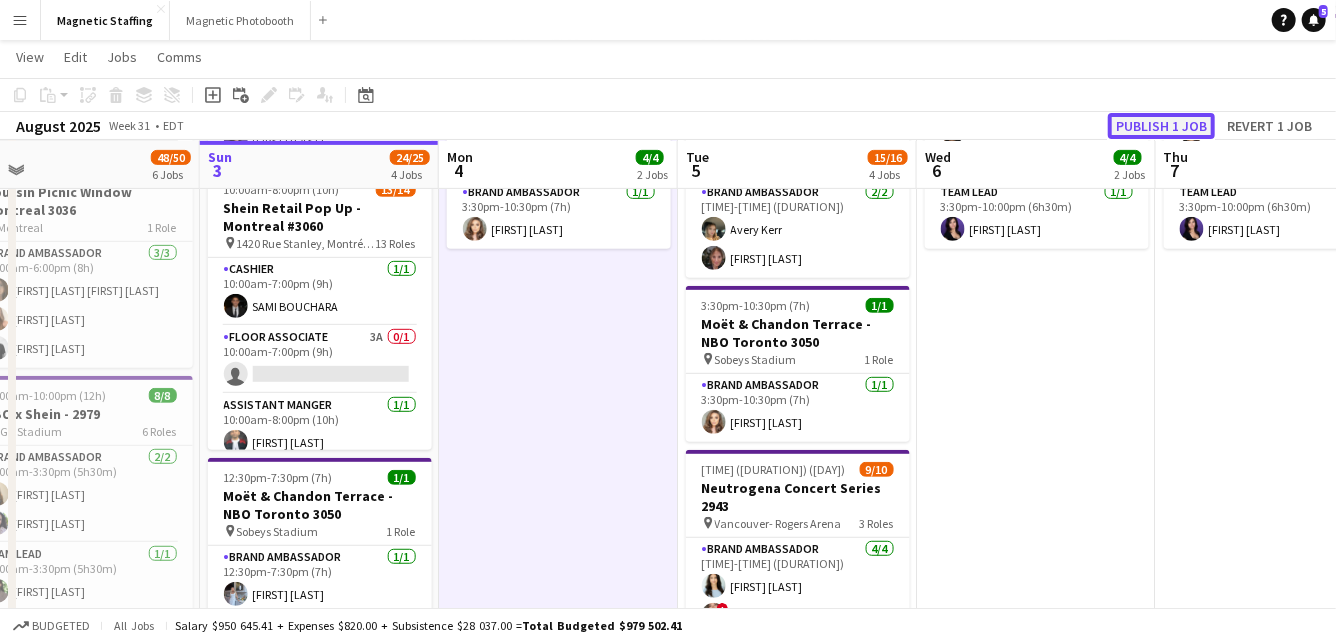 click on "Publish 1 job" 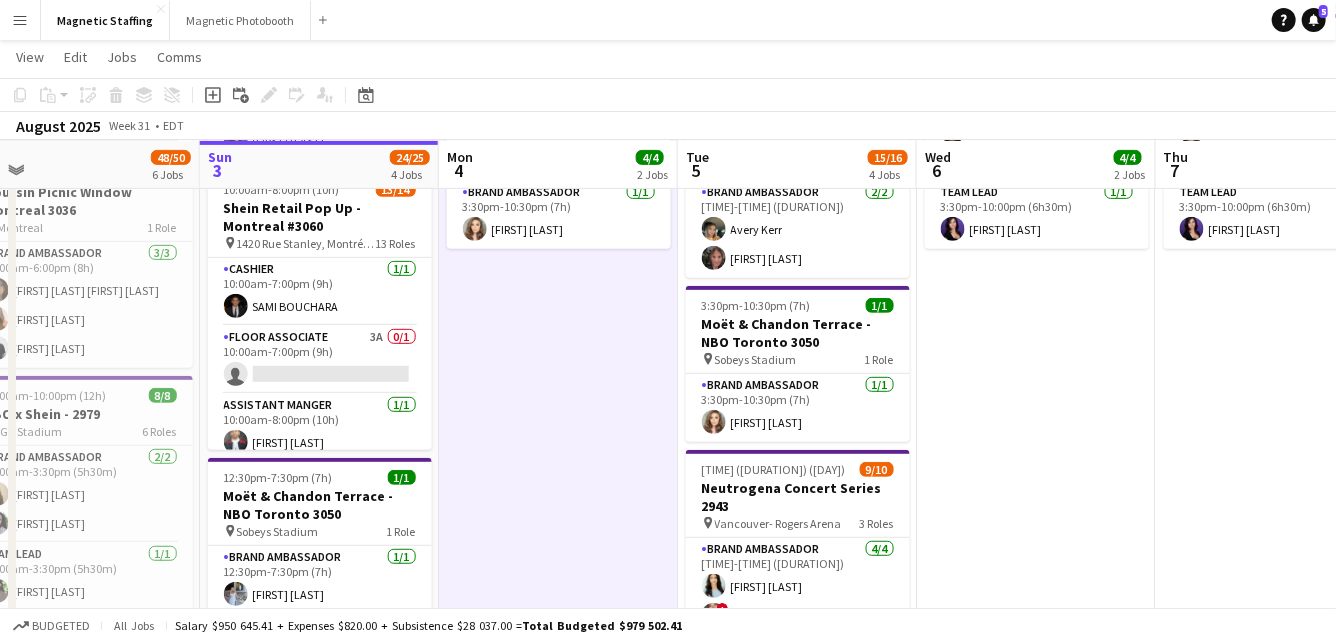 click on "Menu" at bounding box center (20, 20) 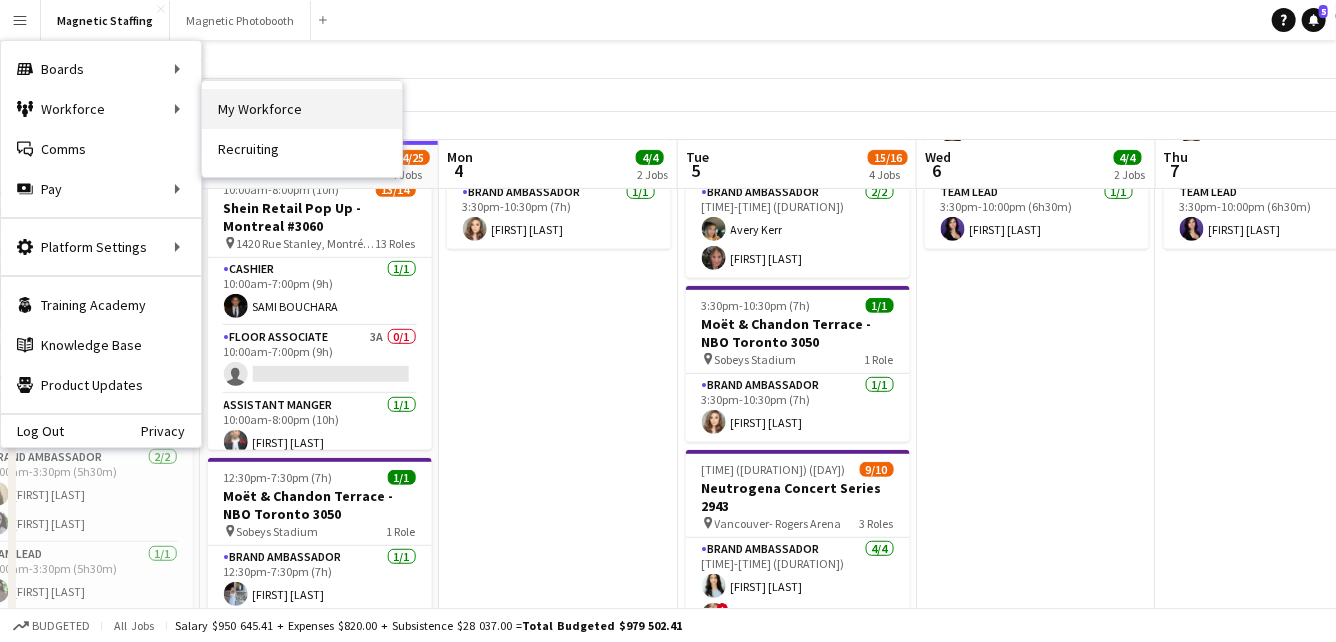 click on "My Workforce" at bounding box center [302, 109] 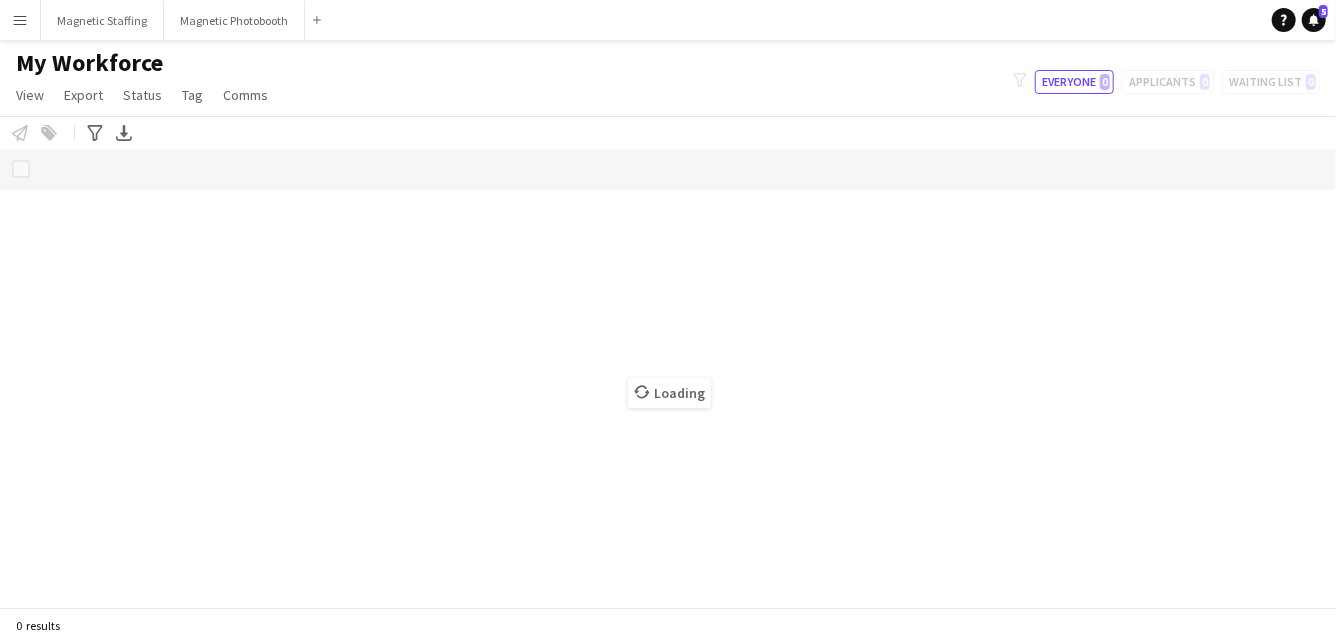 scroll, scrollTop: 0, scrollLeft: 0, axis: both 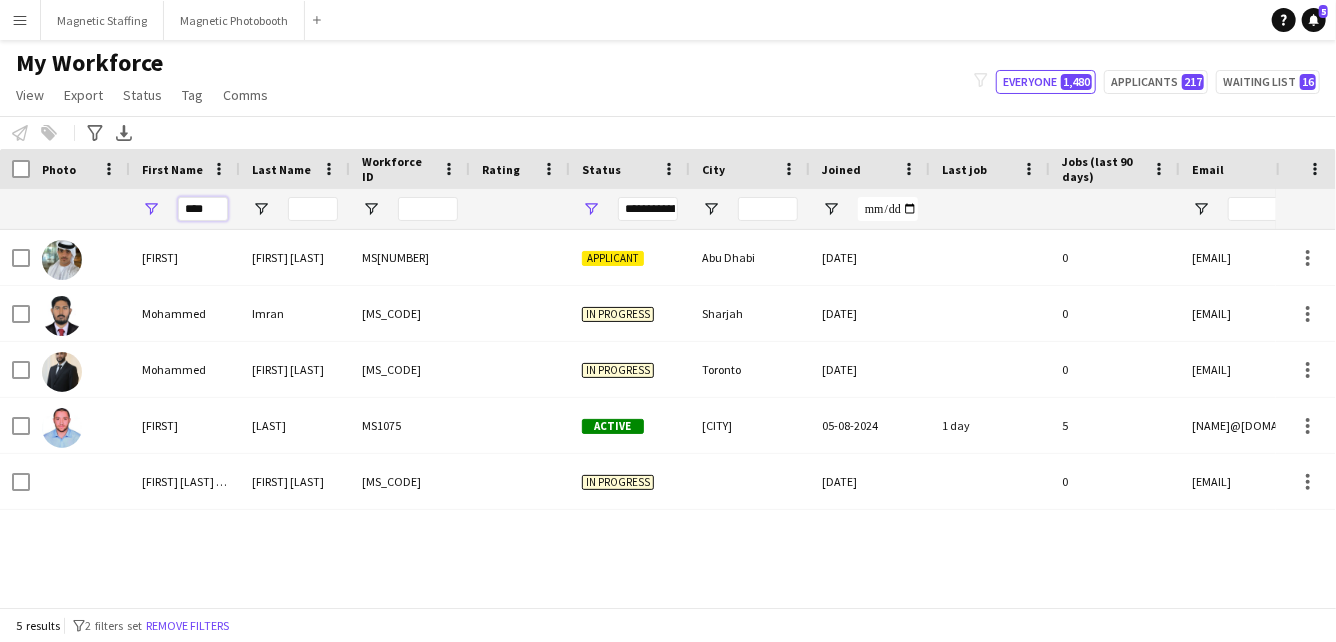 drag, startPoint x: 218, startPoint y: 213, endPoint x: 4, endPoint y: 214, distance: 214.00233 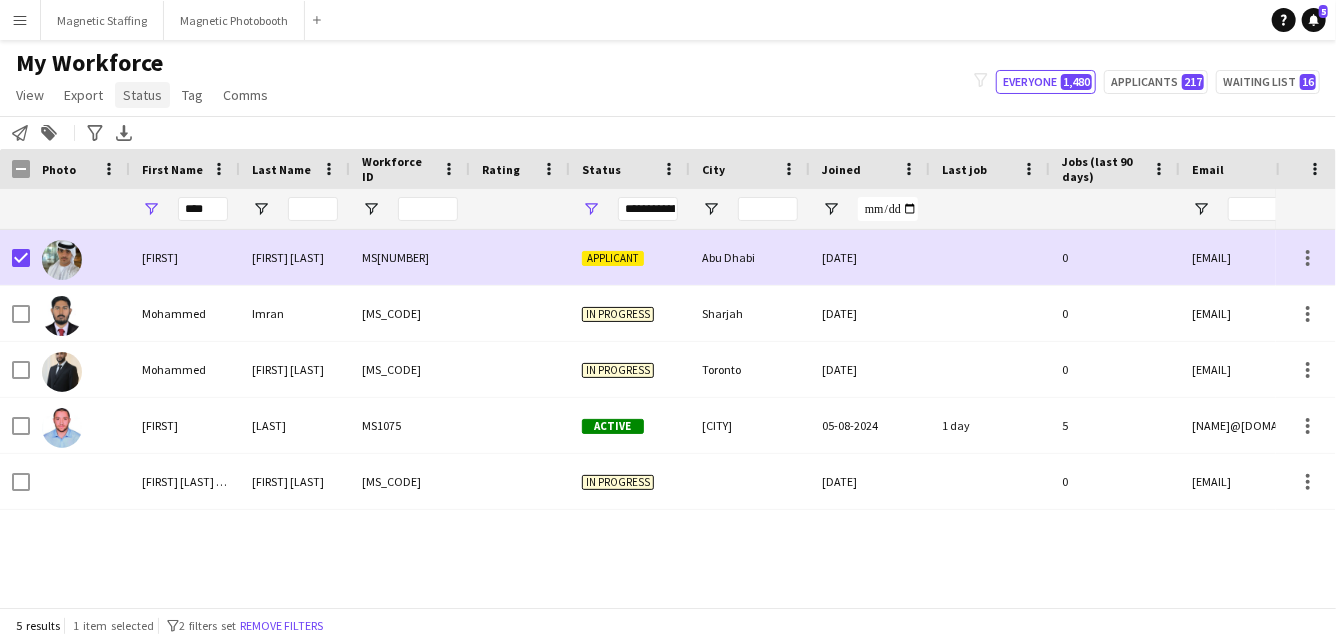 click on "Status" 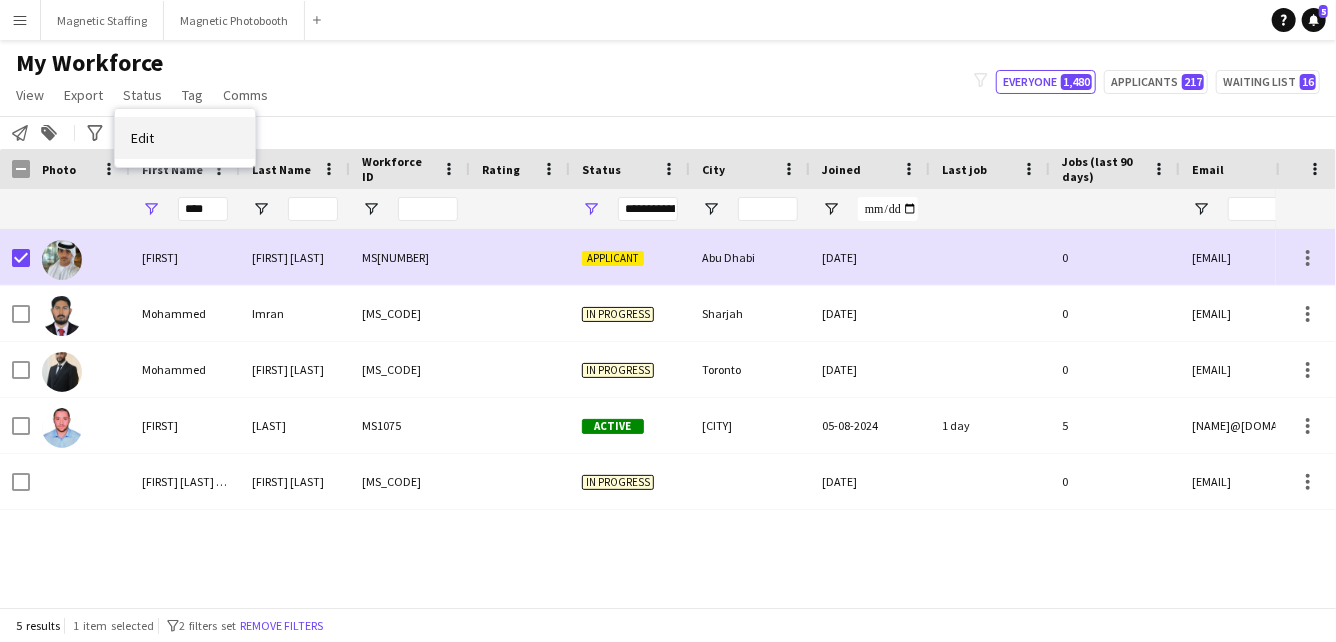 click on "Edit" at bounding box center (185, 138) 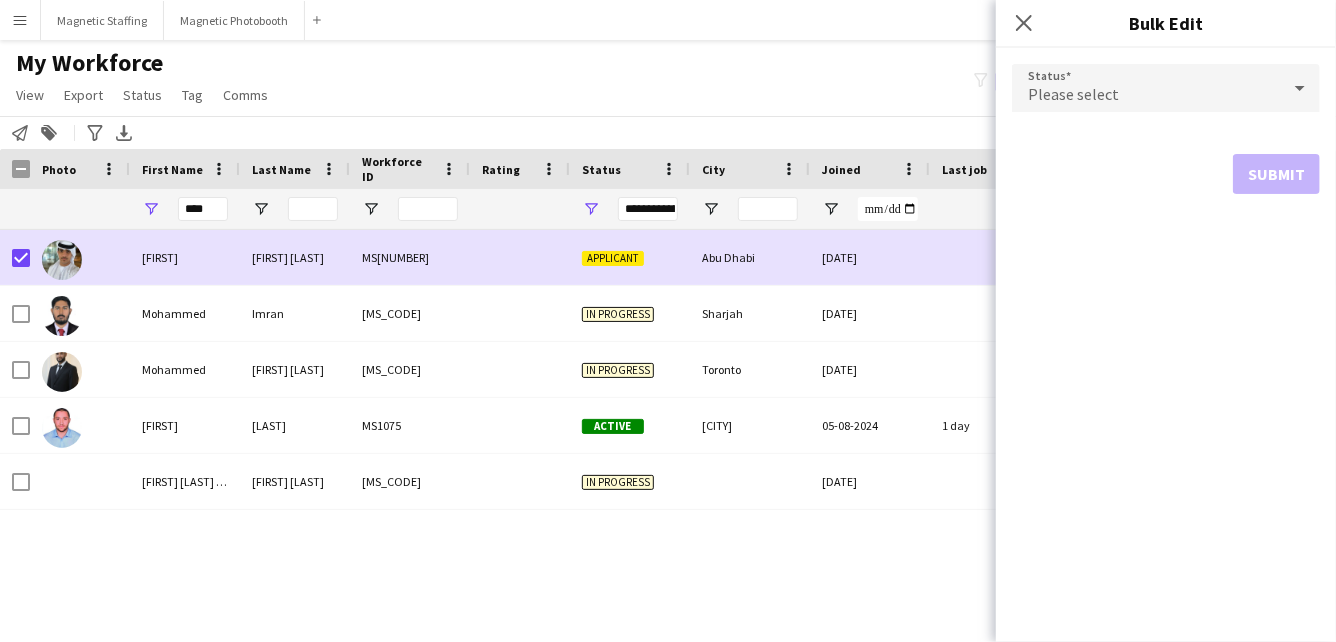 click on "Please select" at bounding box center (1146, 88) 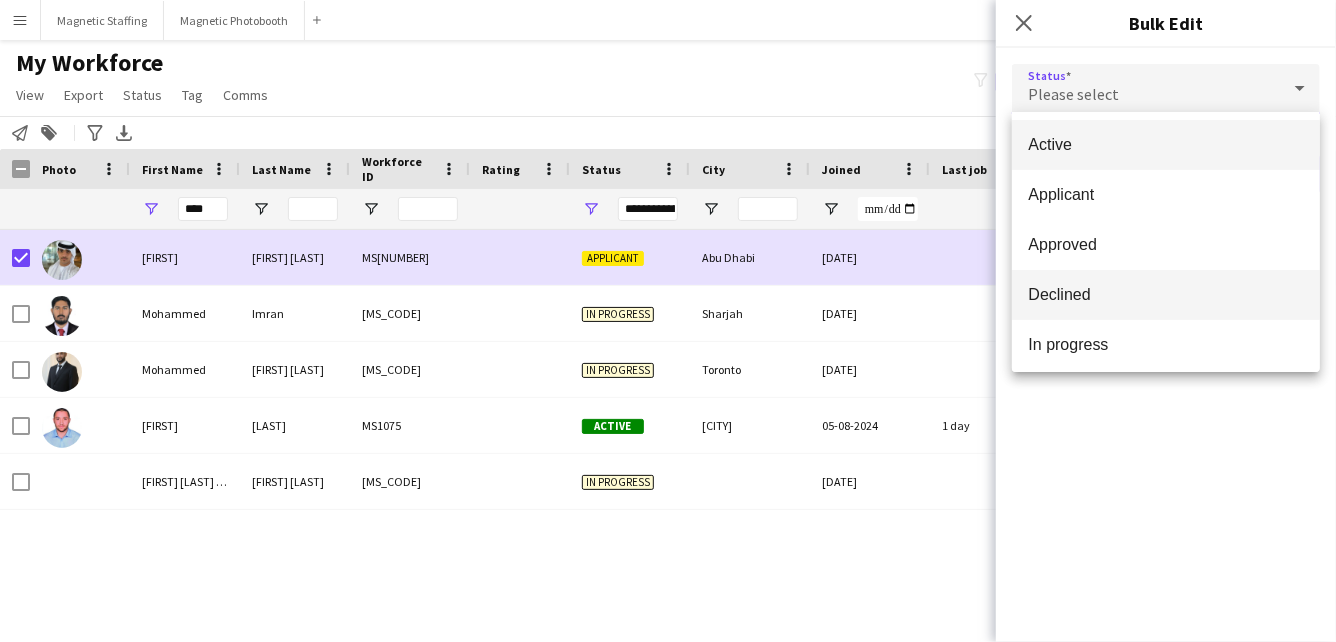 click on "Declined" at bounding box center [1166, 294] 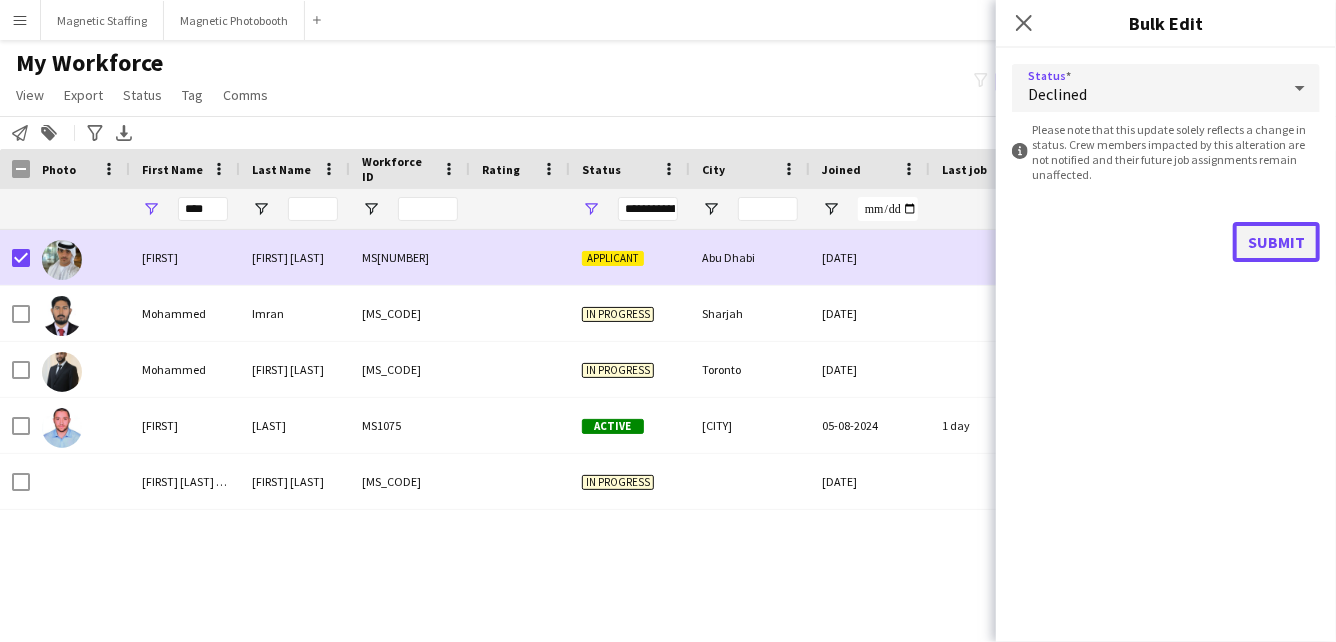 click on "Submit" 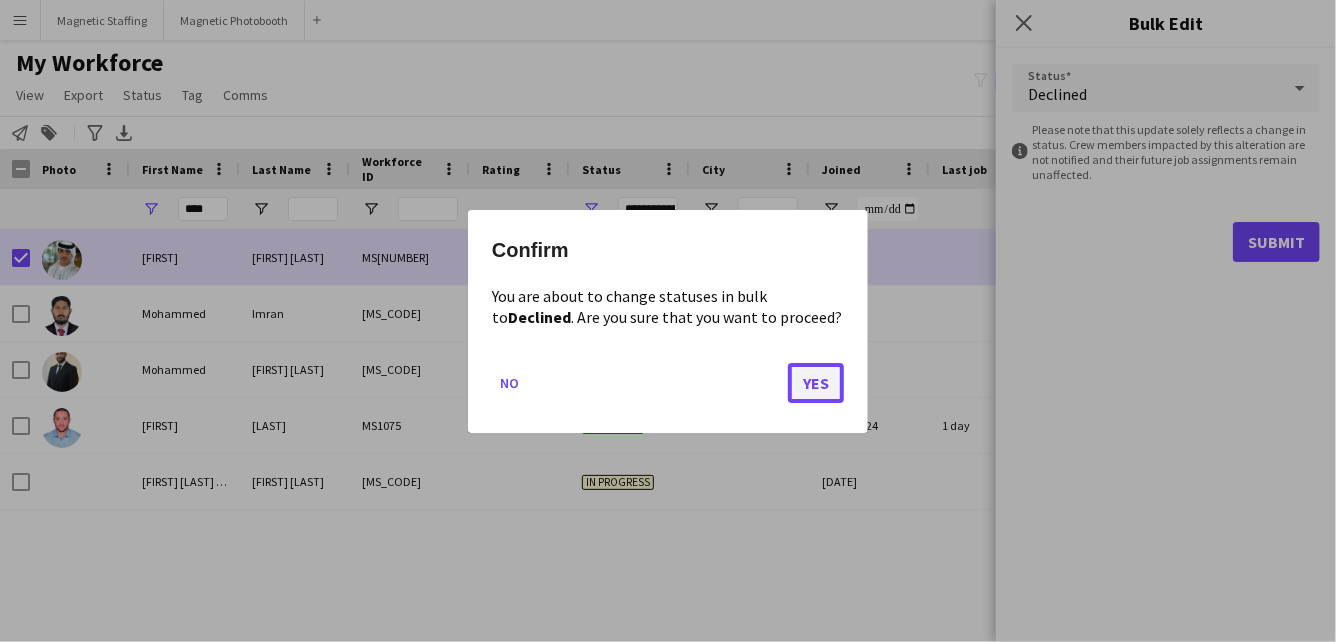 click on "Yes" 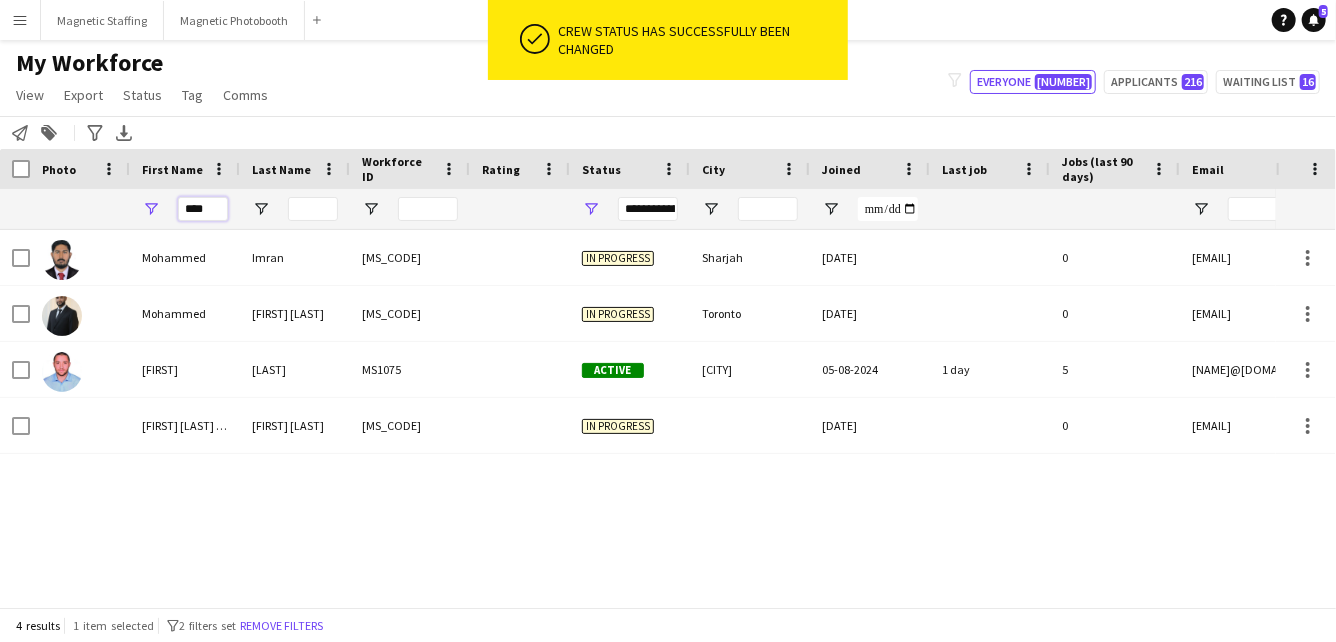 drag, startPoint x: 216, startPoint y: 215, endPoint x: 35, endPoint y: 208, distance: 181.13531 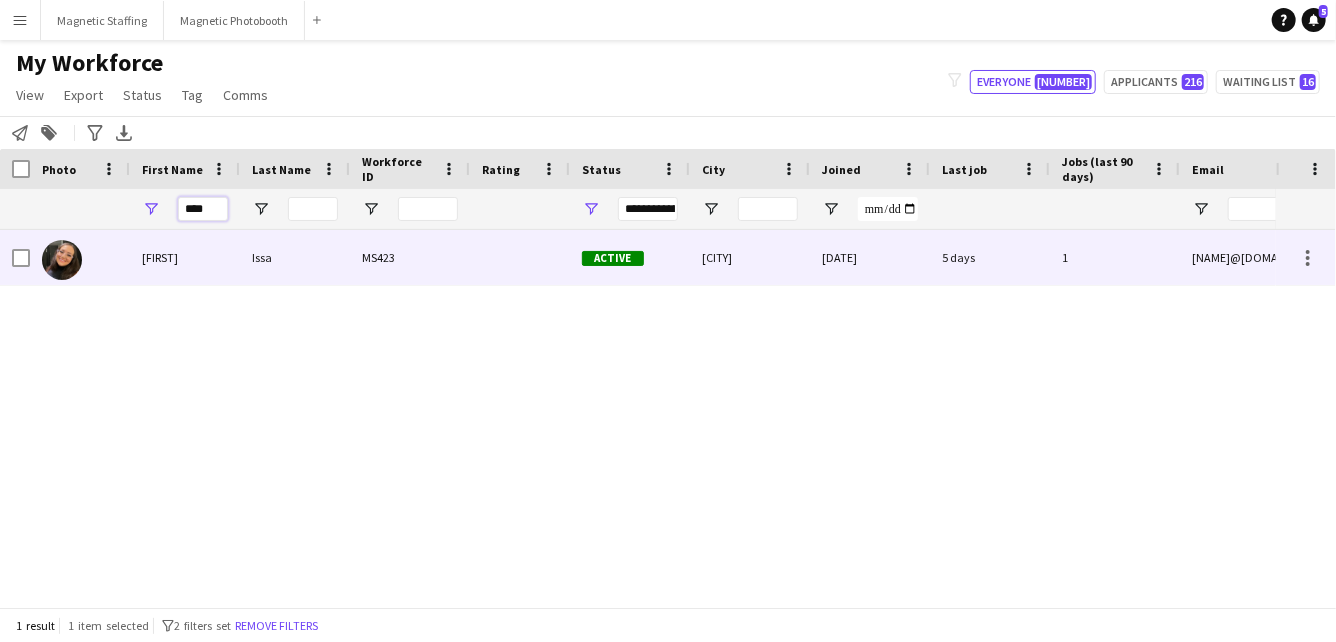type on "****" 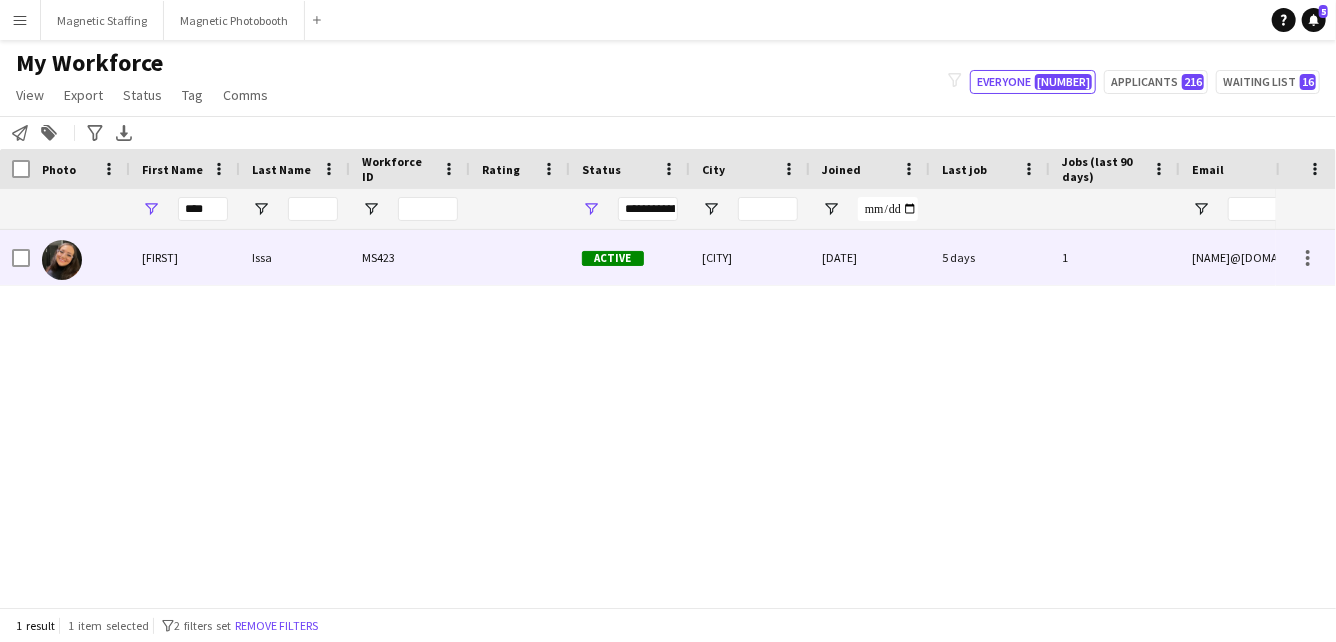 click at bounding box center [80, 257] 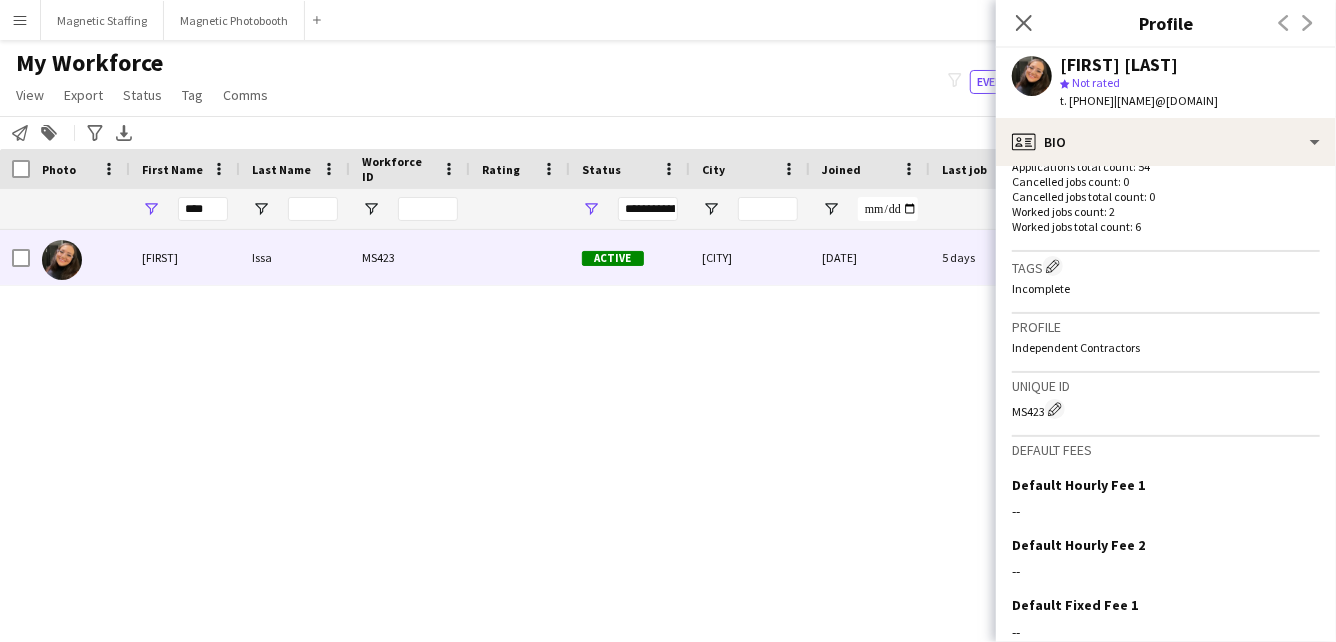 scroll, scrollTop: 715, scrollLeft: 0, axis: vertical 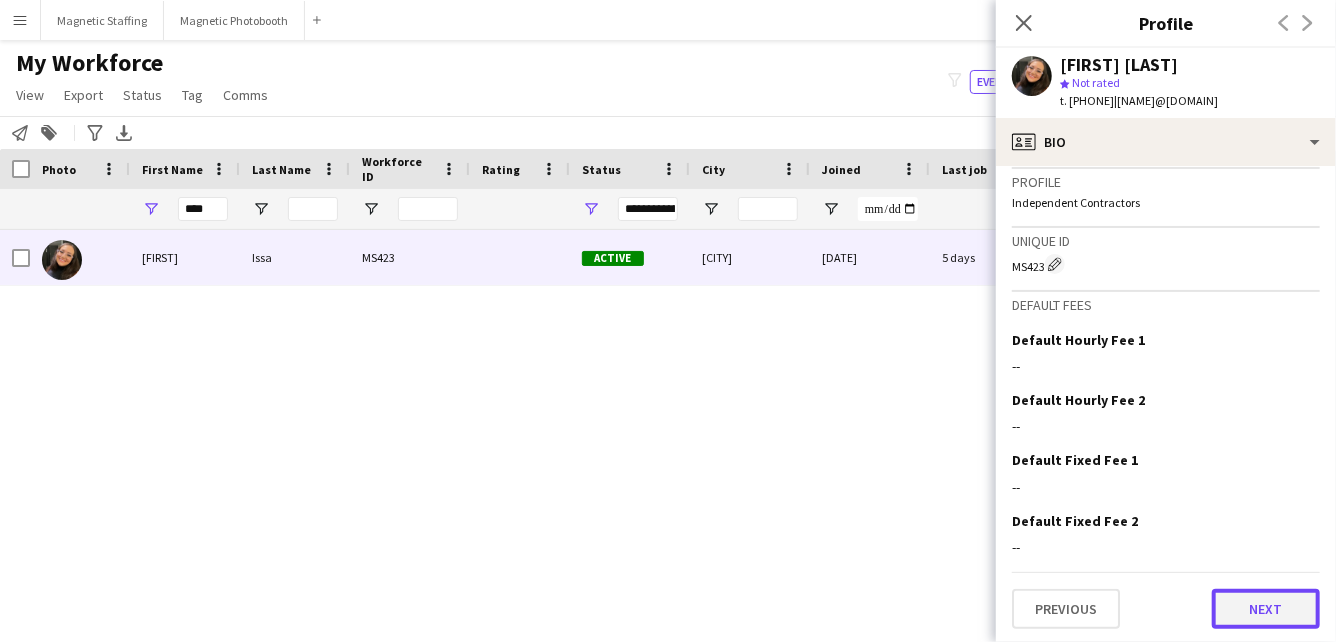 click on "Next" 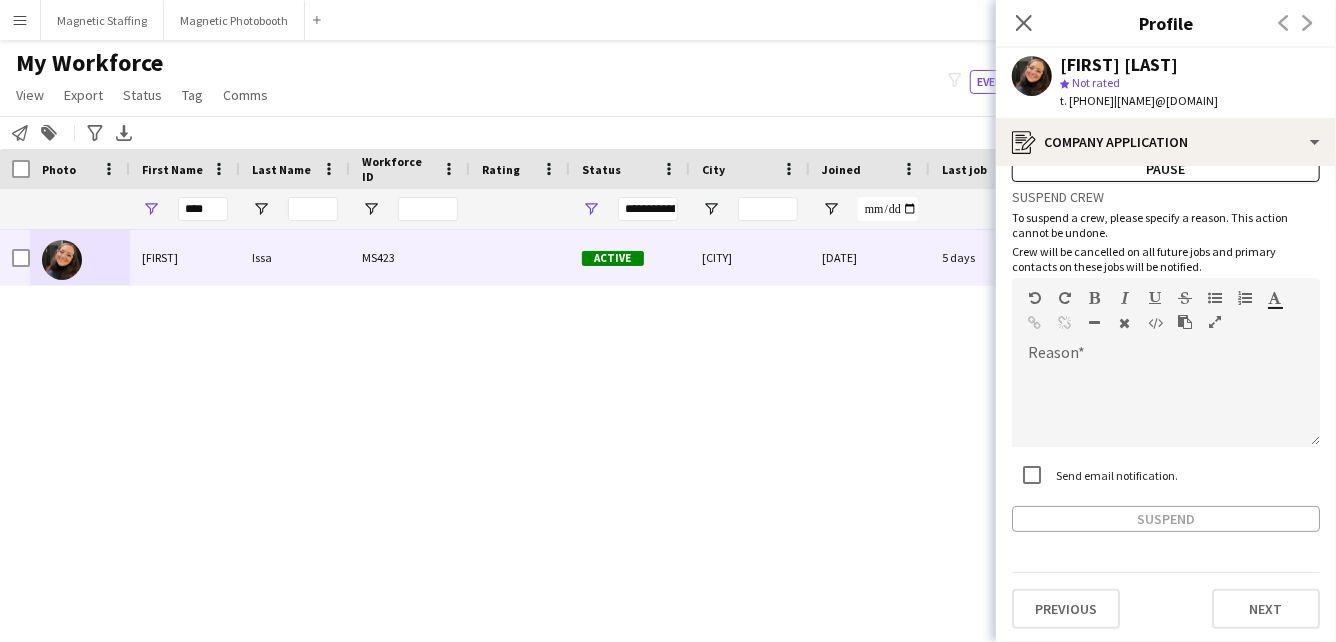 scroll, scrollTop: 49, scrollLeft: 0, axis: vertical 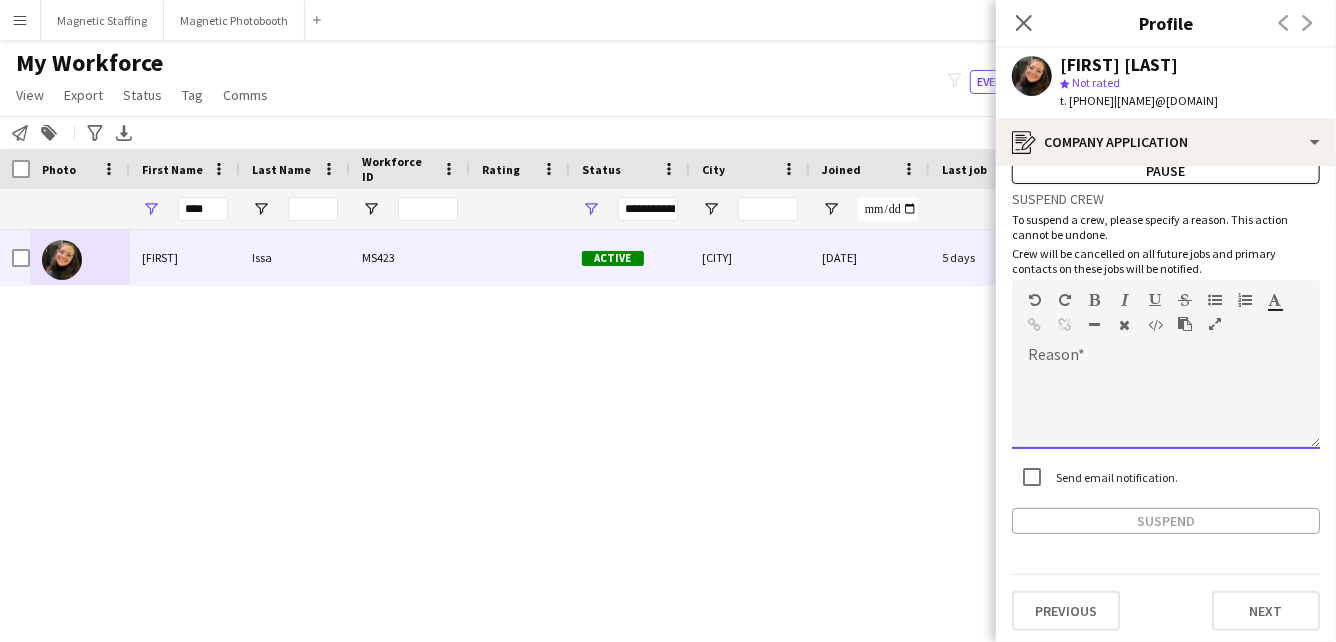 click at bounding box center [1166, 409] 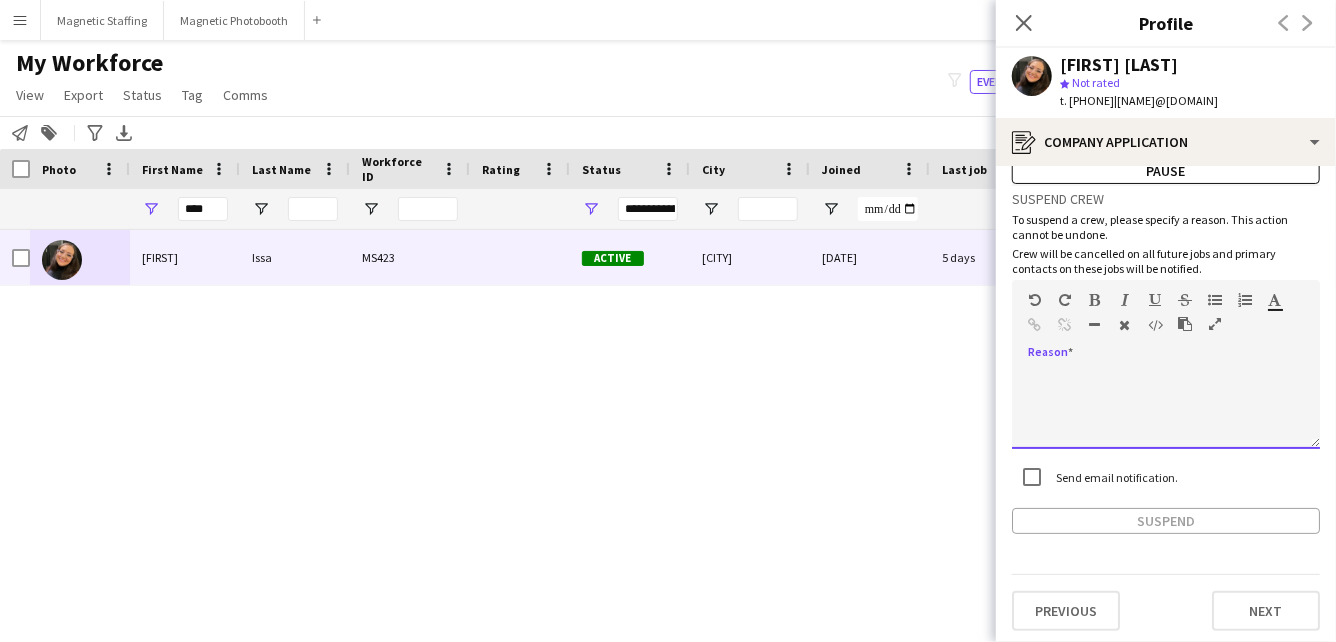 type 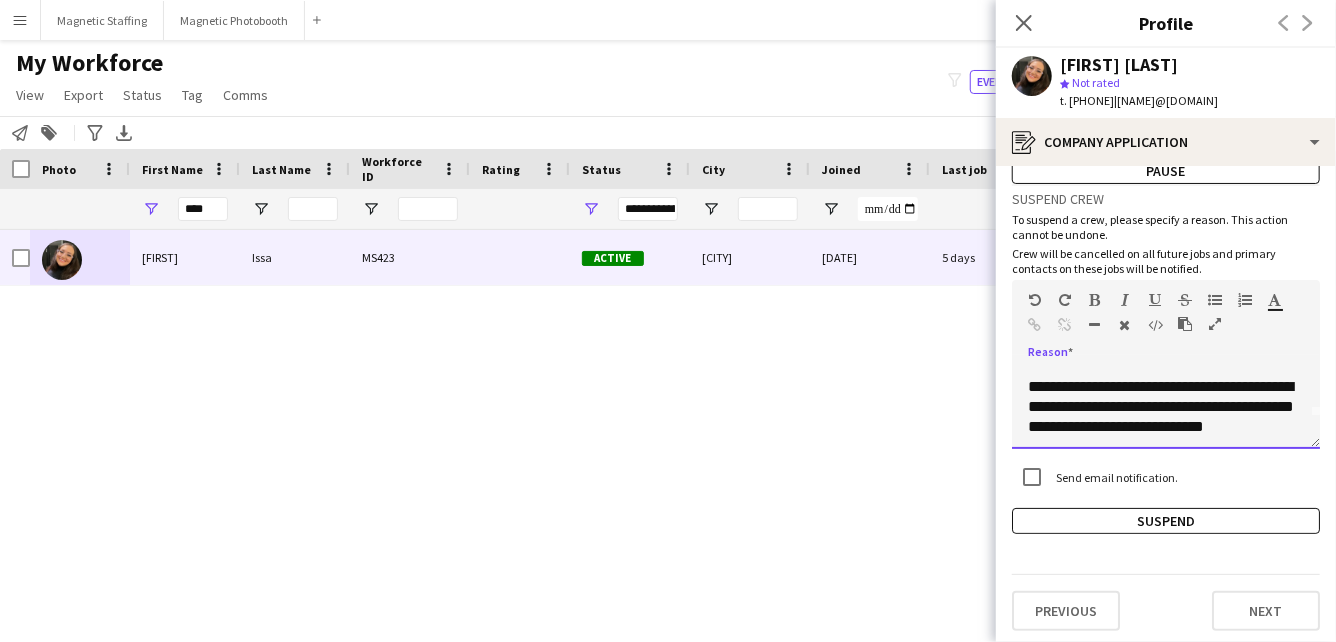 scroll, scrollTop: 36, scrollLeft: 0, axis: vertical 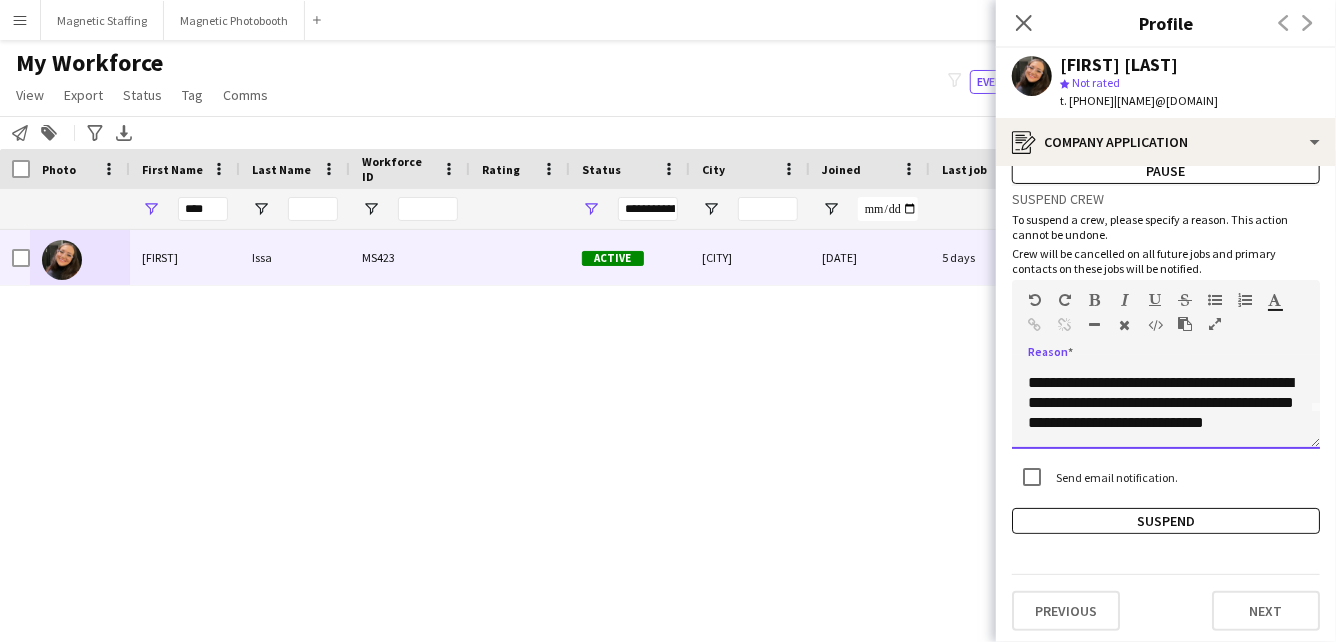 click on "**********" at bounding box center [1166, 403] 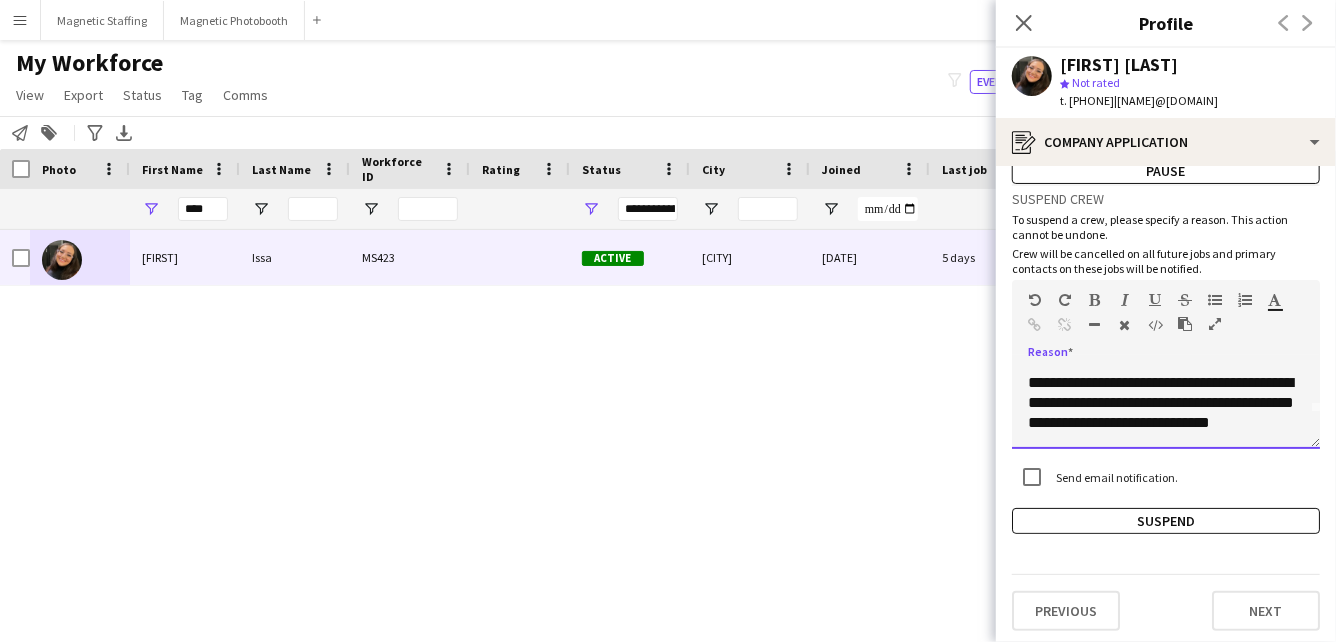 scroll, scrollTop: 95, scrollLeft: 0, axis: vertical 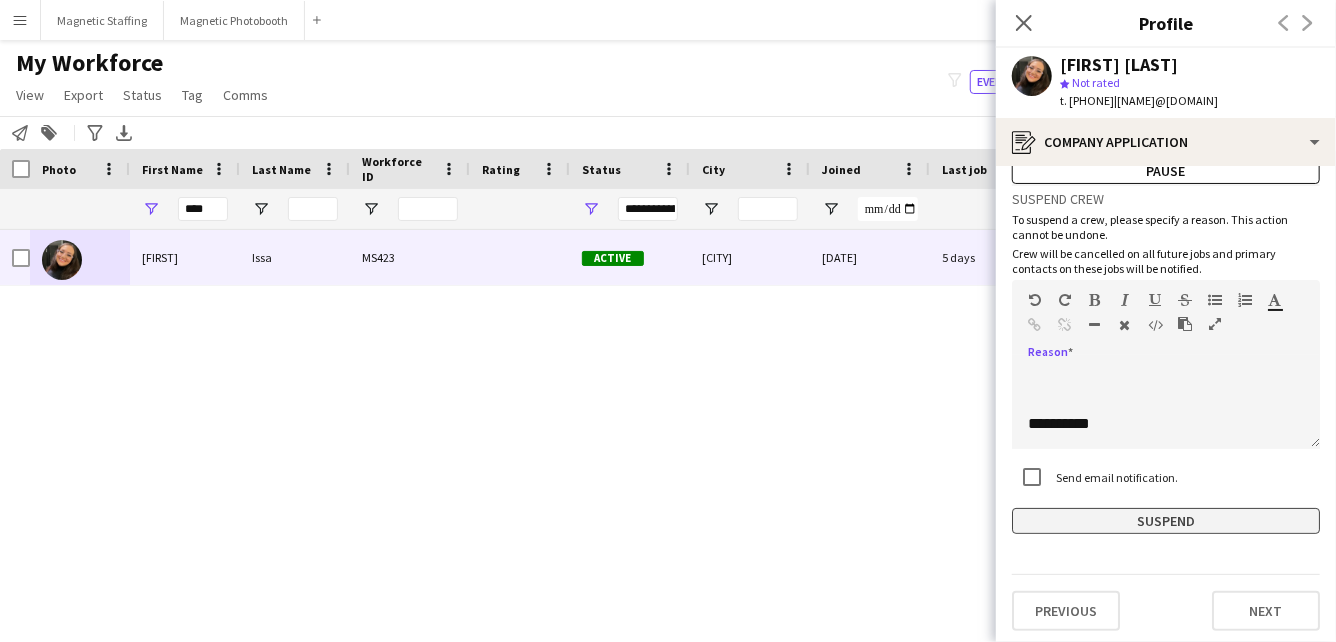 click on "Suspend" 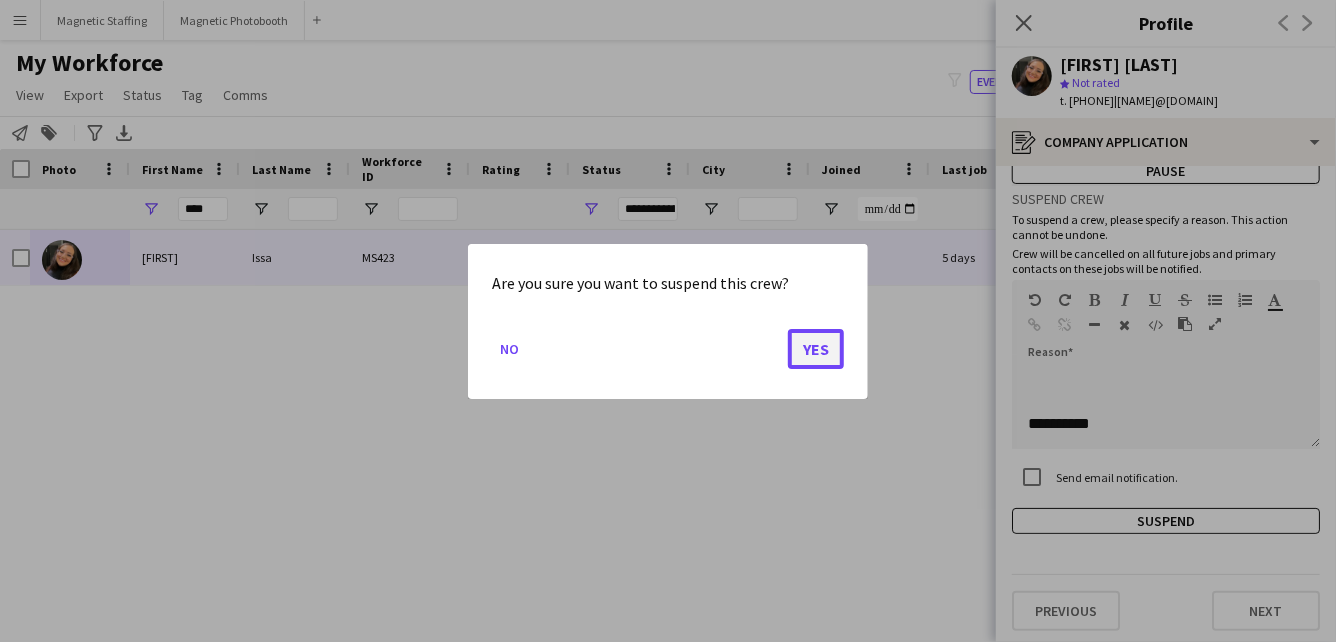 click on "Yes" 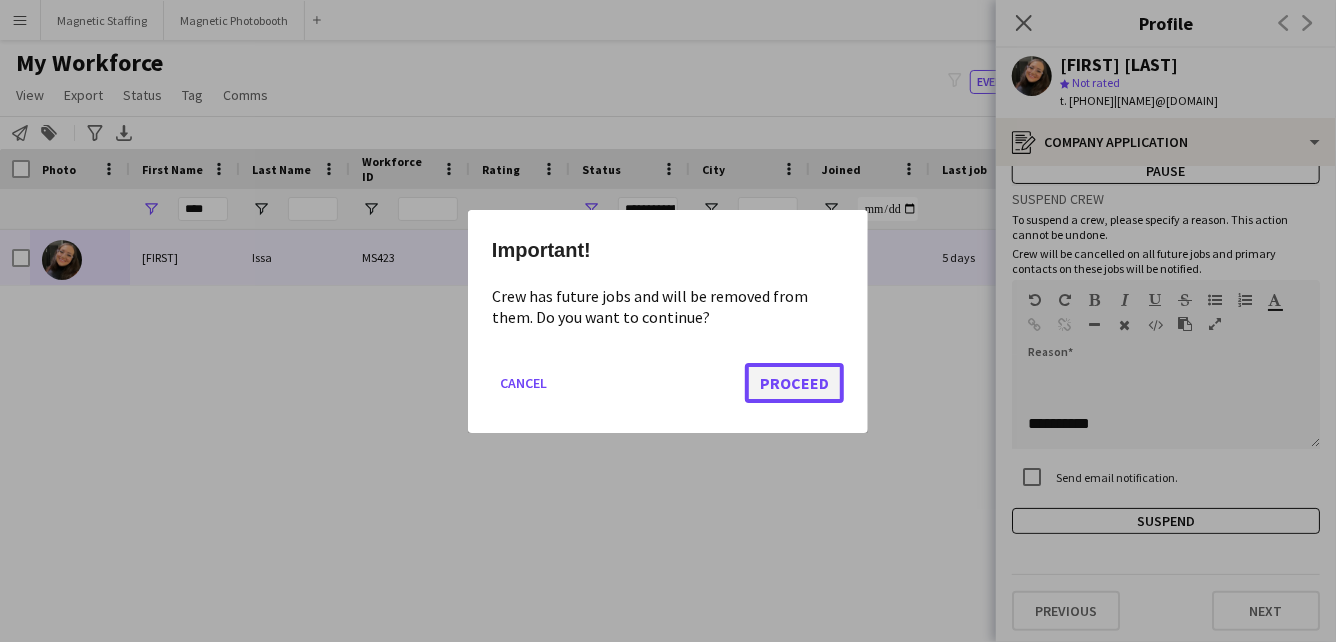 click on "Proceed" 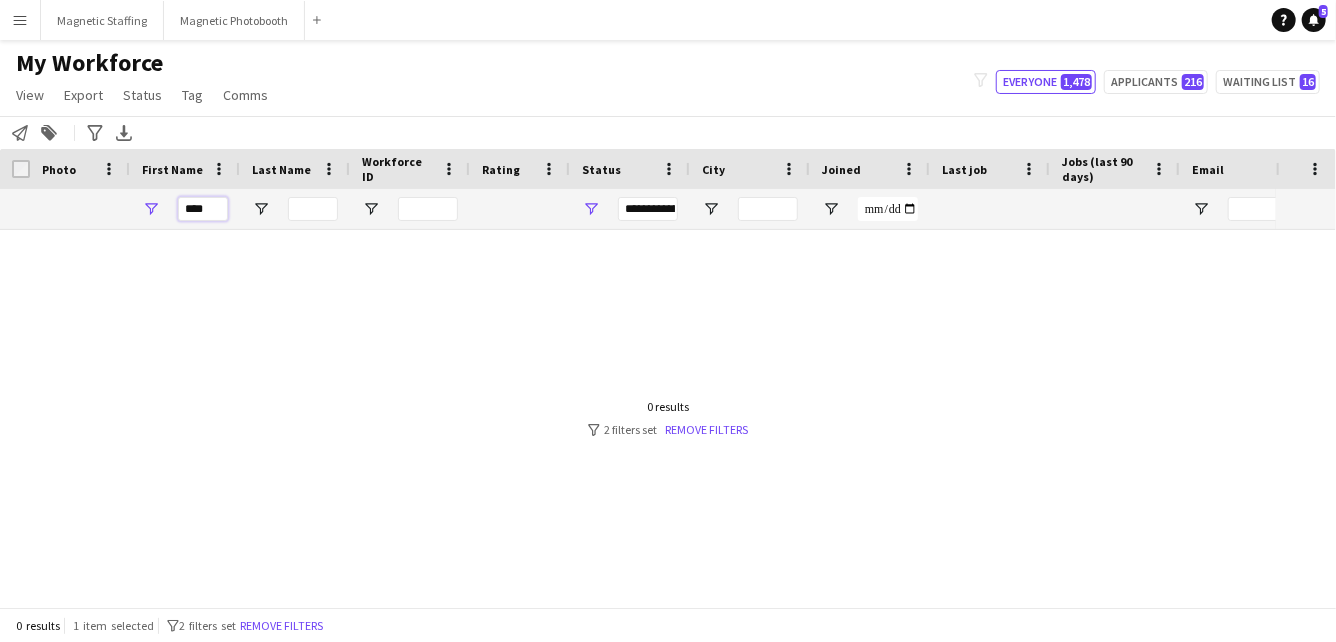 drag, startPoint x: 211, startPoint y: 209, endPoint x: 50, endPoint y: 209, distance: 161 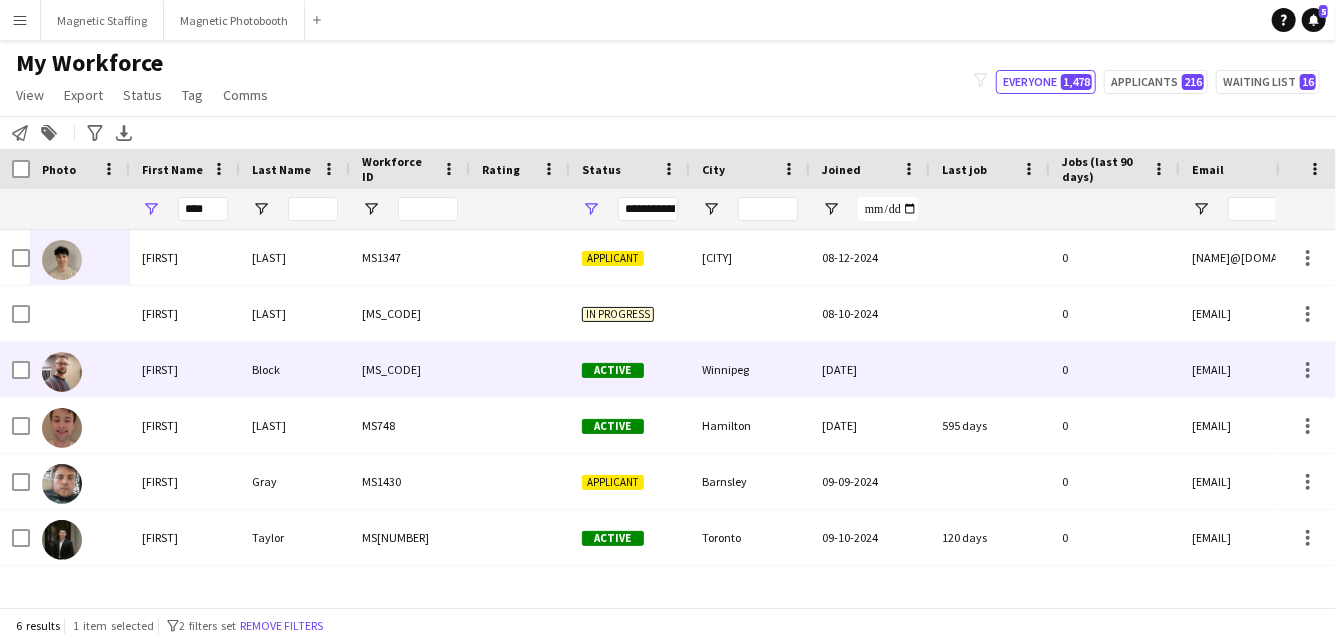 click on "Block" at bounding box center [295, 369] 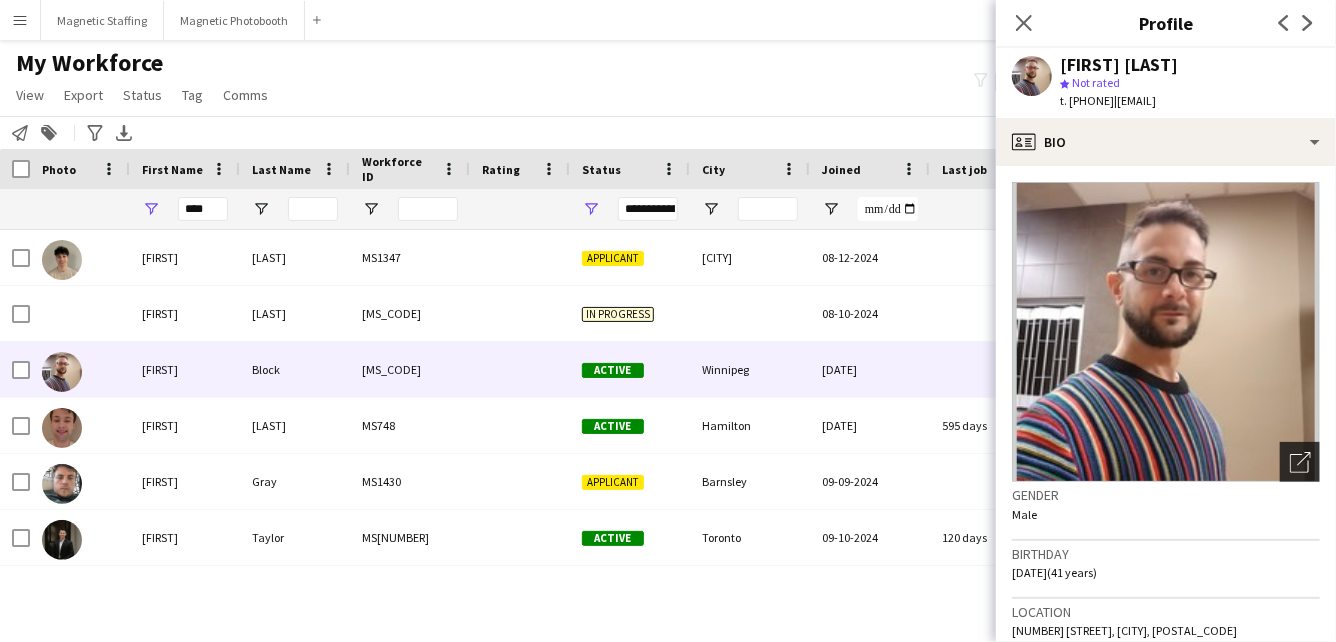 click on "Open photos pop-in" 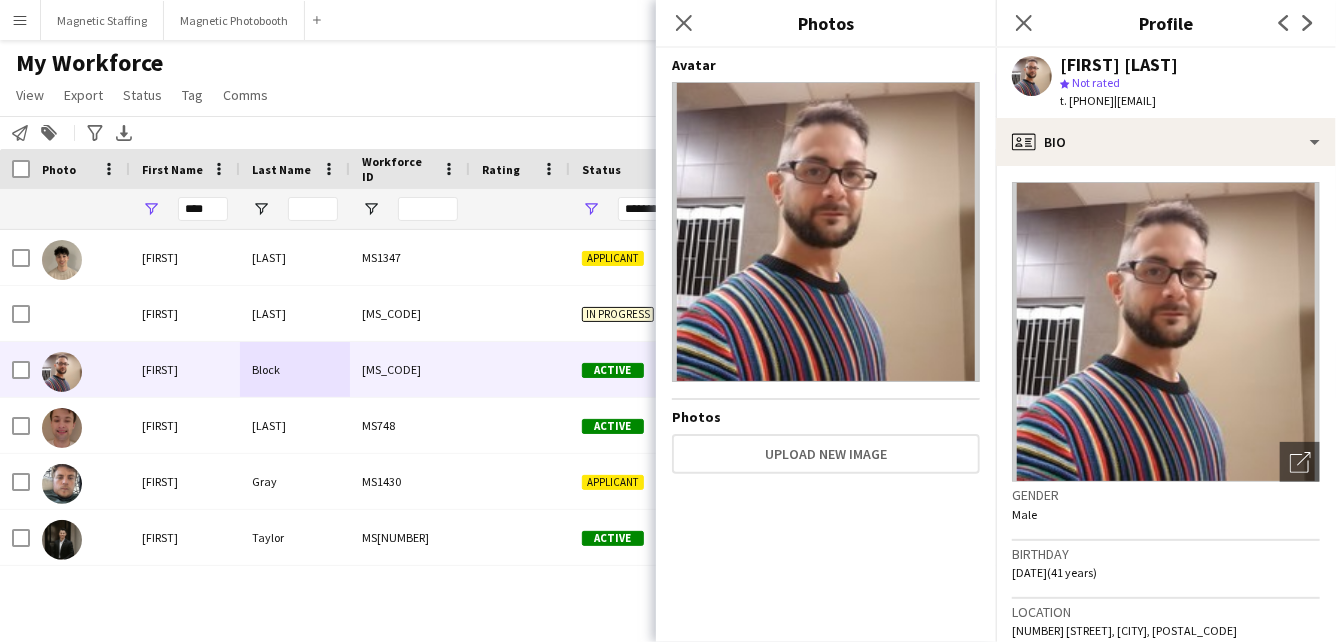 click on "Everyone   1,478   Applicants   216   Waiting list   16" 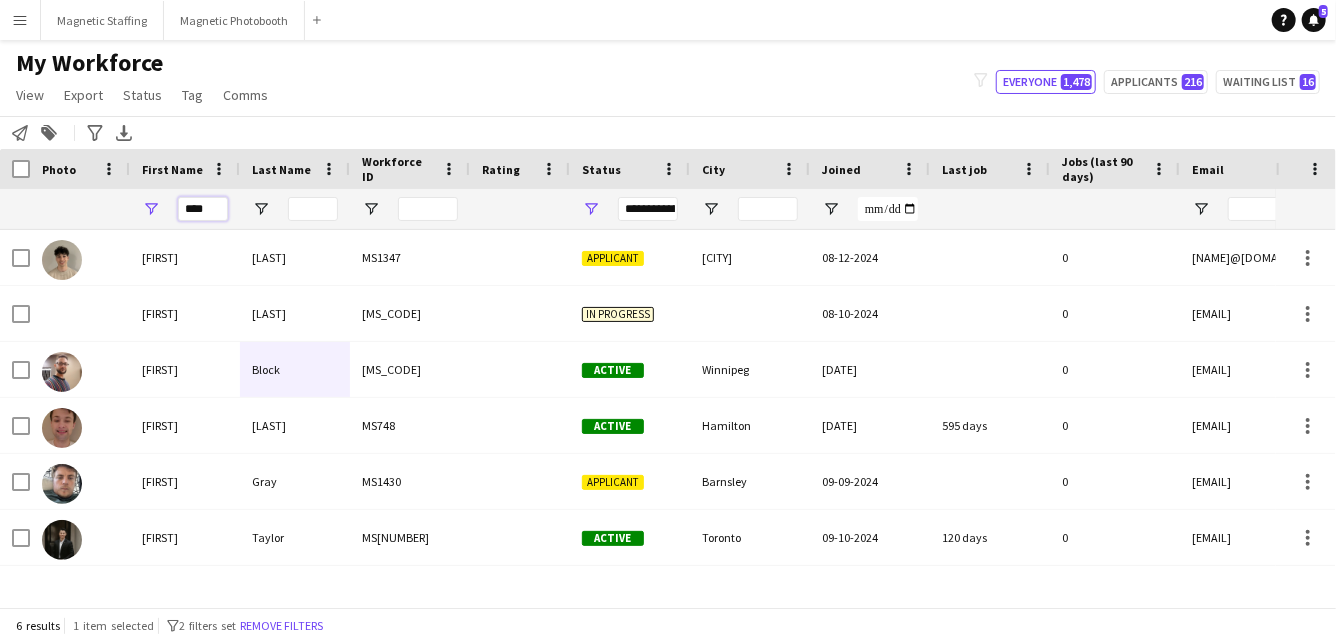drag, startPoint x: 211, startPoint y: 211, endPoint x: 162, endPoint y: 207, distance: 49.162994 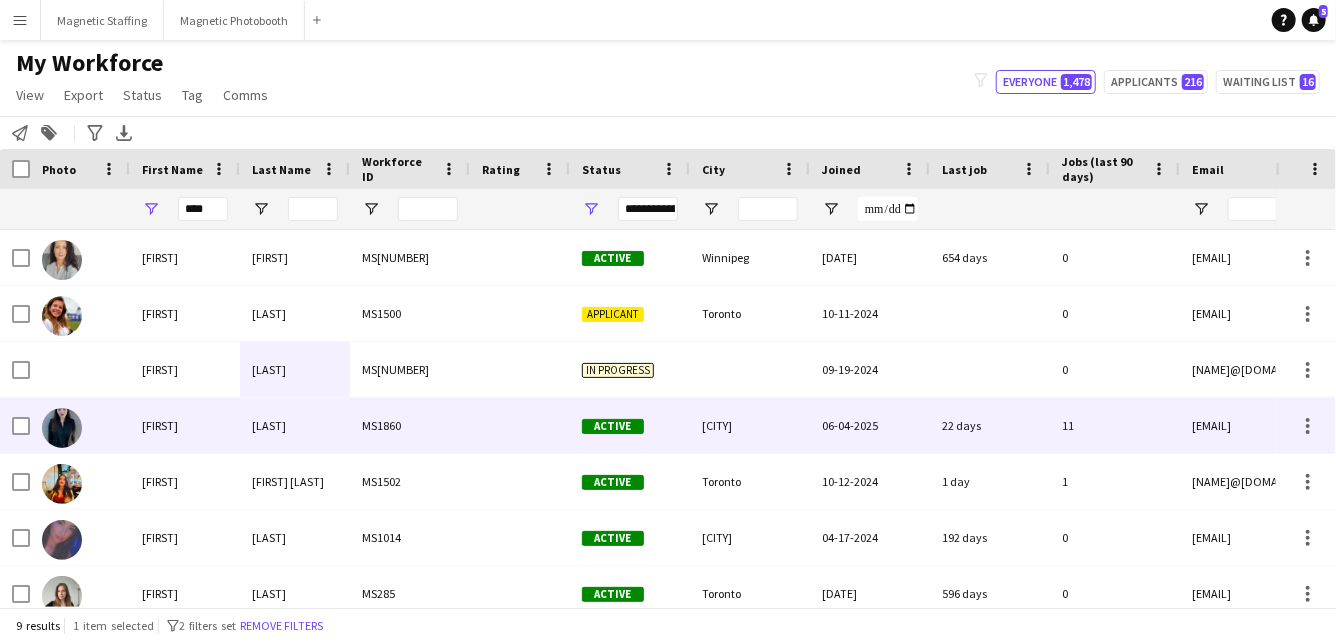 click on "[FIRST]" at bounding box center (185, 425) 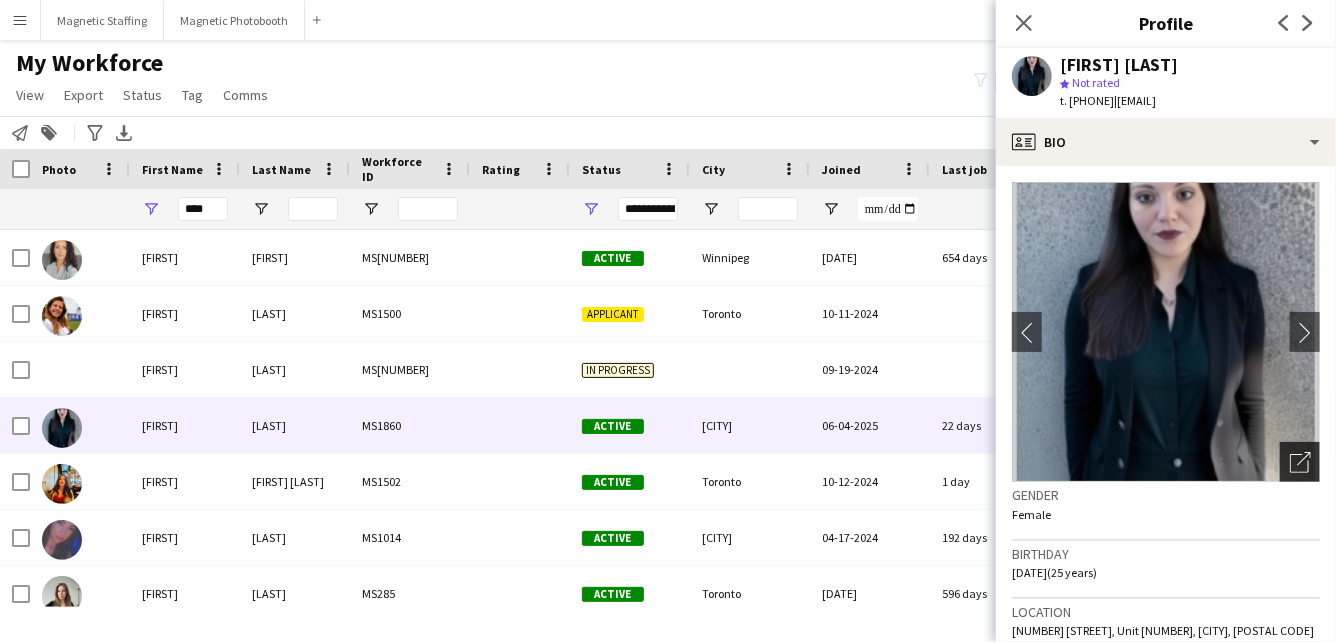 click 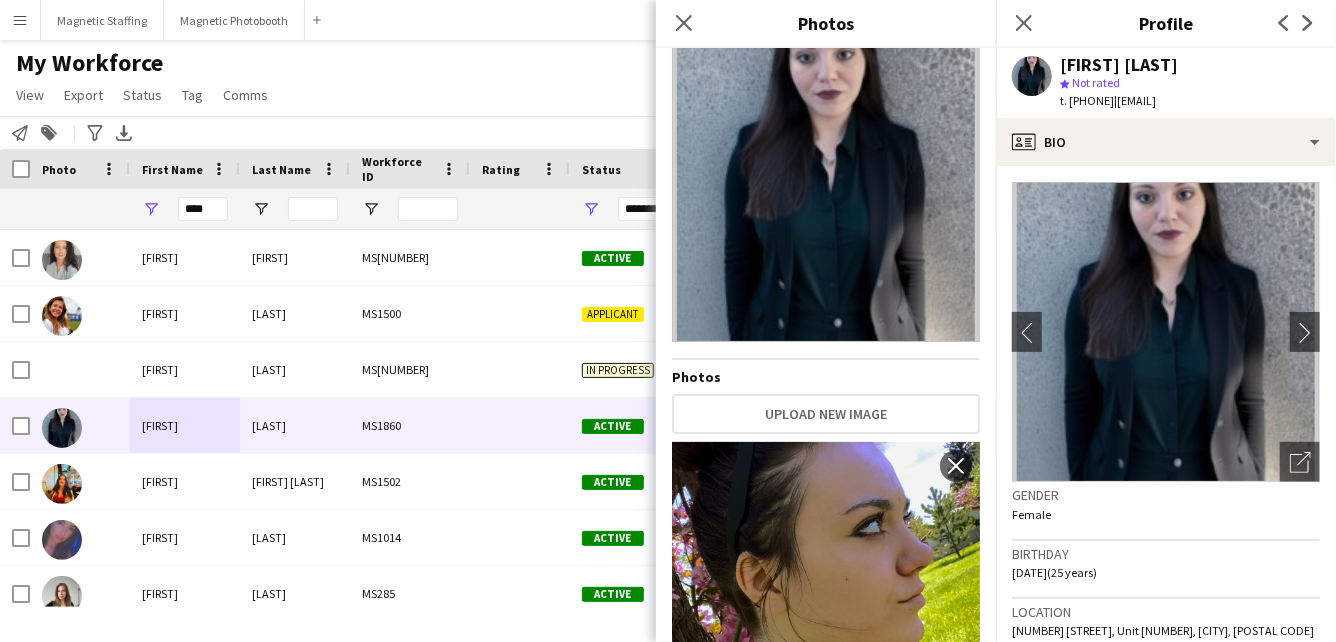 scroll, scrollTop: 0, scrollLeft: 0, axis: both 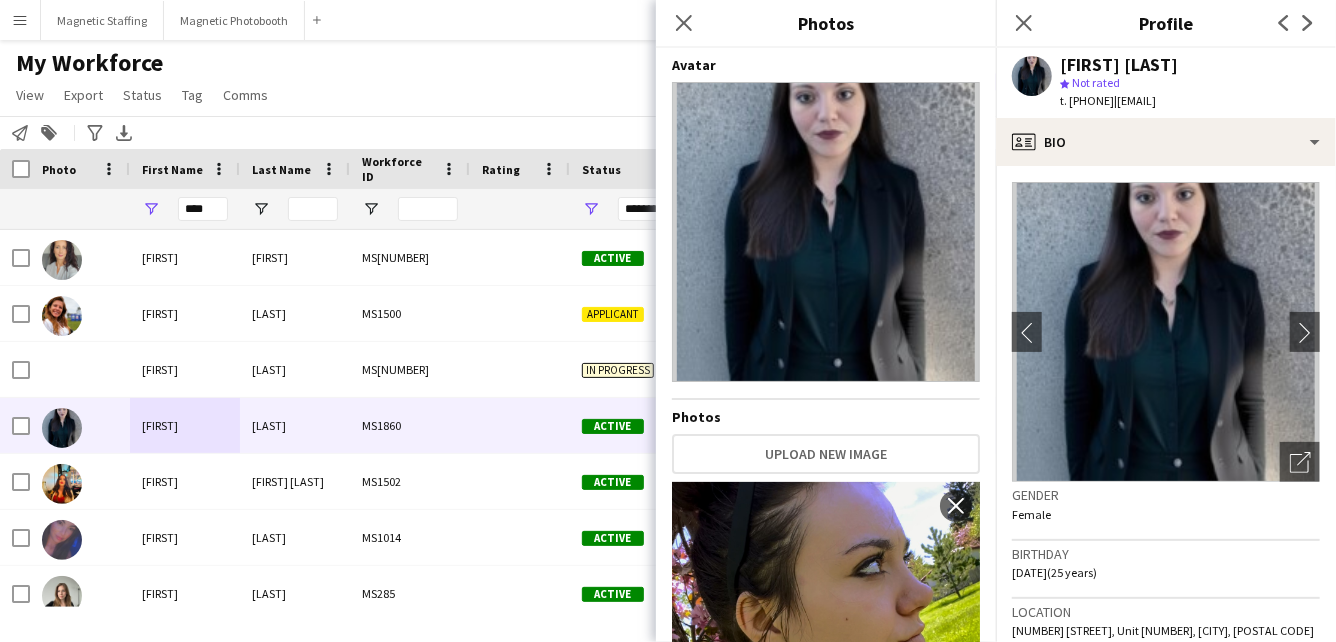 drag, startPoint x: 818, startPoint y: 119, endPoint x: 841, endPoint y: 150, distance: 38.600517 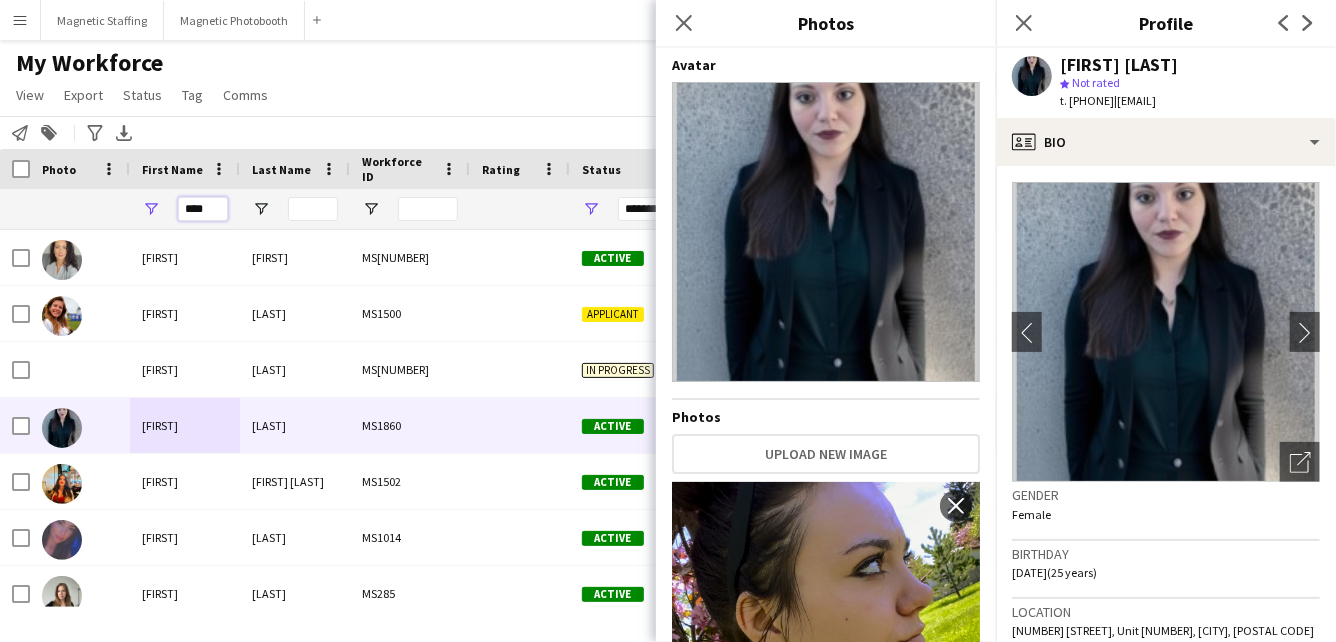 drag, startPoint x: 215, startPoint y: 209, endPoint x: 32, endPoint y: 209, distance: 183 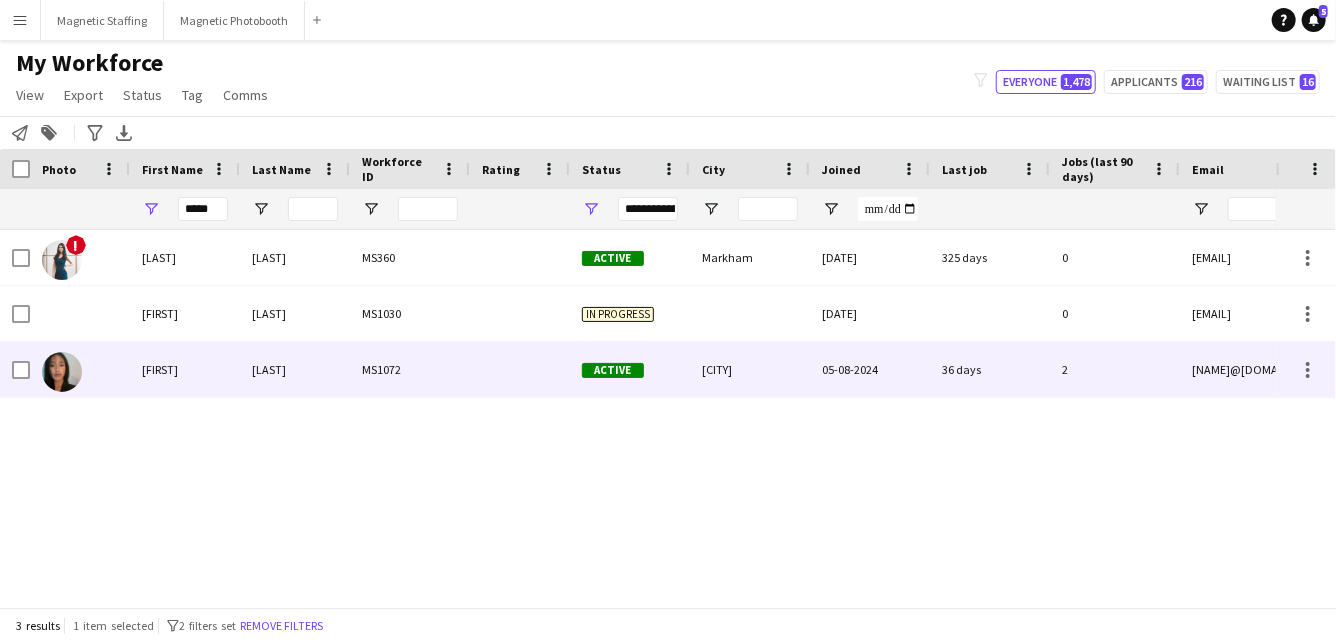 click on "[LAST]" at bounding box center (295, 369) 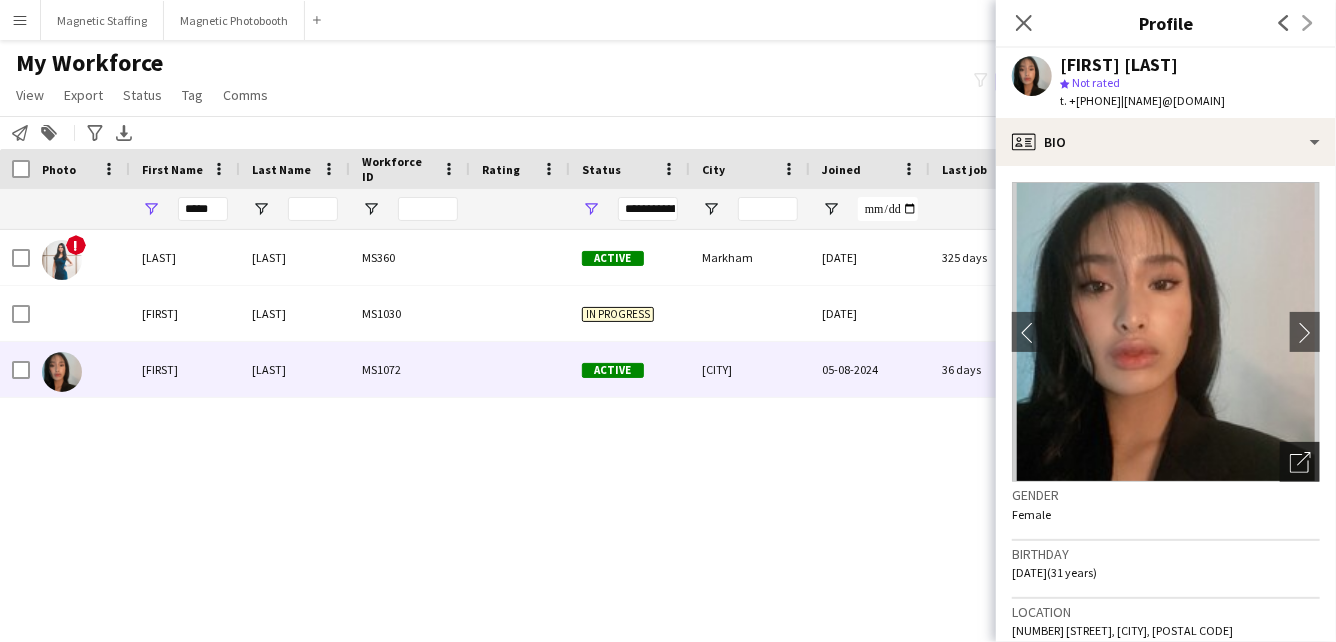 click on "Open photos pop-in" 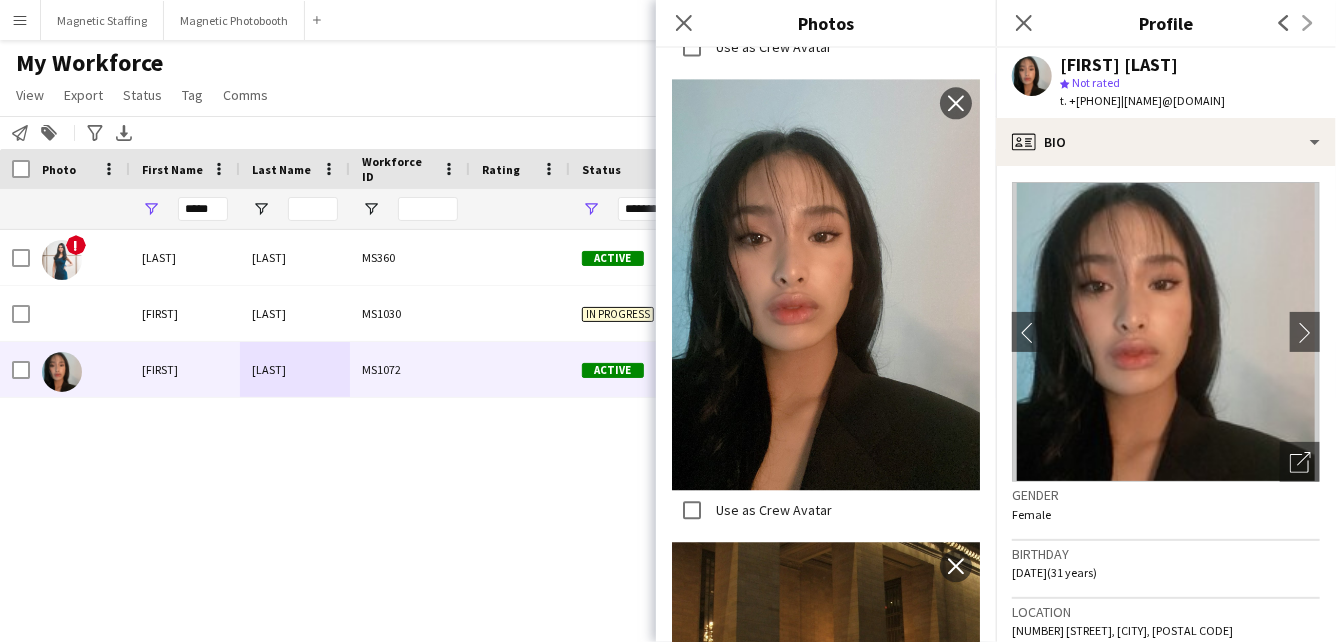 scroll, scrollTop: 2290, scrollLeft: 0, axis: vertical 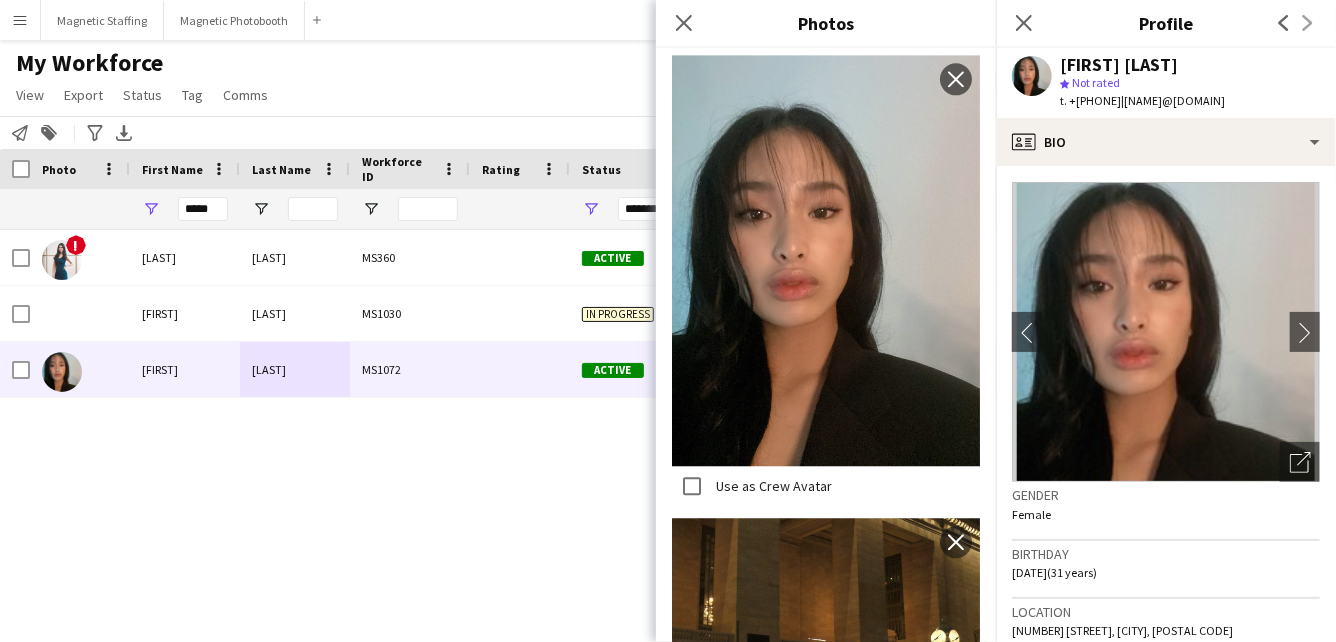 drag, startPoint x: 794, startPoint y: 240, endPoint x: 831, endPoint y: 270, distance: 47.63402 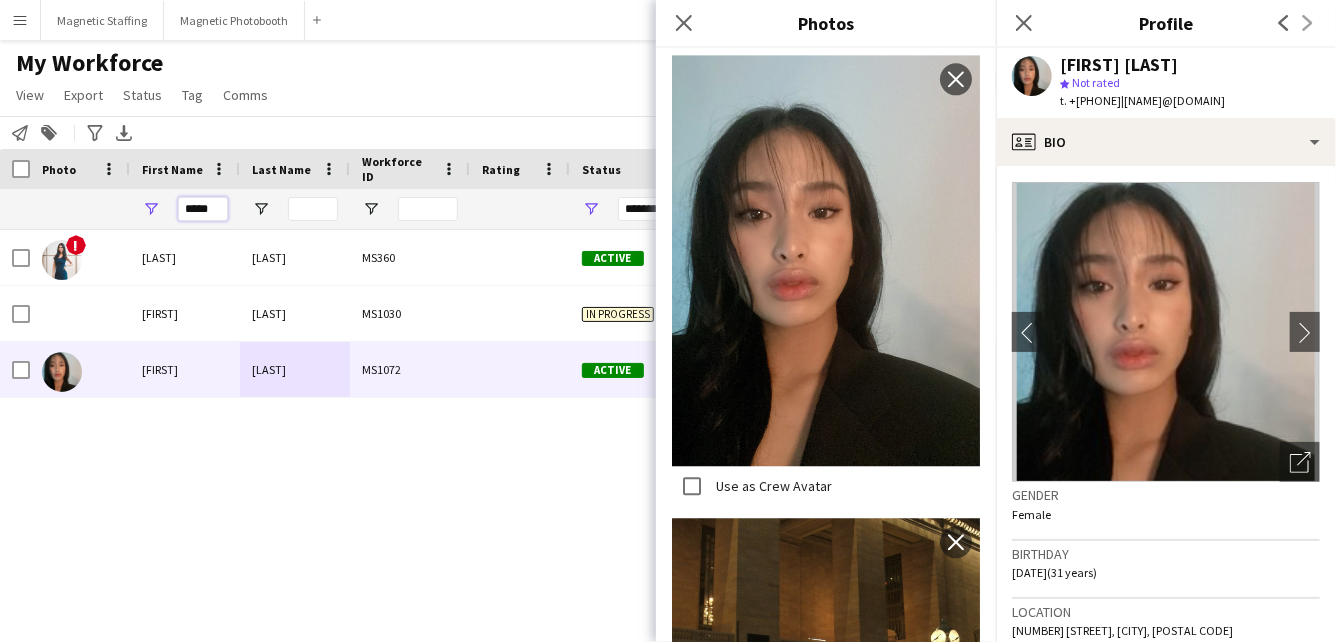 drag, startPoint x: 219, startPoint y: 210, endPoint x: 74, endPoint y: 197, distance: 145.58159 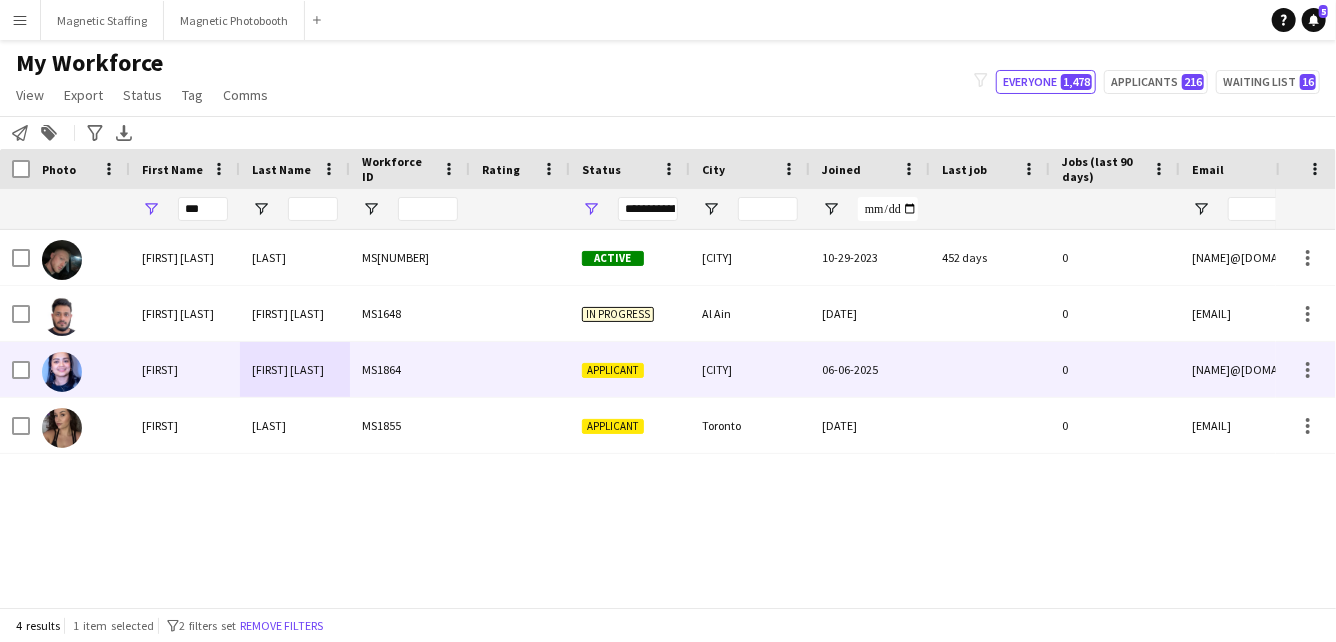 click on "[FIRST]" at bounding box center [185, 369] 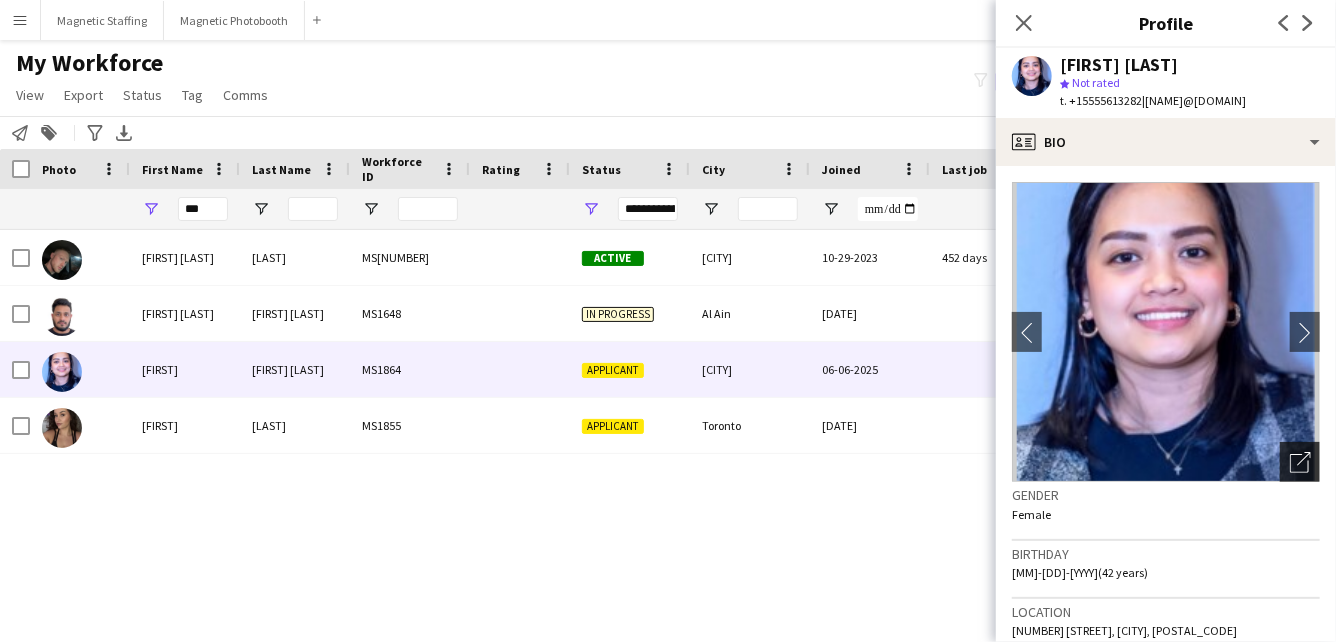 click on "Open photos pop-in" 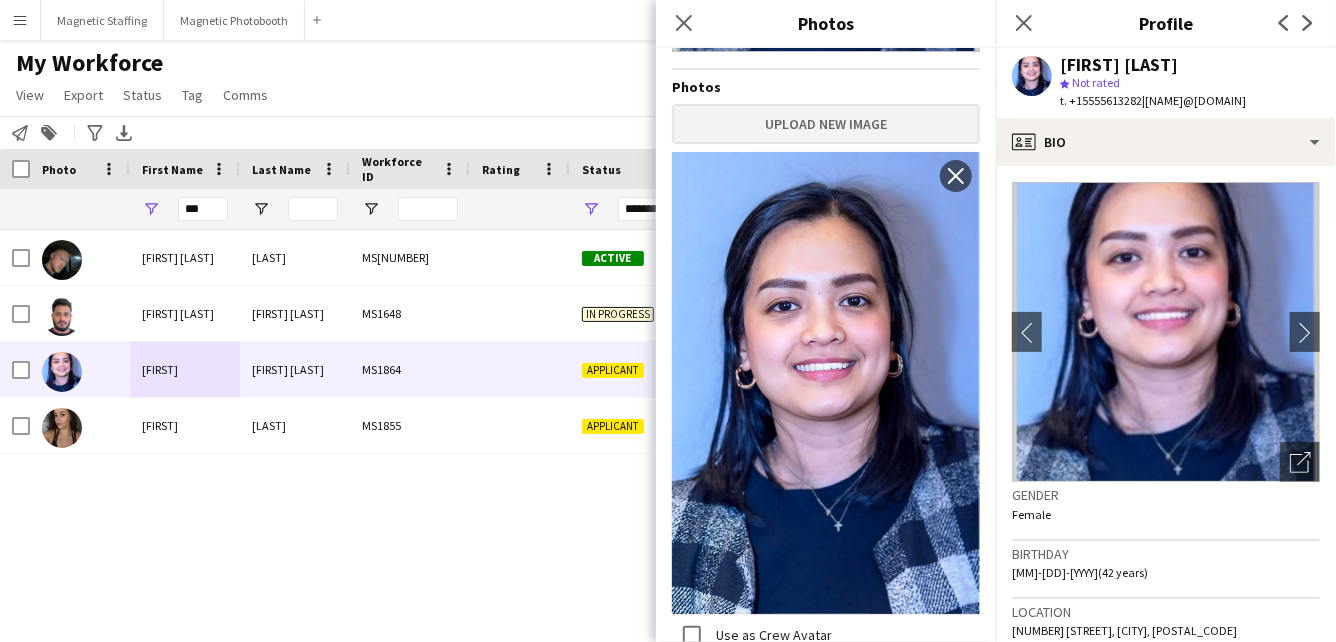 scroll, scrollTop: 345, scrollLeft: 0, axis: vertical 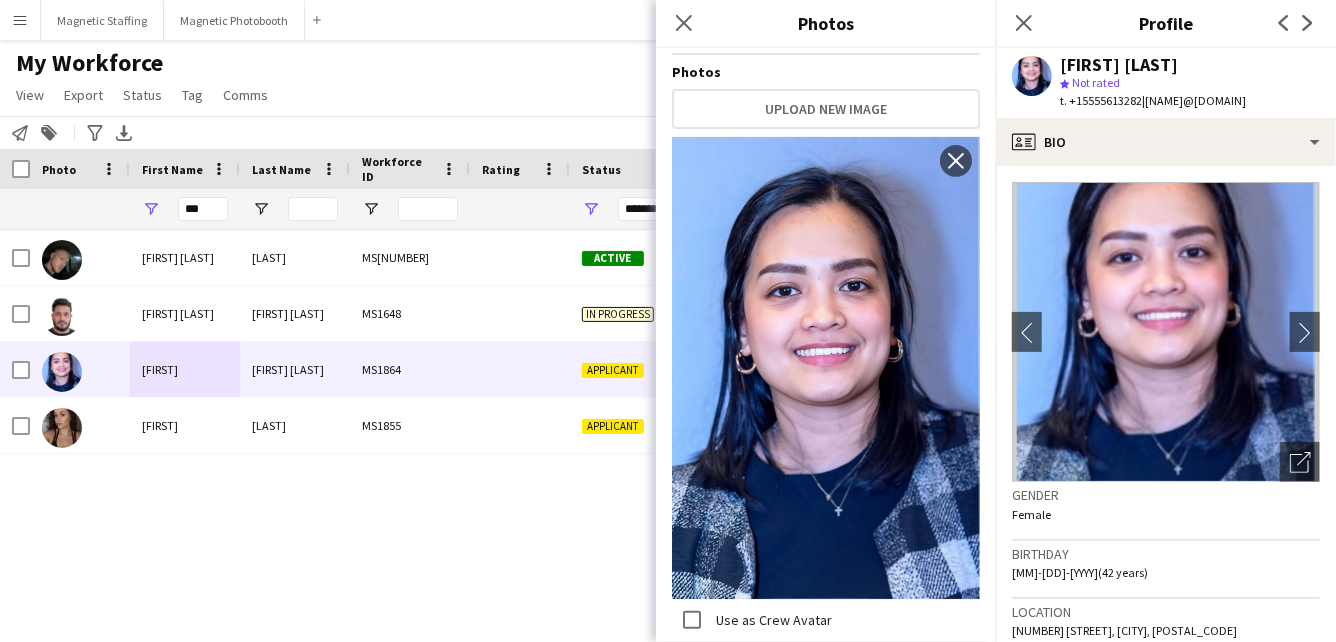drag, startPoint x: 823, startPoint y: 285, endPoint x: 844, endPoint y: 320, distance: 40.81666 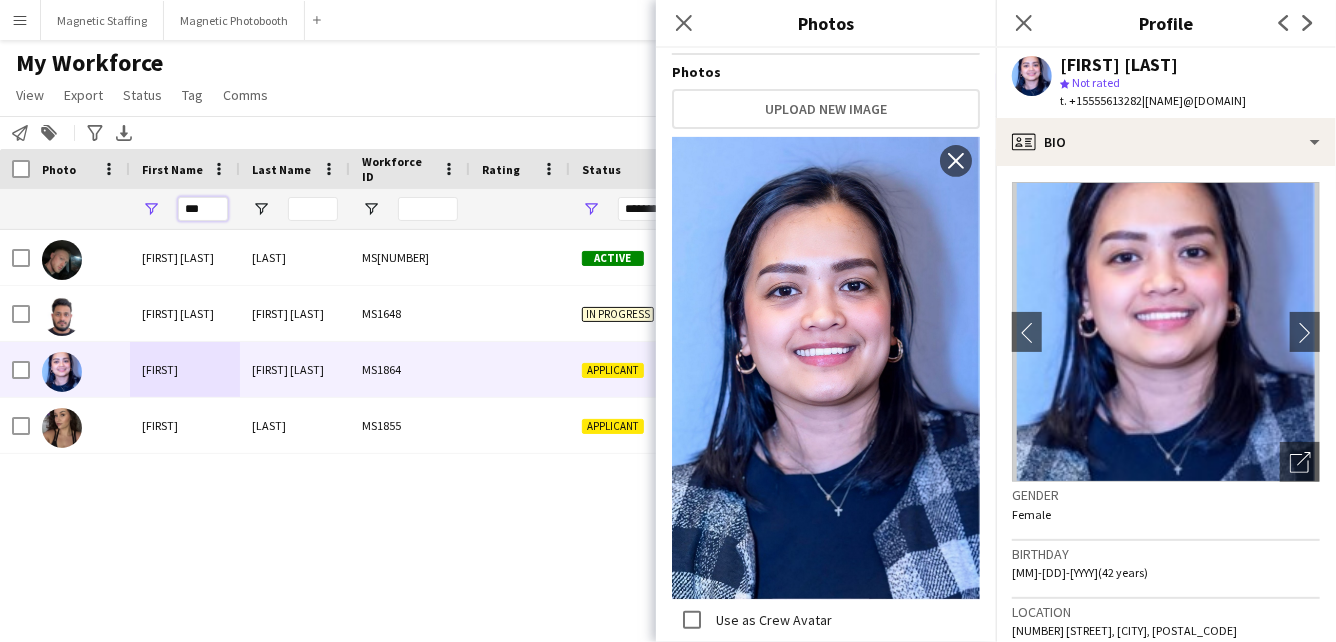 drag, startPoint x: 210, startPoint y: 209, endPoint x: 26, endPoint y: 200, distance: 184.21997 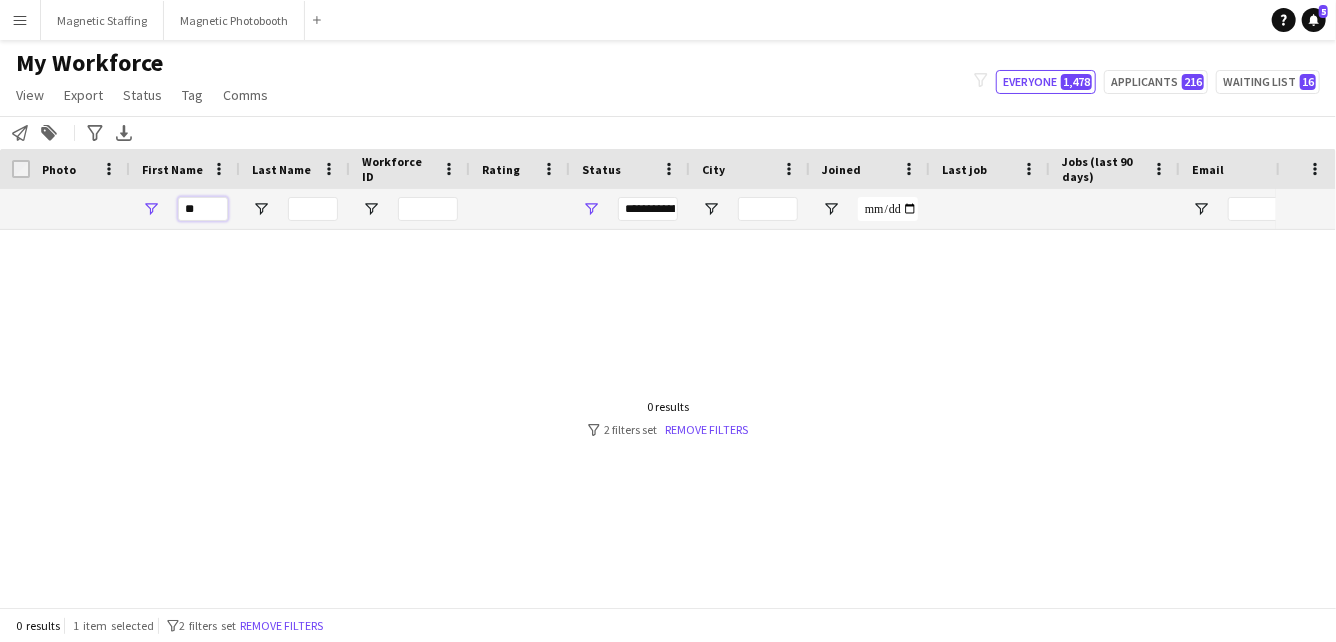 type on "*" 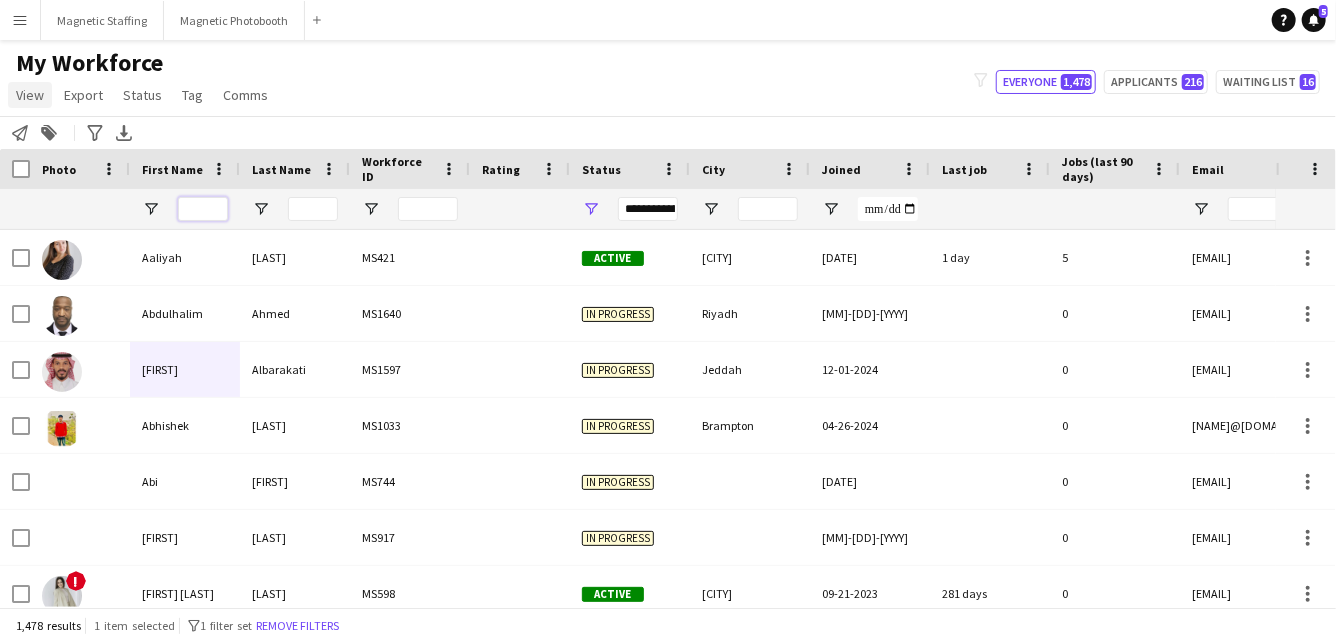 type 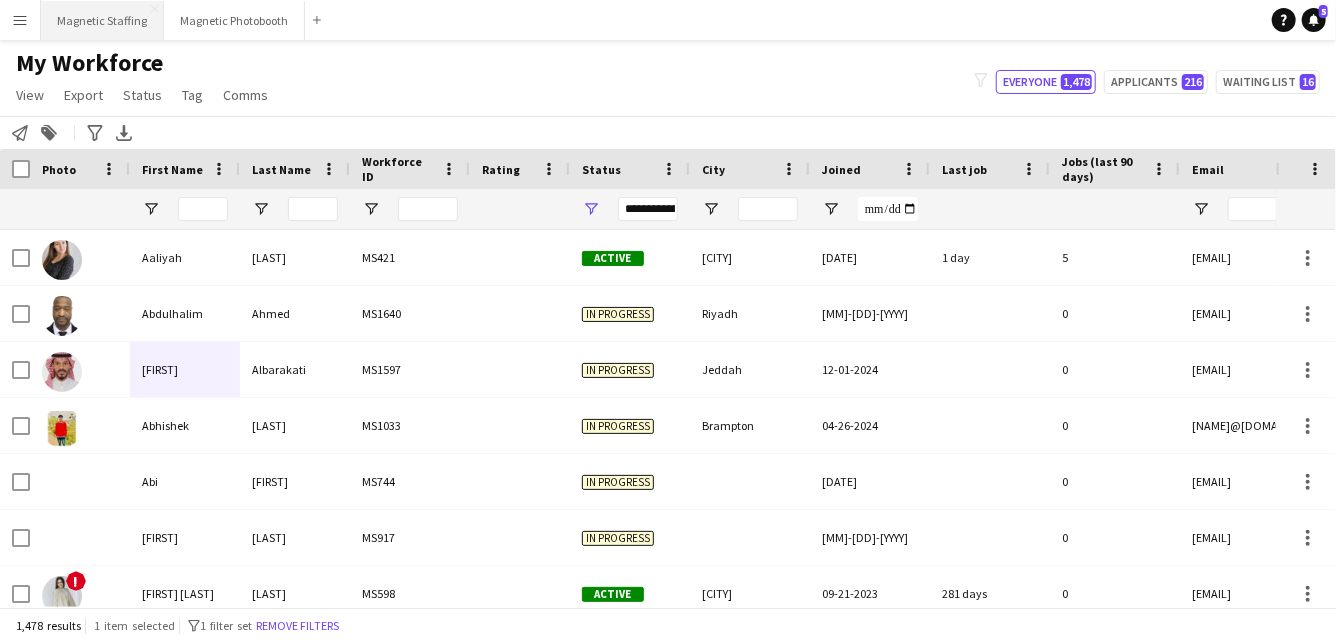 click on "Magnetic Staffing
Close" at bounding box center (102, 20) 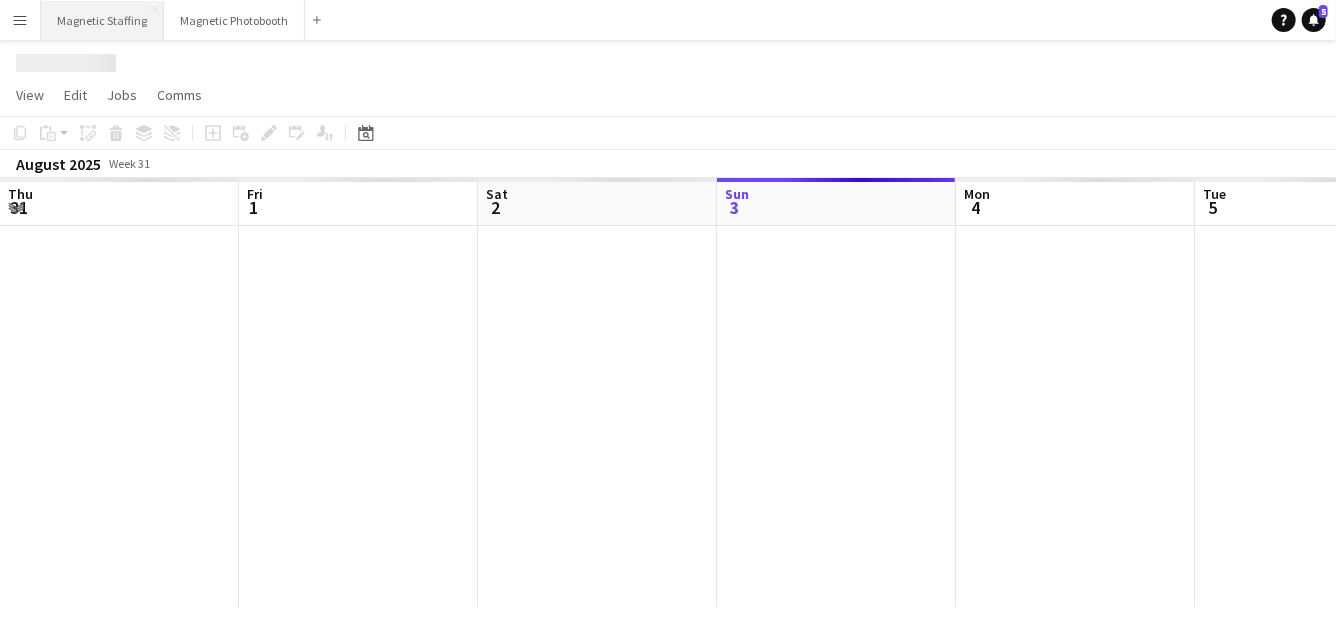 scroll, scrollTop: 0, scrollLeft: 478, axis: horizontal 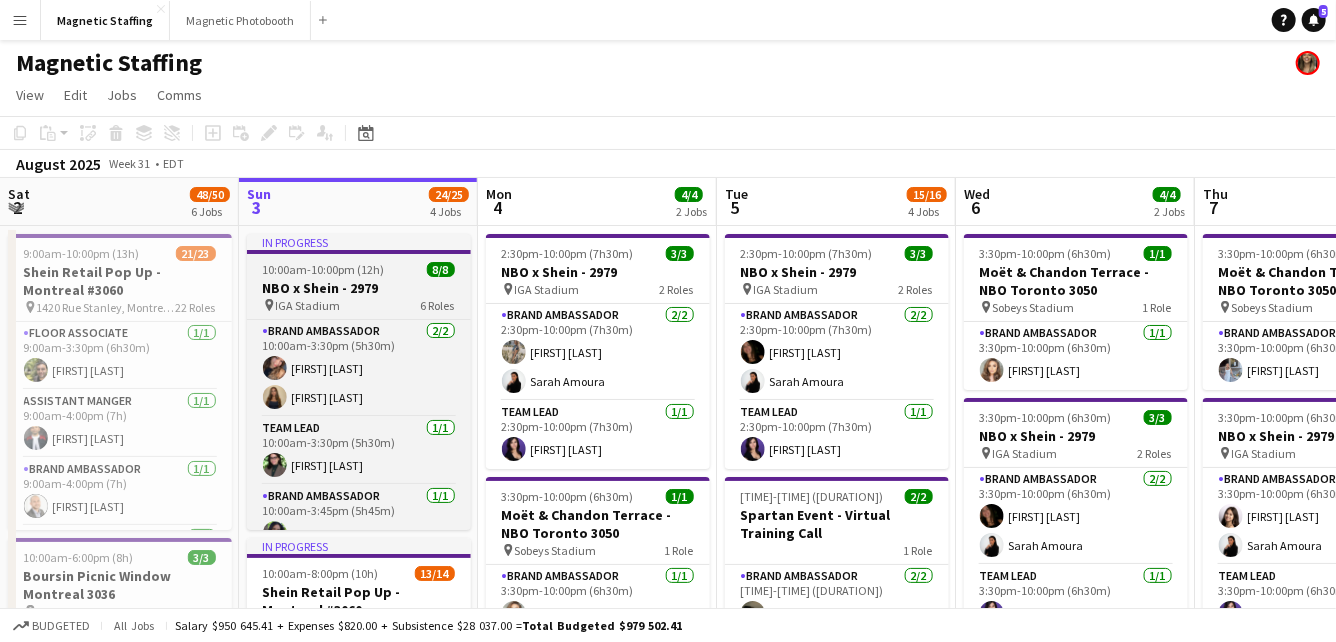 click on "NBO x Shein - 2979" at bounding box center (359, 288) 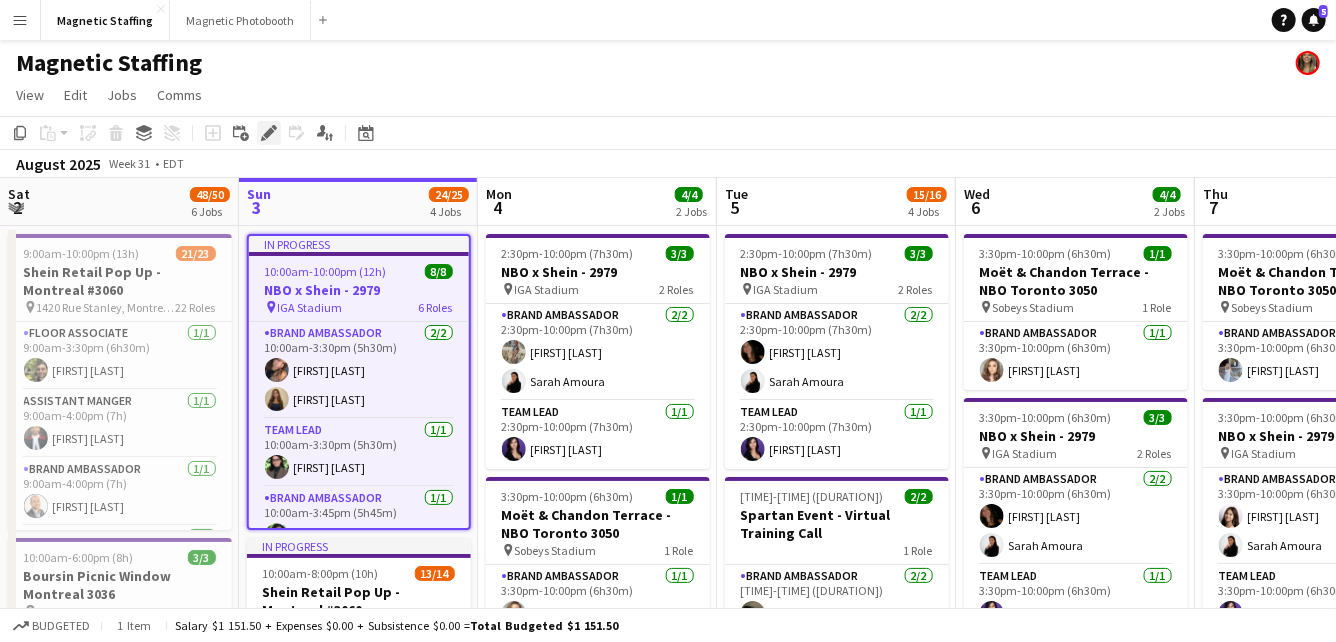 click on "Edit" 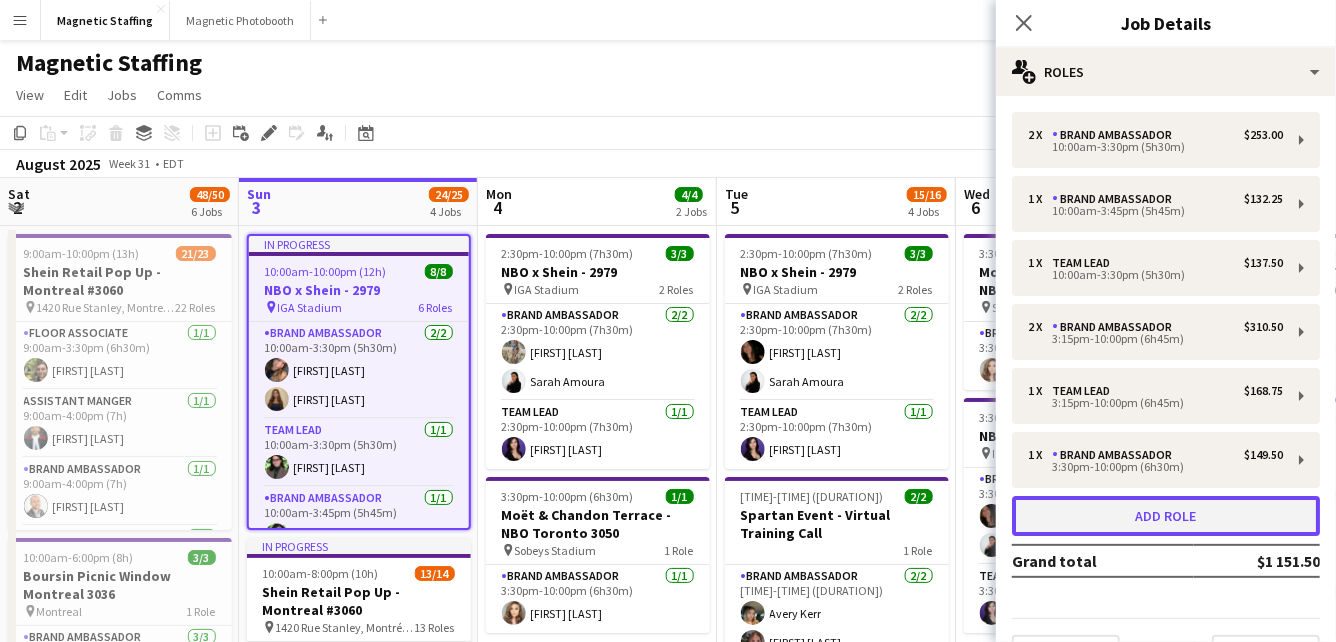 click on "Add role" at bounding box center [1166, 516] 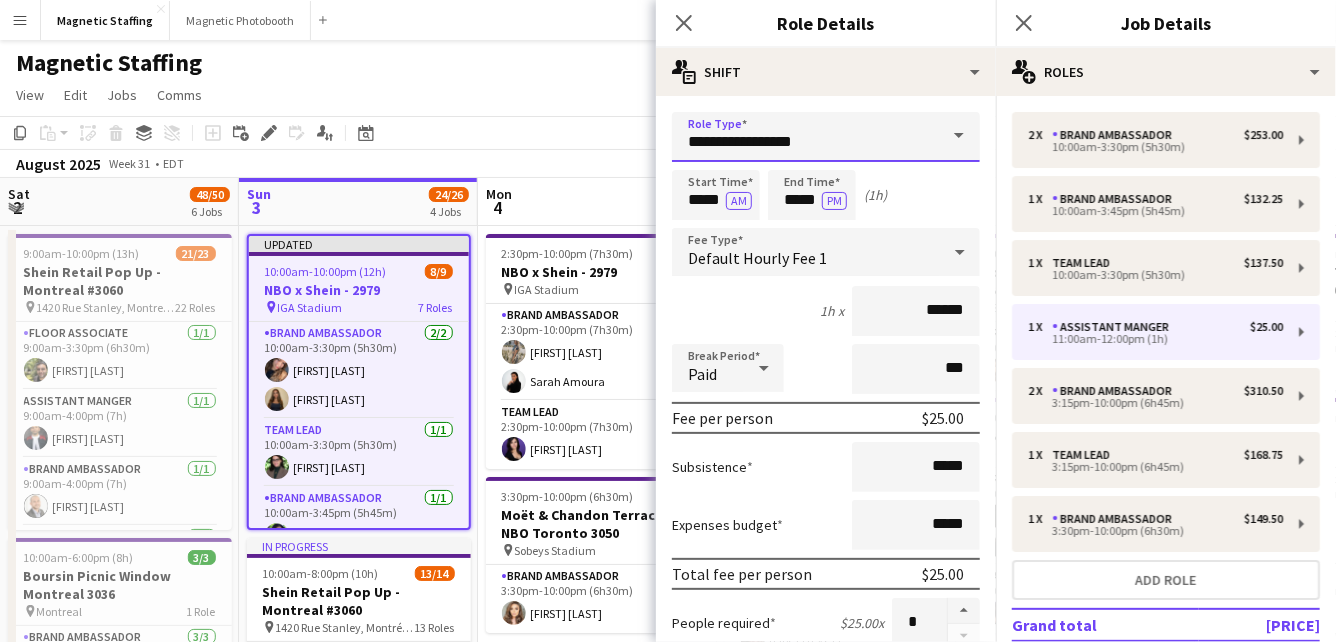 drag, startPoint x: 787, startPoint y: 144, endPoint x: 408, endPoint y: 125, distance: 379.47595 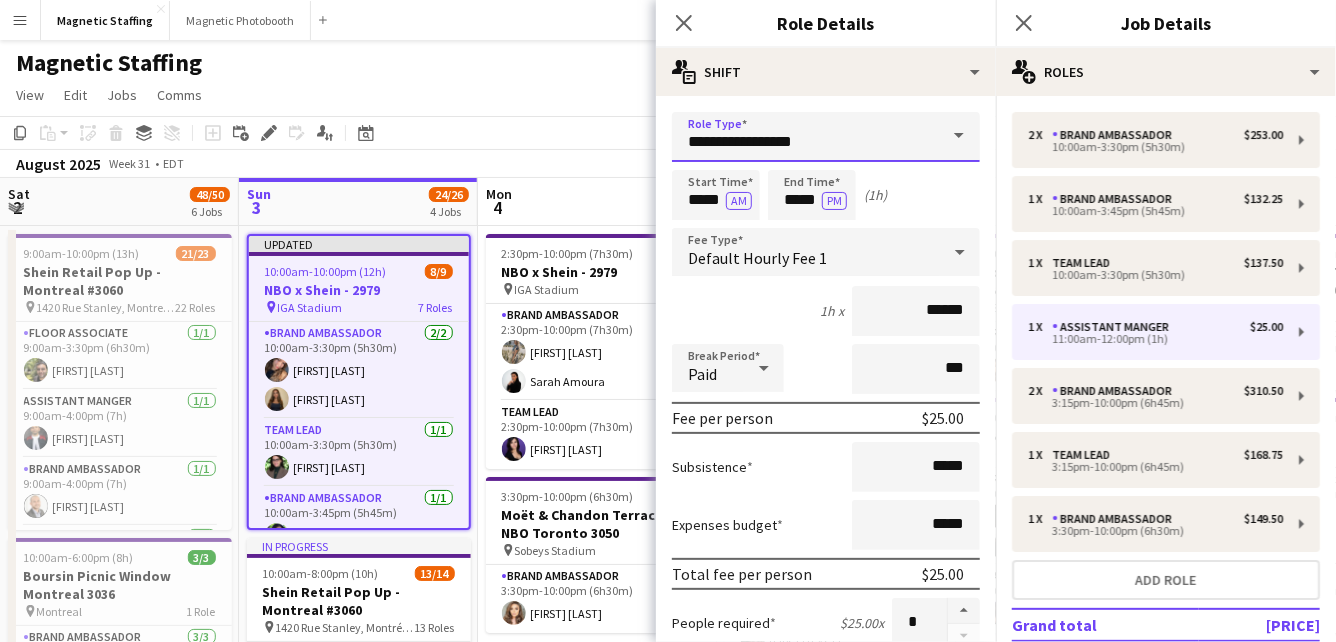 click on "Menu
Boards
Boards   Boards   All jobs   Status
Workforce
Workforce   My Workforce   Recruiting
Comms
Comms
Pay
Pay   Approvals   Payments   Reports
Platform Settings
Platform Settings   Your settings
Training Academy
Training Academy
Knowledge Base
Knowledge Base
Product Updates
Product Updates   Log Out   Privacy   Magnetic Staffing
Close
Magnetic Photobooth
Close
Add
Help
Notifications
5   Magnetic Staffing   View  Day view expanded Day view collapsed Month view Date picker Jump to today Expand Linked Jobs  Edit" at bounding box center (668, 998) 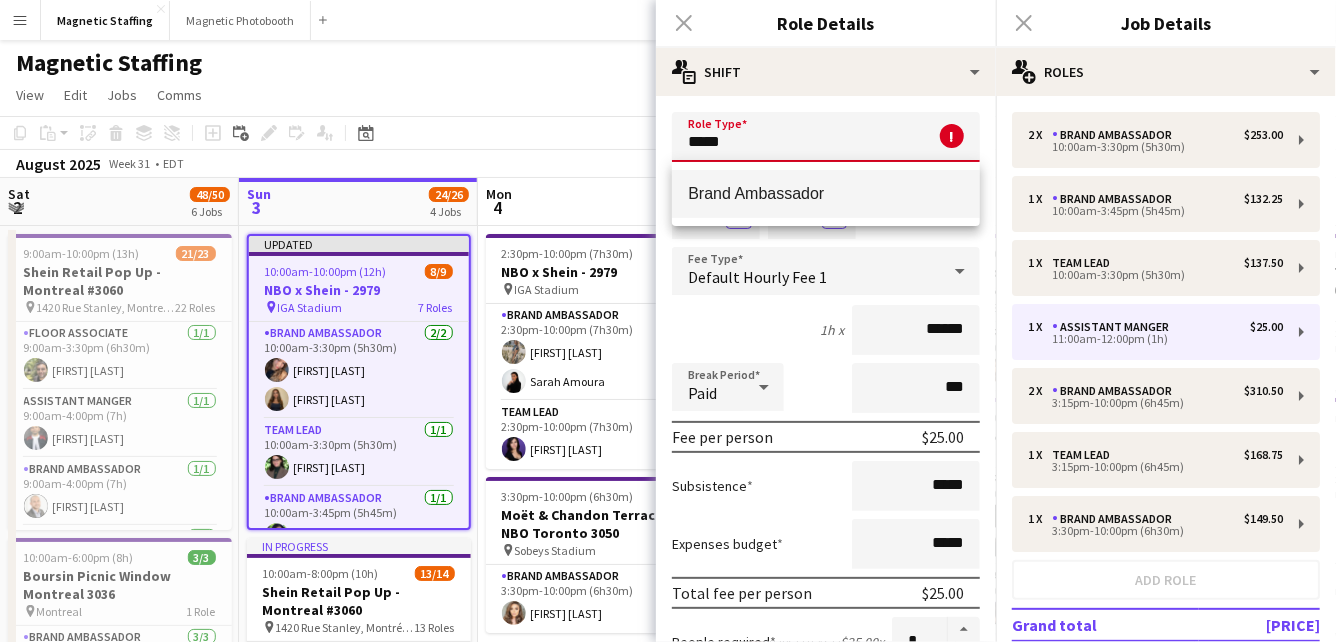 click on "Brand Ambassador" at bounding box center [826, 193] 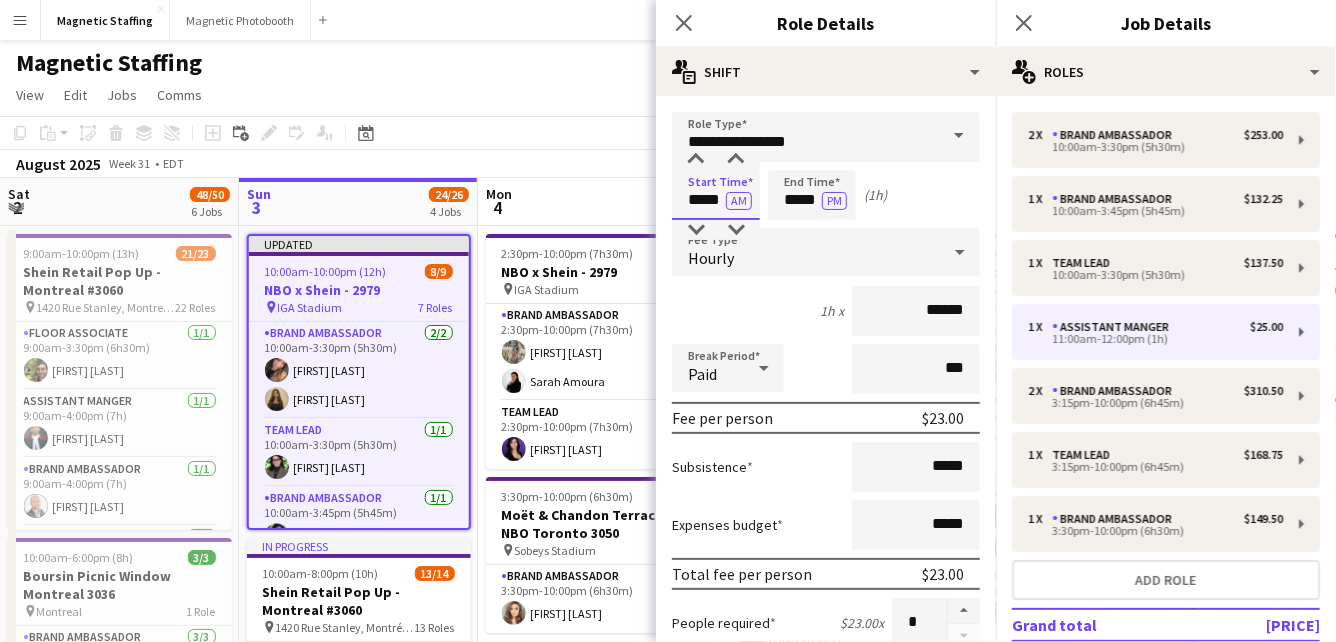 drag, startPoint x: 722, startPoint y: 198, endPoint x: 576, endPoint y: 192, distance: 146.12323 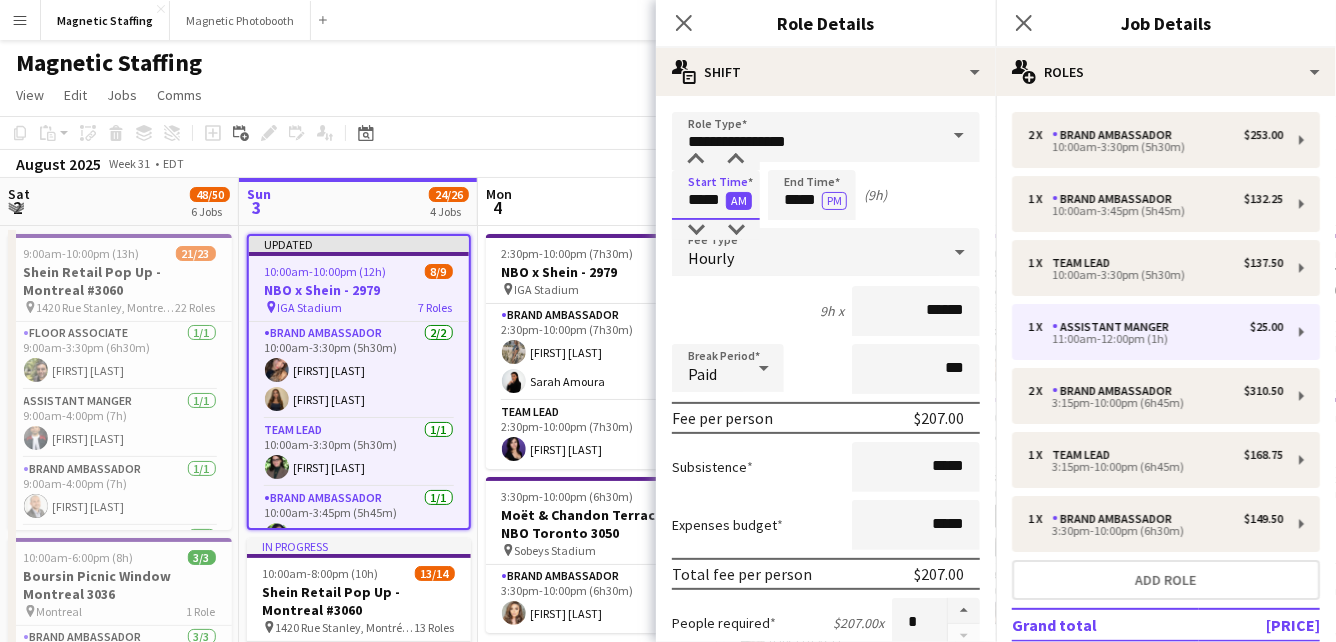 type on "*****" 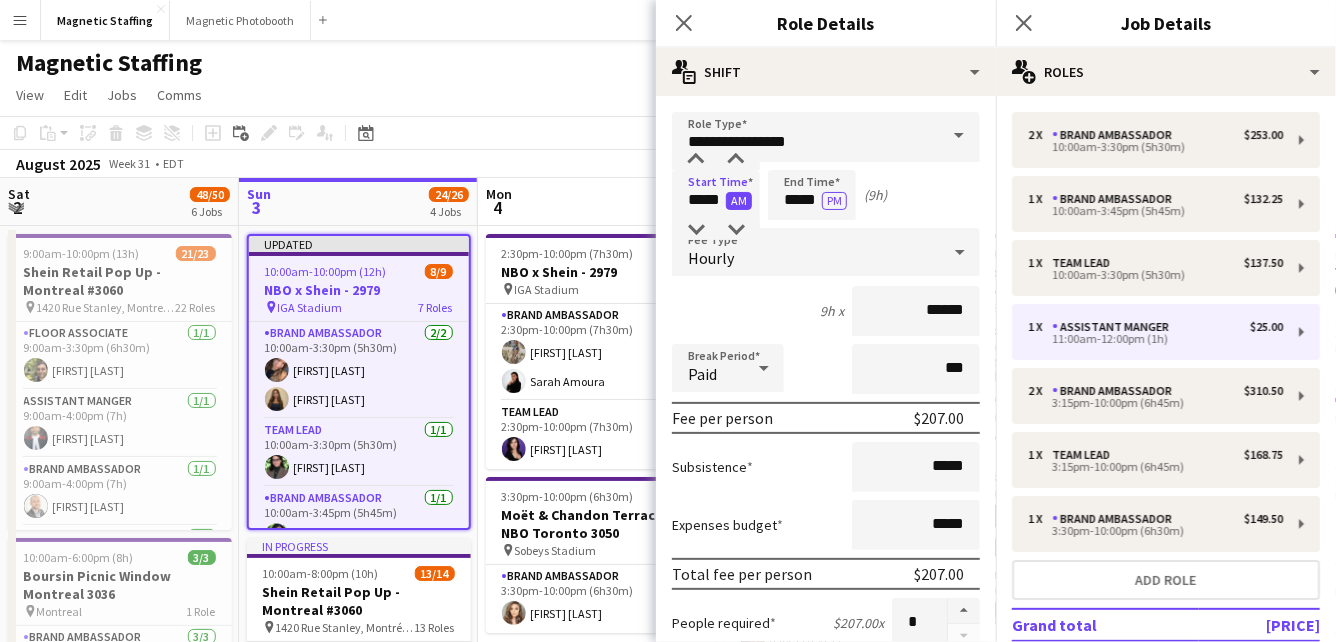 click on "AM" at bounding box center [739, 201] 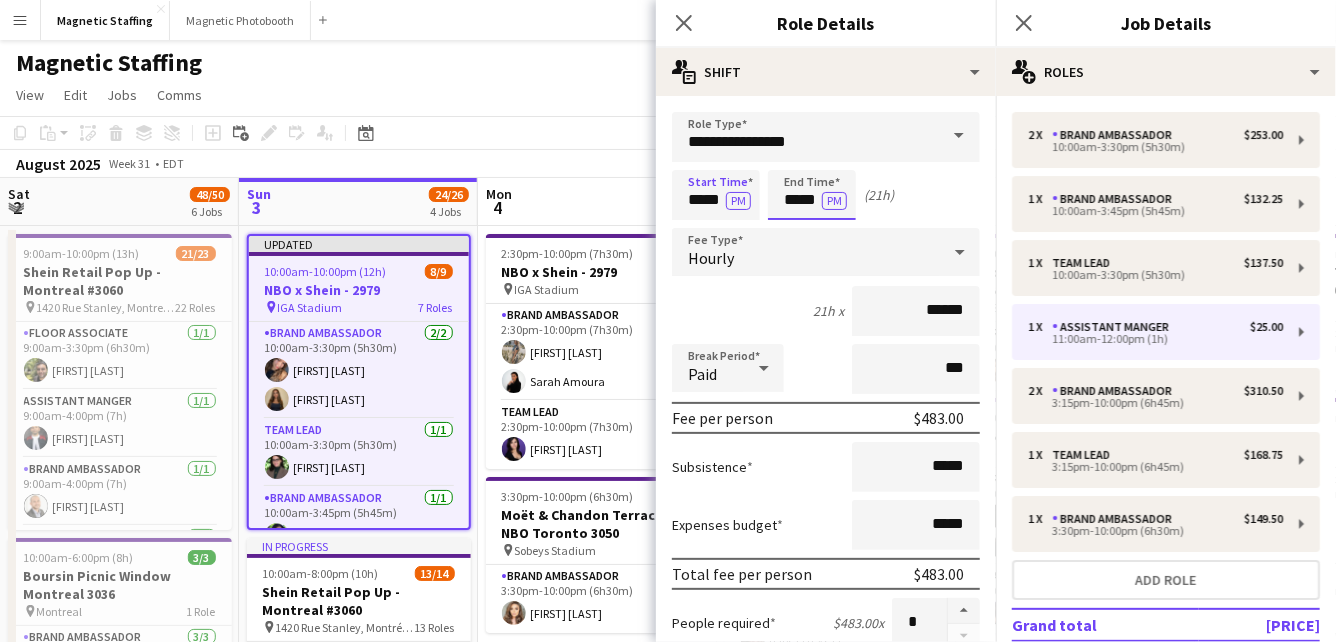 drag, startPoint x: 818, startPoint y: 202, endPoint x: 678, endPoint y: 189, distance: 140.60228 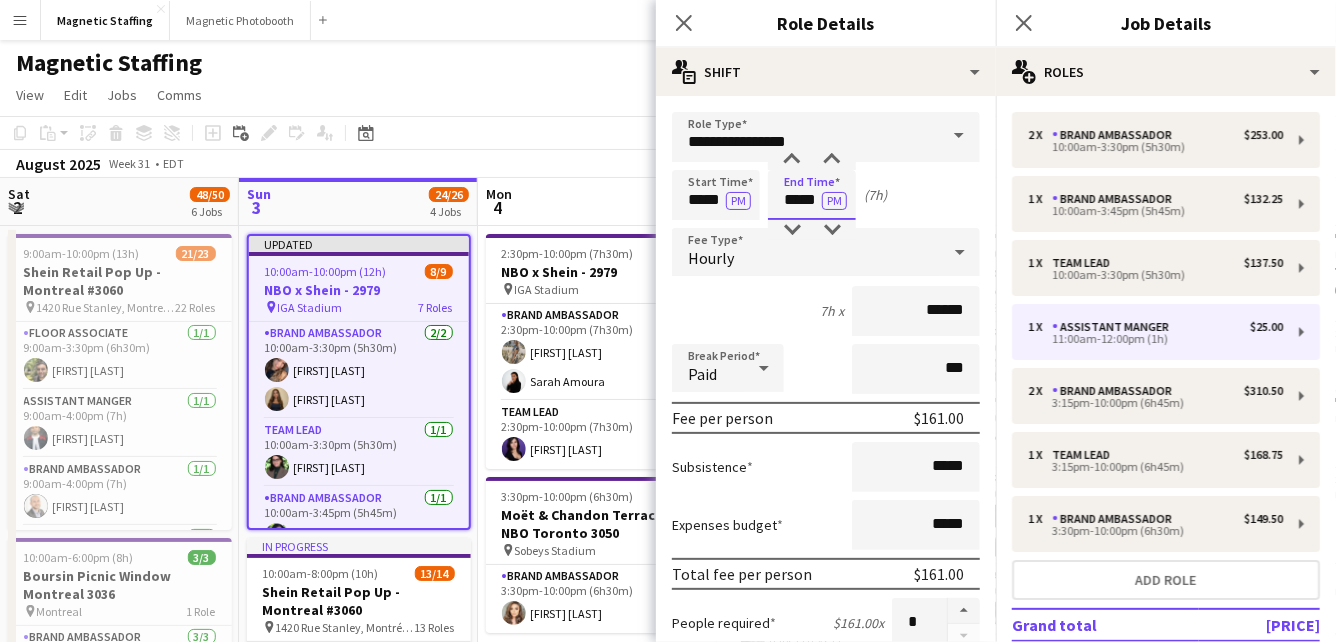 type on "*****" 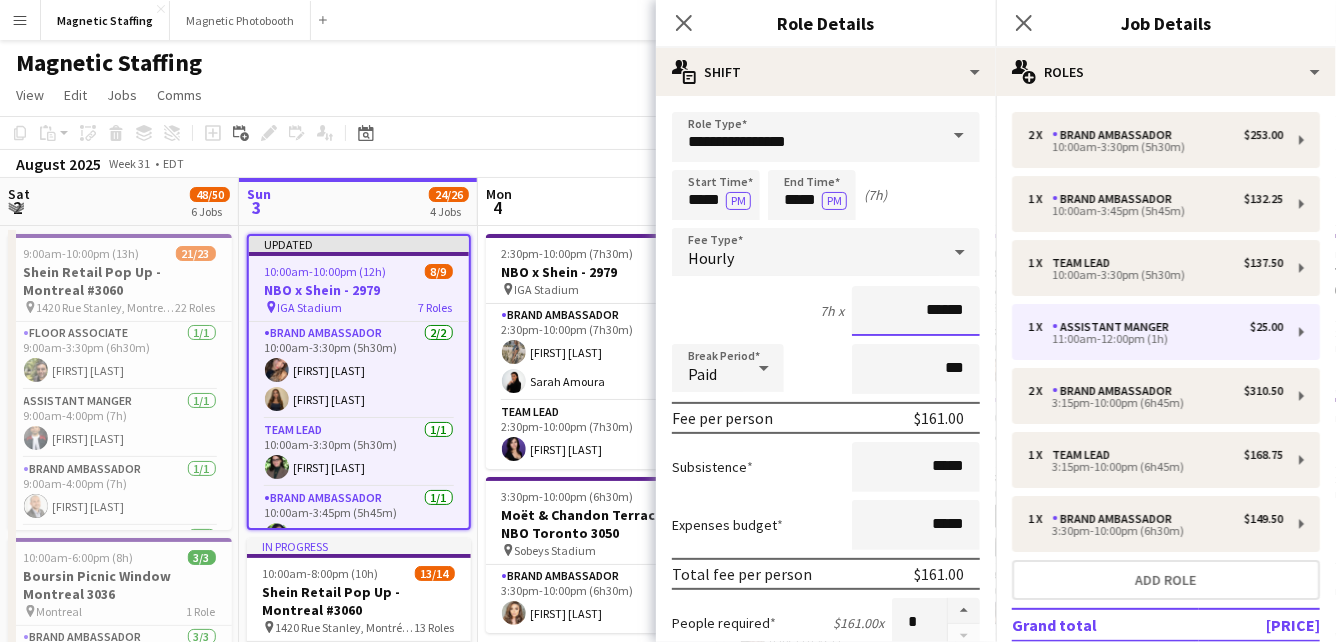 click on "******" at bounding box center (916, 311) 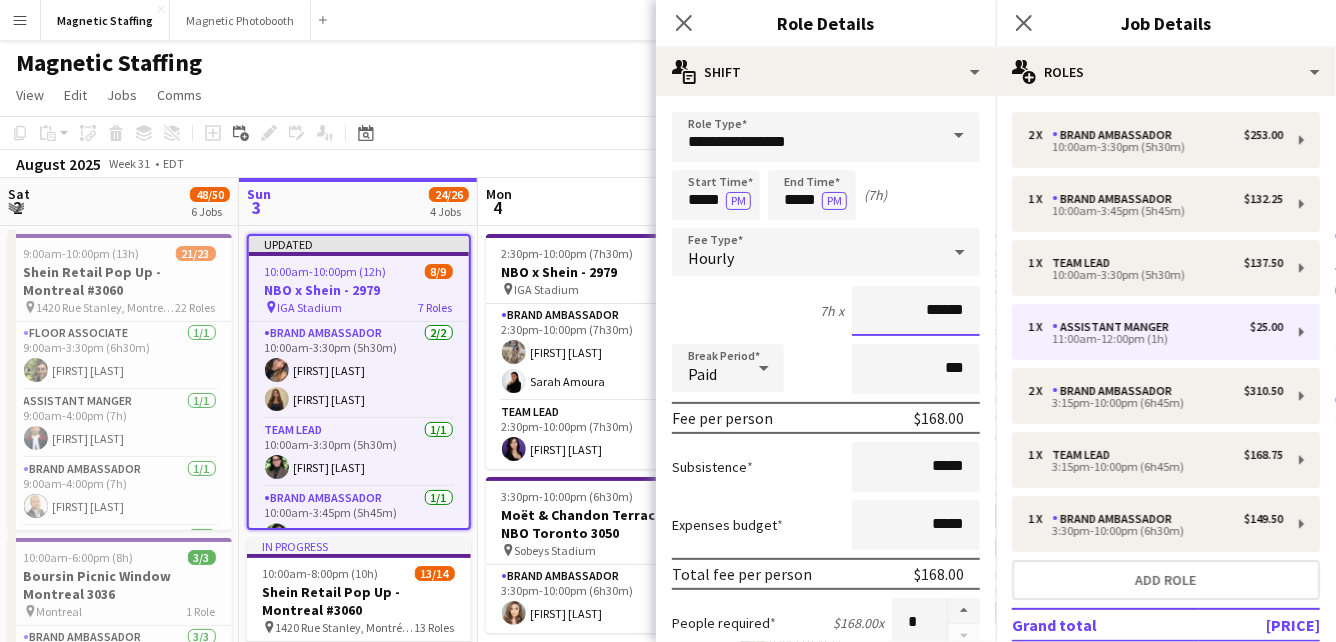 scroll, scrollTop: 709, scrollLeft: 0, axis: vertical 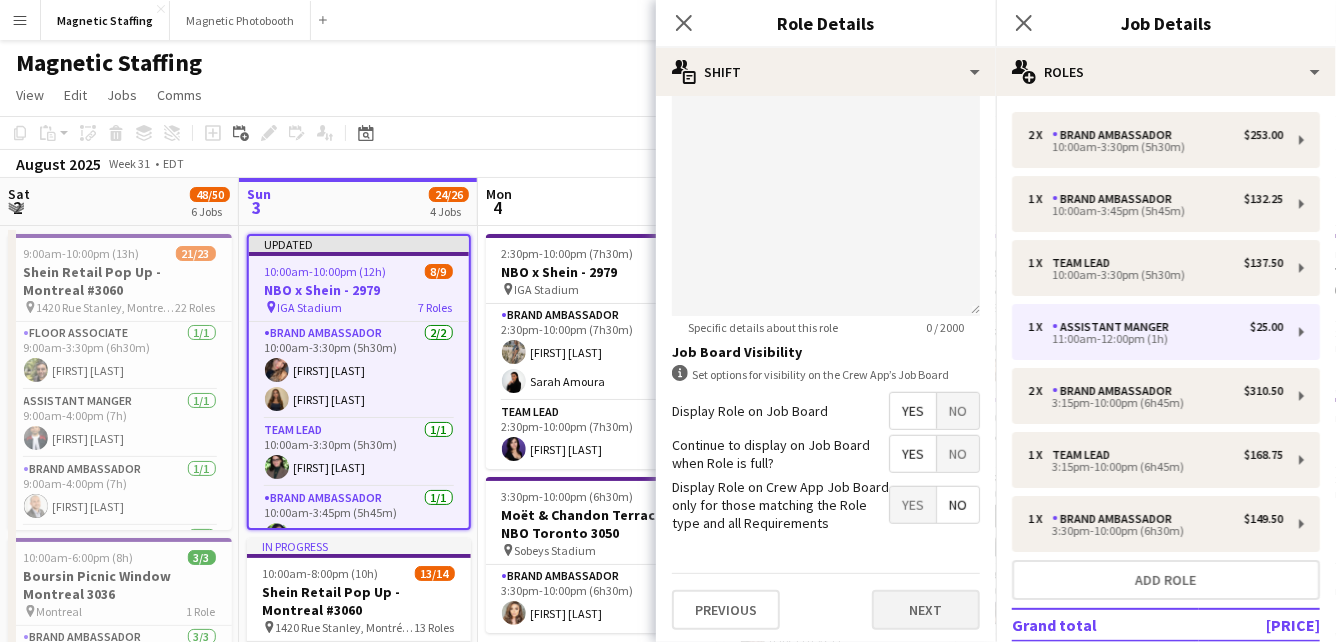 type on "******" 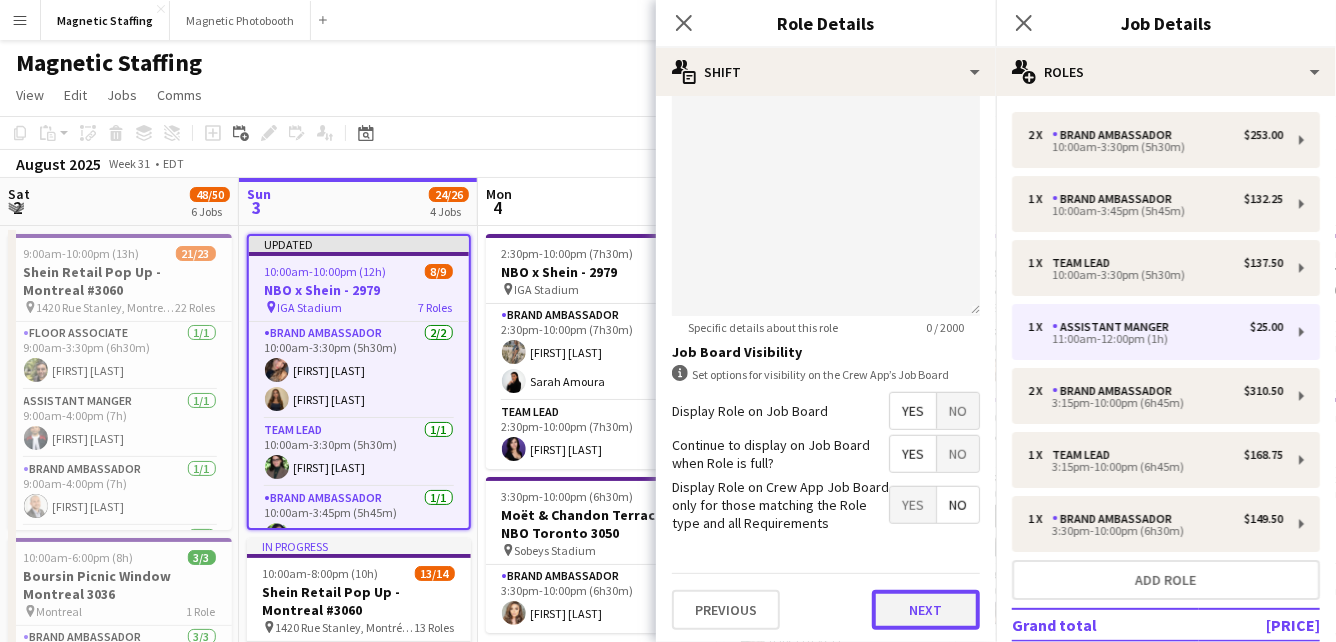 click on "Next" at bounding box center [926, 610] 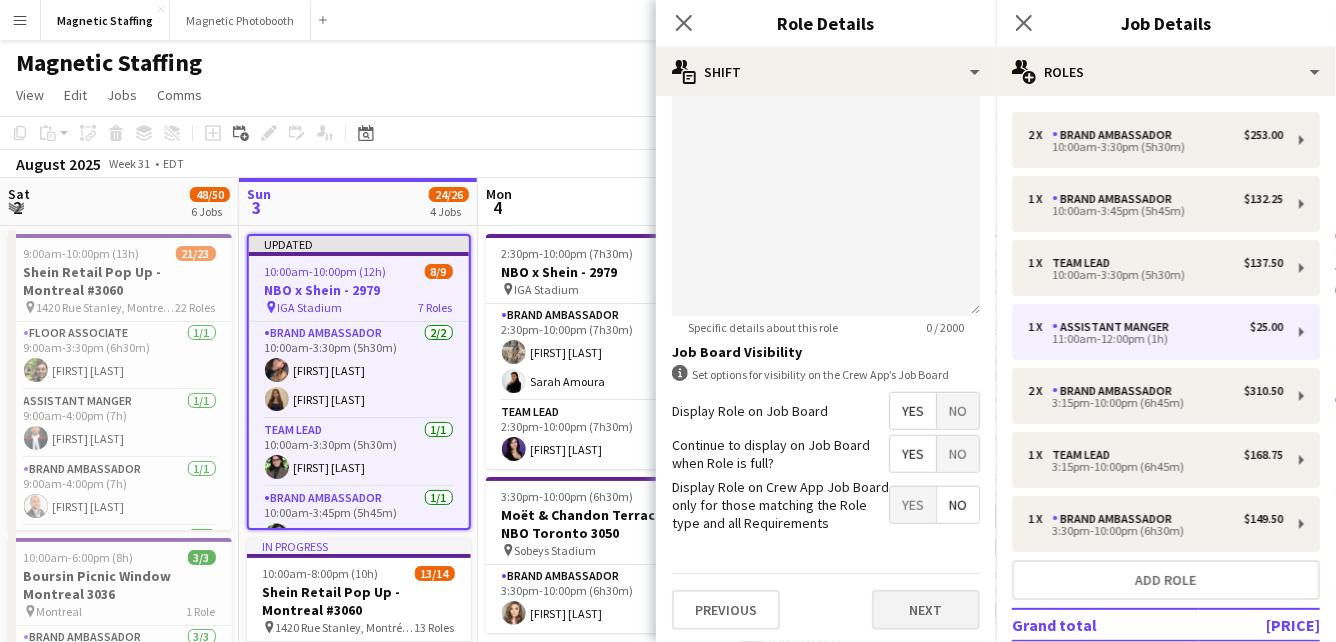 scroll, scrollTop: 0, scrollLeft: 0, axis: both 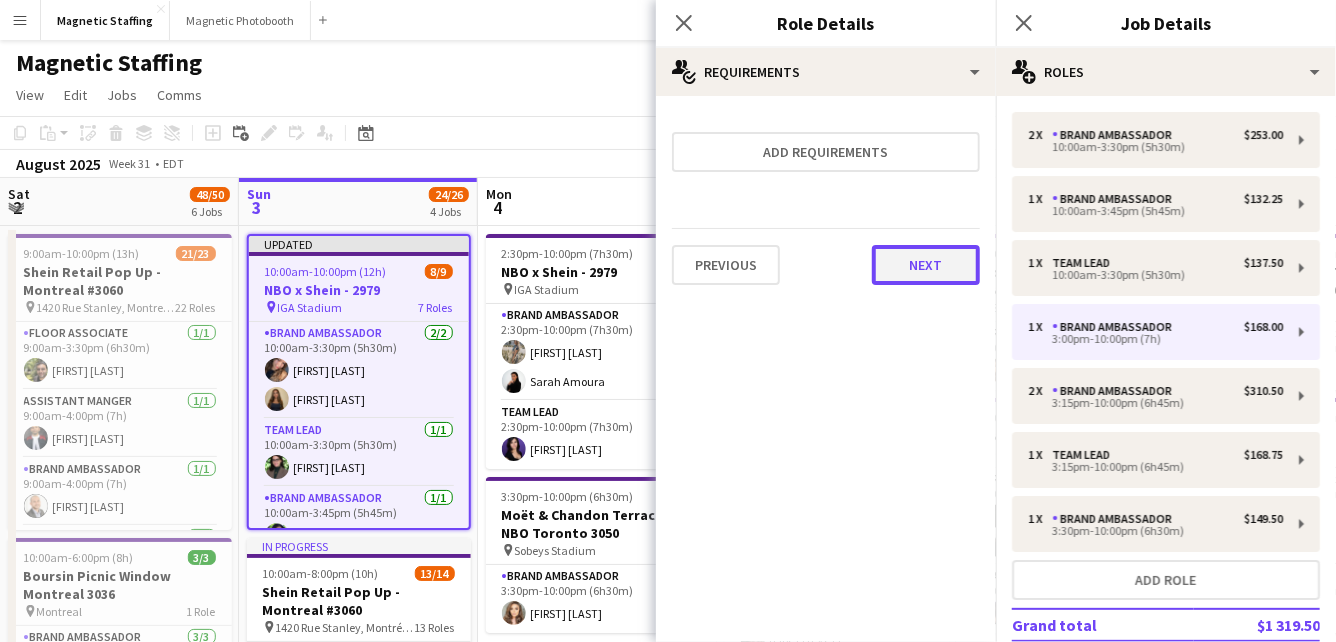 click on "Next" at bounding box center (926, 265) 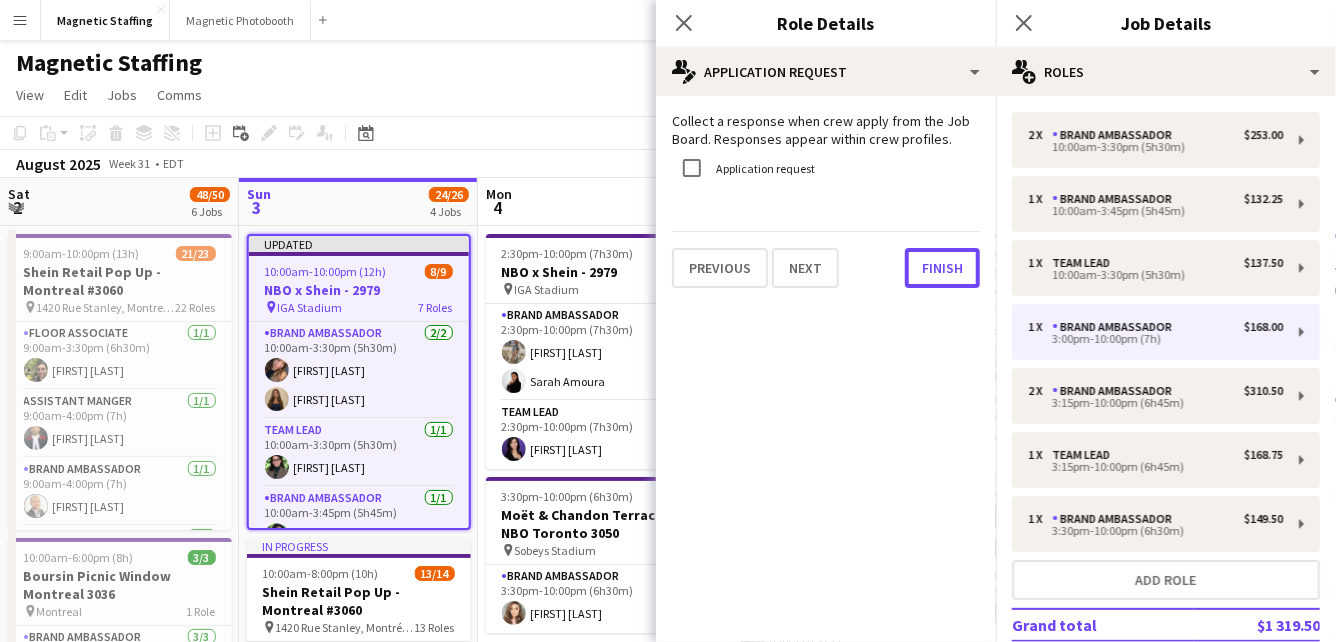 click on "Finish" at bounding box center (942, 268) 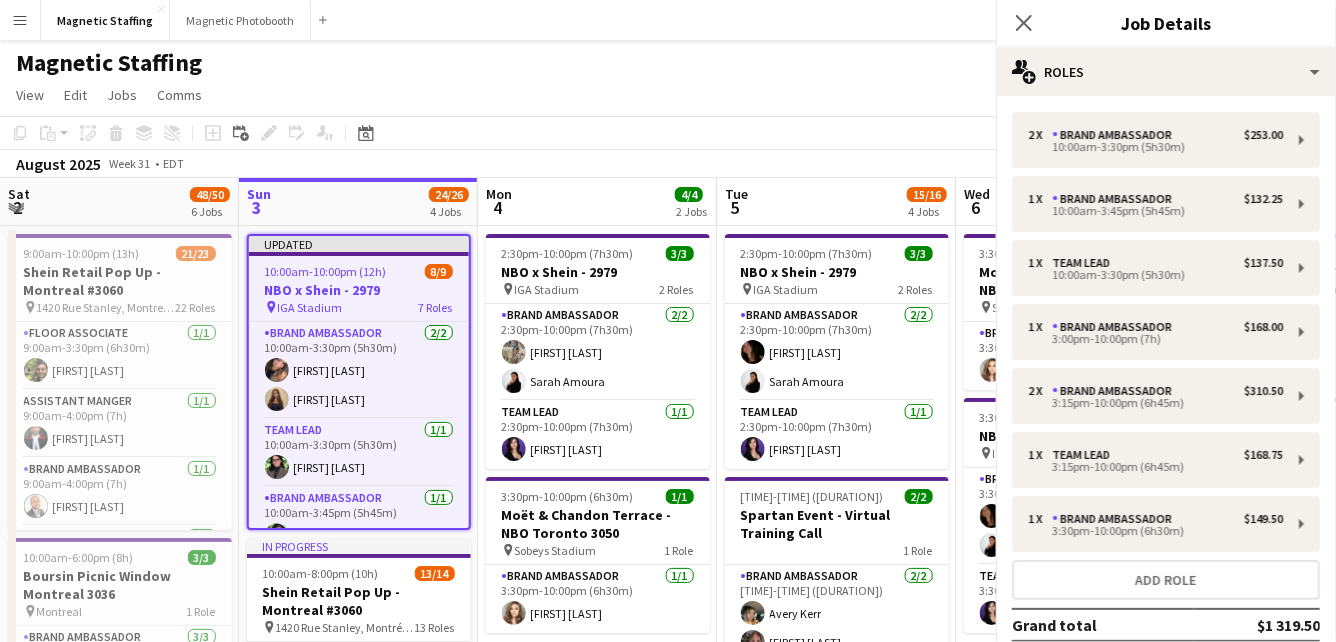 click on "Copy
Paste
Paste
Command
V Paste with crew
Command
Shift
V
Paste linked Job
Delete
Group
Ungroup
Add job
Add linked Job
Edit
Edit linked Job
Applicants
Date picker
AUG 2025 AUG 2025 Monday M Tuesday T Wednesday W Thursday T Friday F Saturday S Sunday S  AUG   1   2   3   4   5   6   7   8   9   10   11   12   13   14   15   16   17   18   19   20   21   22   23   24   25" 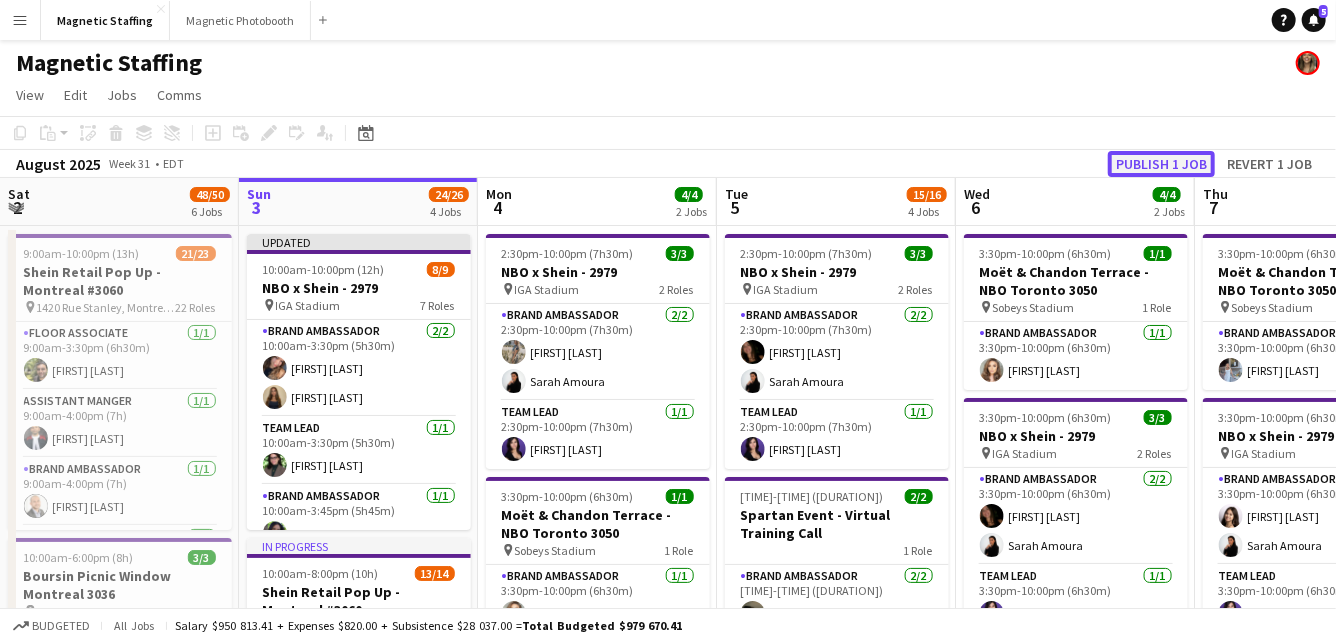 click on "Publish 1 job" 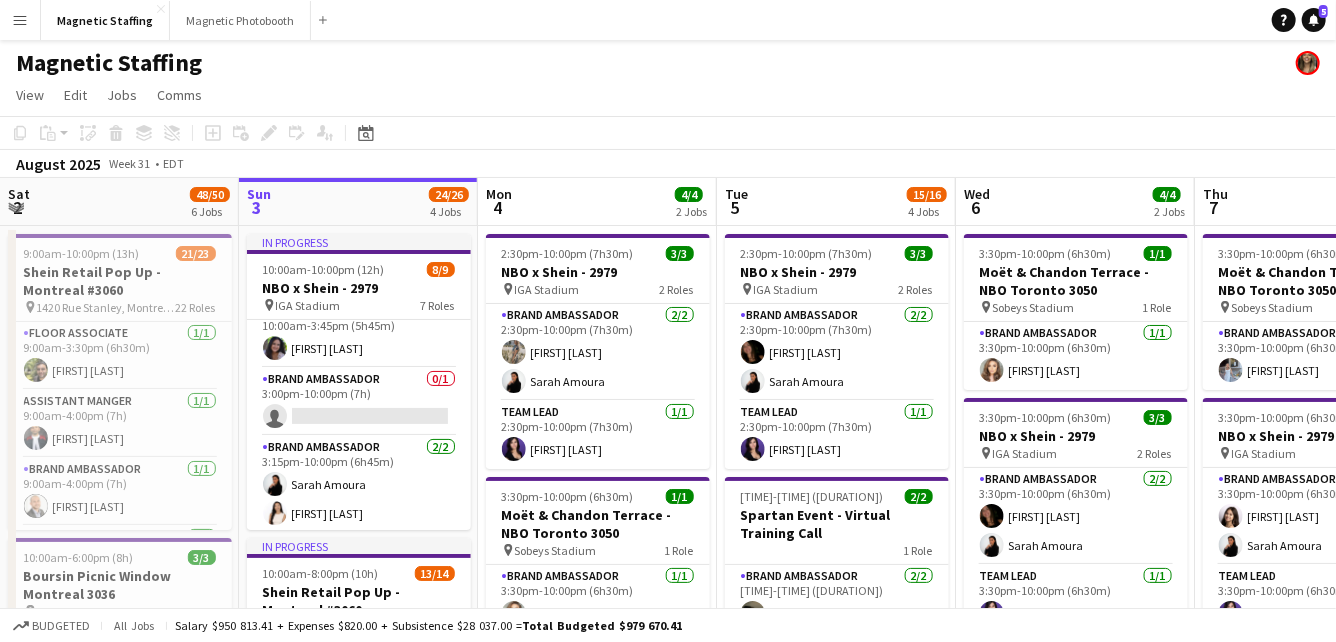 scroll, scrollTop: 123, scrollLeft: 0, axis: vertical 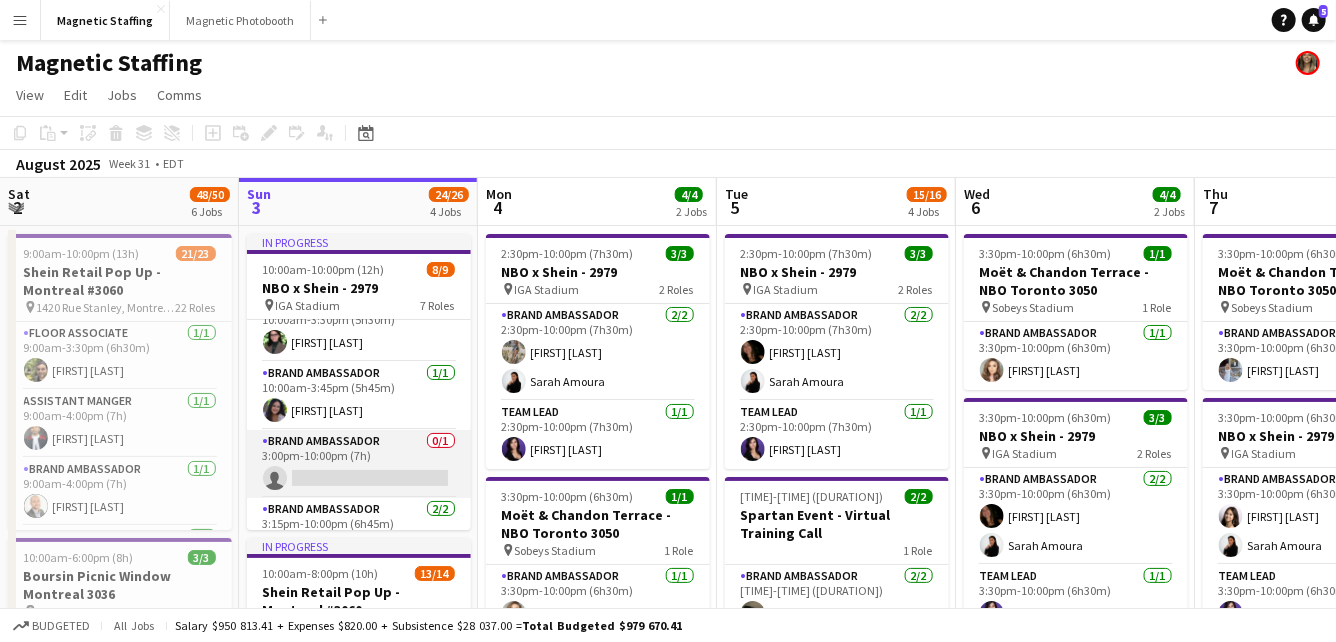 click on "Brand Ambassador   0/1   3:00pm-10:00pm (7h)
single-neutral-actions" at bounding box center [359, 464] 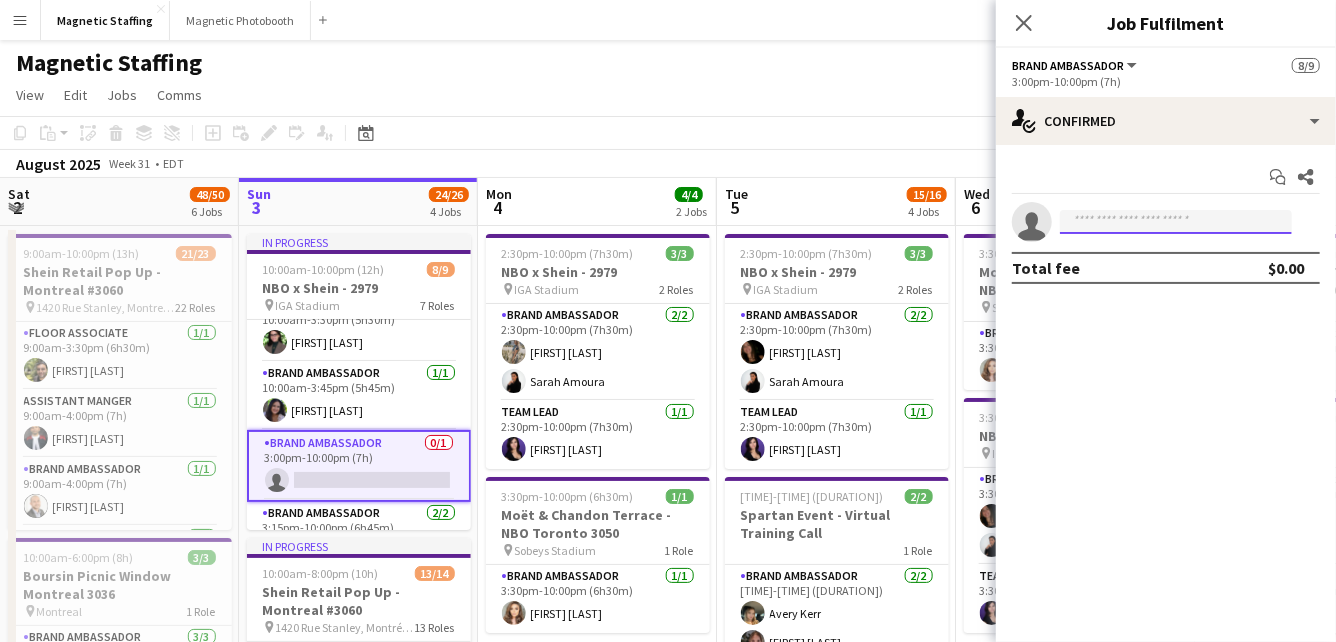 click at bounding box center [1176, 222] 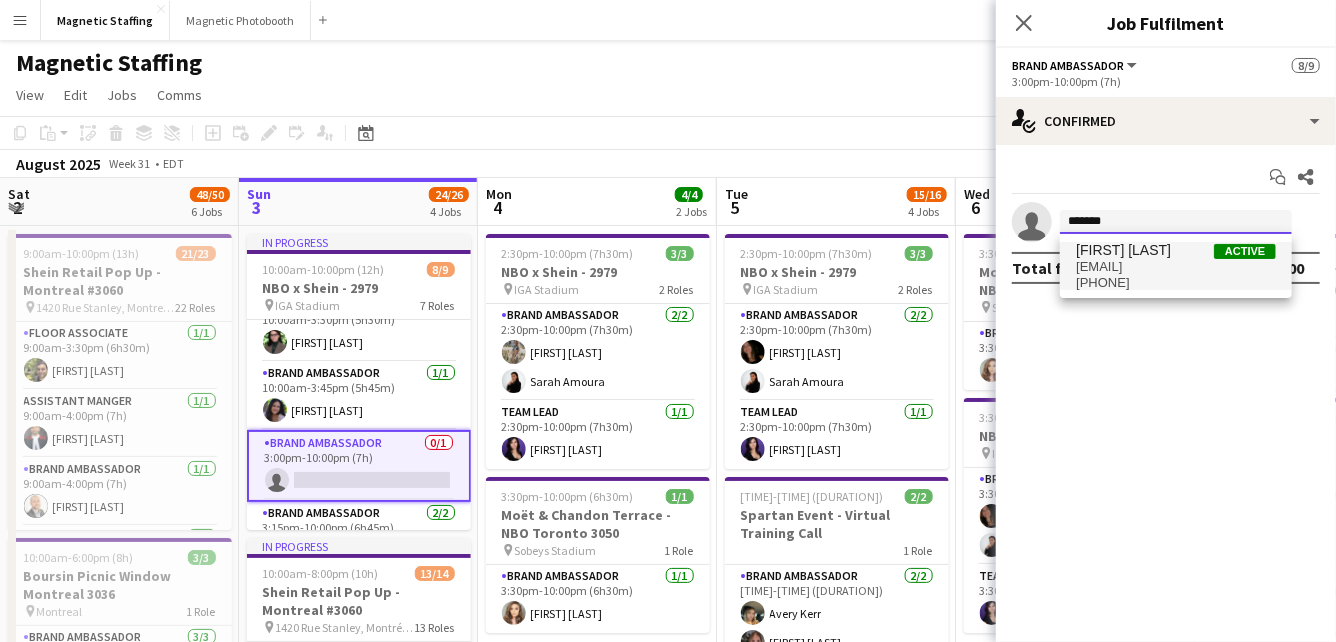 type on "*******" 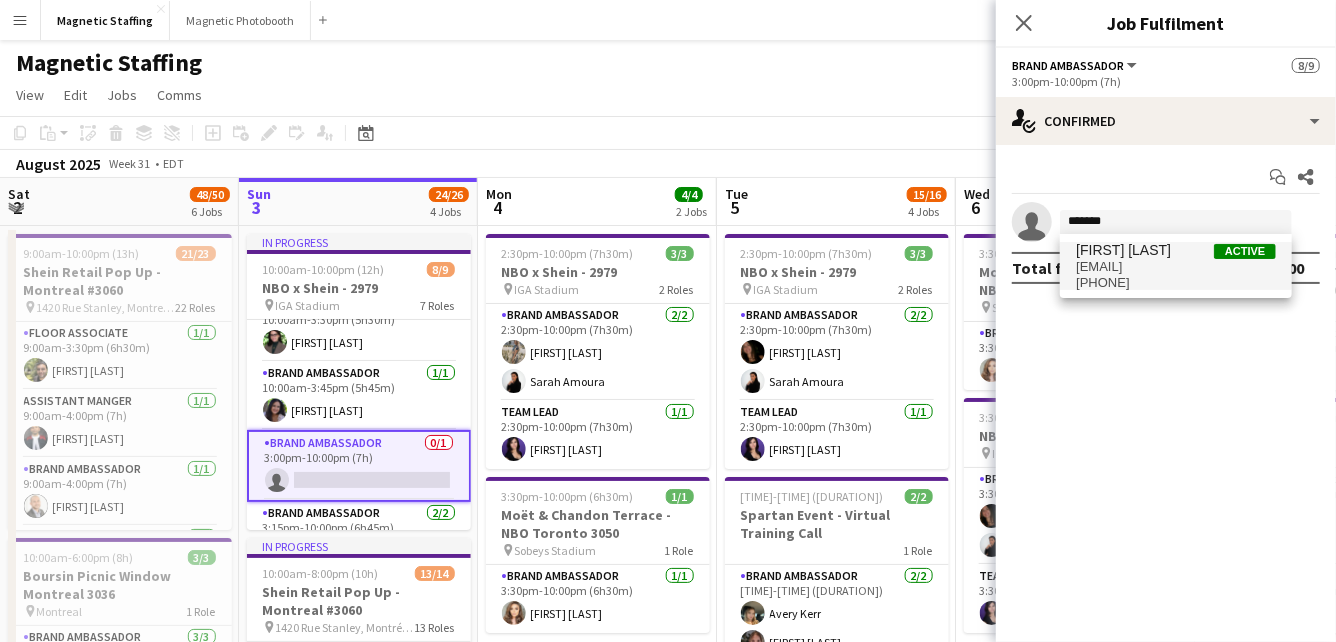 click on "[EMAIL]" at bounding box center [1176, 267] 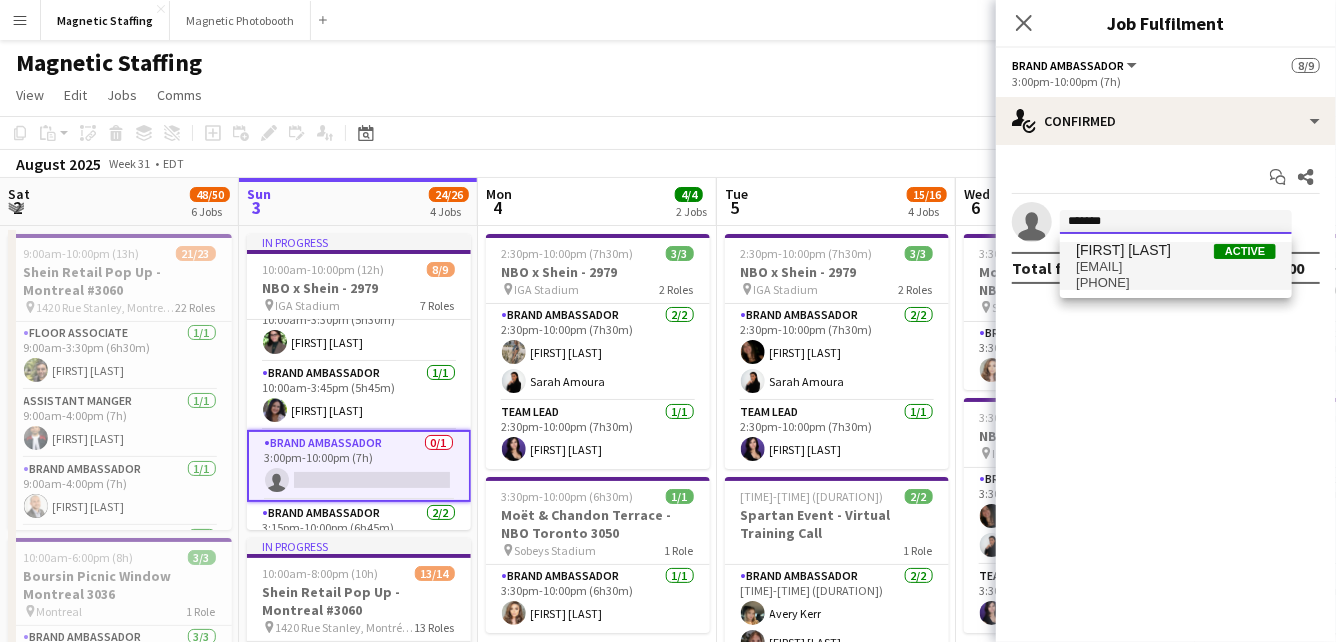 type 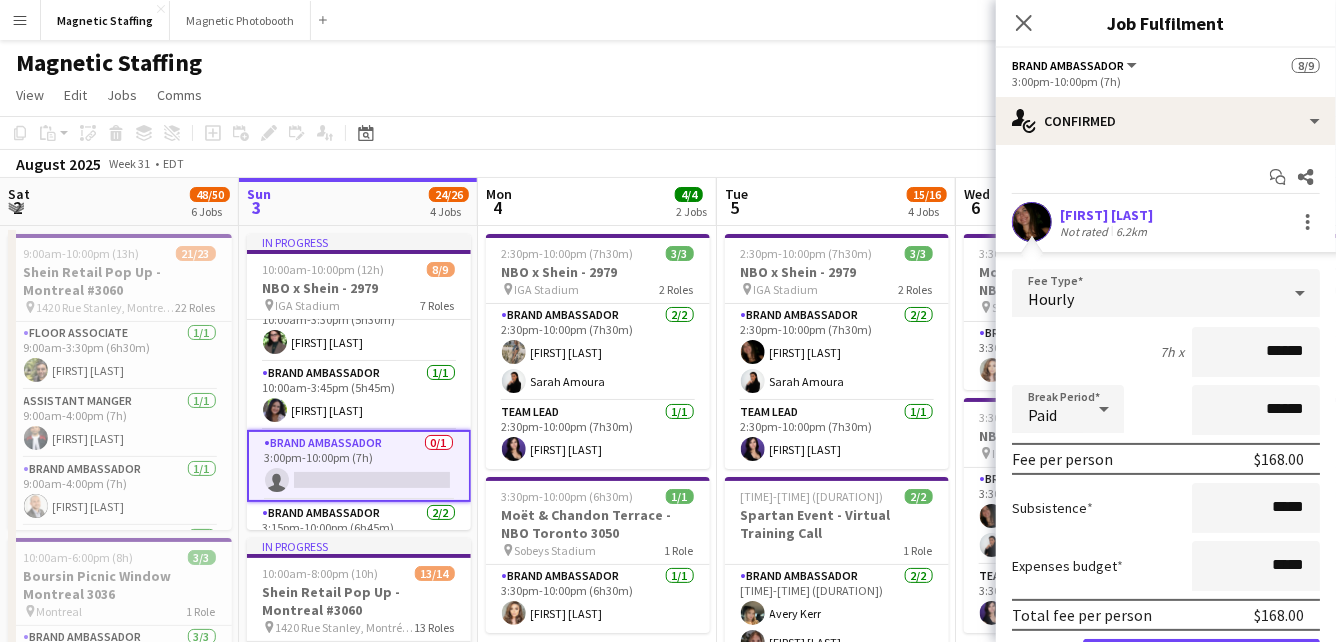 scroll, scrollTop: 109, scrollLeft: 0, axis: vertical 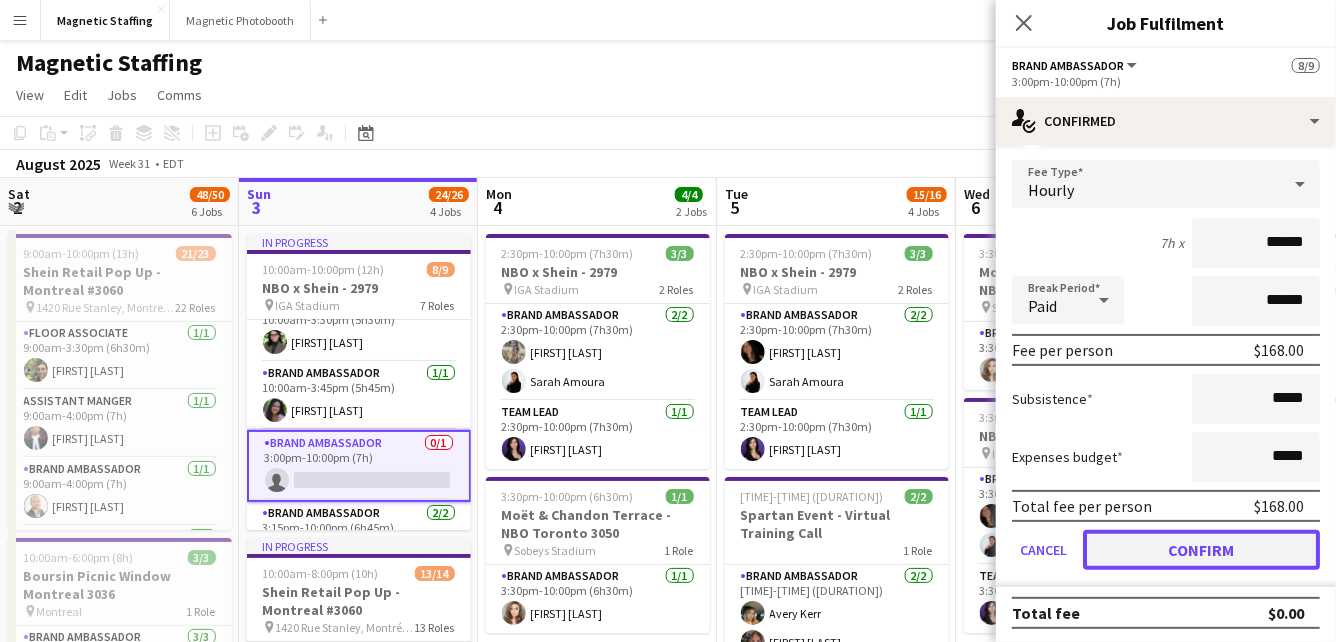 click on "Confirm" at bounding box center [1201, 550] 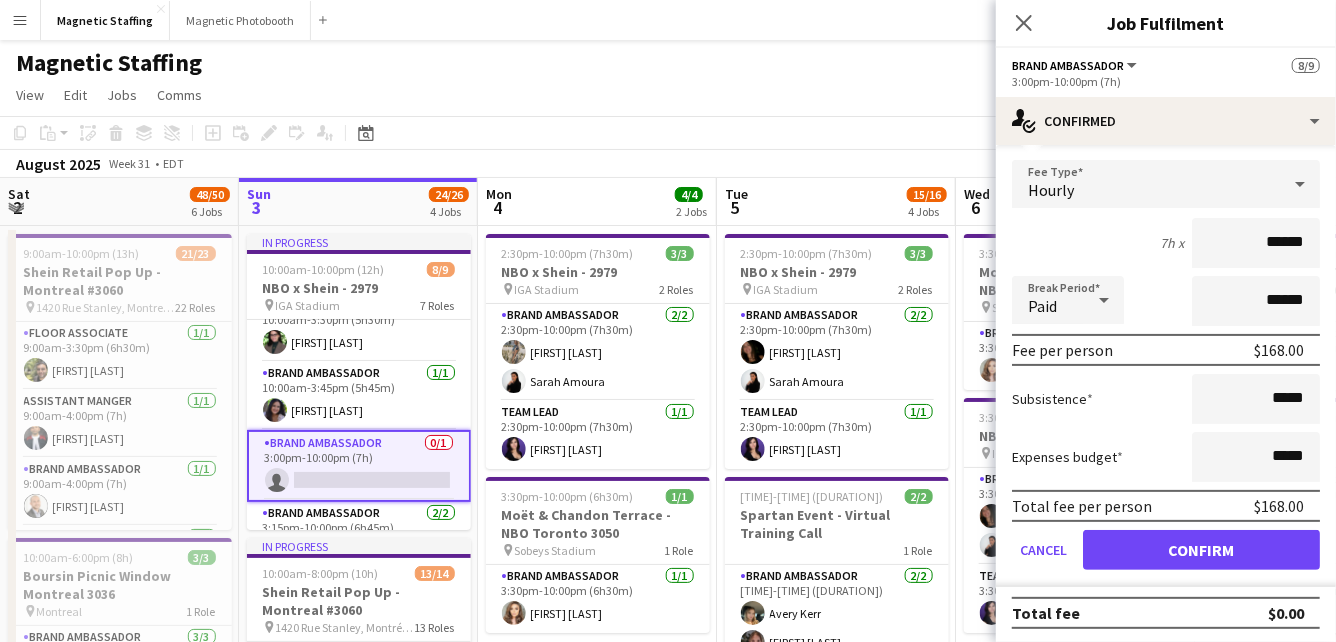 scroll, scrollTop: 0, scrollLeft: 0, axis: both 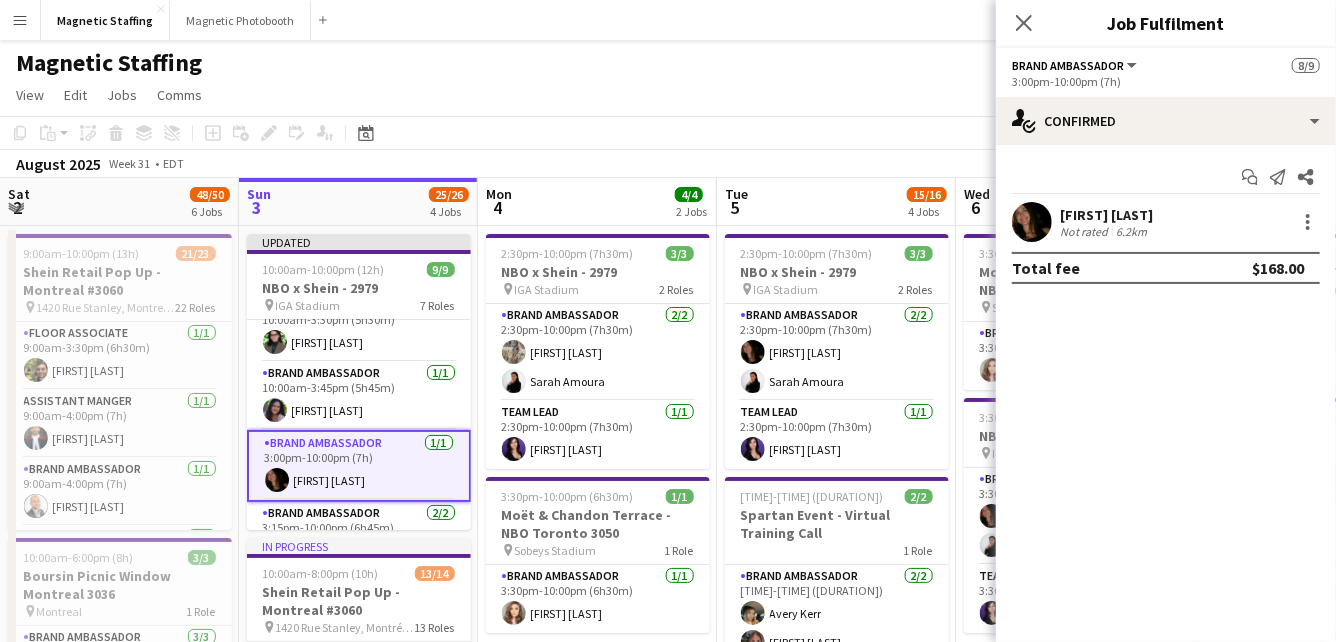 click on "Copy
Paste
Paste
Command
V Paste with crew
Command
Shift
V
Paste linked Job
Delete
Group
Ungroup
Add job
Add linked Job
Edit
Edit linked Job
Applicants
Date picker
AUG 2025 AUG 2025 Monday M Tuesday T Wednesday W Thursday T Friday F Saturday S Sunday S  AUG   1   2   3   4   5   6   7   8   9   10   11   12   13   14   15   16   17   18   19   20   21   22   23   24   25" 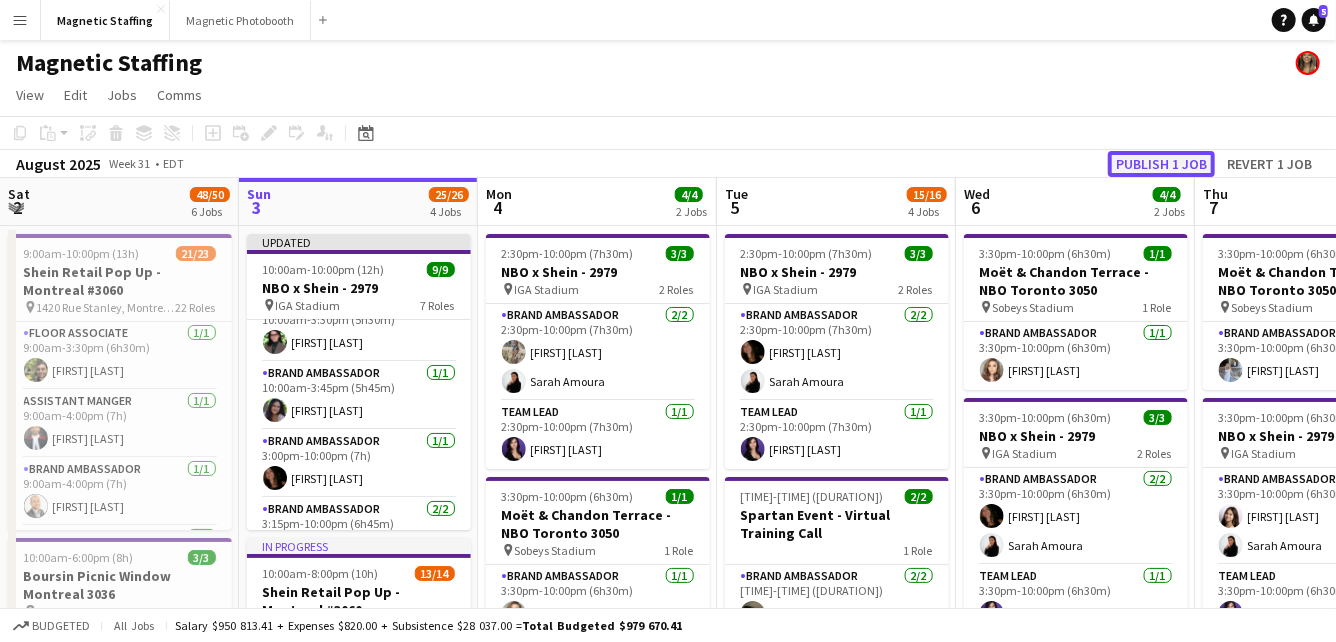 click on "Publish 1 job" 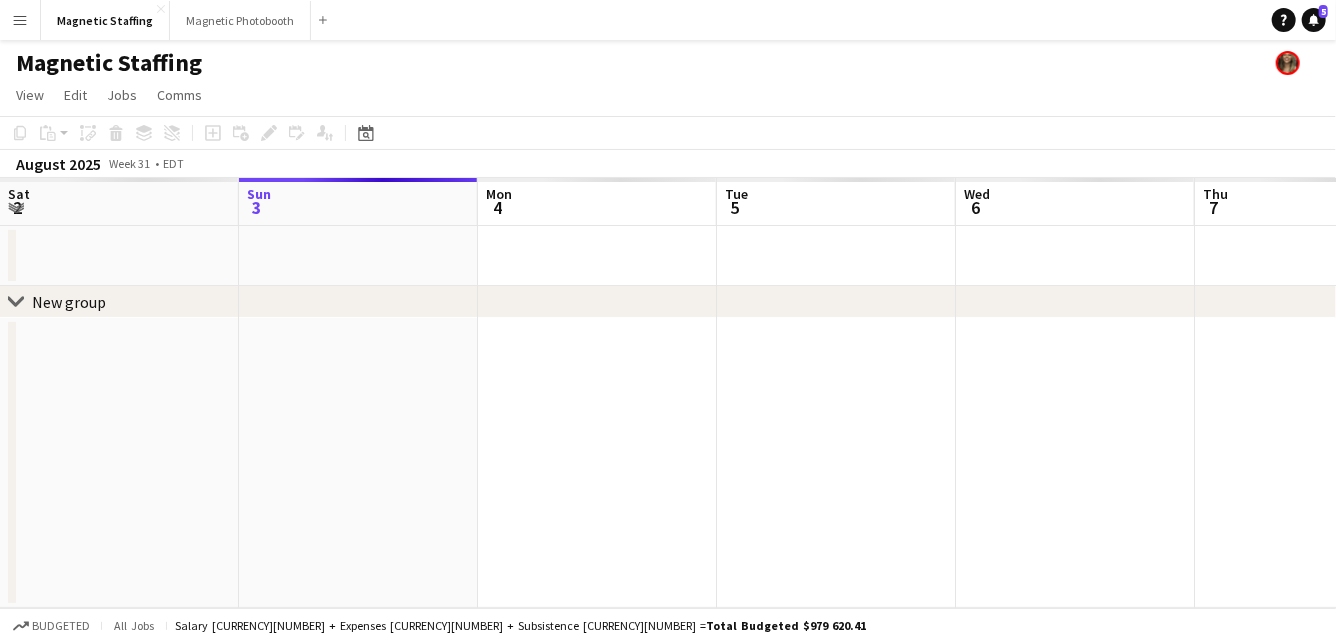 scroll, scrollTop: 0, scrollLeft: 0, axis: both 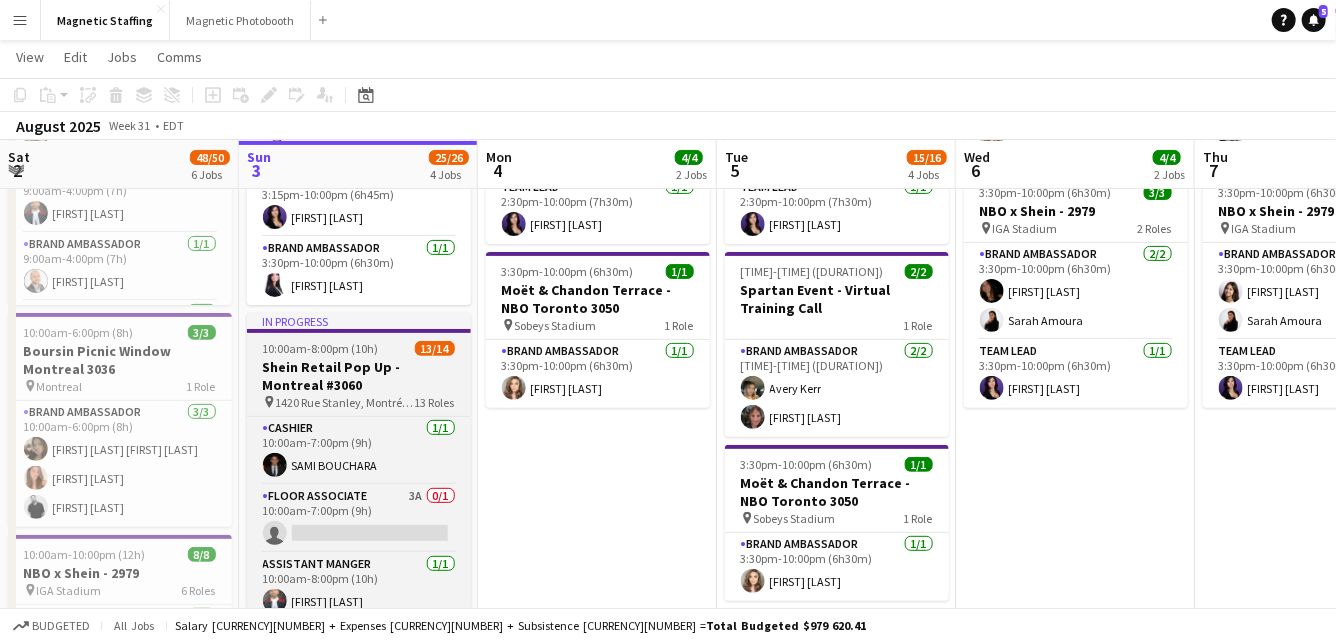 click on "Shein Retail Pop Up - Montreal #3060" at bounding box center (359, 376) 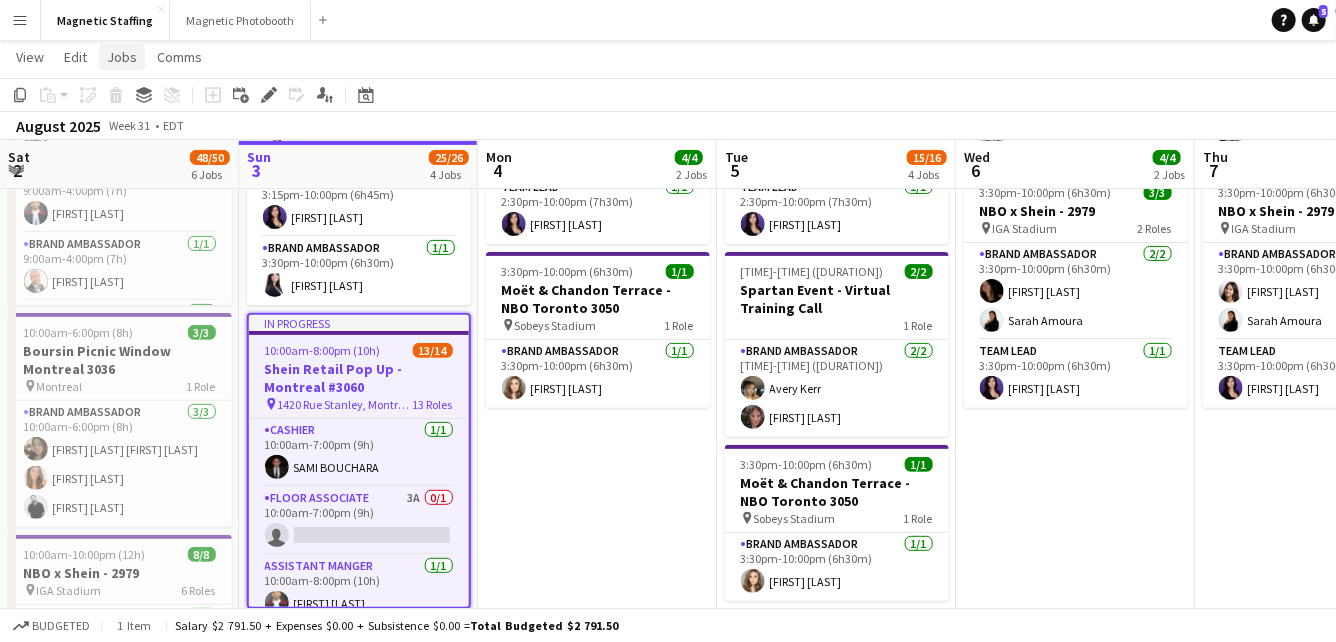click on "Jobs" 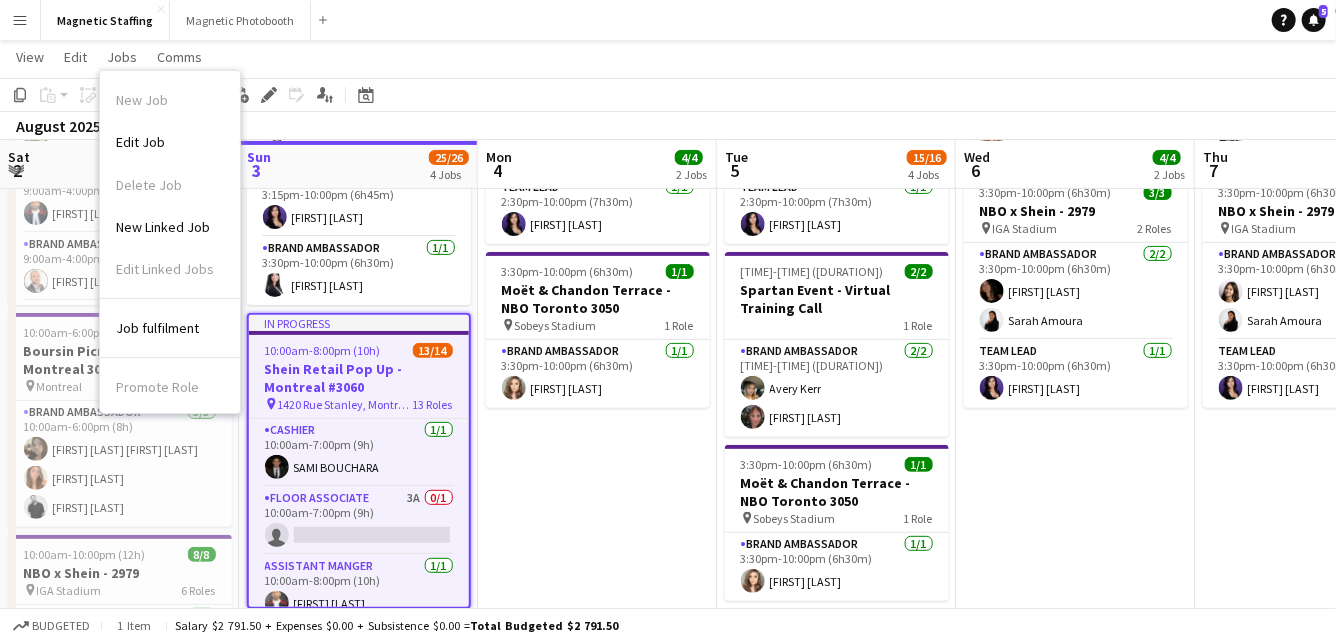 click on "Shein Retail Pop Up - Montreal #3060" at bounding box center [359, 378] 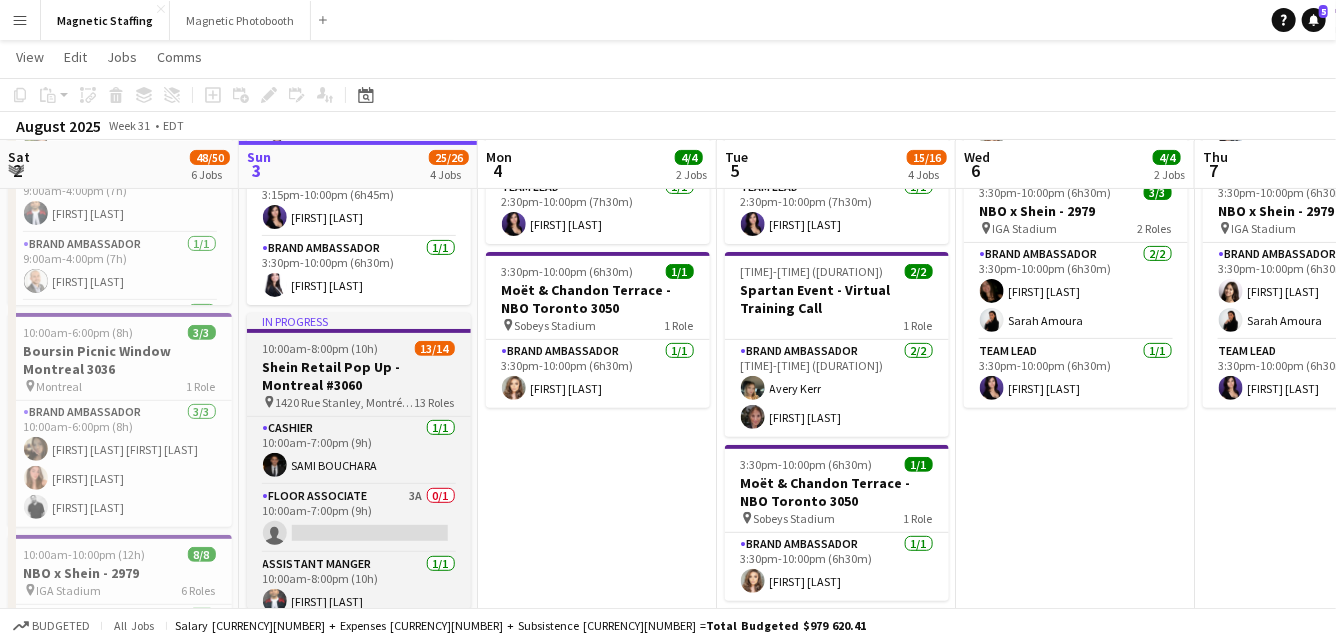 click on "Shein Retail Pop Up - Montreal #3060" at bounding box center [359, 376] 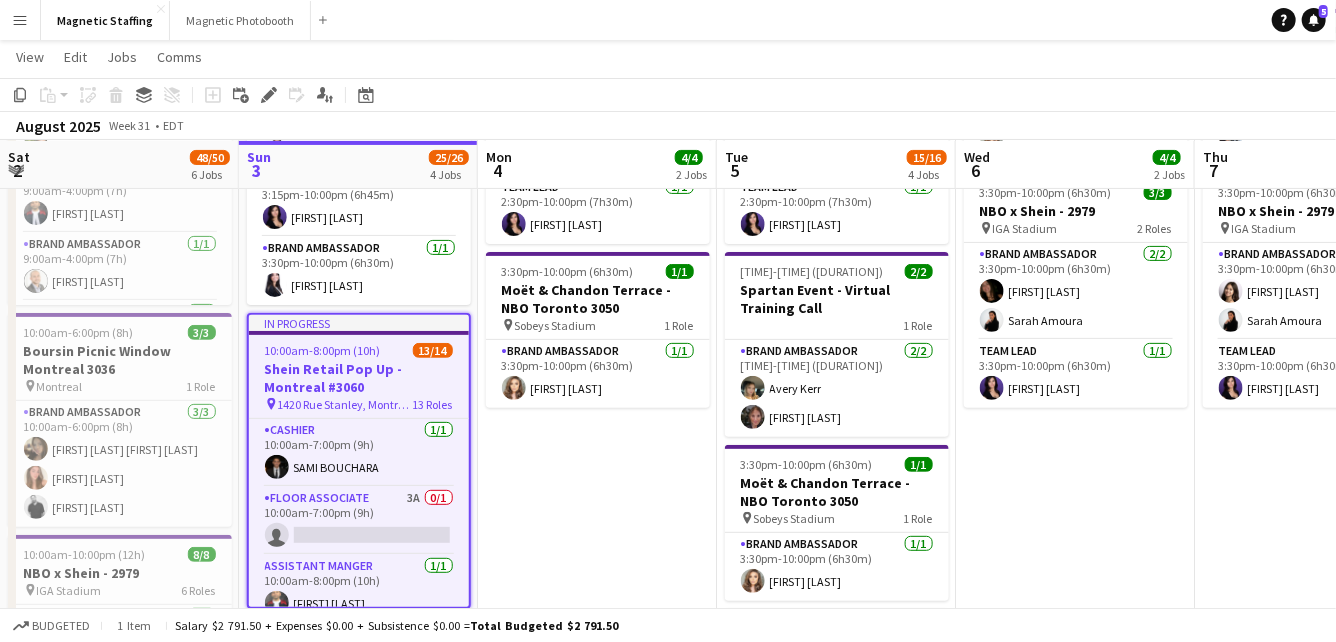 click on "Shein Retail Pop Up - Montreal #3060" at bounding box center (359, 378) 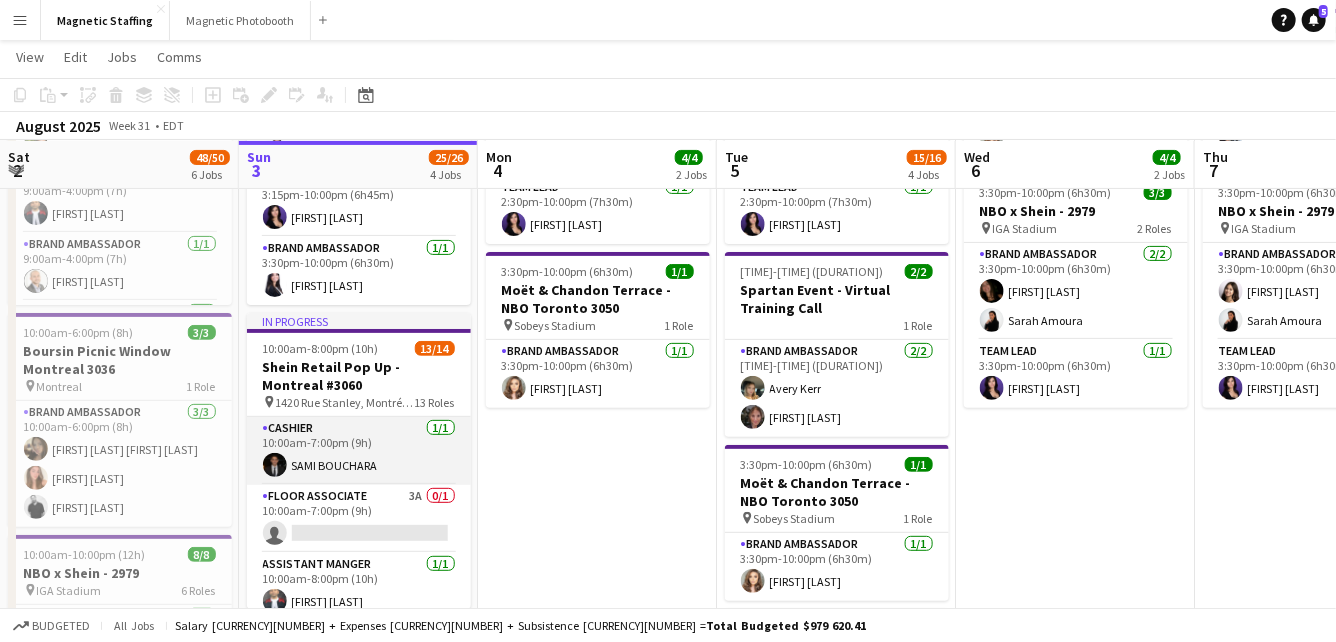 click on "Cashier   1/1   [TIME]-[TIME] ([DURATION])
[FIRST] [LAST]" at bounding box center (359, 451) 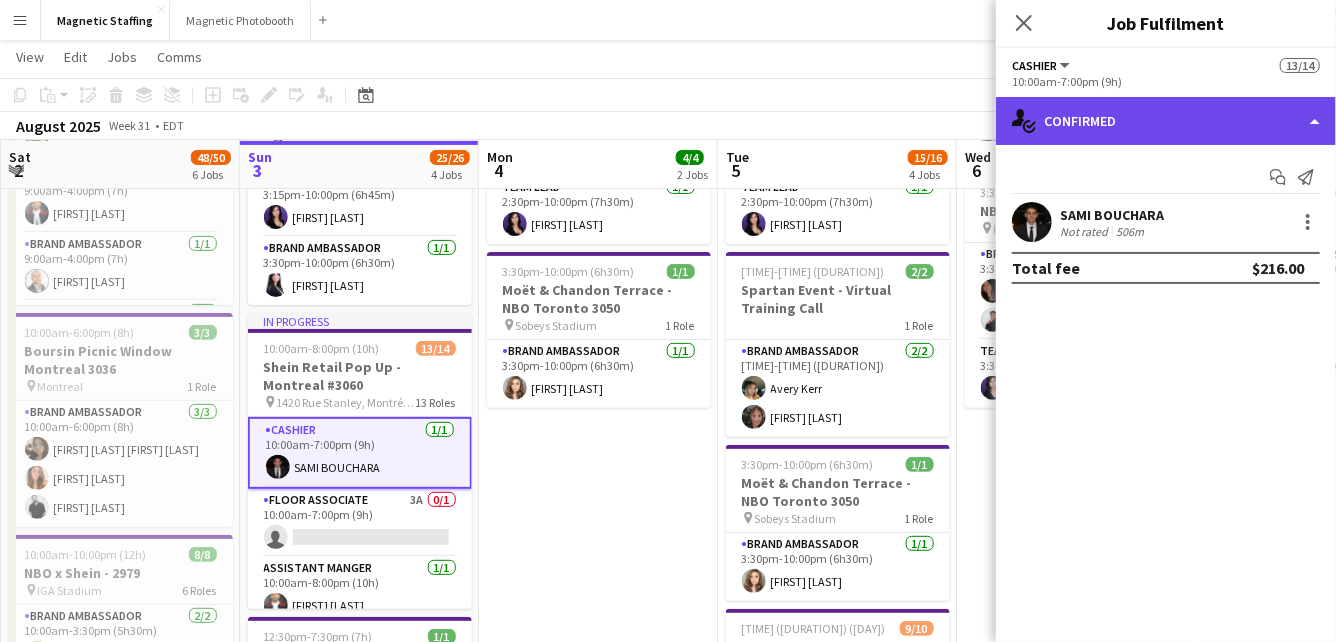 click on "single-neutral-actions-check-2
Confirmed" 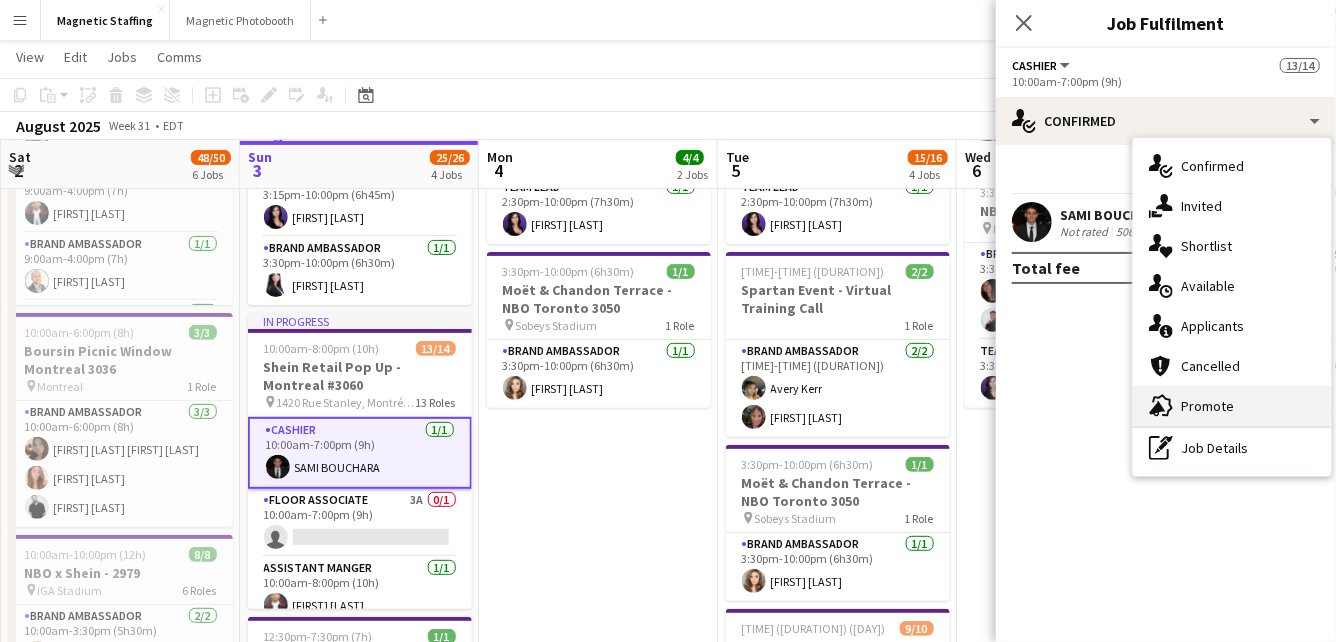 click on "advertising-megaphone
Promote" at bounding box center (1232, 406) 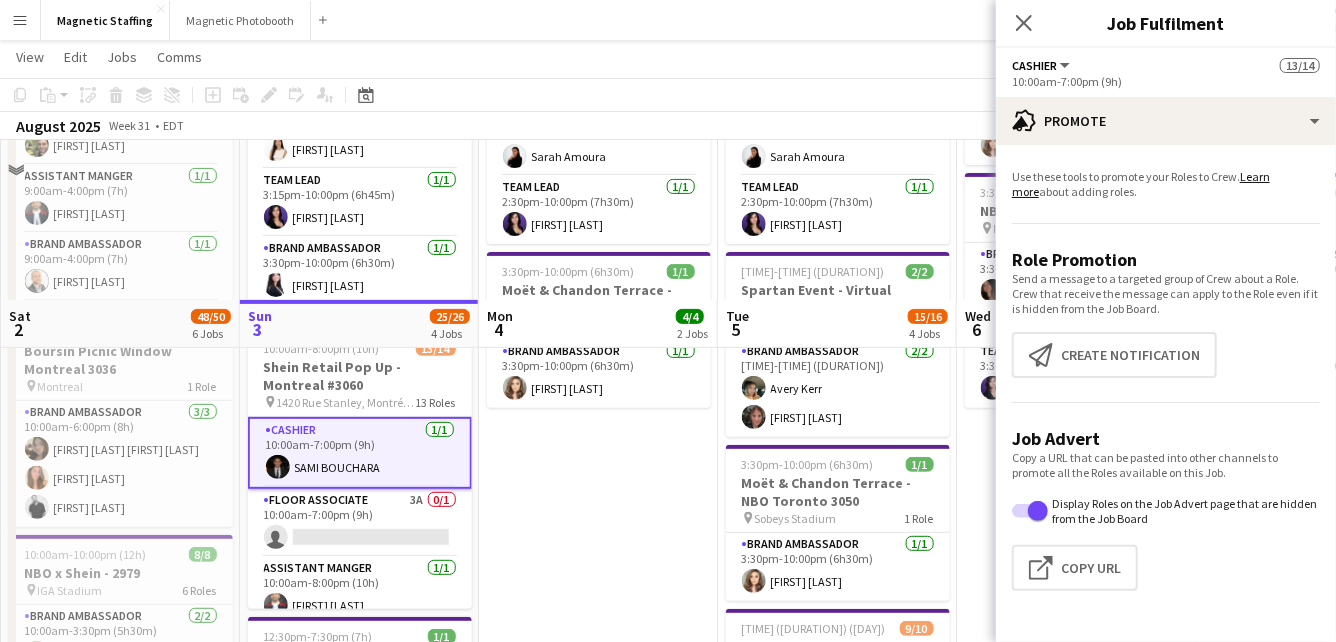 scroll, scrollTop: 537, scrollLeft: 0, axis: vertical 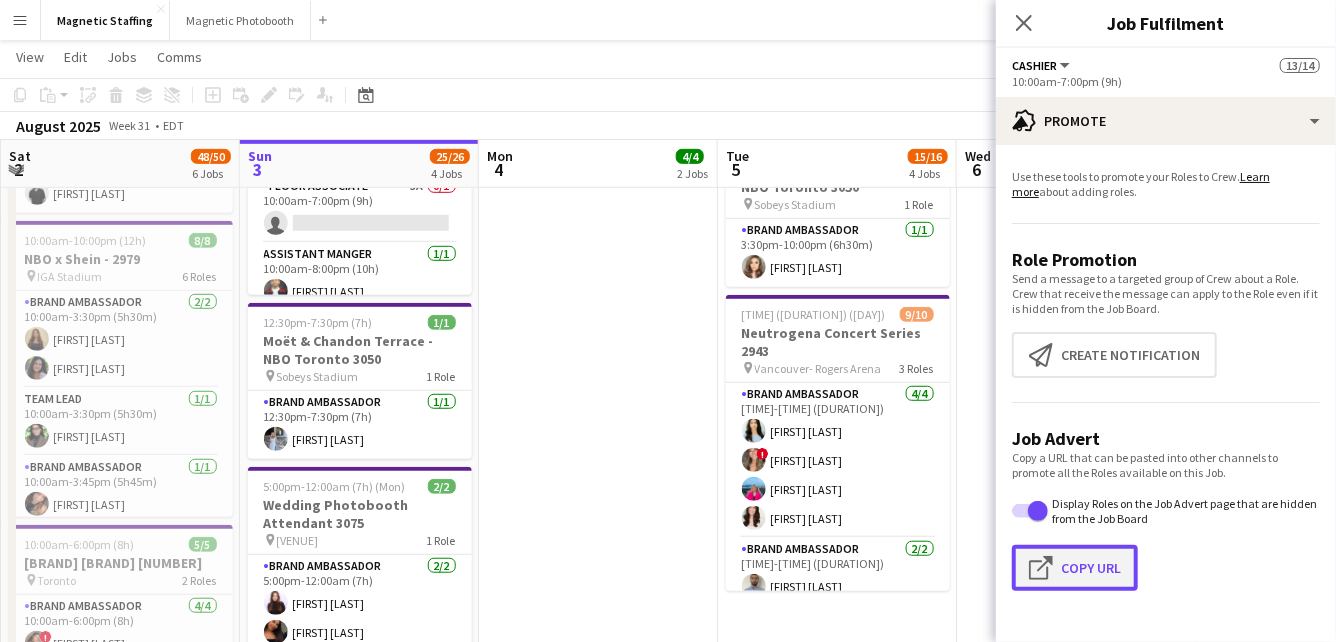 click on "Click to copy URL
Copy Url" at bounding box center (1075, 568) 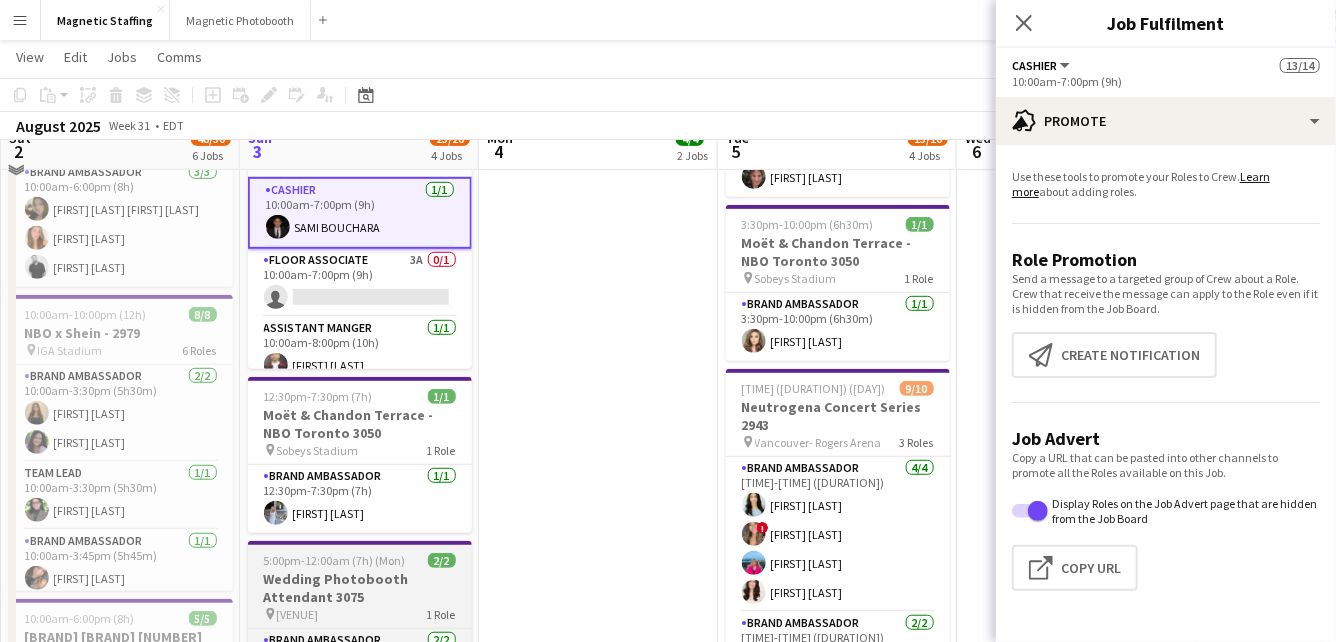 scroll, scrollTop: 434, scrollLeft: 0, axis: vertical 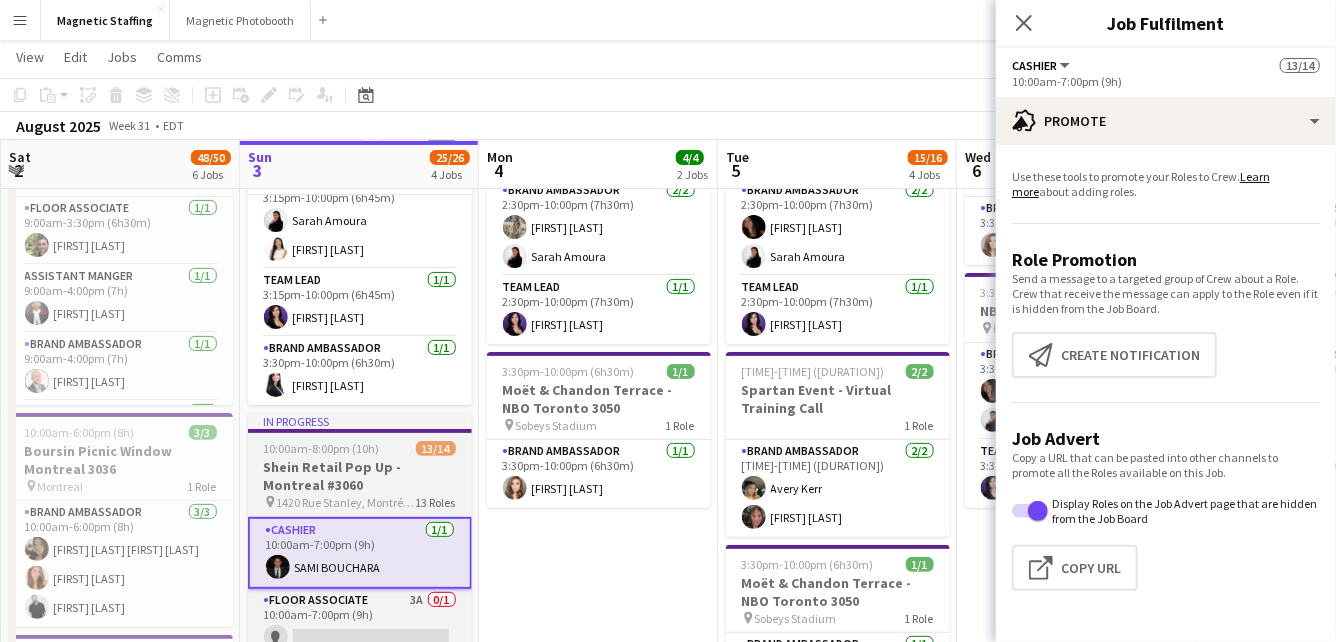 click on "Shein Retail Pop Up - Montreal #3060" at bounding box center (360, 476) 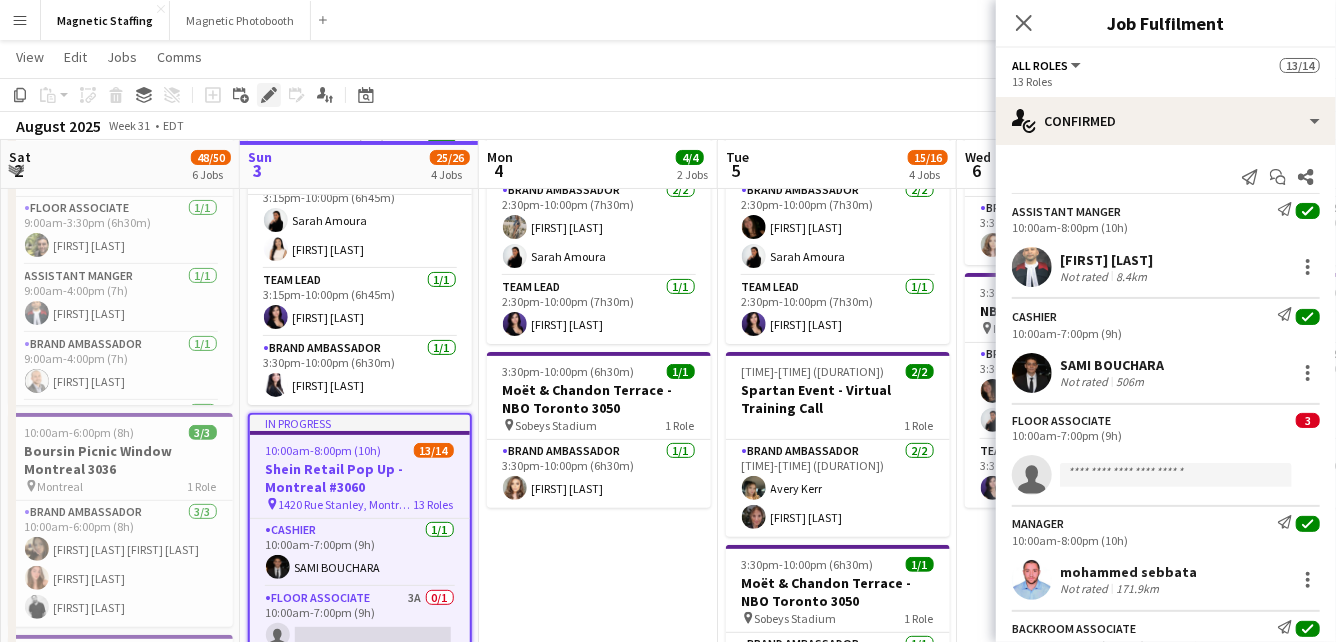 click on "Edit" at bounding box center [269, 95] 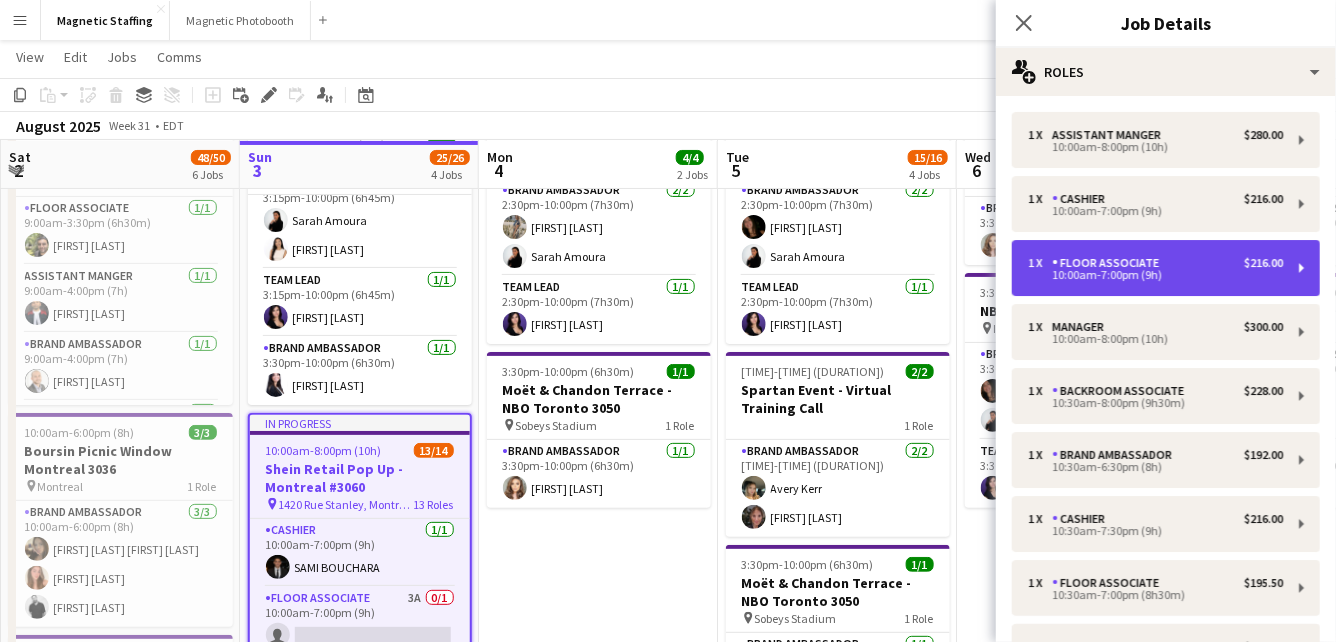 click on "1 x   Floor Associate   $216.00   10:00am-7:00pm (9h)" at bounding box center [1166, 268] 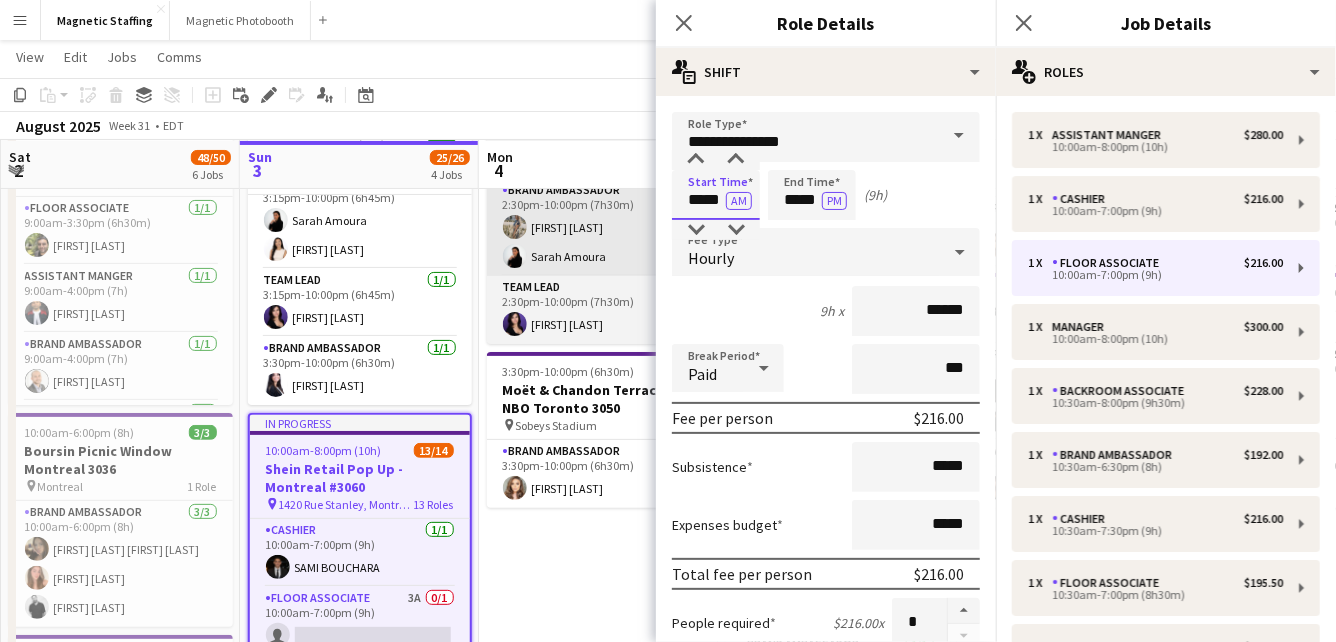 drag, startPoint x: 724, startPoint y: 199, endPoint x: 567, endPoint y: 190, distance: 157.25775 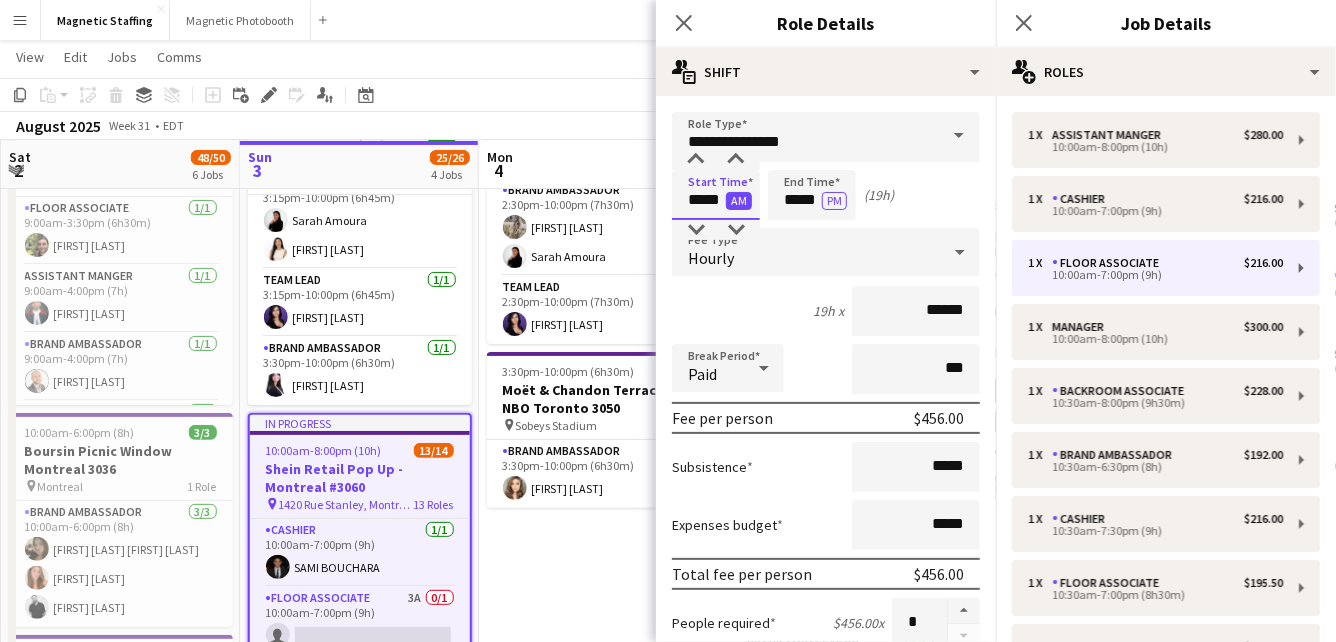 type on "*****" 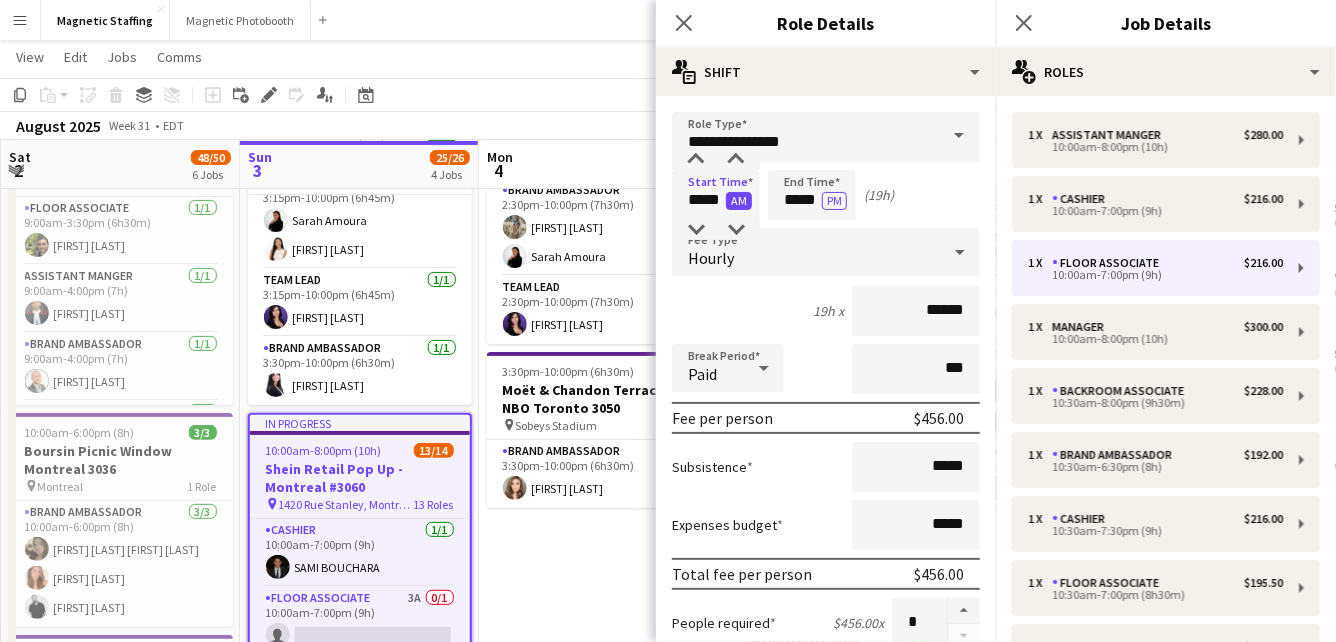 click on "AM" at bounding box center [739, 201] 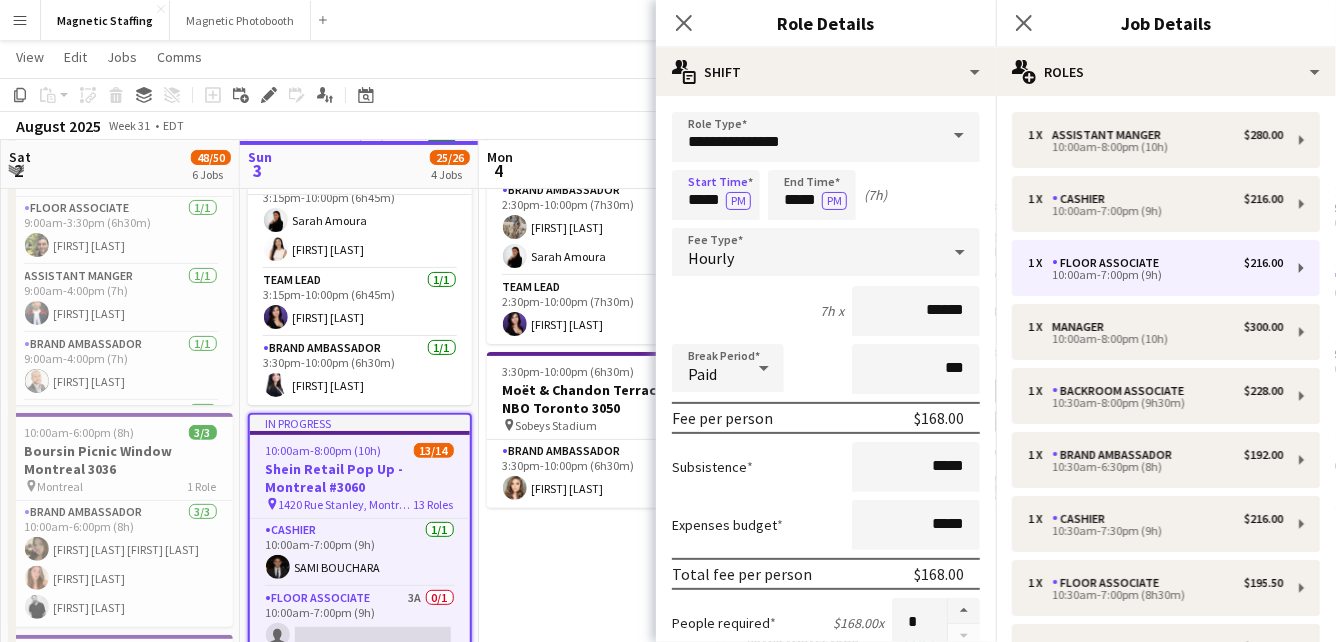 scroll, scrollTop: 709, scrollLeft: 0, axis: vertical 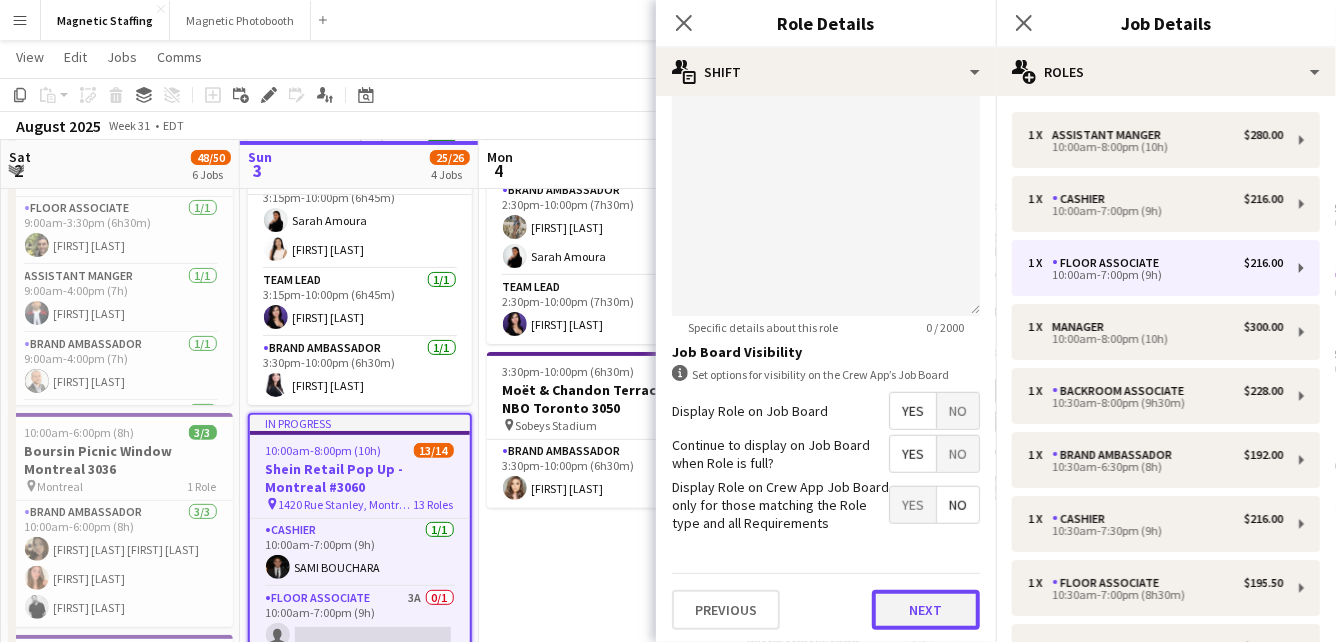 click on "Next" at bounding box center (926, 610) 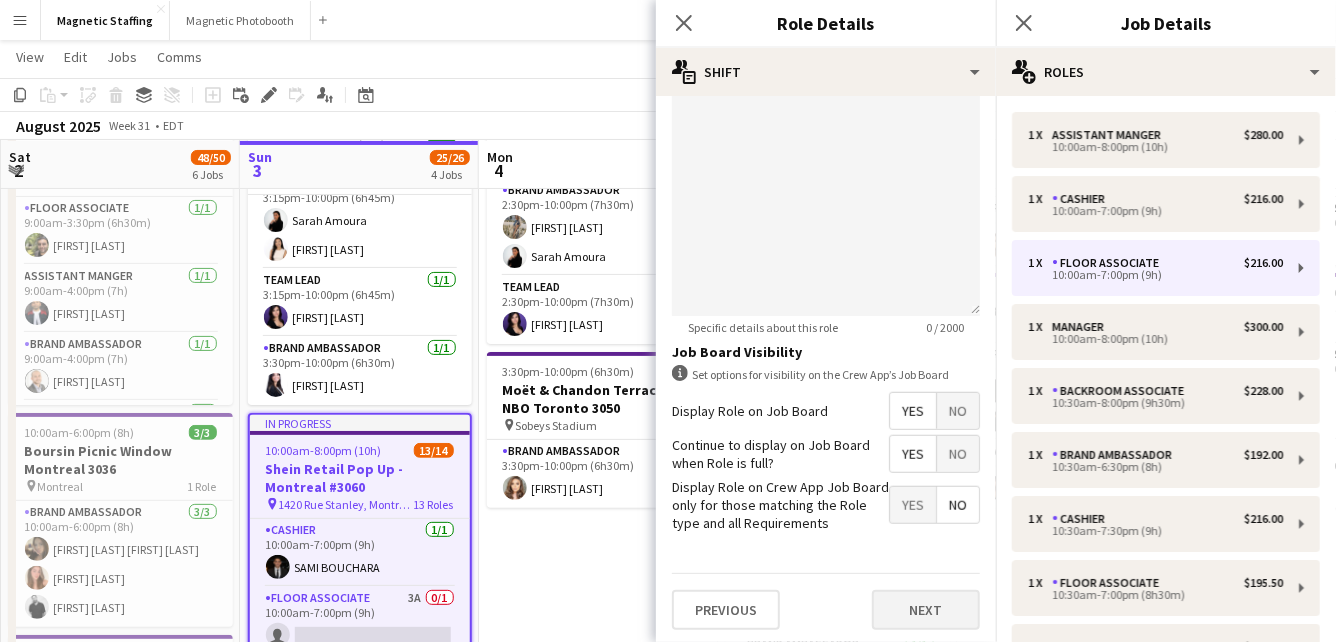 scroll, scrollTop: 0, scrollLeft: 0, axis: both 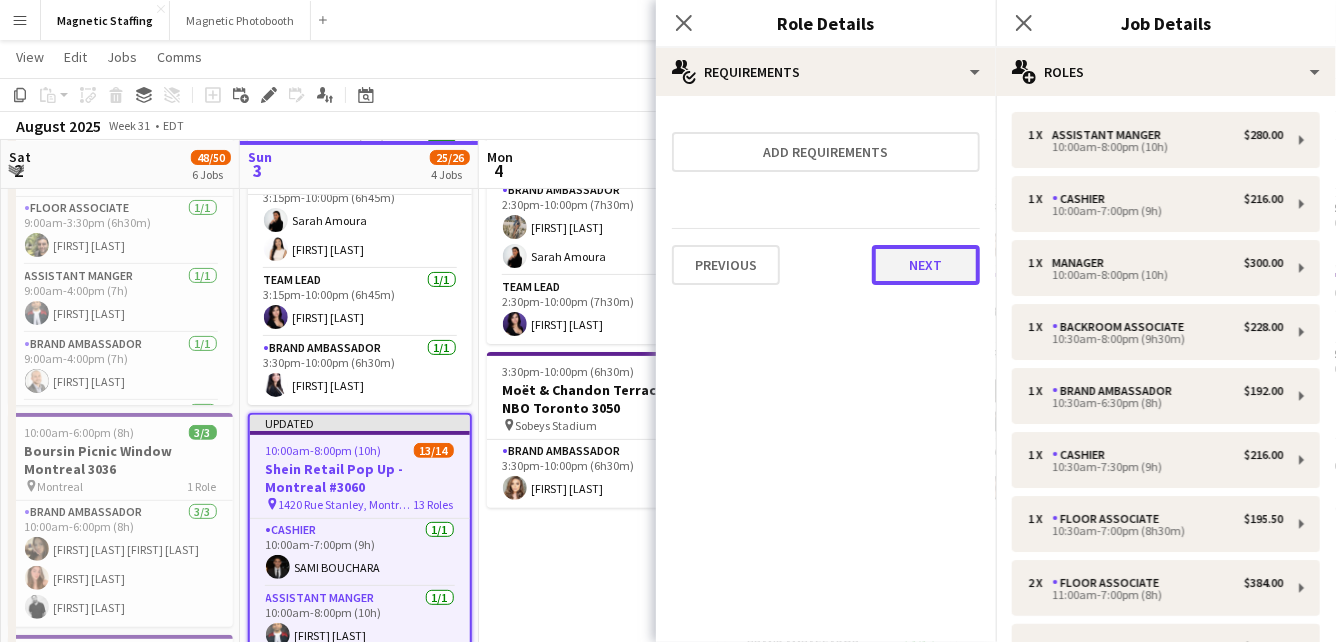click on "Next" at bounding box center (926, 265) 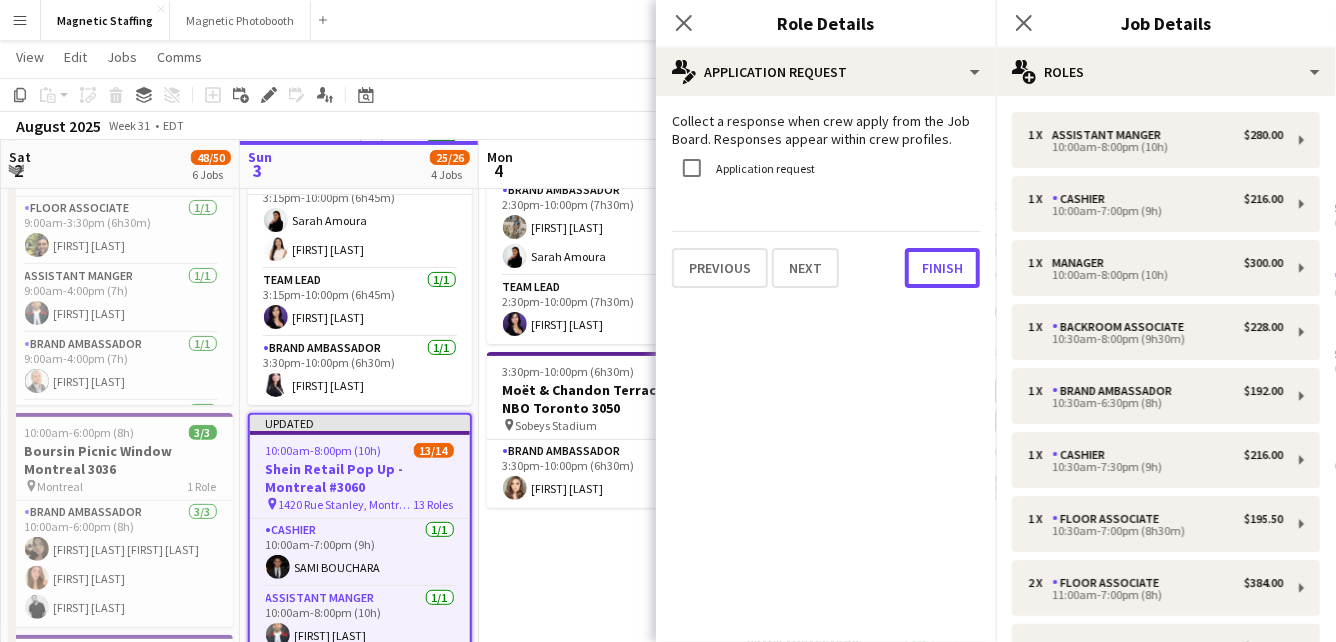 click on "Finish" at bounding box center (942, 268) 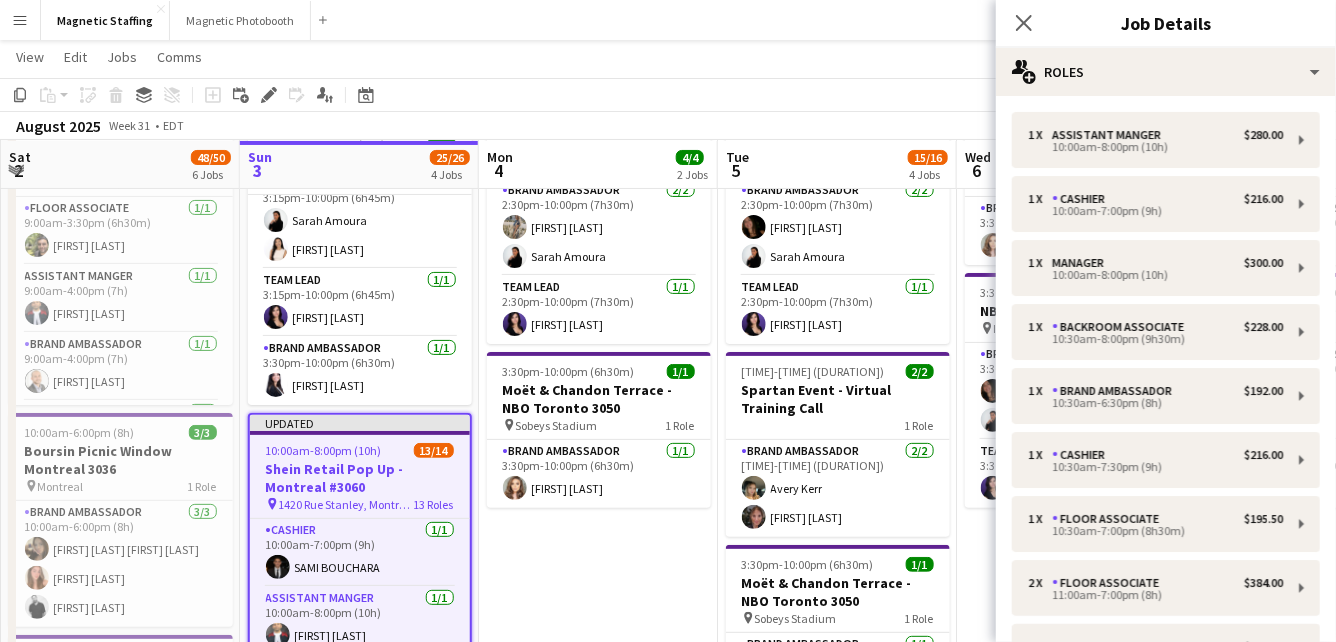 click on "[TIME]-[TIME] ([DURATION]) 3/3 NBO x Shein - 2979
pin
IGA Stadium 2 Roles Brand Ambassador 2/2 [TIME]-[TIME] ([DURATION])
[FIRST] [LAST] [FIRST] [LAST] Team Lead 1/1 [TIME]-[TIME] ([DURATION])
[FIRST] [LAST] [TIME]-[TIME] ([DURATION]) 1/1 Moët & Chandon Terrace - NBO Toronto 3050
pin
Sobeys Stadium 1 Role Brand Ambassador 1/1 [TIME]-[TIME] ([DURATION])
[FIRST] [LAST]" at bounding box center [598, 923] 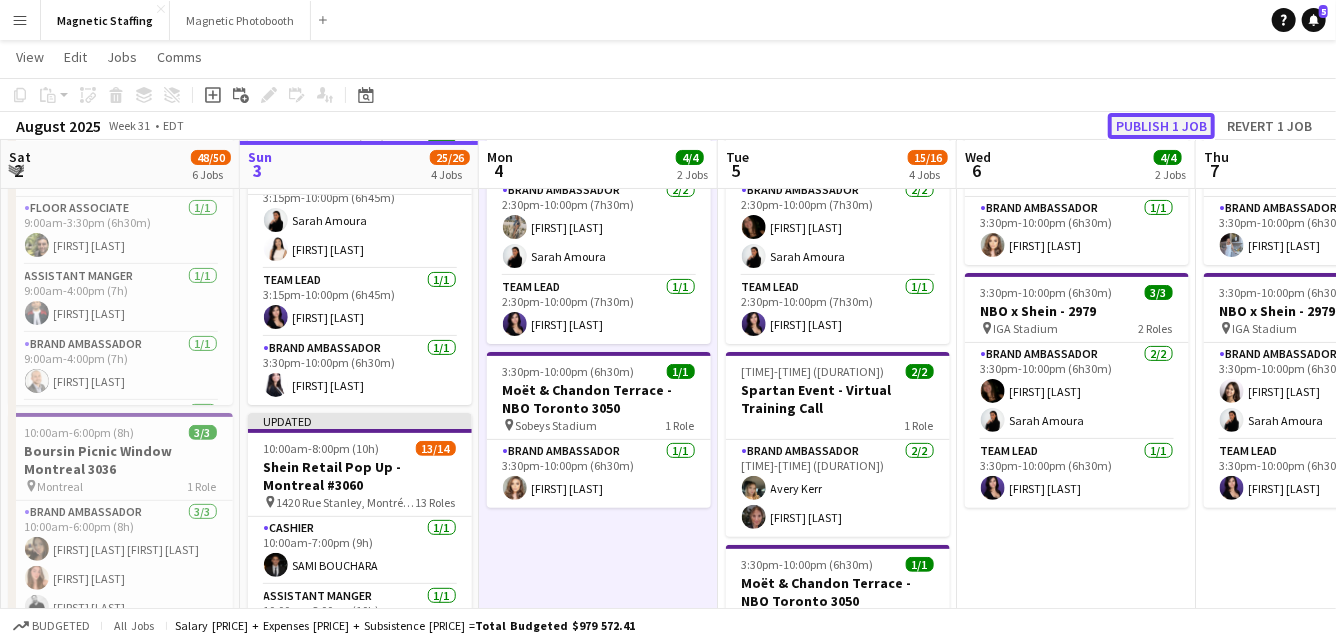 click on "Publish 1 job" 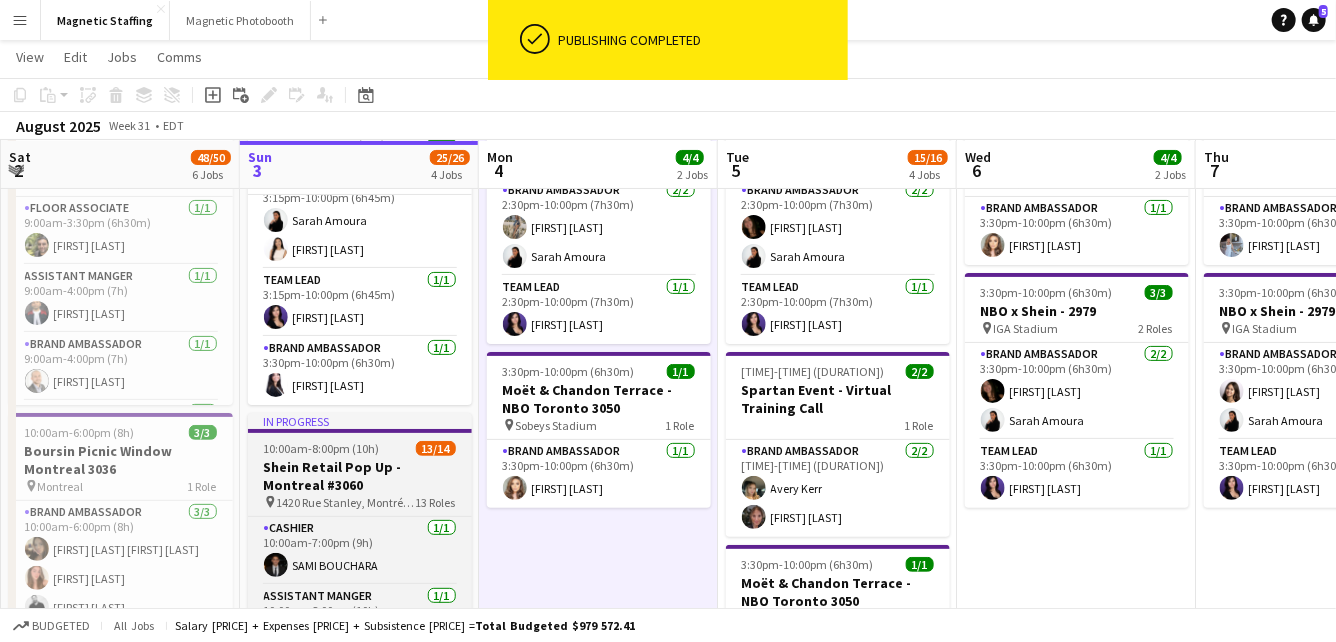 click on "10:00am-8:00pm (10h)" at bounding box center [322, 448] 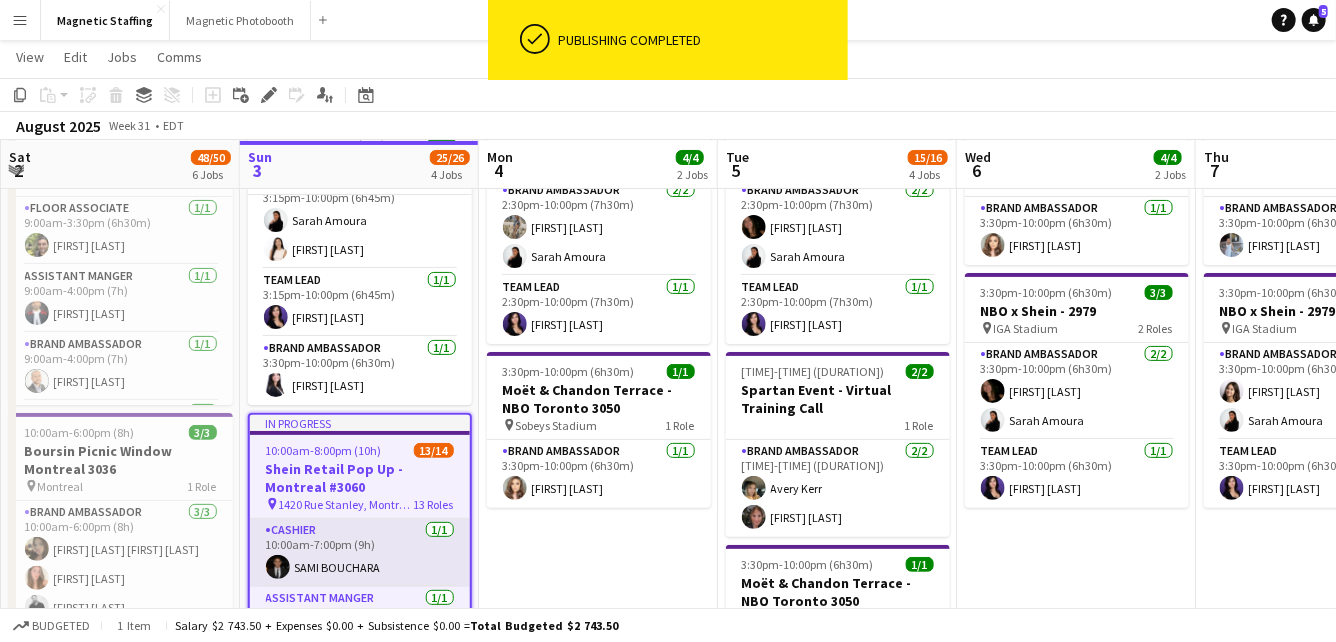 click on "Cashier   1/1   [TIME]-[TIME] ([DURATION])
[FIRST] [LAST]" at bounding box center (360, 553) 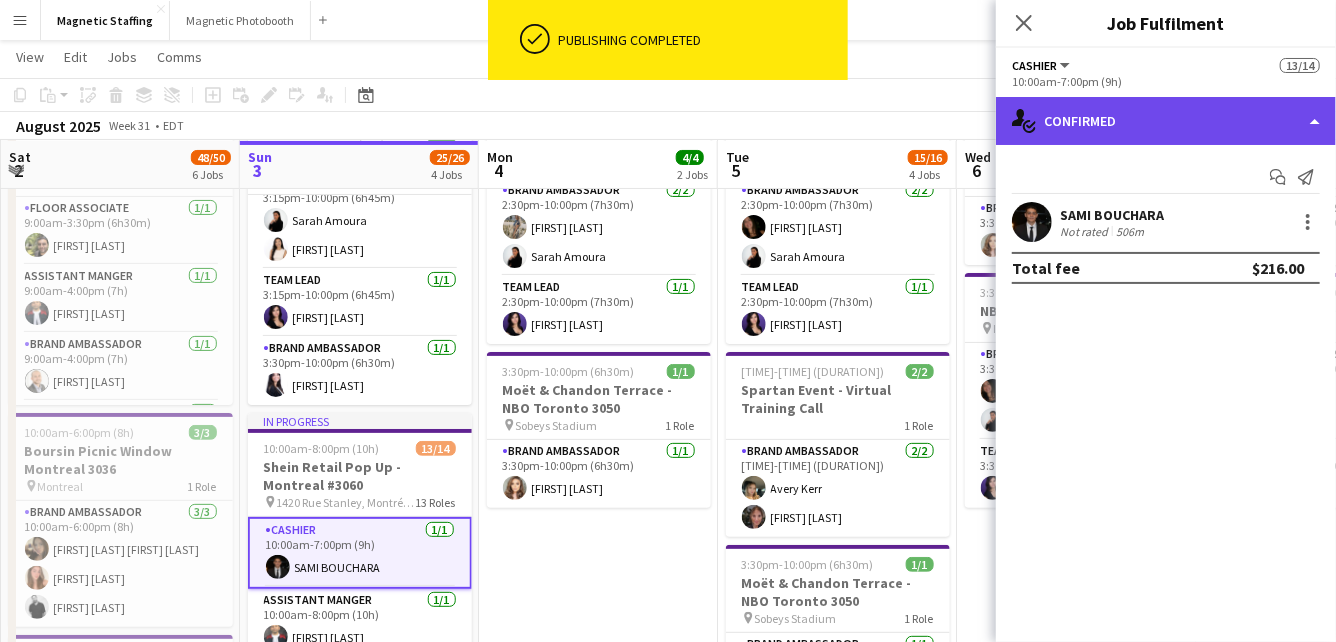 click on "single-neutral-actions-check-2
Confirmed" 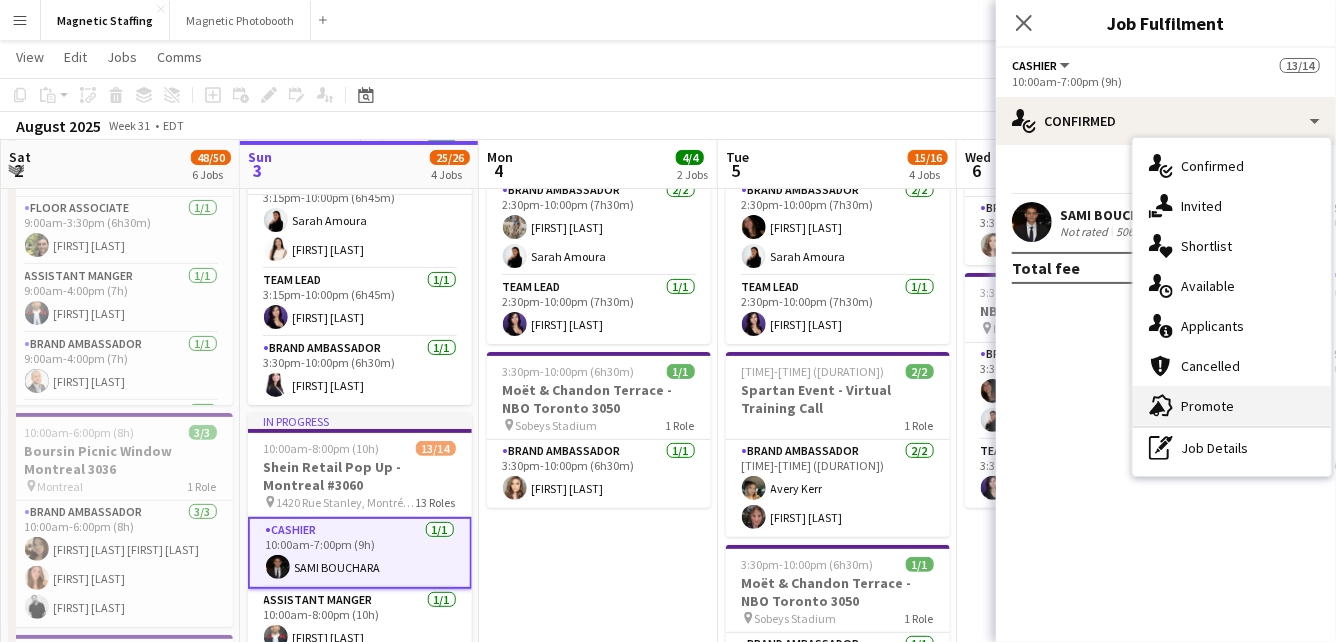 click on "advertising-megaphone
Promote" at bounding box center [1232, 406] 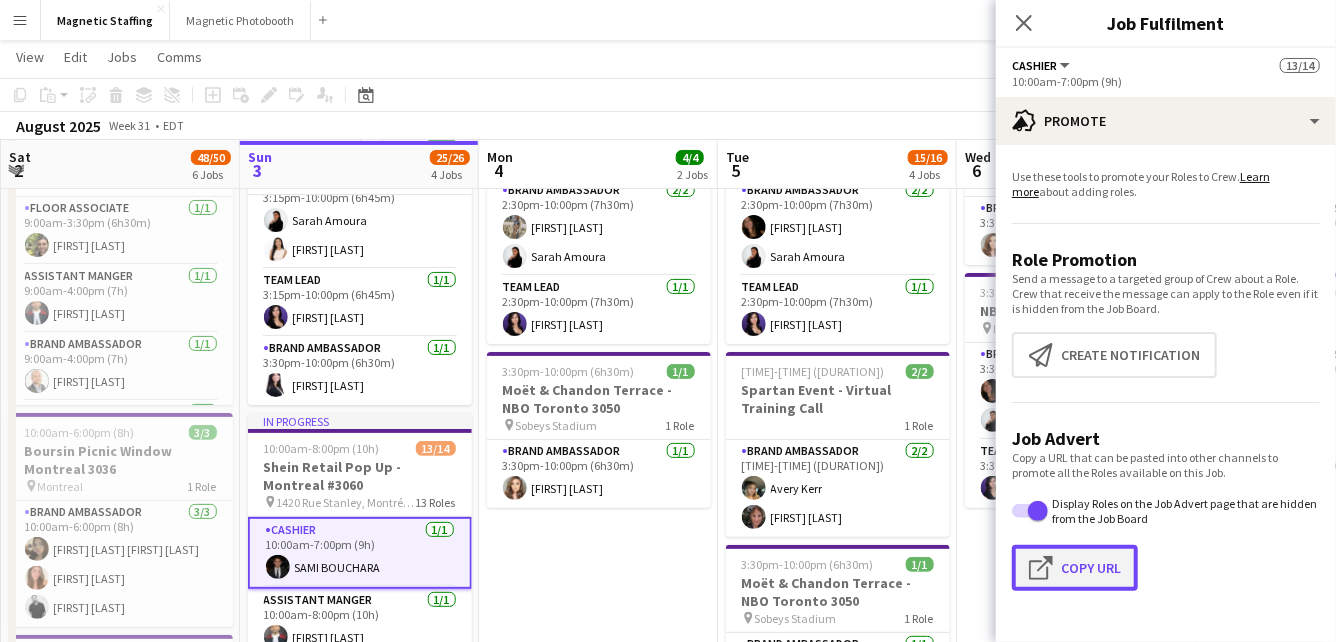 click on "Click to copy URL
Copy Url" at bounding box center (1075, 568) 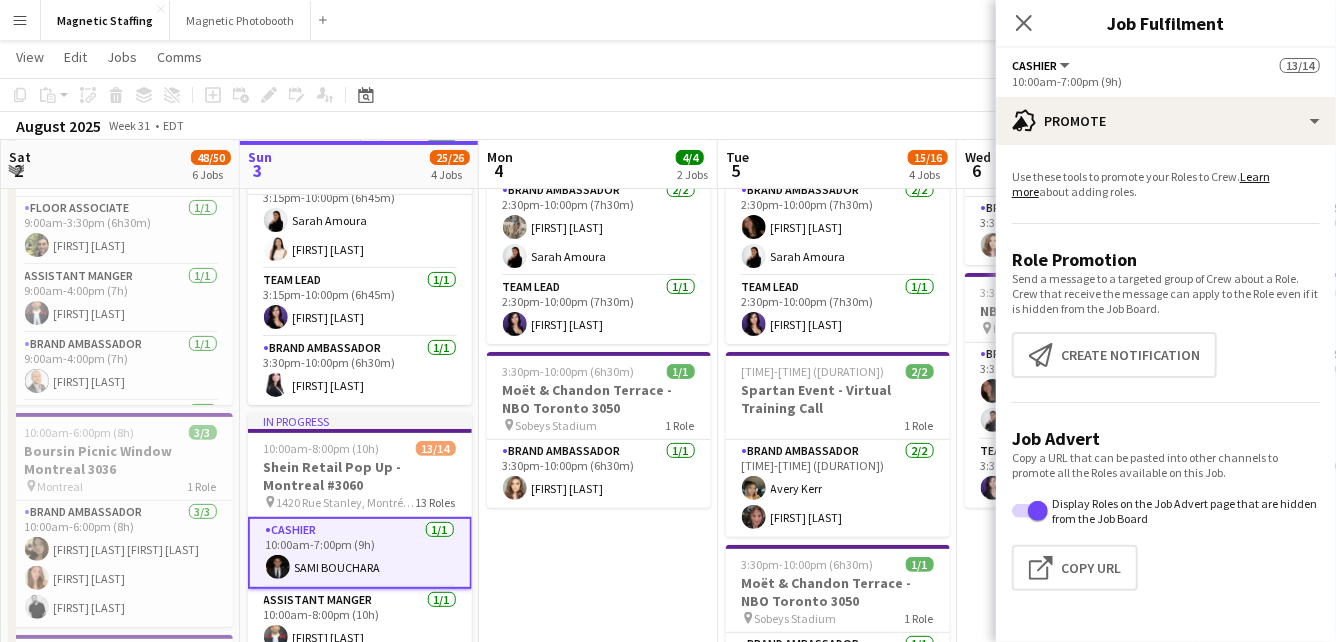 scroll, scrollTop: 30, scrollLeft: 0, axis: vertical 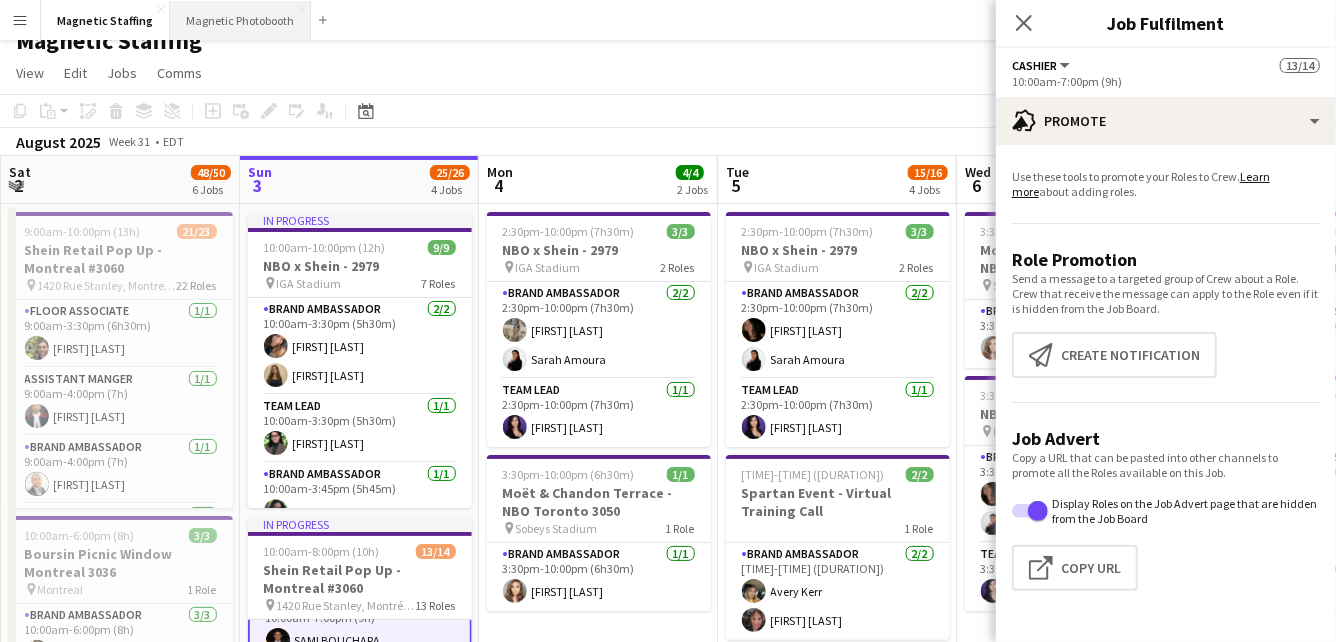 click on "Magnetic Photobooth
Close" at bounding box center [240, 20] 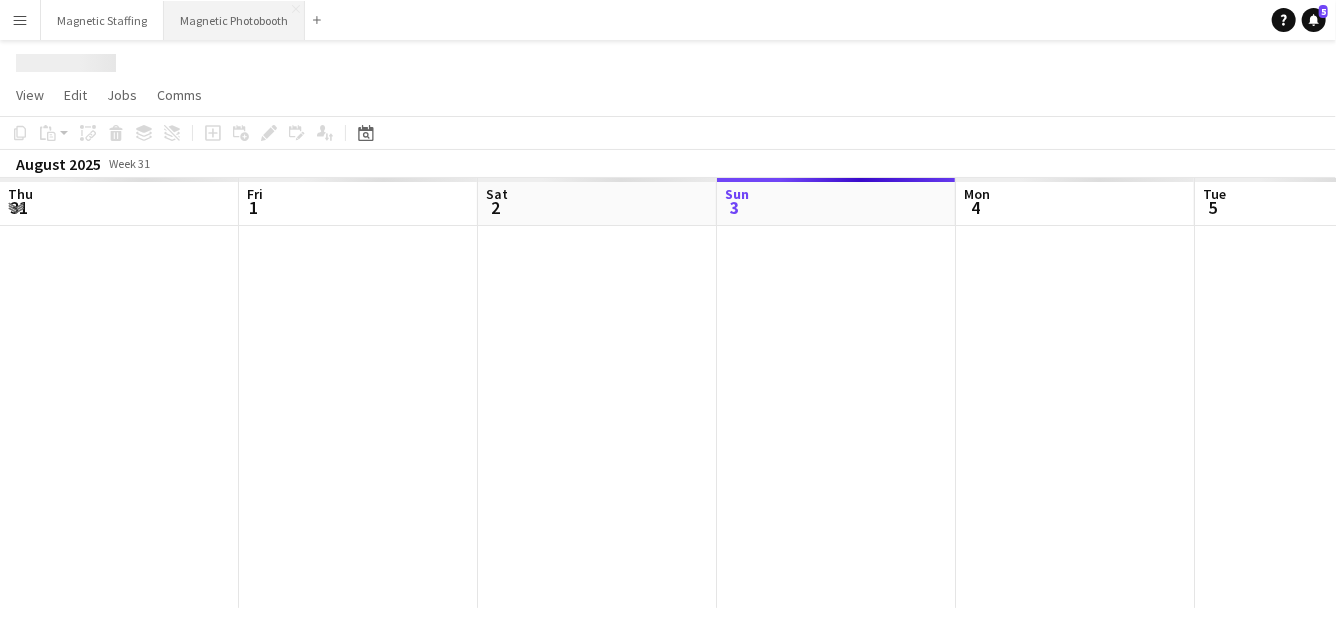 scroll, scrollTop: 0, scrollLeft: 0, axis: both 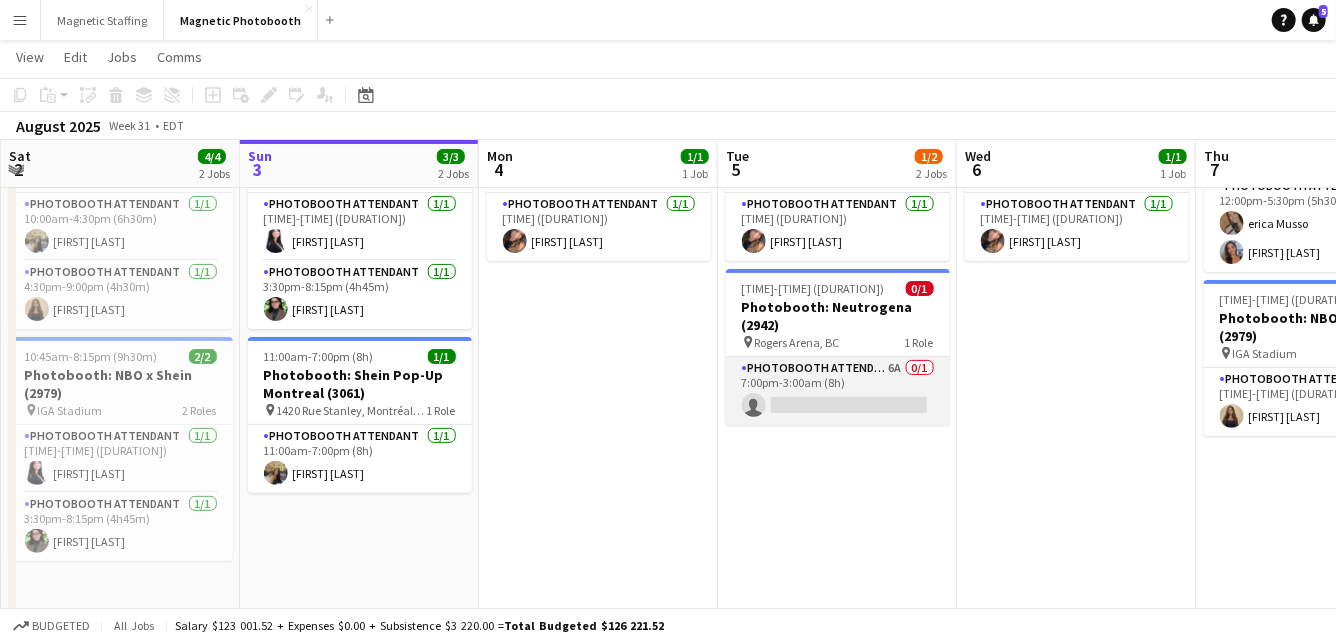 click on "Photobooth Attendant    6A   0/1   7:00pm-3:00am (8h)
single-neutral-actions" at bounding box center [838, 391] 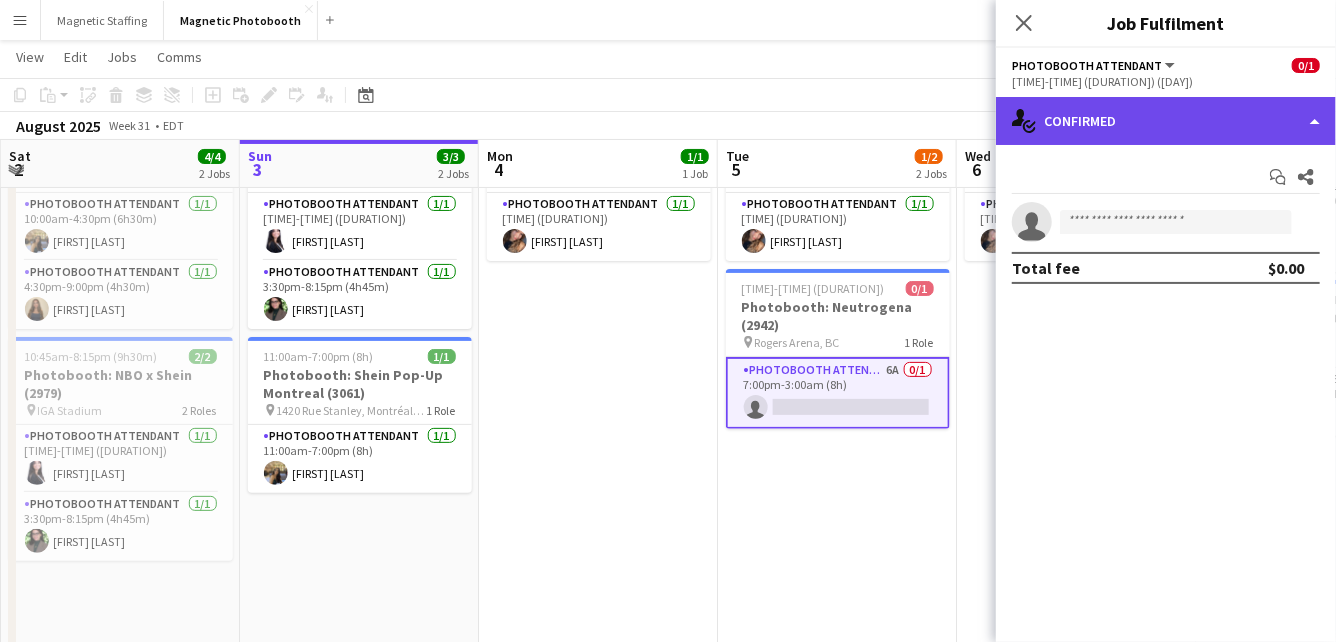 click on "single-neutral-actions-check-2
Confirmed" 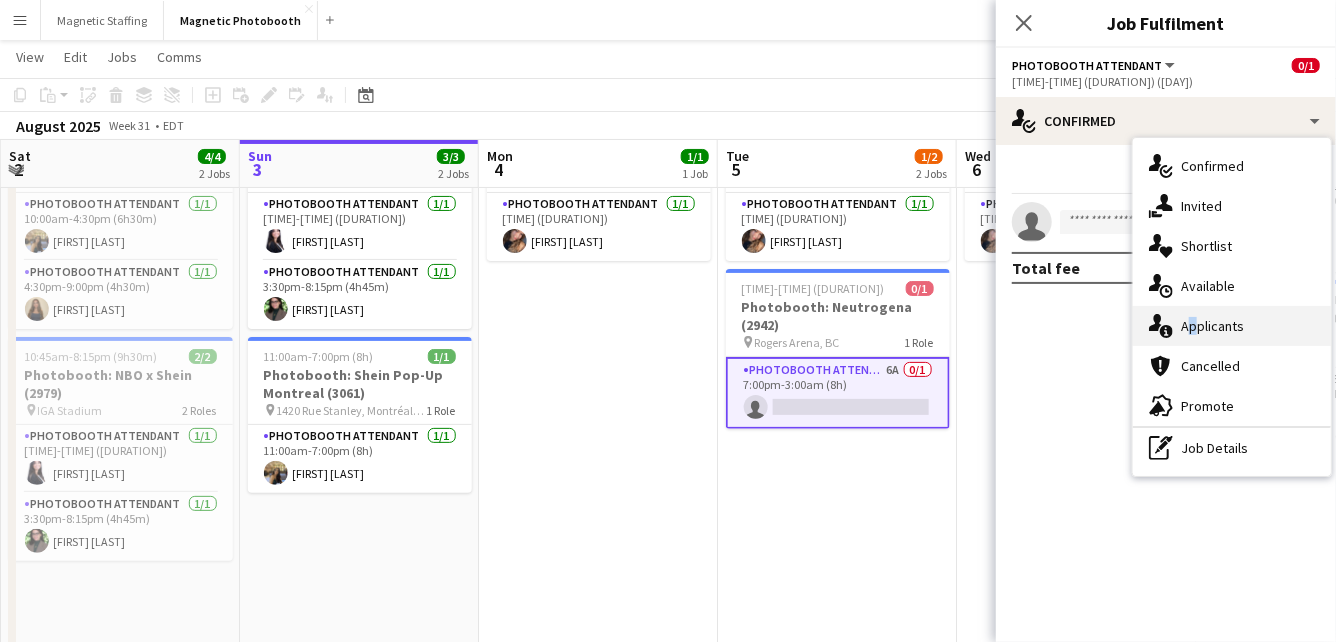 click on "single-neutral-actions-information
Applicants" at bounding box center [1232, 326] 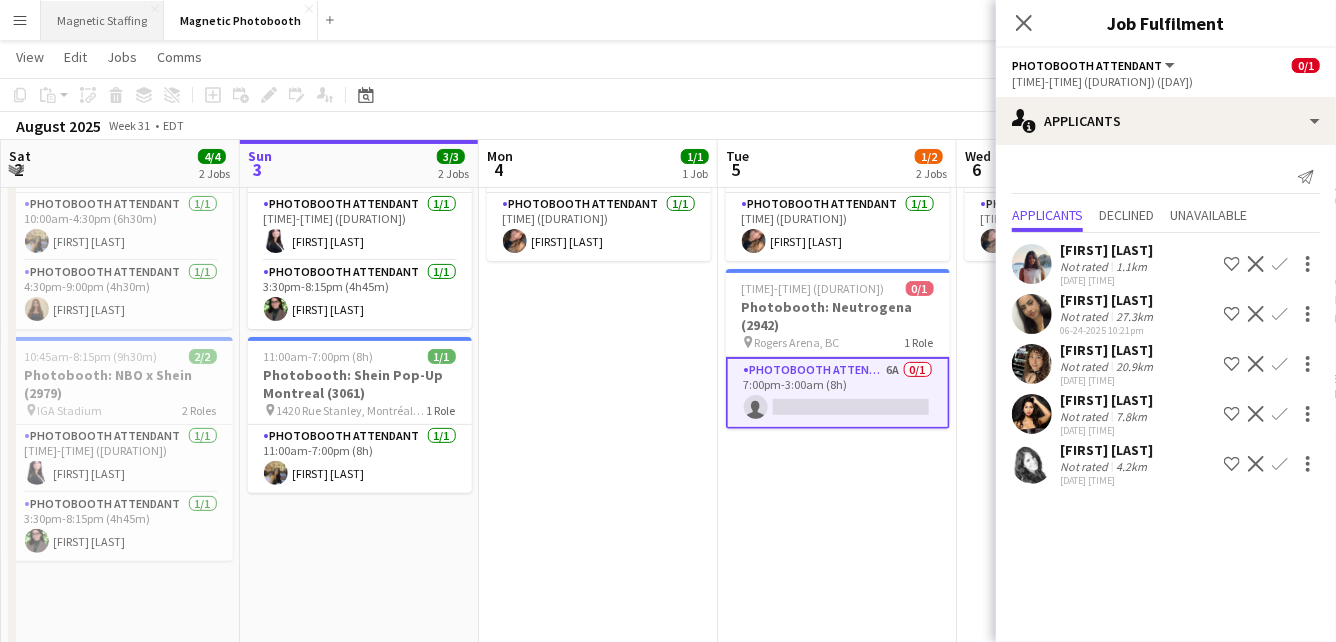 click on "Magnetic Staffing
Close" at bounding box center [102, 20] 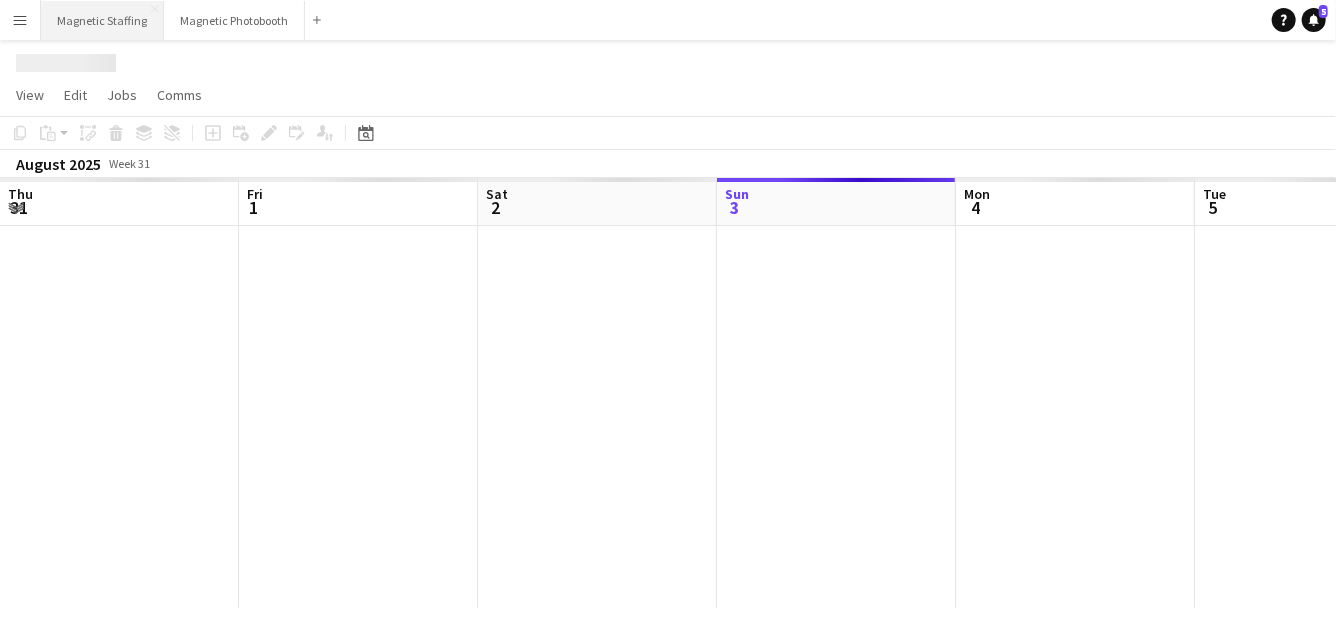 scroll, scrollTop: 0, scrollLeft: 0, axis: both 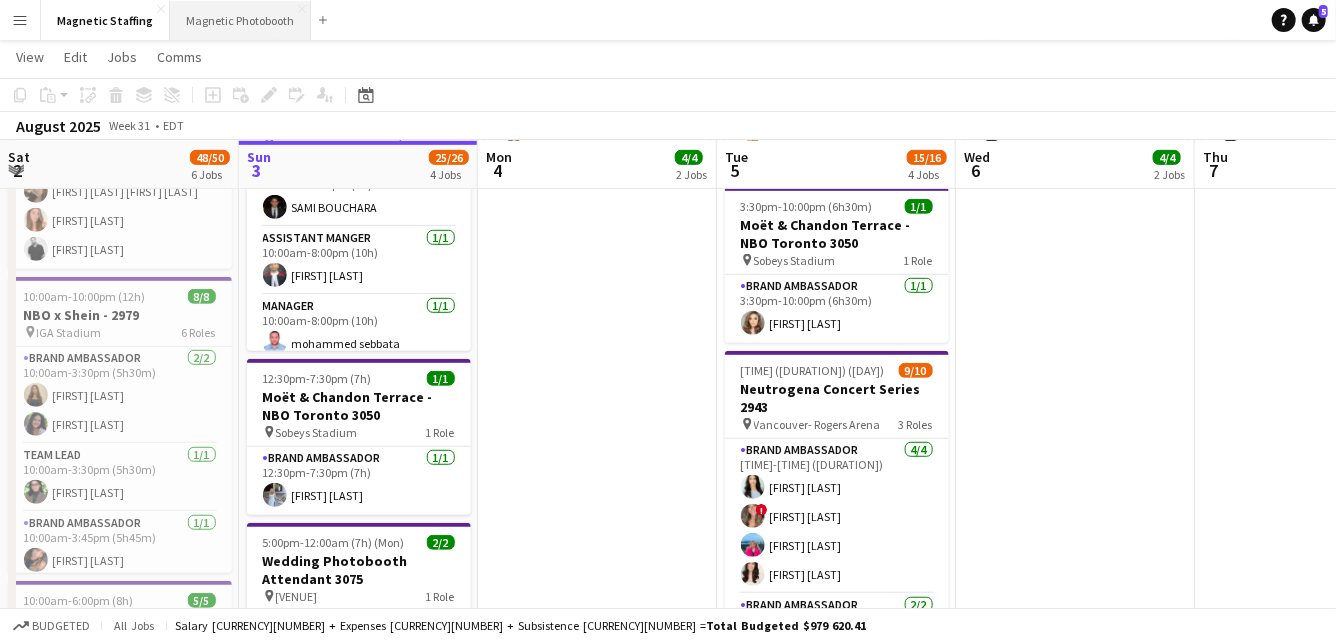 click on "Magnetic Photobooth
Close" at bounding box center (240, 20) 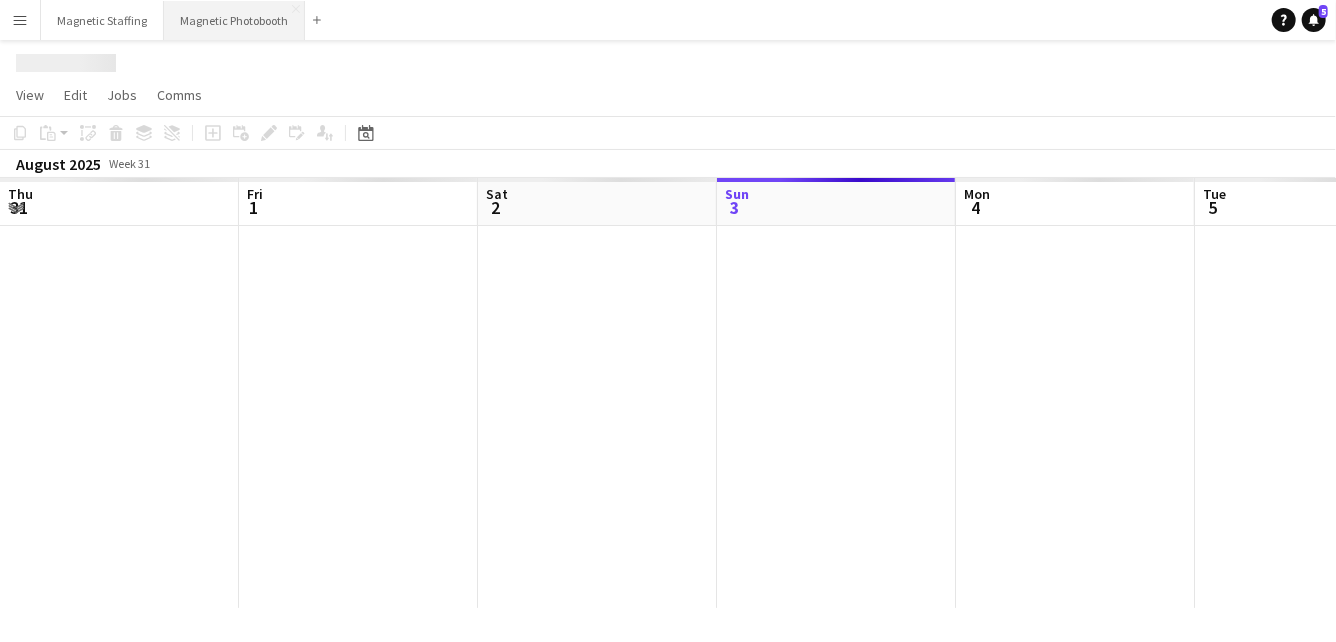 scroll, scrollTop: 0, scrollLeft: 0, axis: both 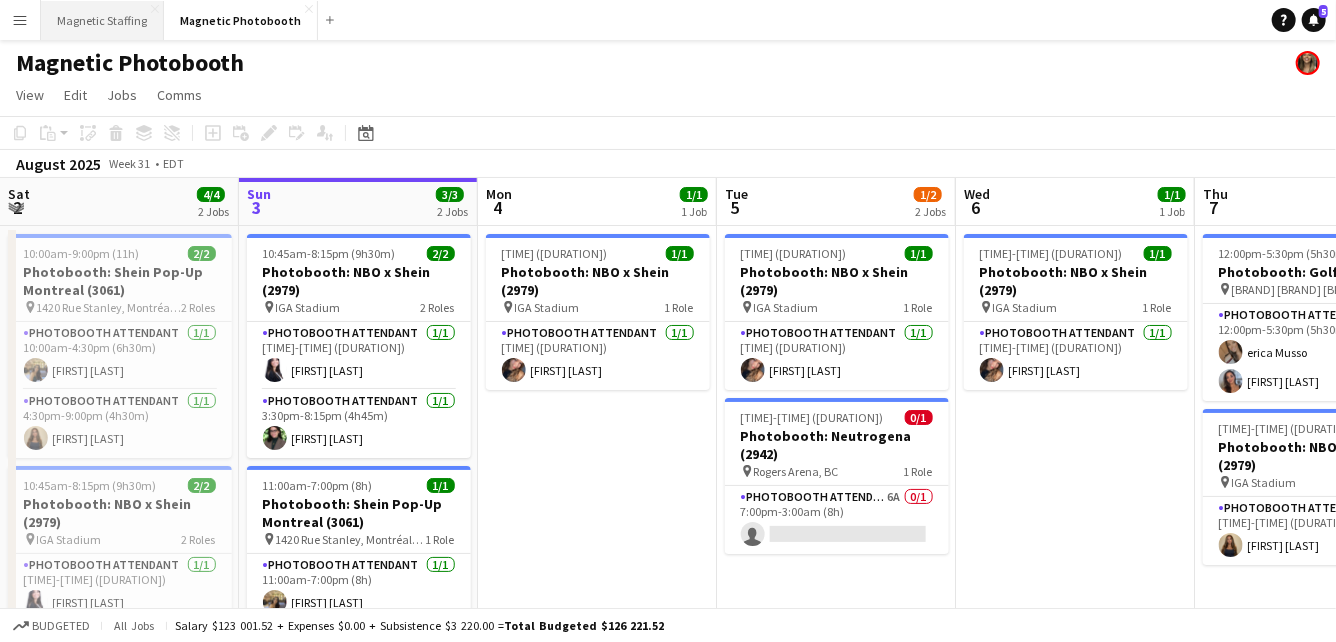 click on "Magnetic Staffing
Close" at bounding box center (102, 20) 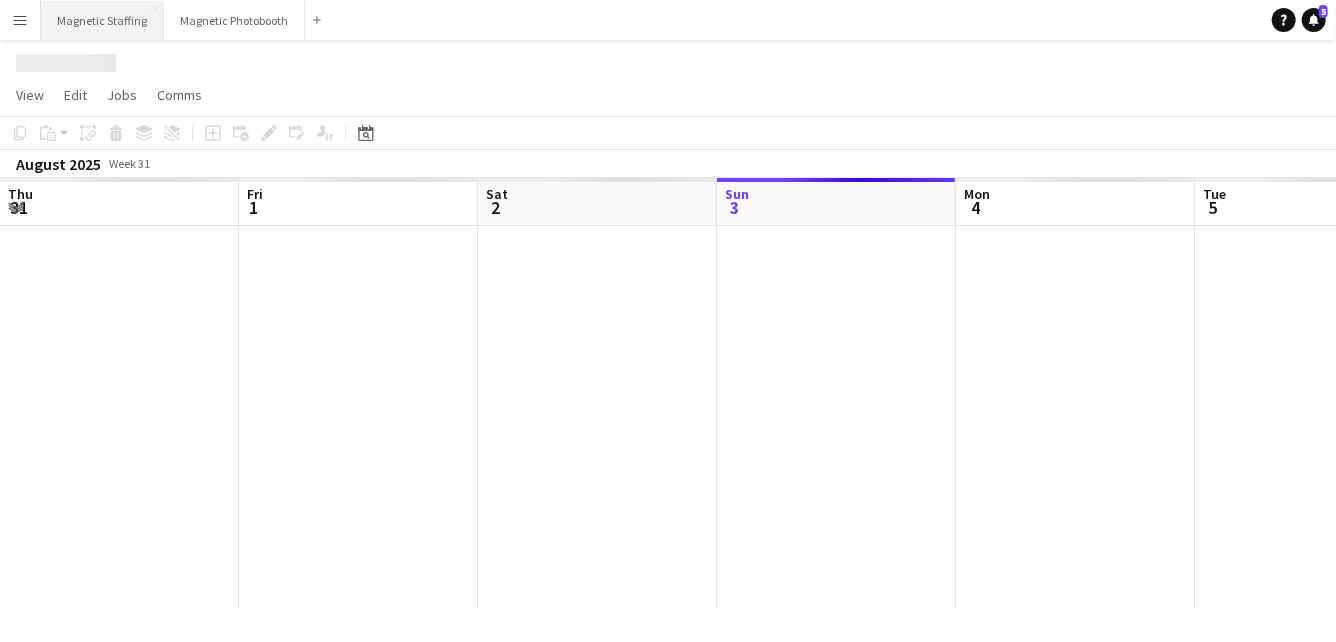 scroll, scrollTop: 0, scrollLeft: 478, axis: horizontal 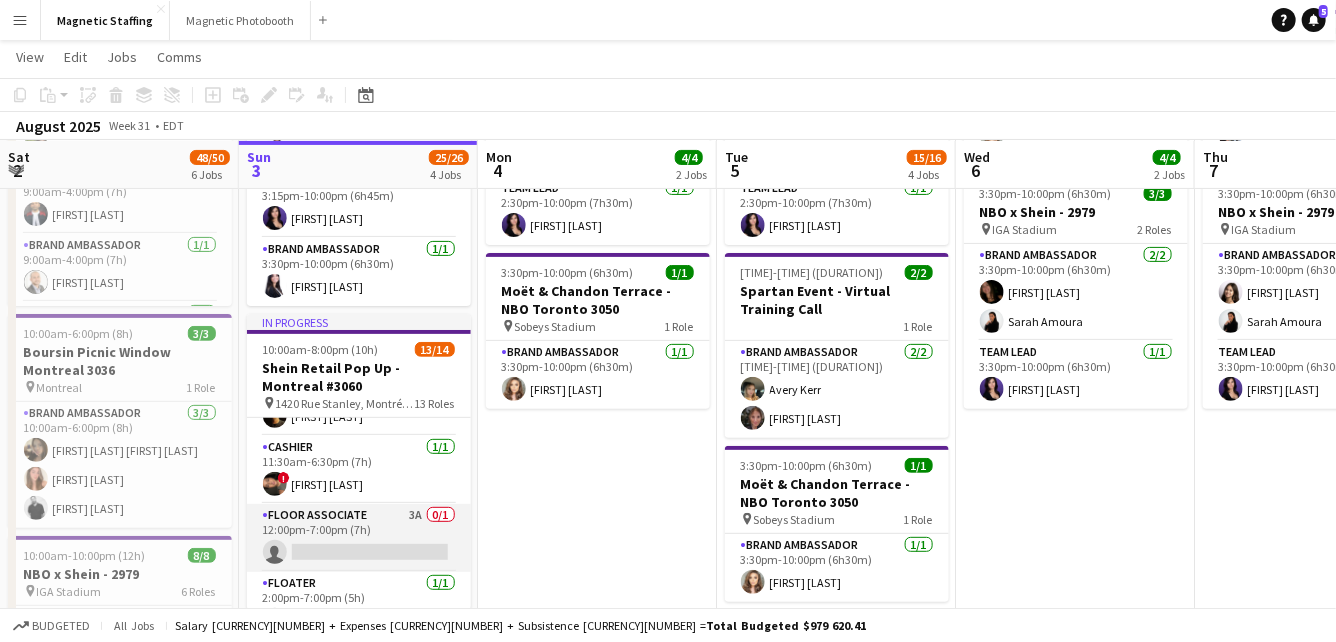 click on "Floor Associate   3A   0/1   12:00pm-7:00pm (7h)
single-neutral-actions" at bounding box center [359, 538] 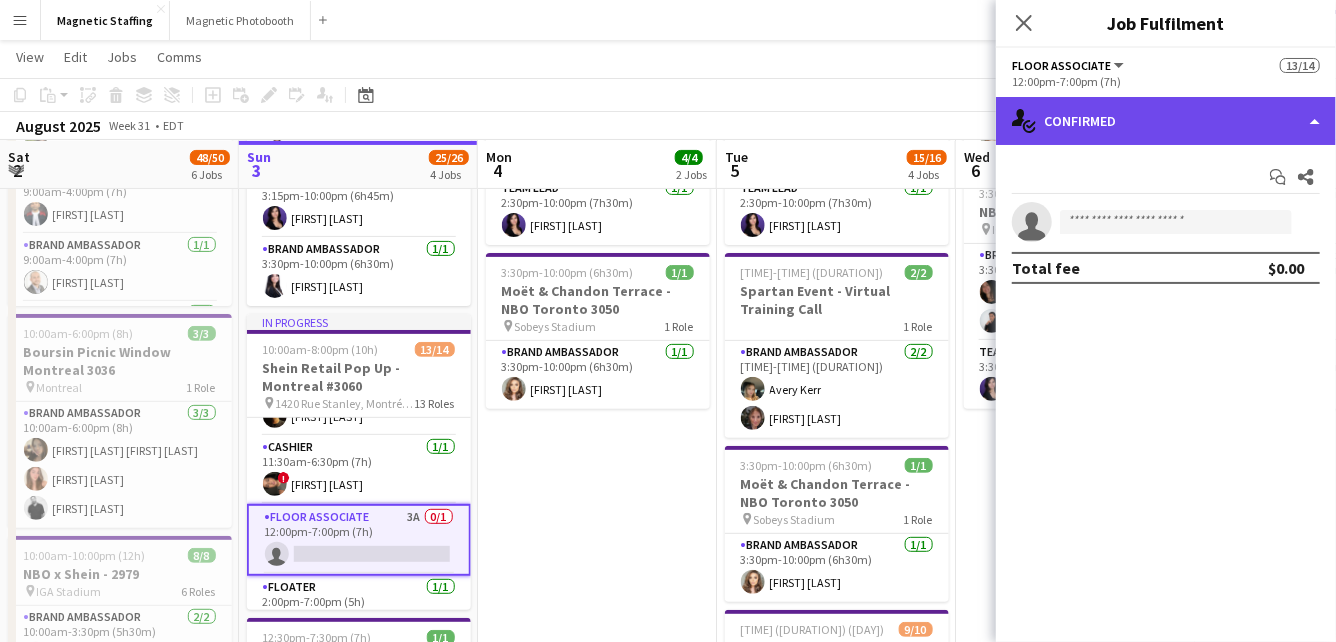 click on "single-neutral-actions-check-2
Confirmed" 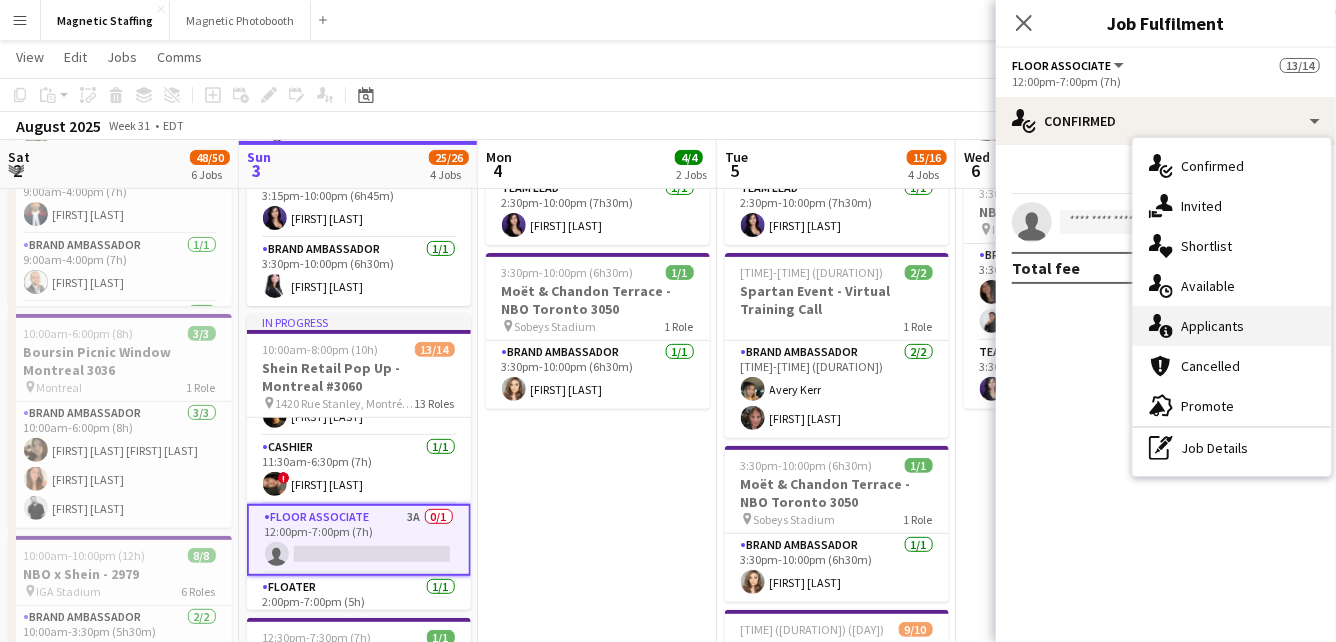 click on "single-neutral-actions-information
Applicants" at bounding box center [1232, 326] 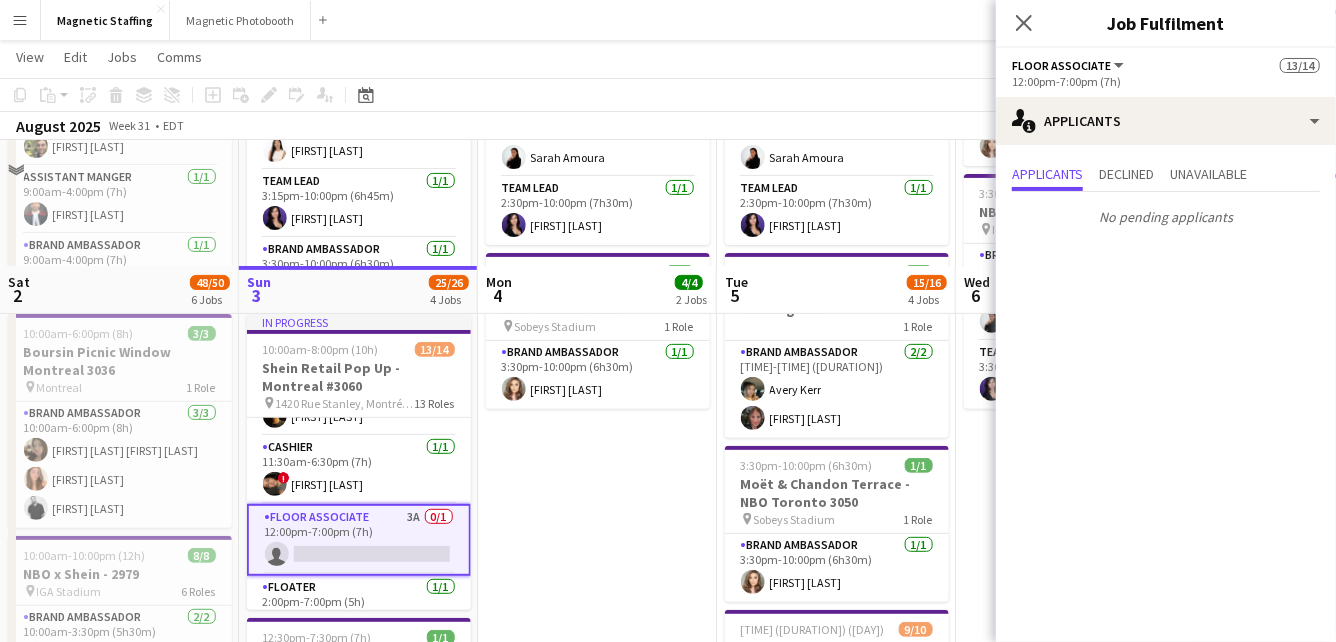 scroll, scrollTop: 369, scrollLeft: 0, axis: vertical 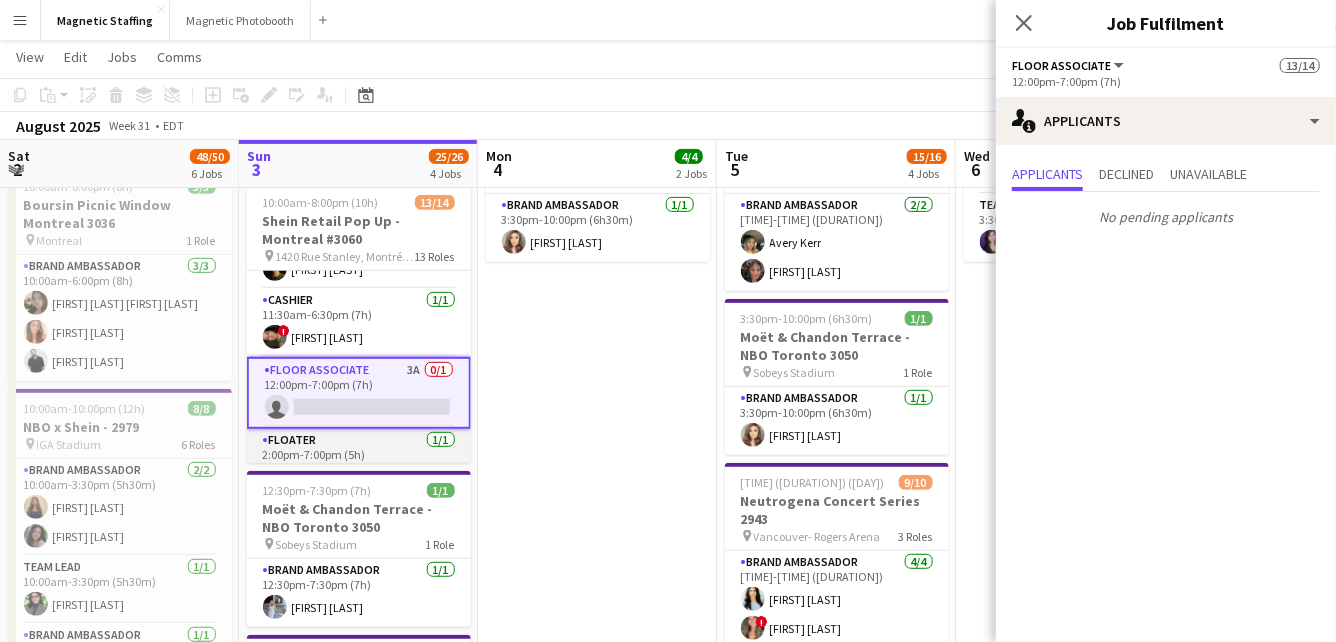 click on "Floater   1/1   2:00pm-7:00pm (5h)
[FIRST] [LAST]" at bounding box center [359, 463] 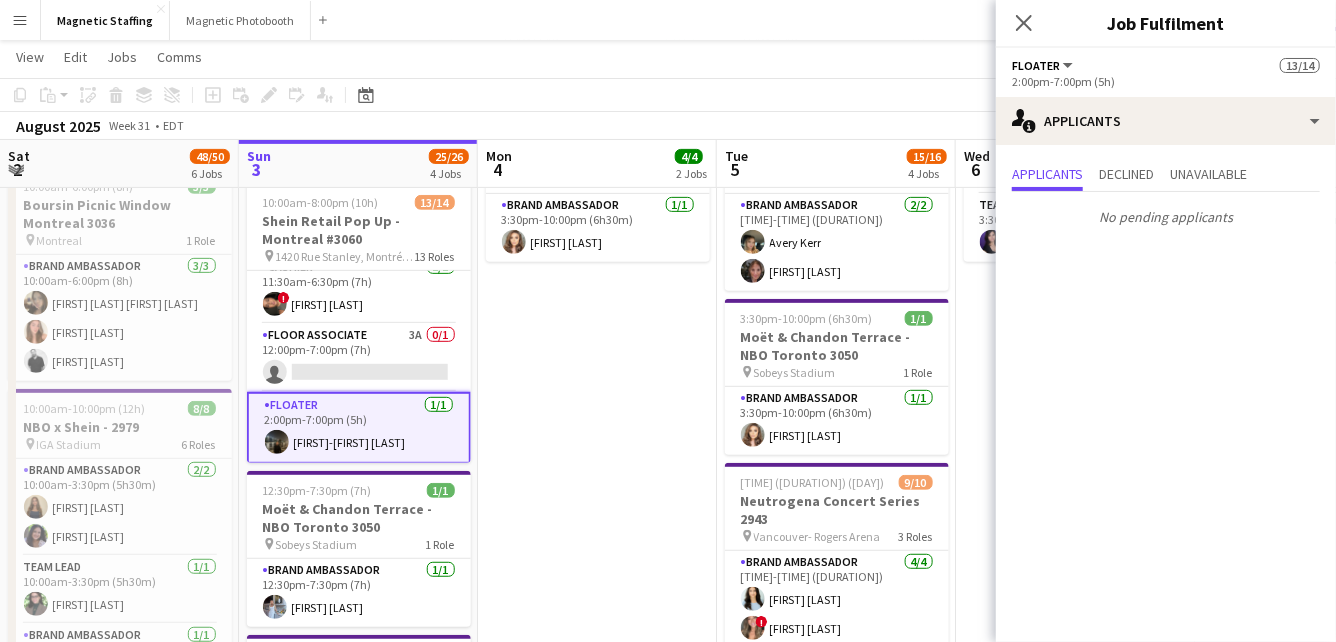 click on "Floater   1/1   2:00pm-7:00pm (5h)
[FIRST] [LAST]" at bounding box center [359, 428] 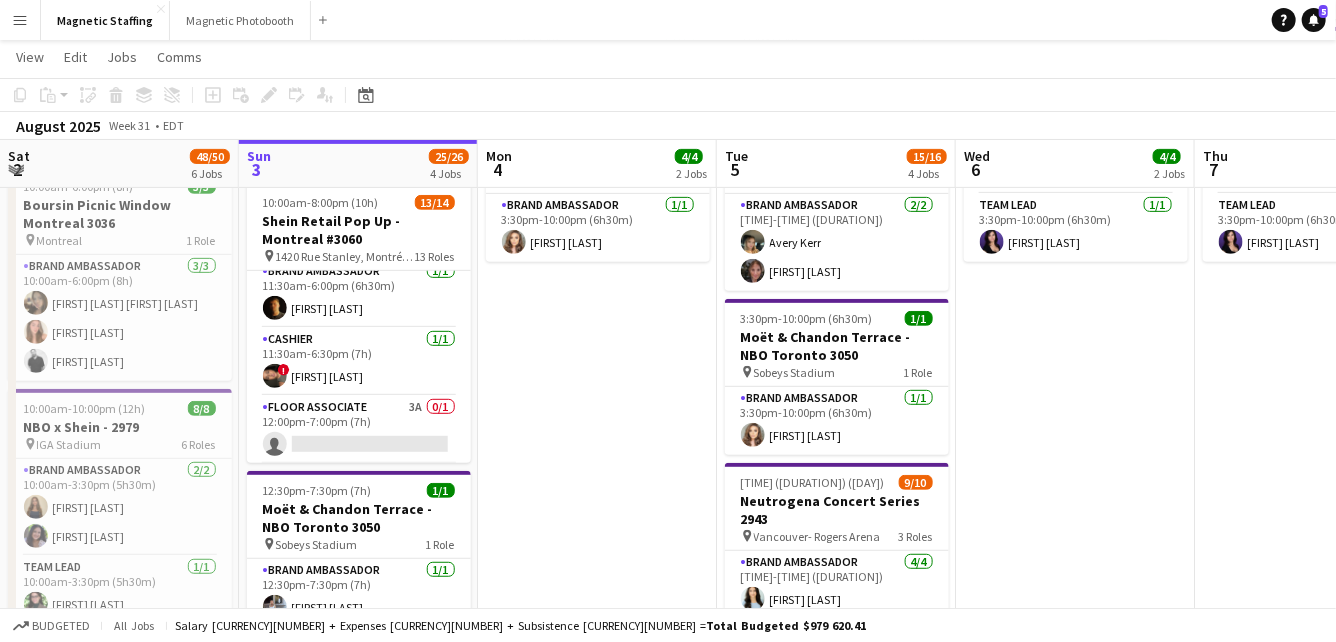 scroll, scrollTop: 638, scrollLeft: 0, axis: vertical 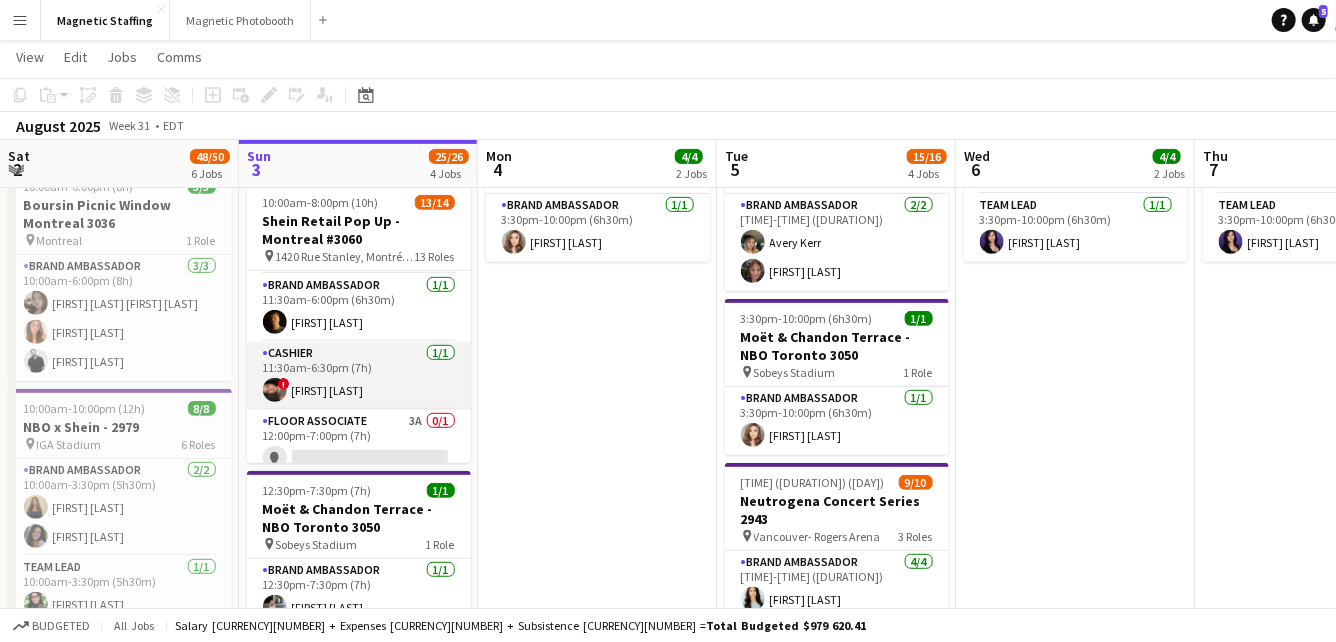 click on "Cashier   1/1   11:30am-6:30pm (7h)
! [FIRST] [LAST]" at bounding box center (359, 376) 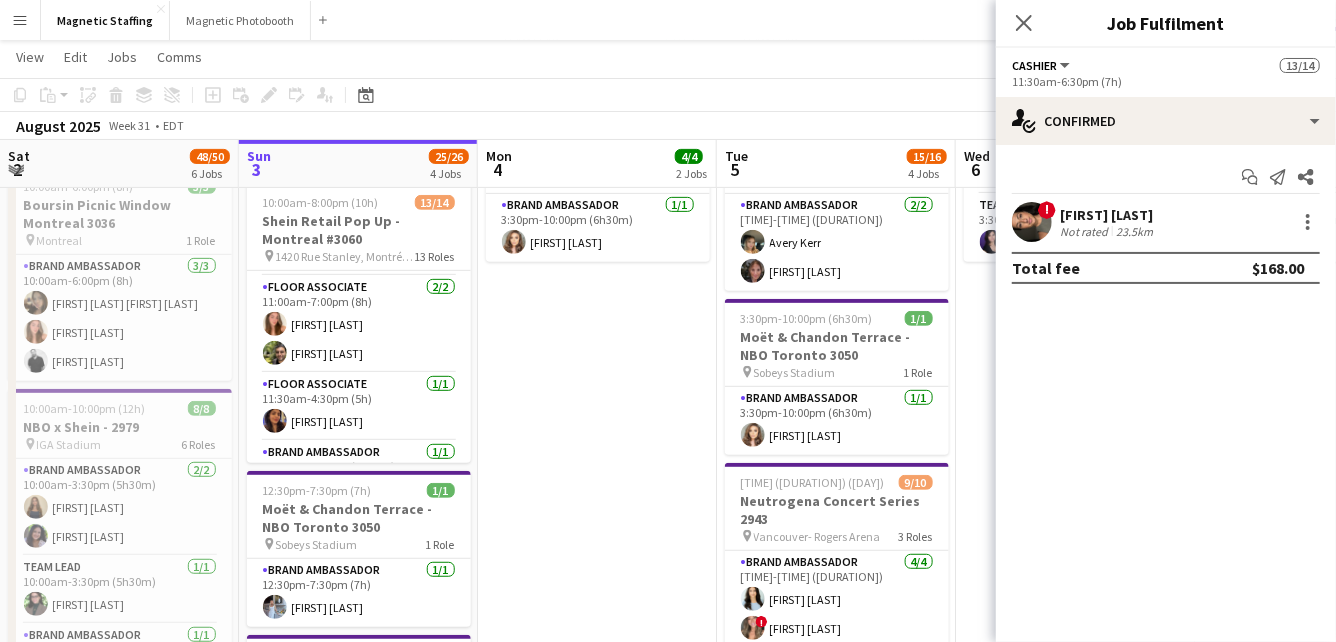scroll, scrollTop: 724, scrollLeft: 0, axis: vertical 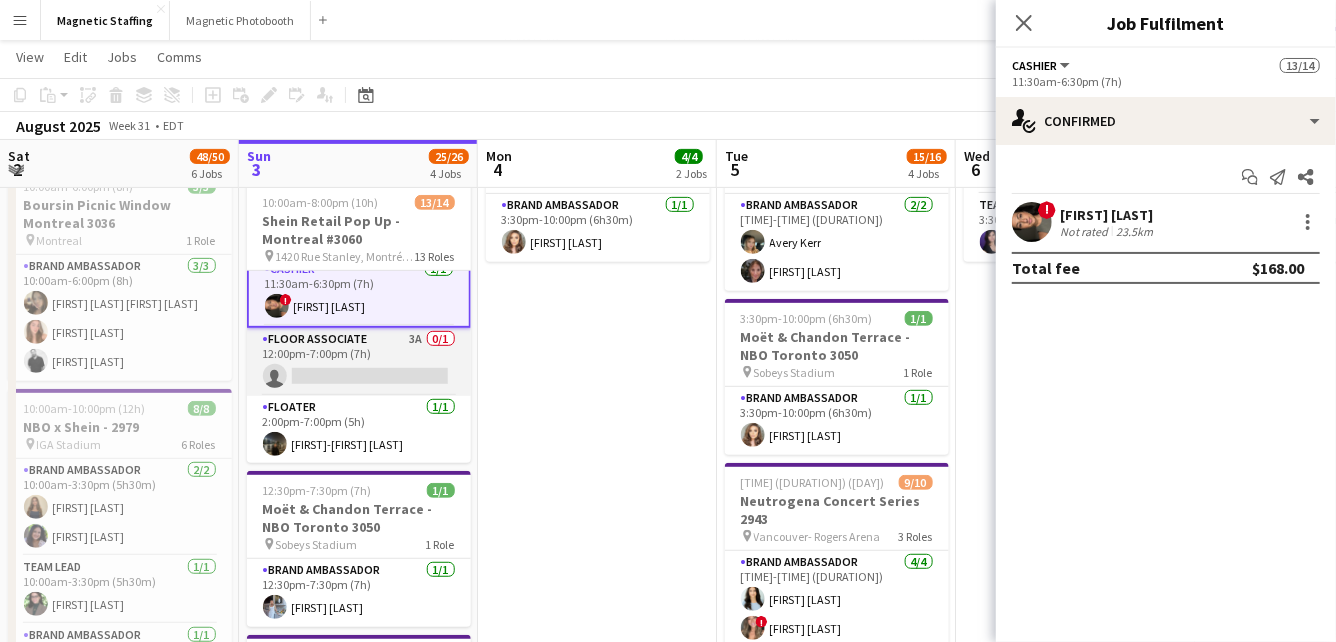 click on "Floor Associate   3A   0/1   12:00pm-7:00pm (7h)
single-neutral-actions" at bounding box center [359, 362] 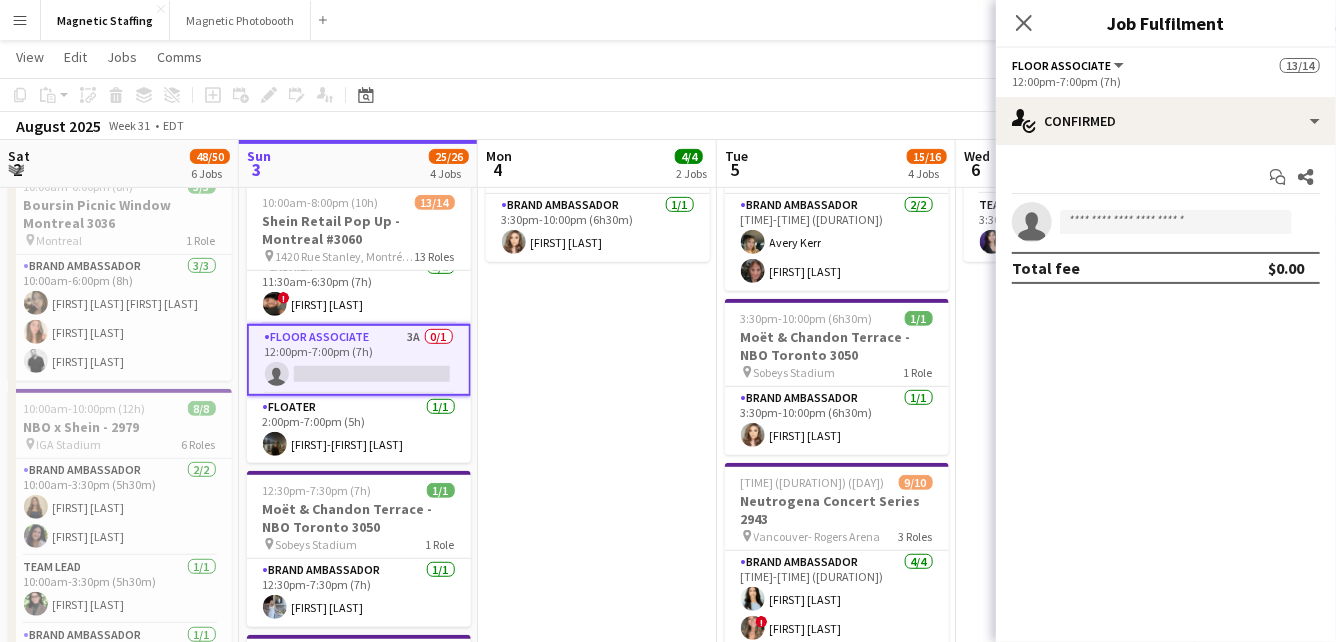 scroll, scrollTop: 722, scrollLeft: 0, axis: vertical 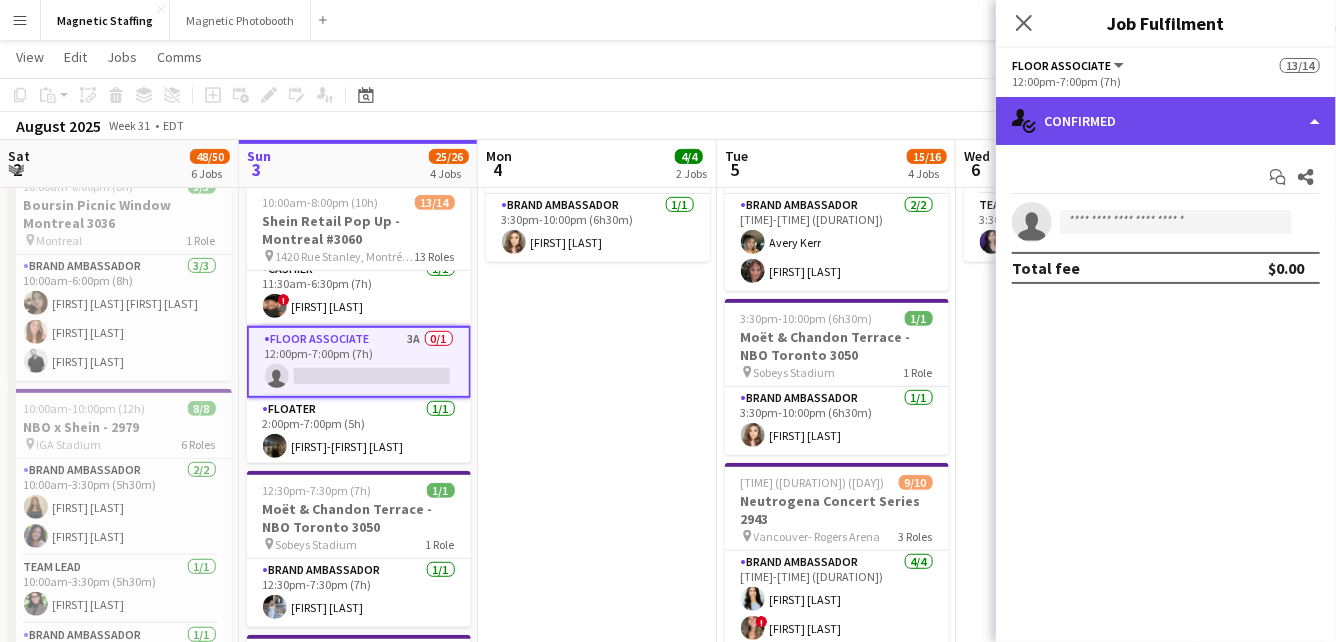 click on "single-neutral-actions-check-2
Confirmed" 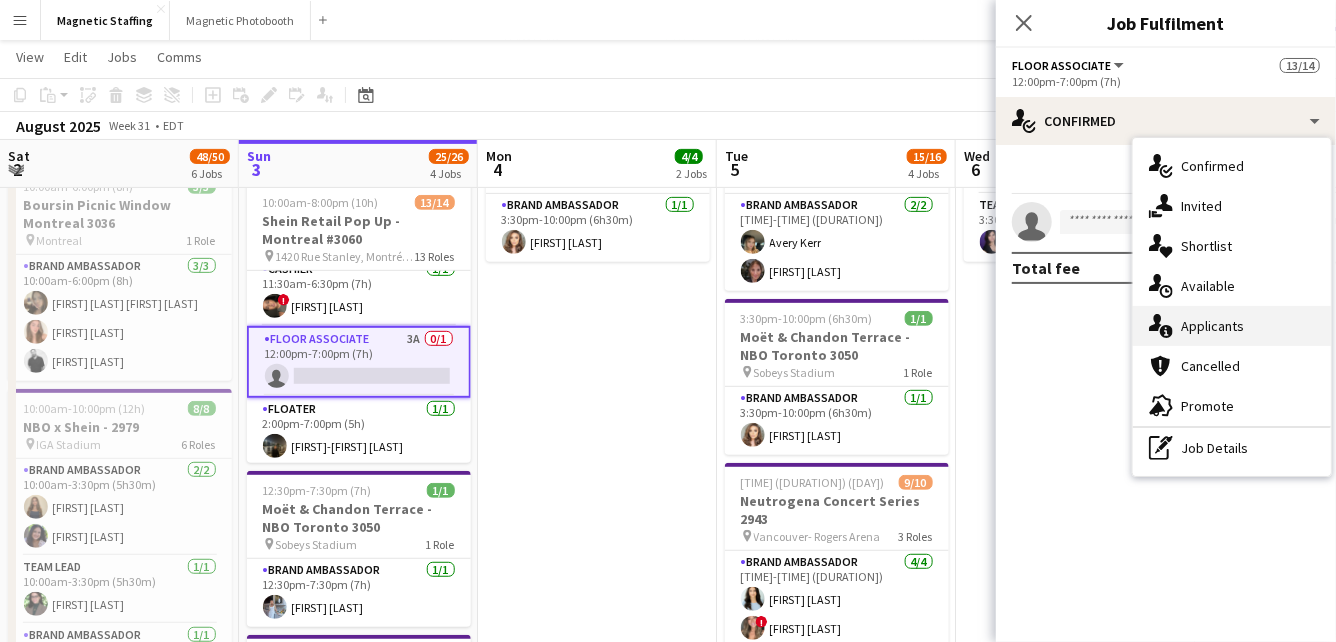 click on "single-neutral-actions-information
Applicants" at bounding box center [1232, 326] 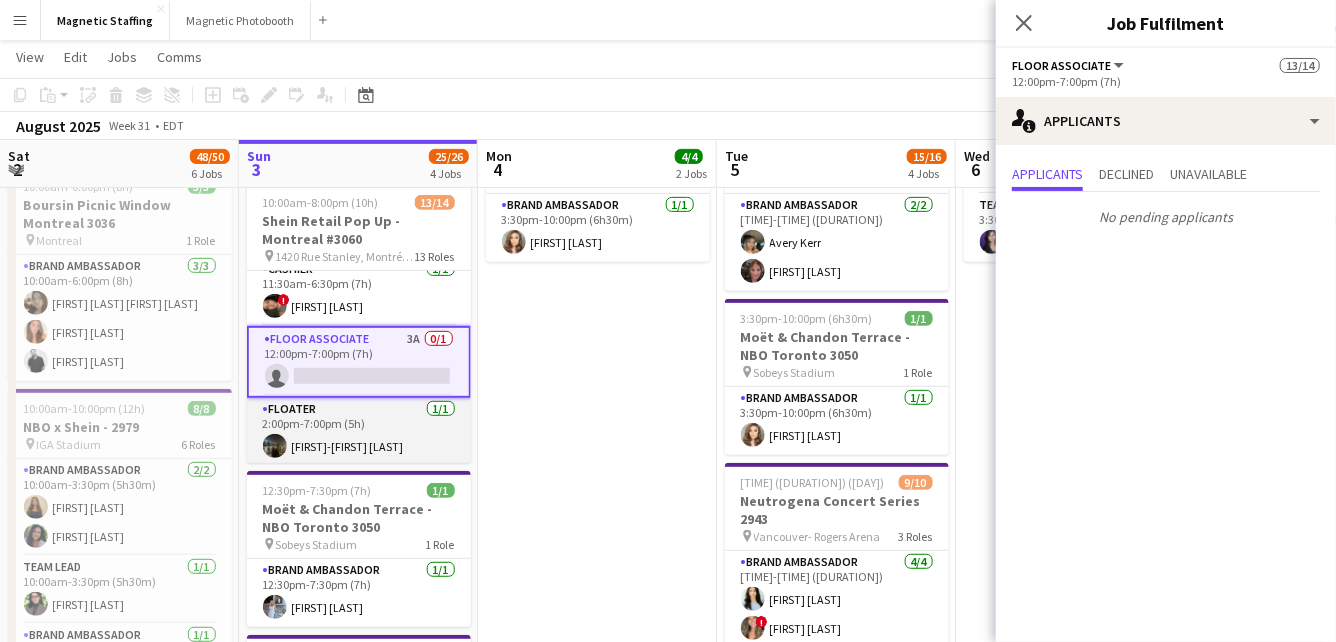click on "Floater   1/1   2:00pm-7:00pm (5h)
[FIRST] [LAST]" at bounding box center (359, 432) 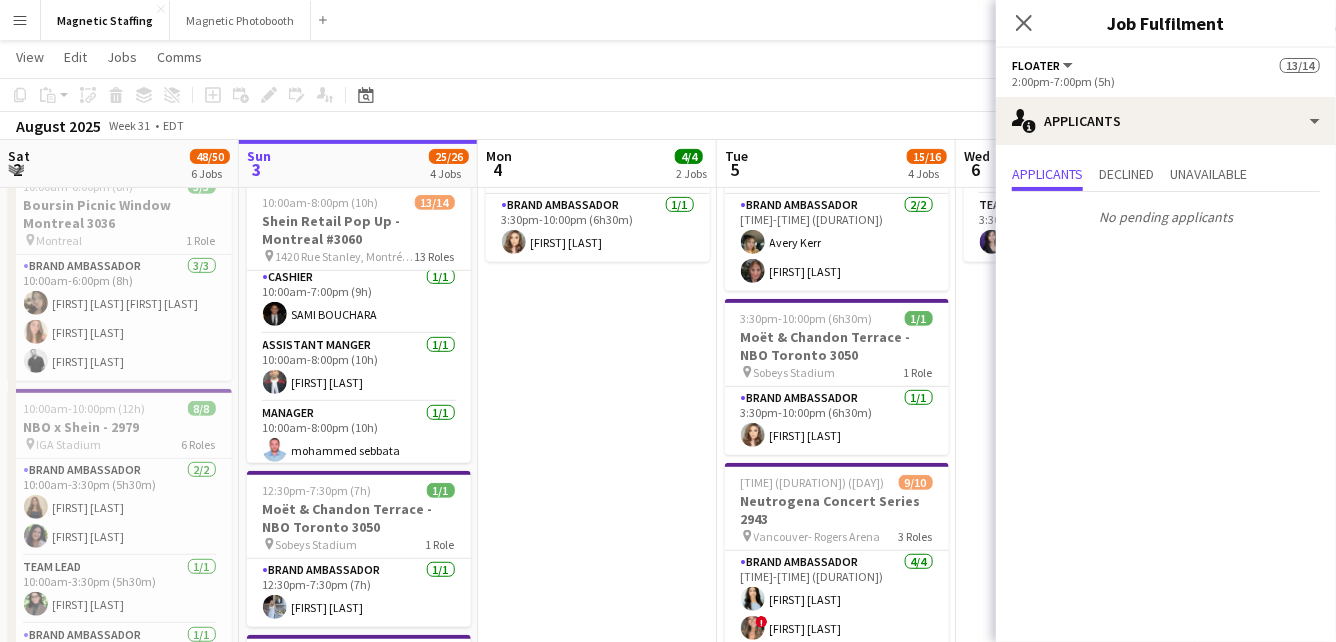 scroll, scrollTop: 0, scrollLeft: 0, axis: both 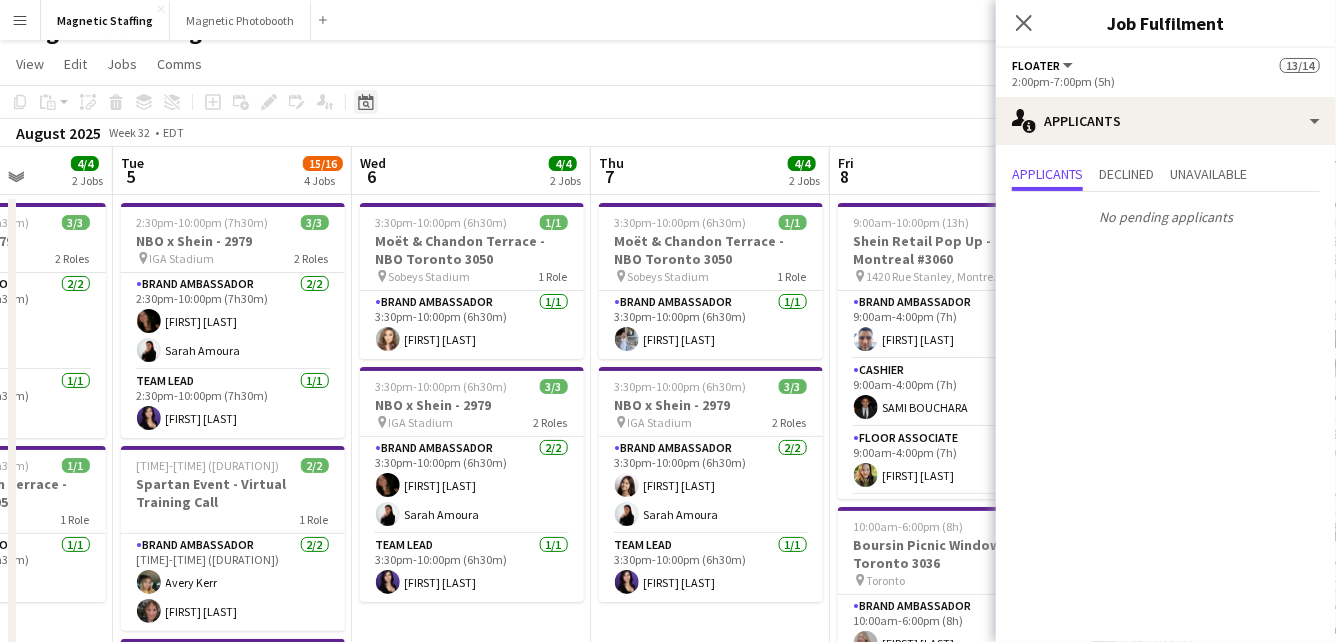 click on "Date picker" 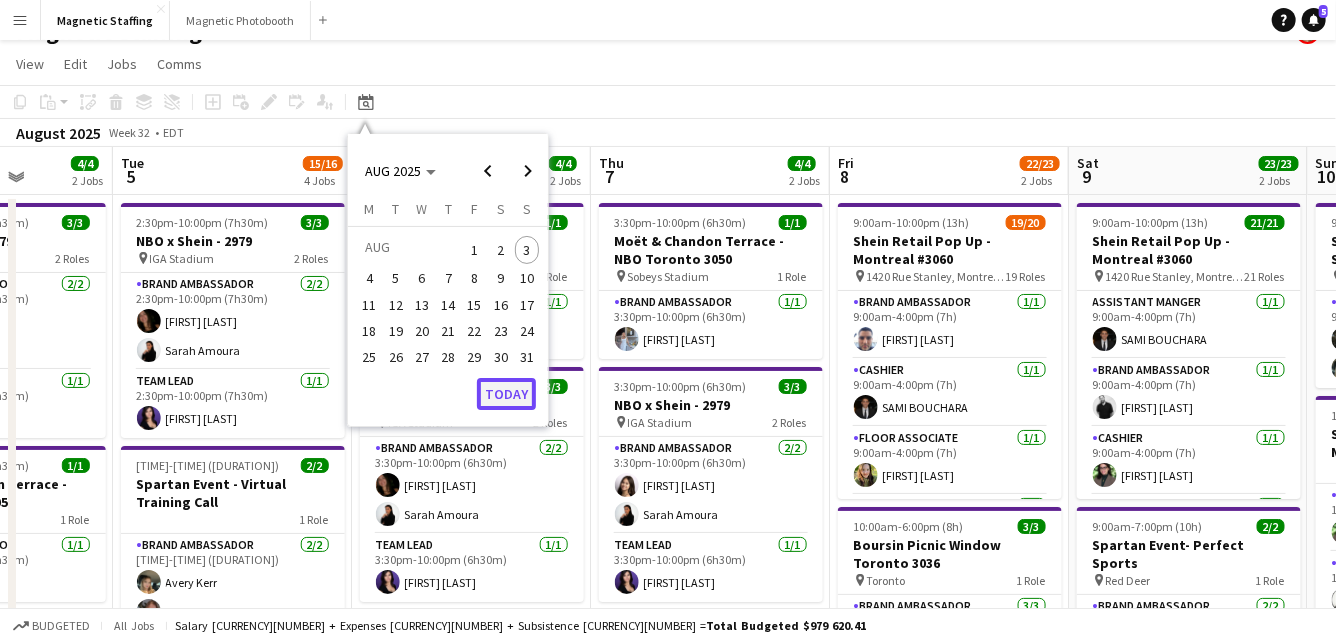 click on "Today" at bounding box center (506, 394) 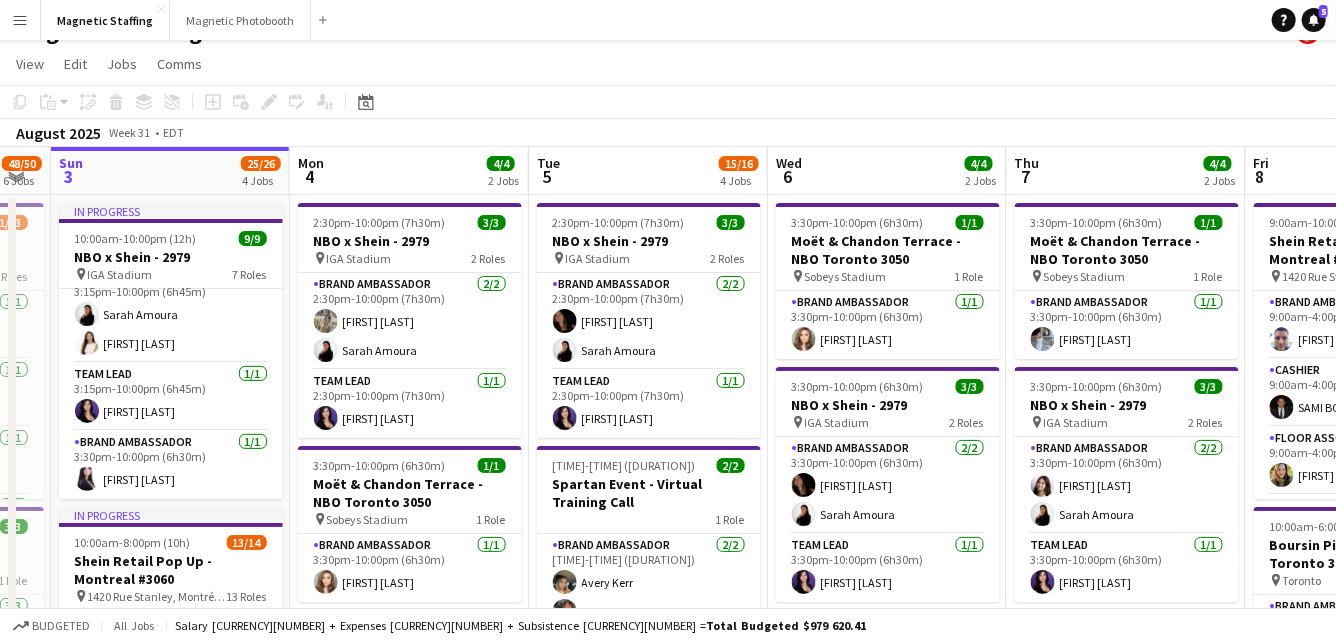 drag, startPoint x: 787, startPoint y: 367, endPoint x: 481, endPoint y: 367, distance: 306 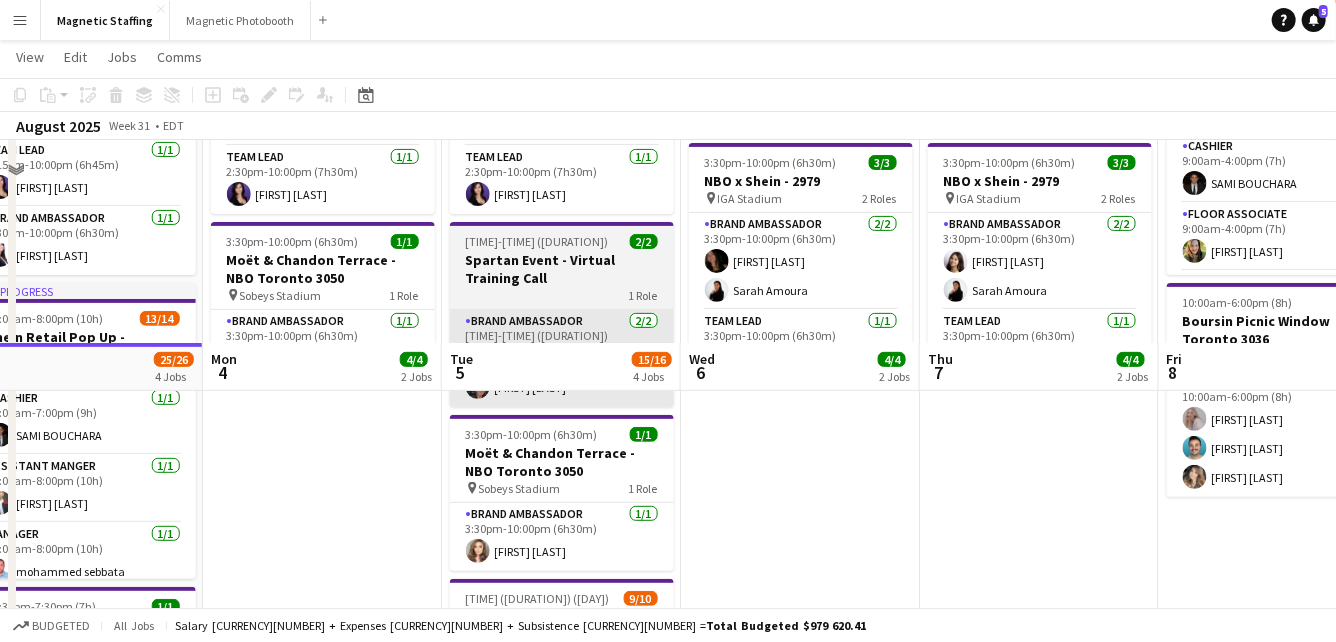 scroll, scrollTop: 585, scrollLeft: 0, axis: vertical 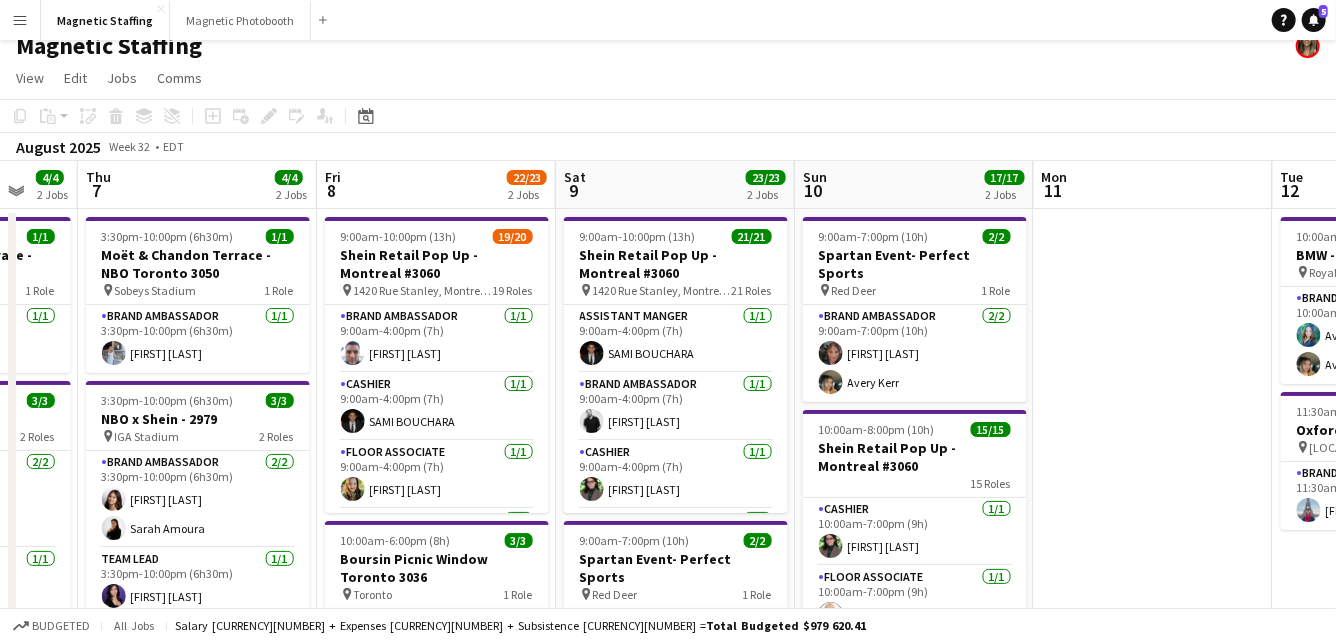 drag, startPoint x: 955, startPoint y: 383, endPoint x: 151, endPoint y: 461, distance: 807.7747 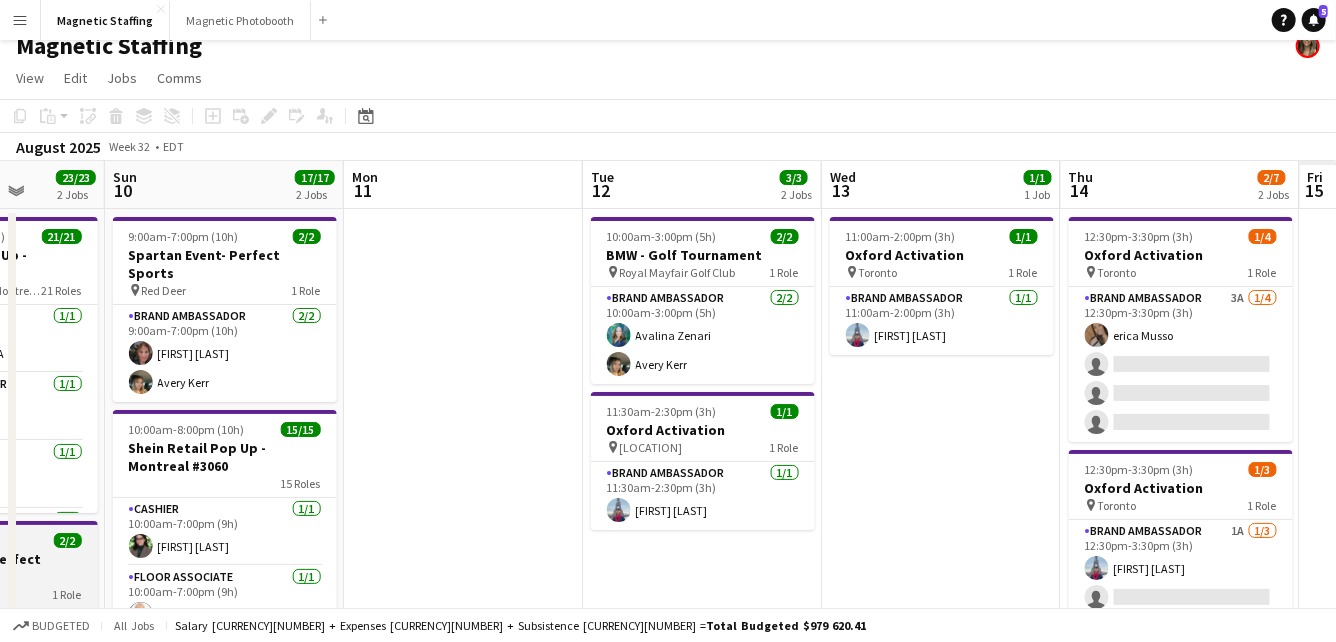 drag, startPoint x: 647, startPoint y: 481, endPoint x: 0, endPoint y: 526, distance: 648.56305 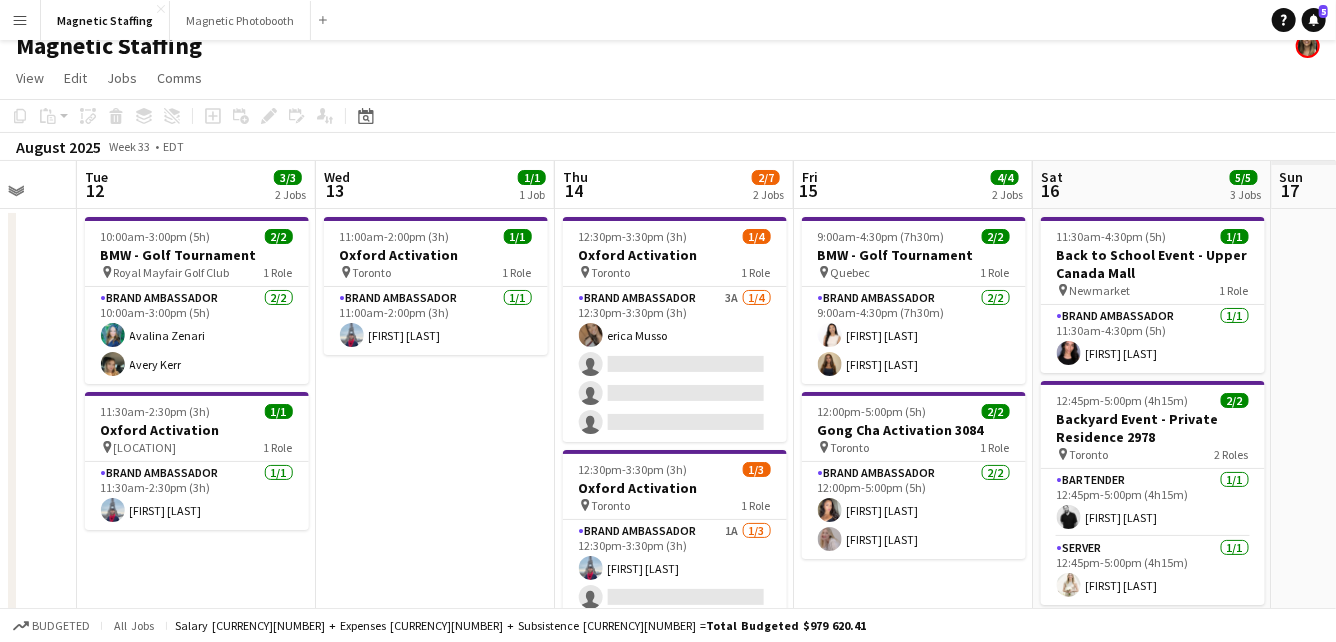 drag, startPoint x: 489, startPoint y: 506, endPoint x: 13, endPoint y: 516, distance: 476.10504 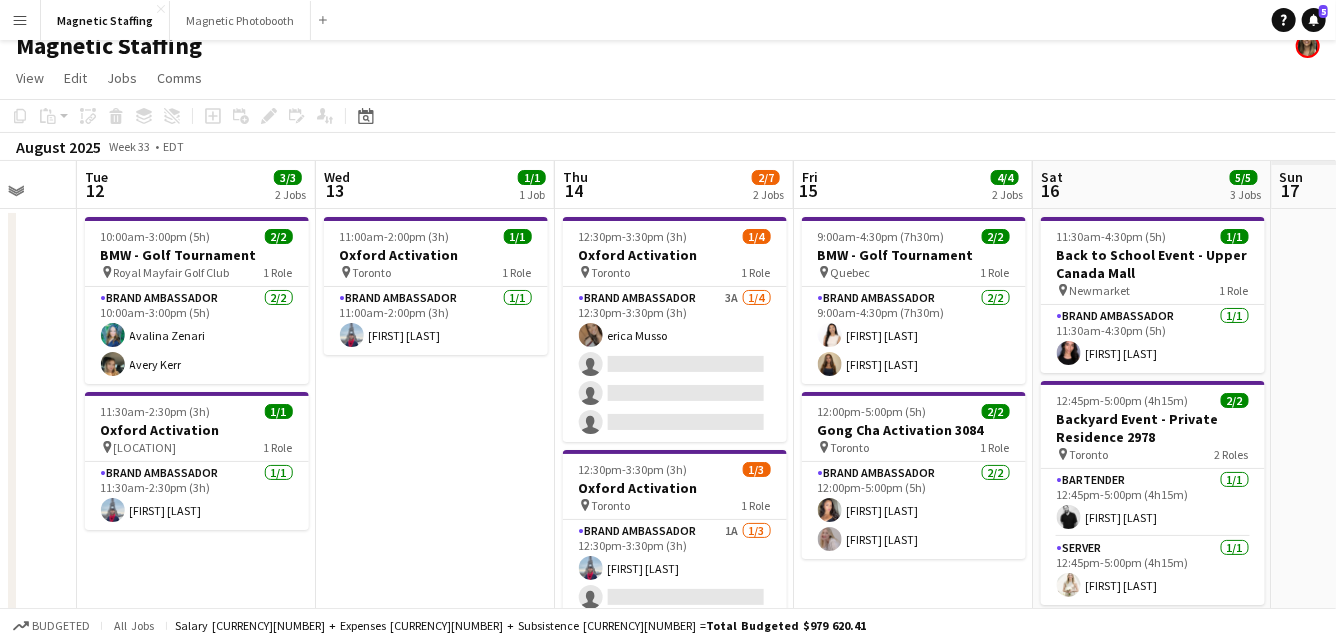 click on "chevron-right
New group   Sat   9   23/23   2 Jobs   Sun   10   17/17   2 Jobs   Mon   11   Tue   12   3/3   2 Jobs   Wed   13   1/1   1 Job   Thu   14   2/7   2 Jobs   Fri   15   4/4   2 Jobs   Sat   16   5/5   3 Jobs   Sun   17   Mon   18   Tue   19      9:00am-10:00pm (13h)    21/21   Shein Retail Pop Up - Montreal #3060
pin
1420 Rue Stanley, [CITY], [PROVINCE]   21 Roles   Assistant Manger    1/1   9:00am-4:00pm (7h)
[FIRST] [LAST]  Brand Ambassador   1/1   9:00am-4:00pm (7h)
[FIRST] [LAST]  Cashier   1/1   9:00am-4:00pm (7h)
[FIRST] [LAST]  Floor Associate   1/1   9:00am-4:00pm (7h)
[FIRST] [LAST]  Floor Associate   1/1   9:00am-4:00pm (7h)
[FIRST] [LAST]  Manager   1/1   9:00am-10:00pm (13h)
[FIRST] [LAST]  Cashier   1/1   9:30am-3:30pm (6h)
[FIRST] [LAST]  Floor Associate   1/1   9:30am-3:30pm (6h)
[FIRST] [LAST]  Floor Associate   1/1   10:00am-3:30pm (5h30m)
[FIRST] [LAST]  Backroom Associate   1/1   10:00am-7:00pm (9h)" 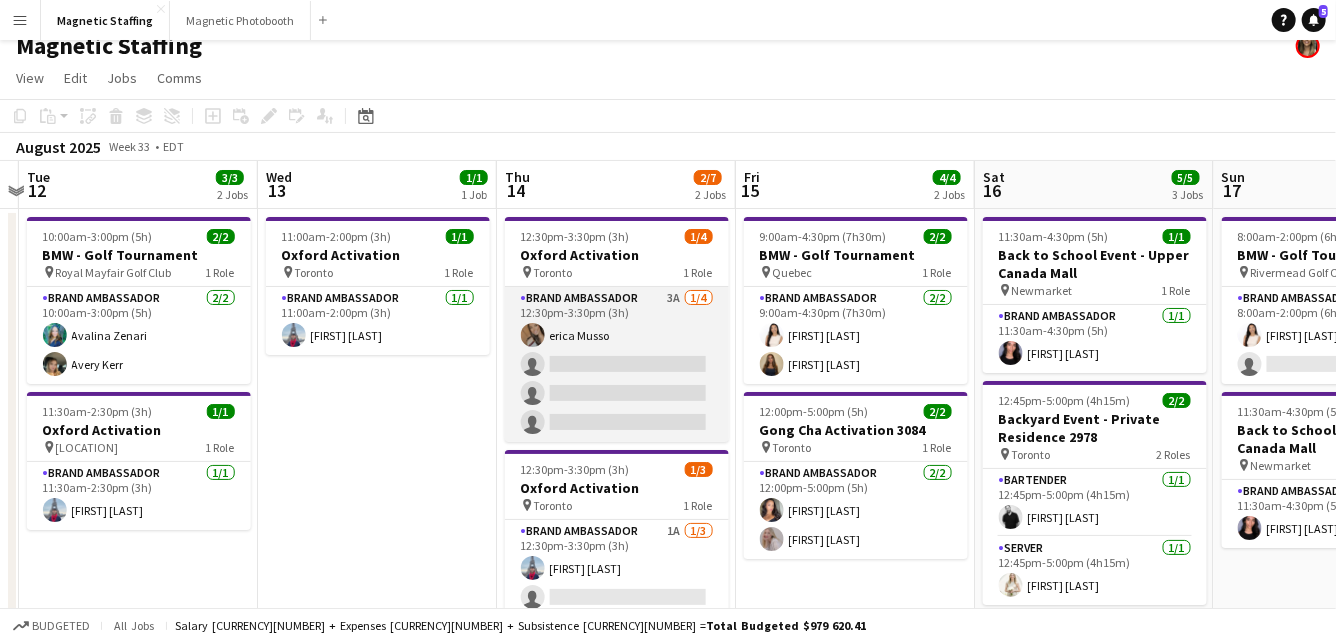 click on "Brand Ambassador   3A   [COUNT]   [TIME] ([DURATION])
[FIRST] [LAST]
single-neutral-actions
single-neutral-actions
single-neutral-actions" at bounding box center [617, 364] 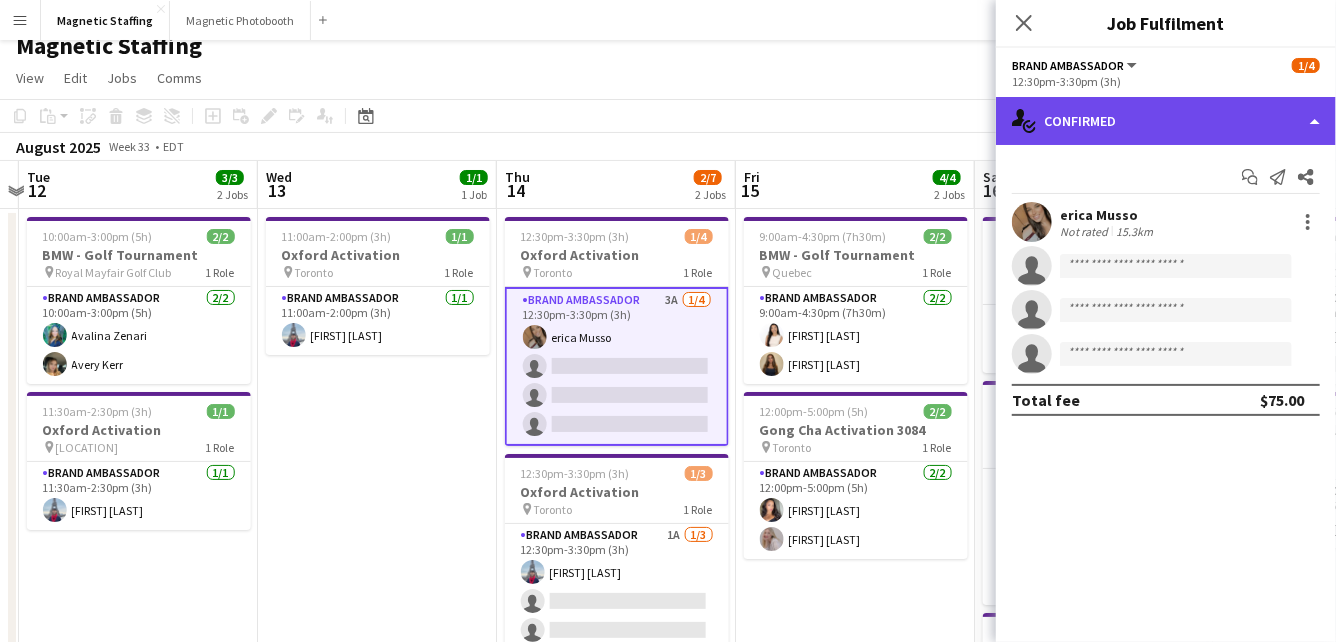 click on "single-neutral-actions-check-2
Confirmed" 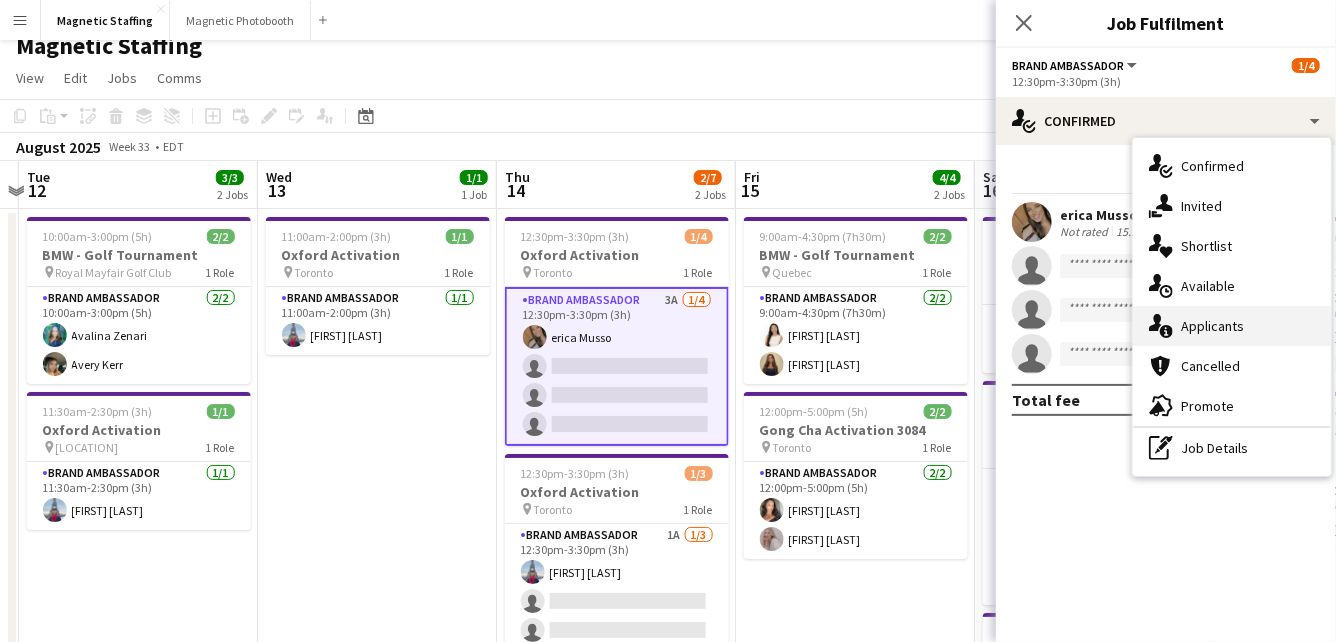 click on "single-neutral-actions-information
Applicants" at bounding box center (1232, 326) 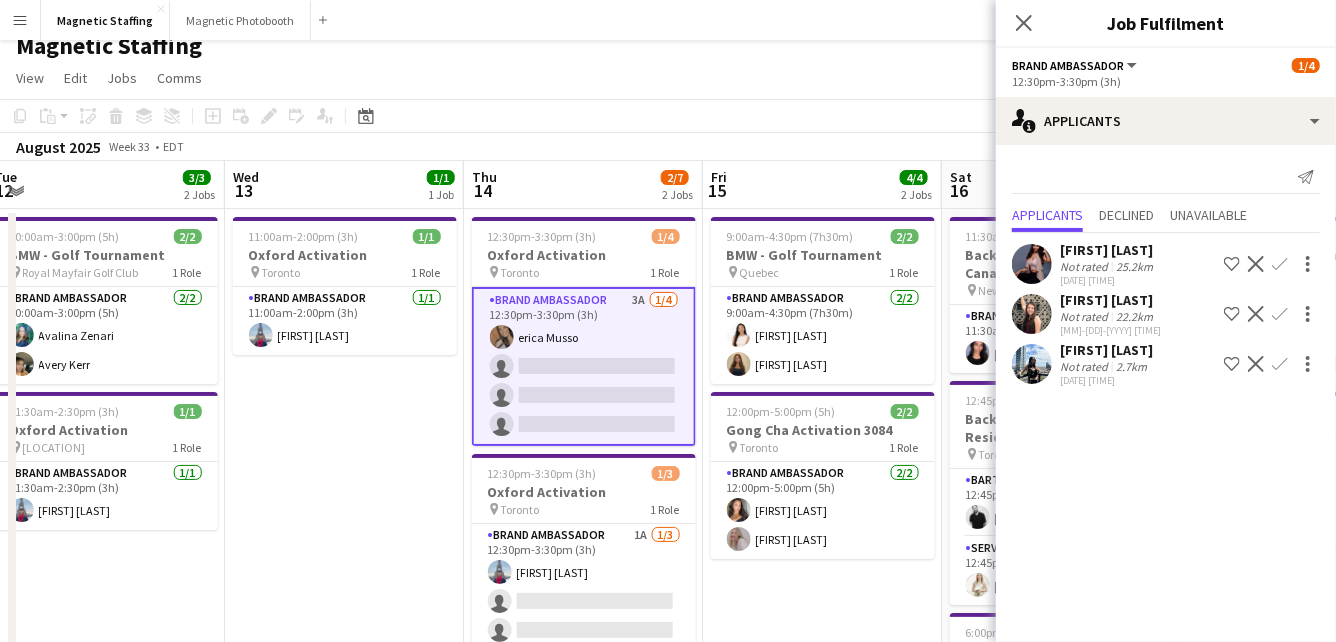 drag, startPoint x: 673, startPoint y: 519, endPoint x: 616, endPoint y: 519, distance: 57 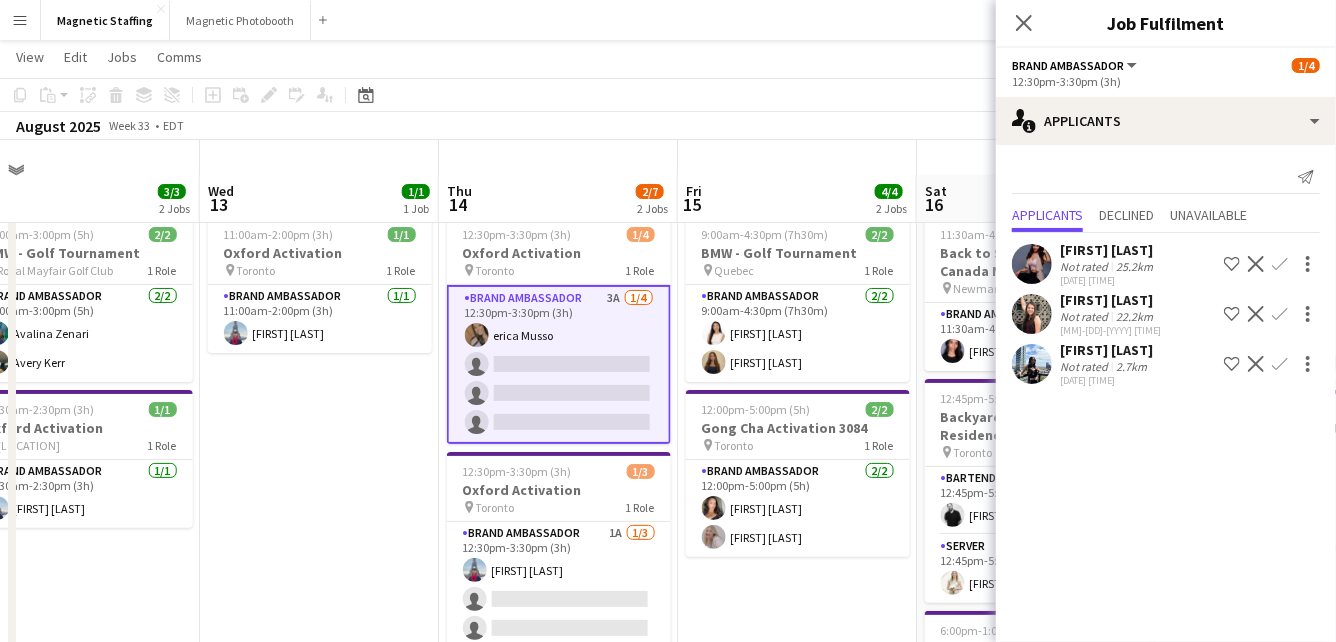 scroll, scrollTop: 154, scrollLeft: 0, axis: vertical 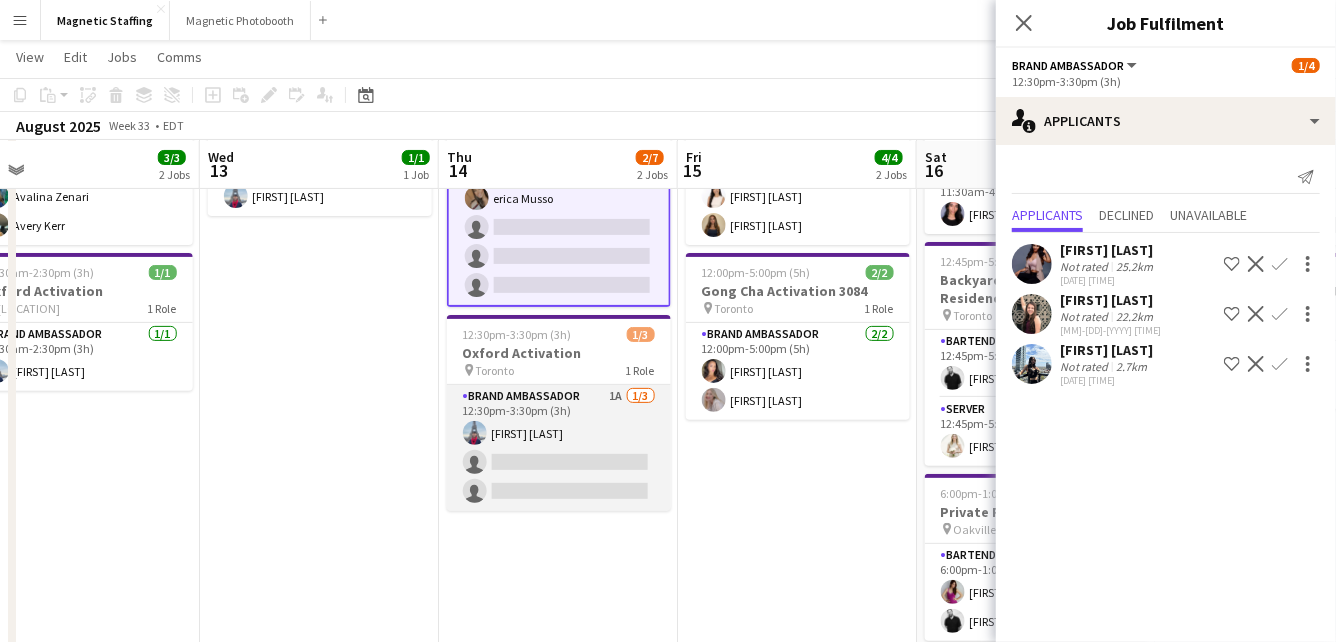 click on "Brand Ambassador   1A   1/3   12:30pm-3:30pm (3h)
[FIRST] [LAST]
single-neutral-actions
single-neutral-actions" at bounding box center [559, 448] 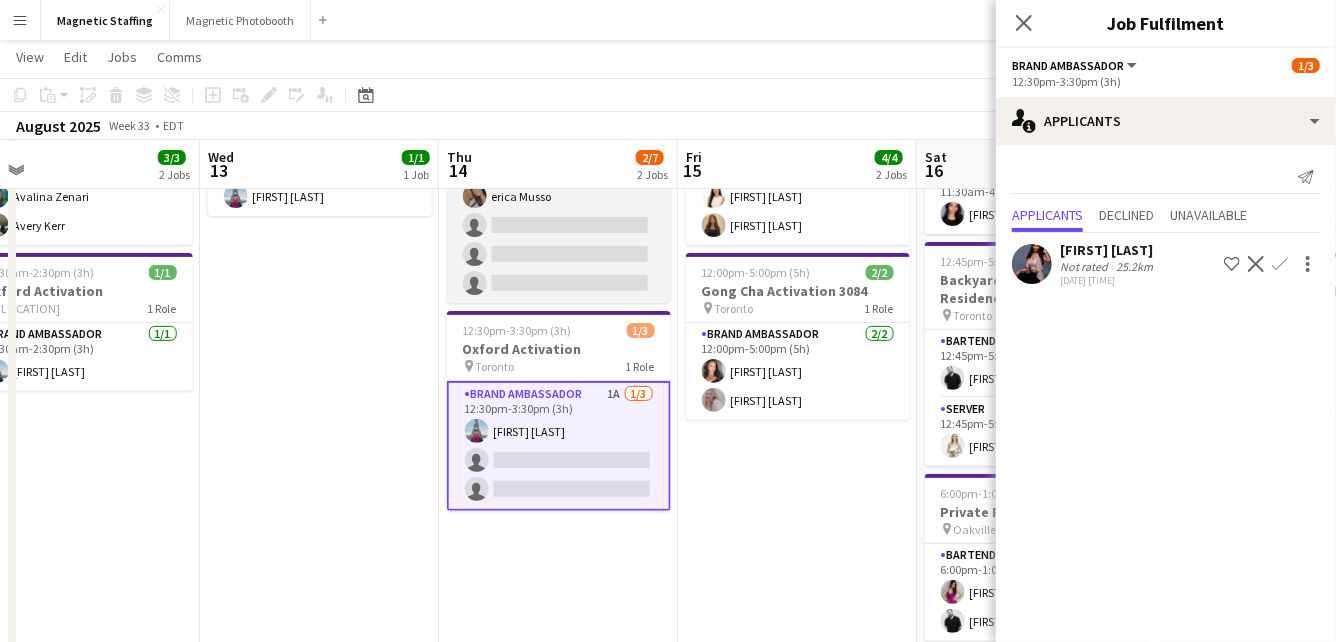 click on "Brand Ambassador   3A   [COUNT]   [TIME] ([DURATION])
[FIRST] [LAST]
single-neutral-actions
single-neutral-actions
single-neutral-actions" at bounding box center (559, 225) 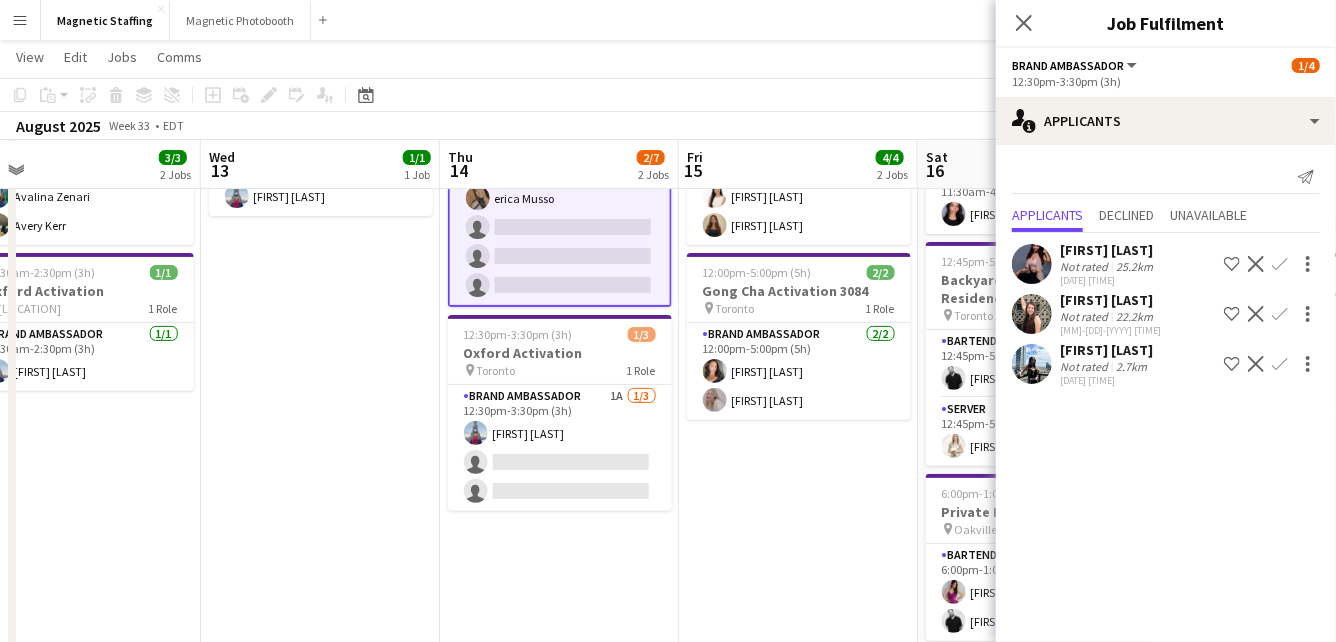 click on "Confirm" 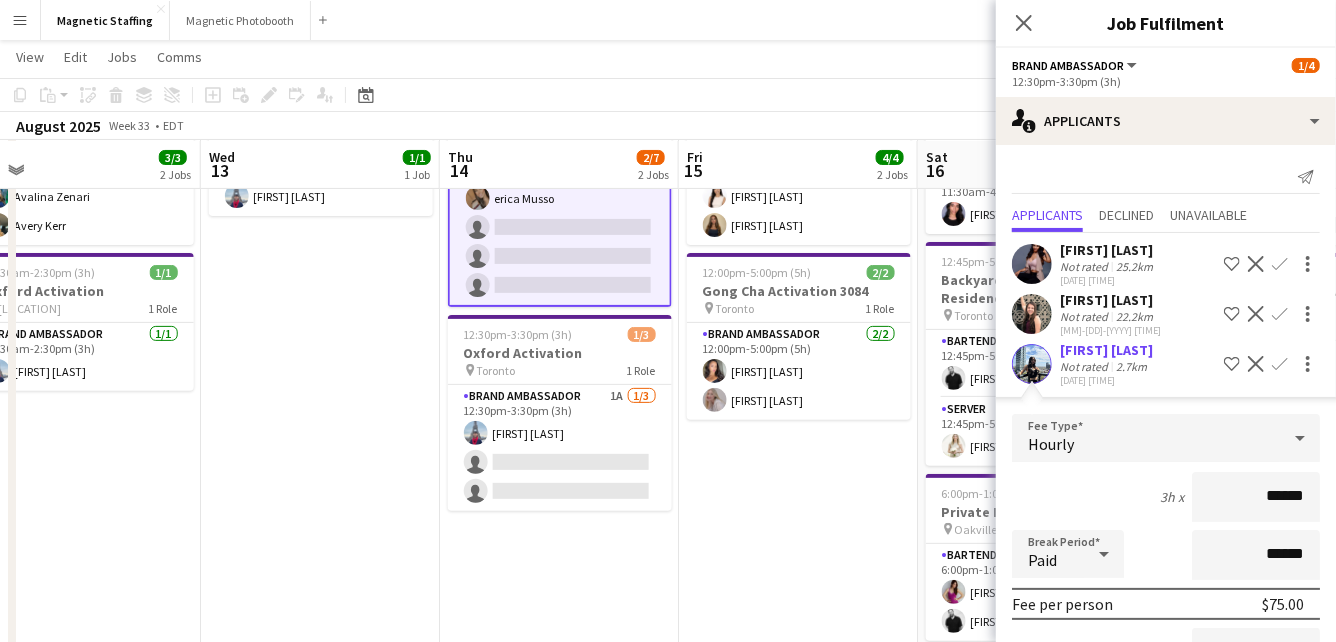 click 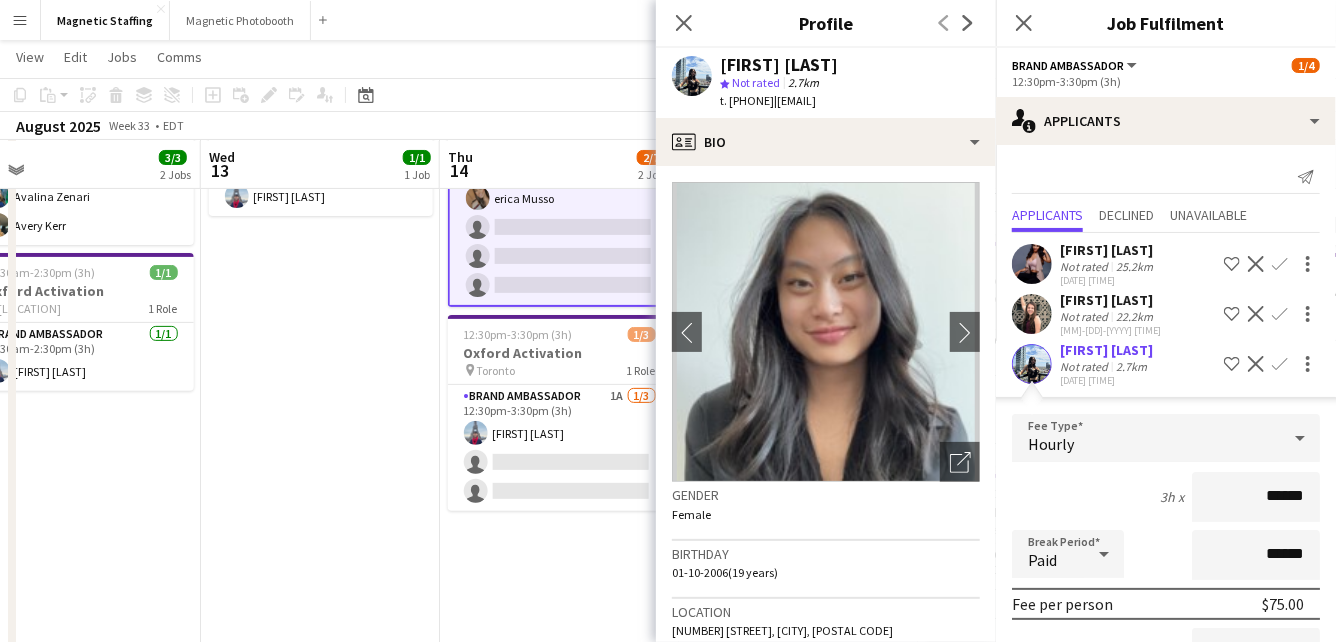 click on "Confirm" 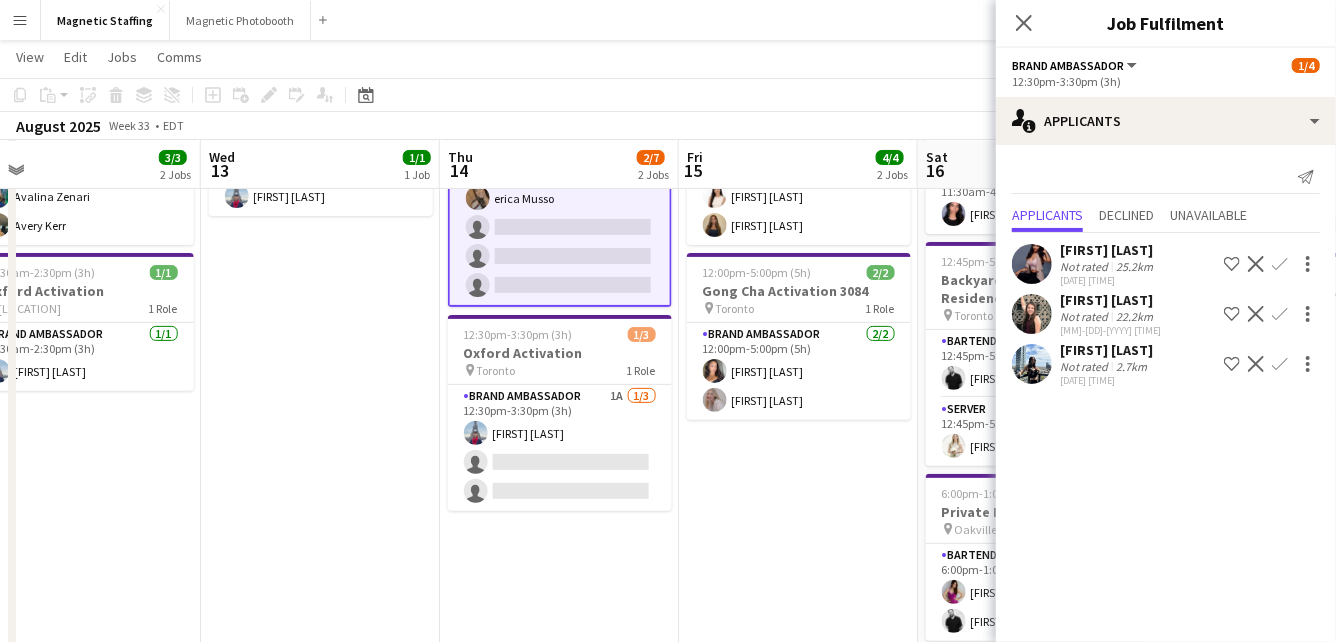 click on "Confirm" 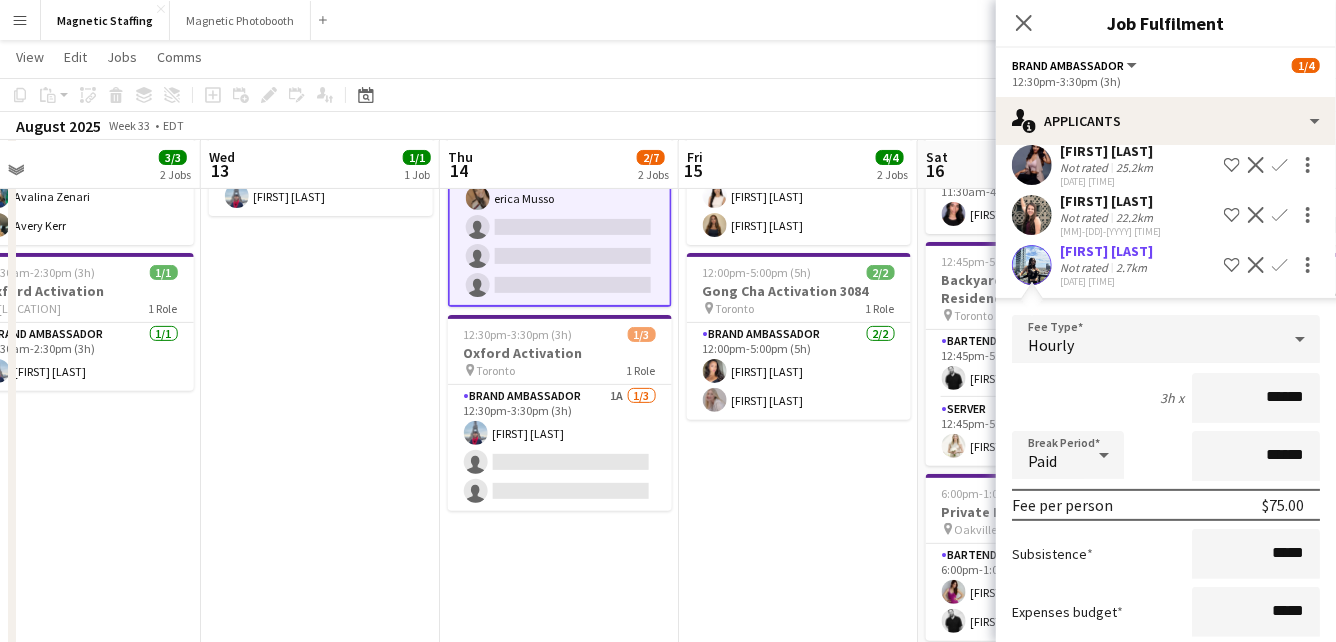 scroll, scrollTop: 216, scrollLeft: 0, axis: vertical 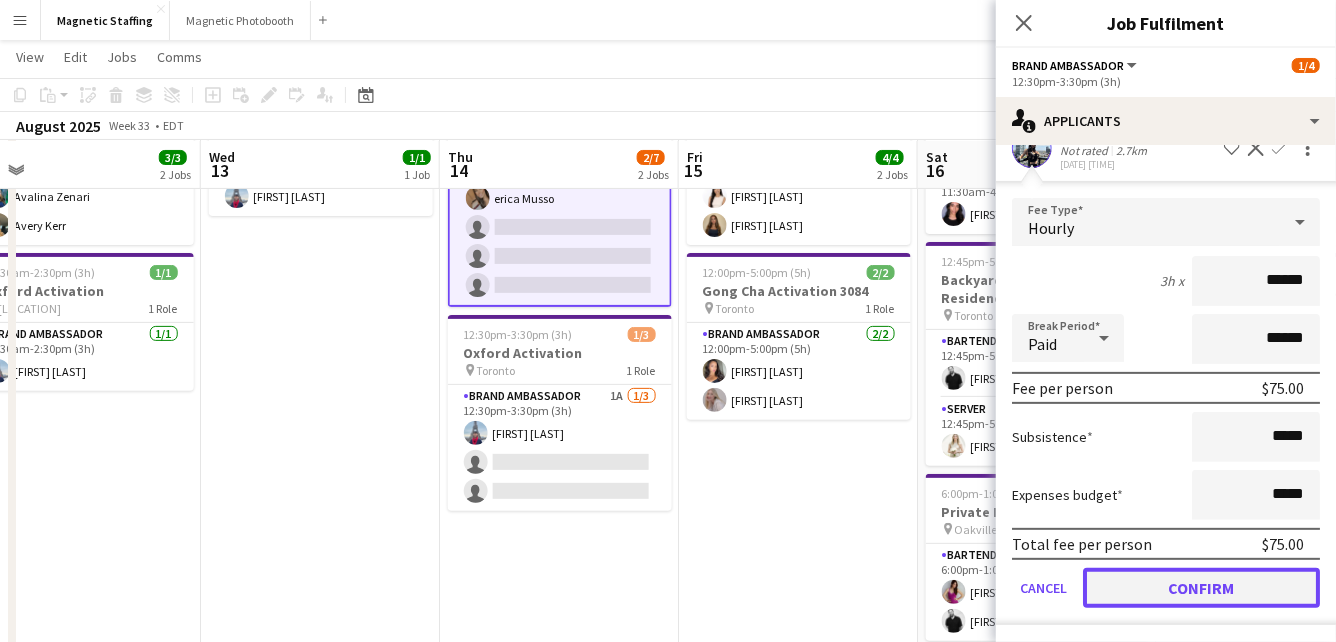 click on "Confirm" 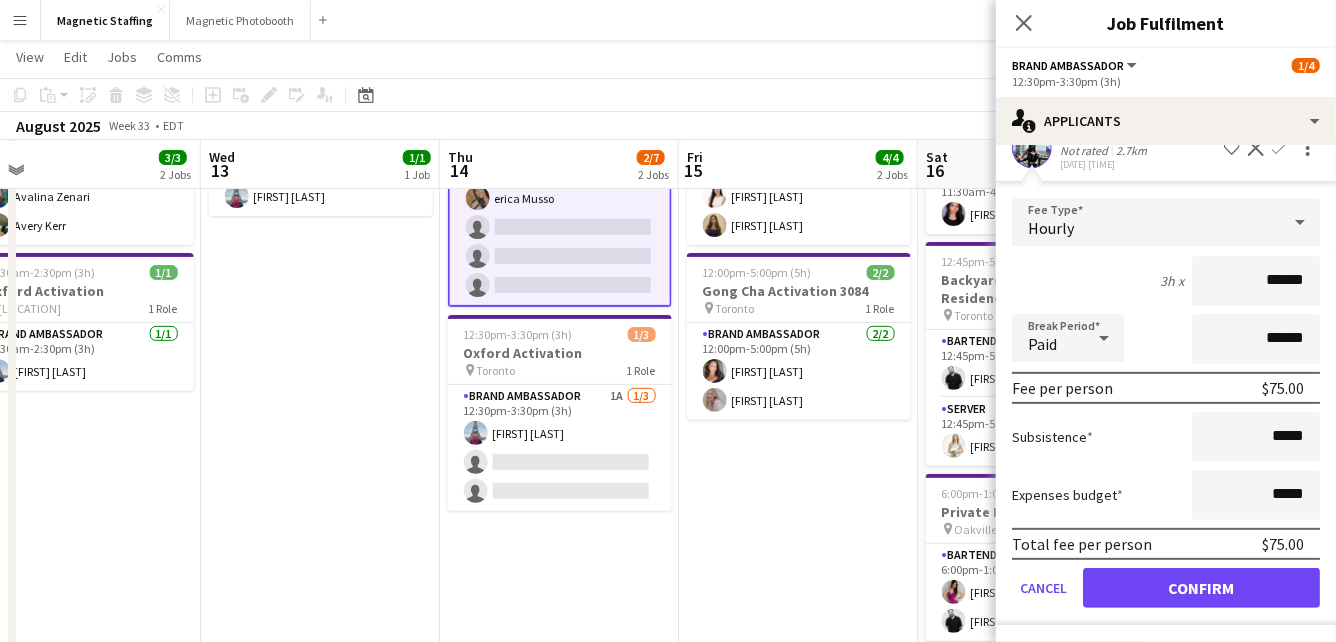 scroll, scrollTop: 0, scrollLeft: 0, axis: both 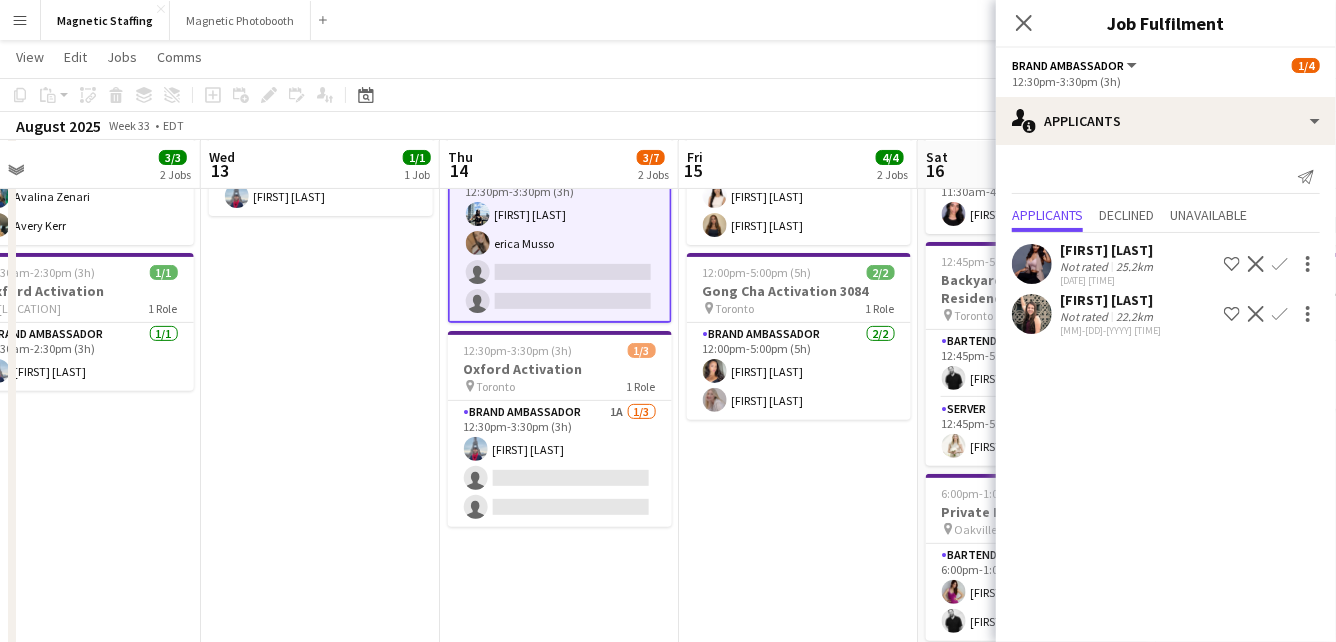 click on "9:00am-4:30pm (7h30m)    2/2   BMW - Golf Tournament
pin
Quebec   1 Role   Brand Ambassador   2/2   9:00am-4:30pm (7h30m)
[FIRST] [LAST] [FIRST] [LAST]     12:00pm-5:00pm (5h)    2/2    Gong Cha Activation 3084
pin
Toronto   1 Role   Brand Ambassador   2/2   12:00pm-5:00pm (5h)
[FIRST] [LAST] [FIRST] [LAST]" at bounding box center (798, 892) 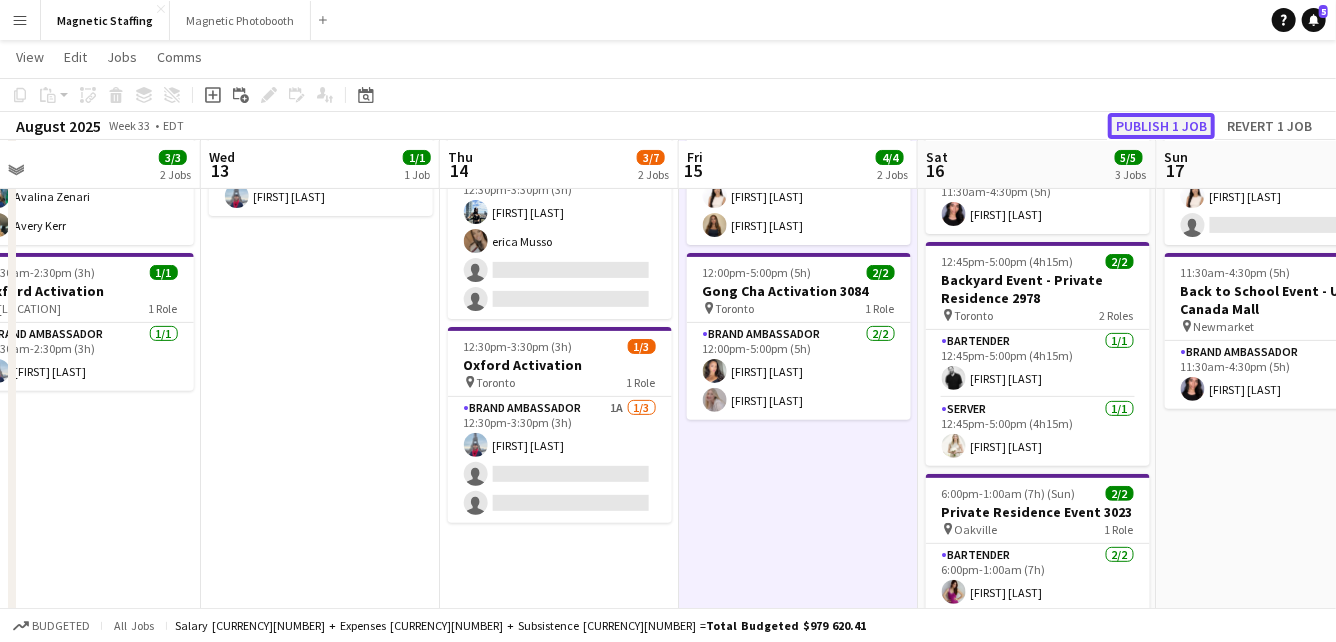 click on "Publish 1 job" 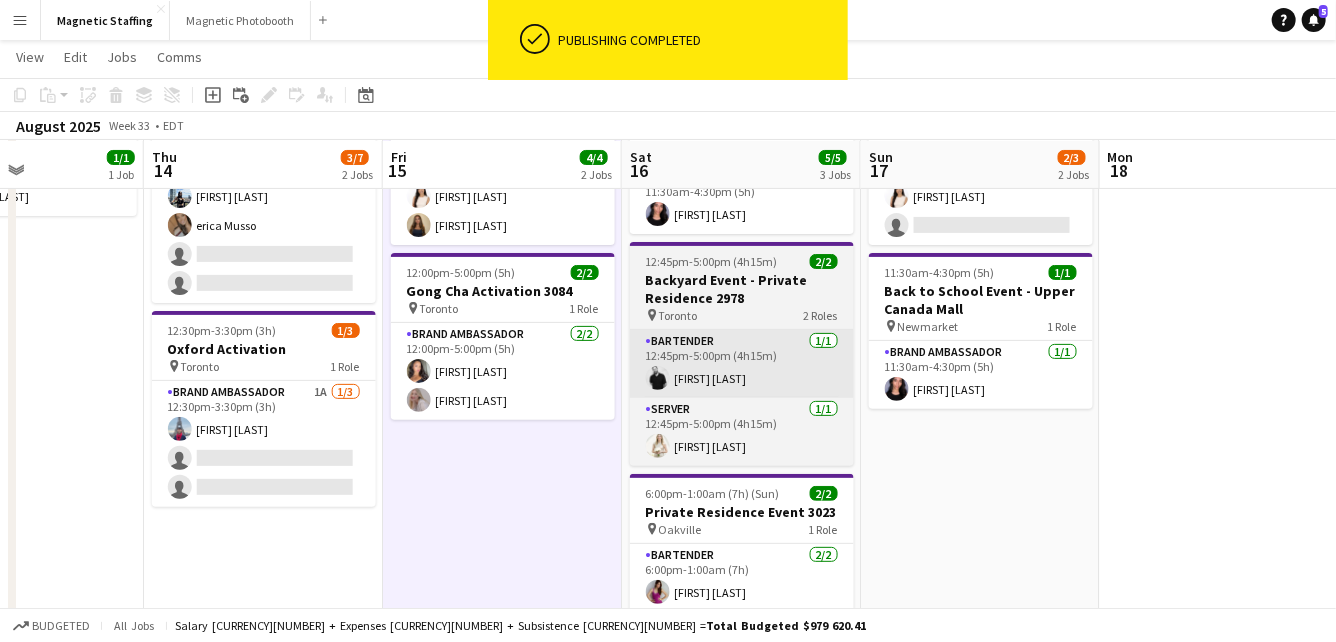 scroll, scrollTop: 0, scrollLeft: 830, axis: horizontal 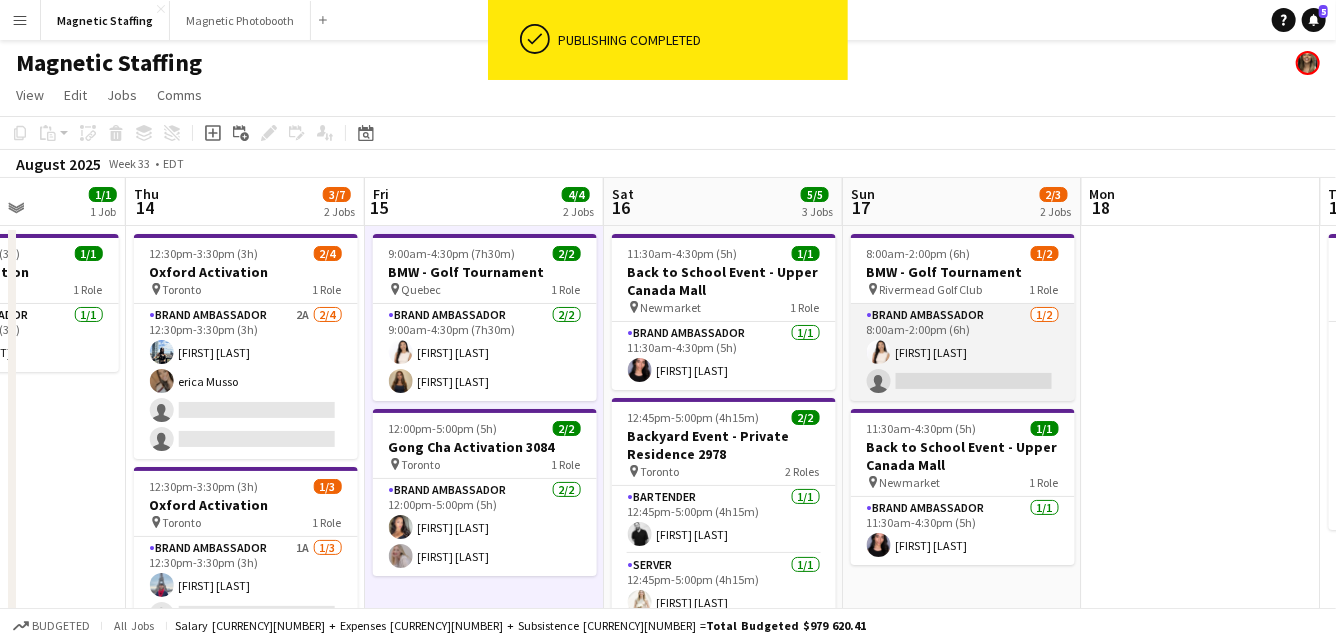 click on "Brand Ambassador   1/2   8:00am-2:00pm (6h)
[FIRST] [LAST]
single-neutral-actions" at bounding box center (963, 352) 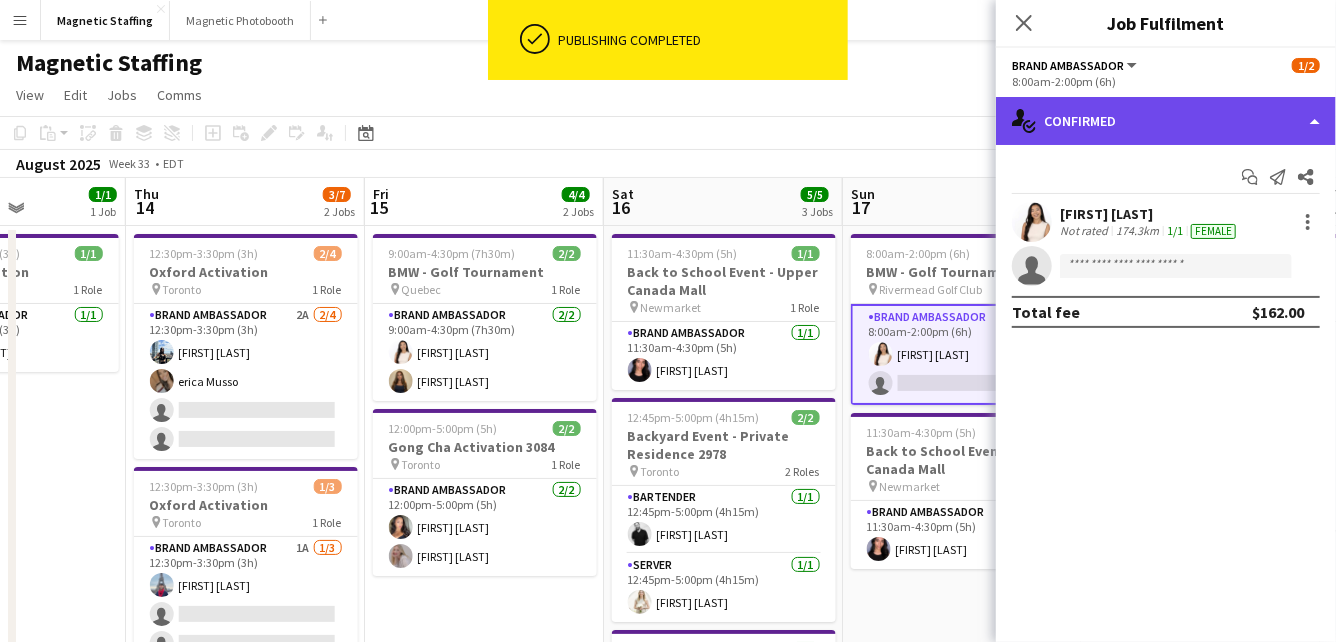 click on "single-neutral-actions-check-2
Confirmed" 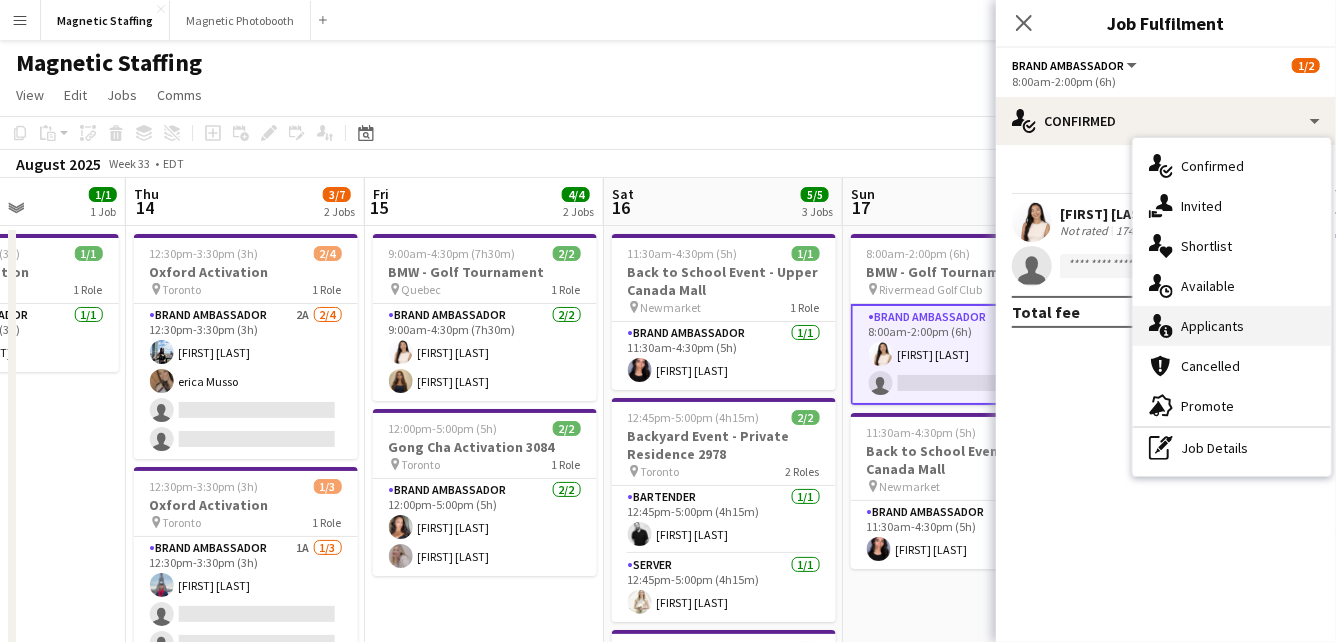 click on "single-neutral-actions-information
Applicants" at bounding box center [1232, 326] 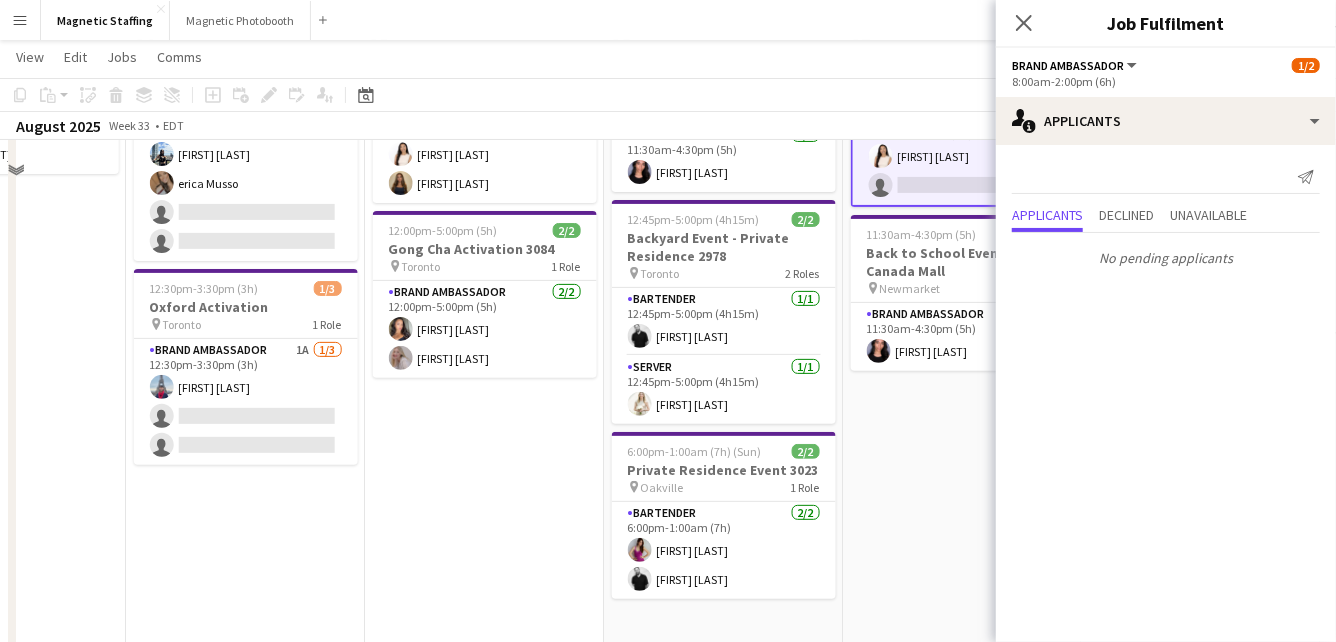 scroll, scrollTop: 0, scrollLeft: 0, axis: both 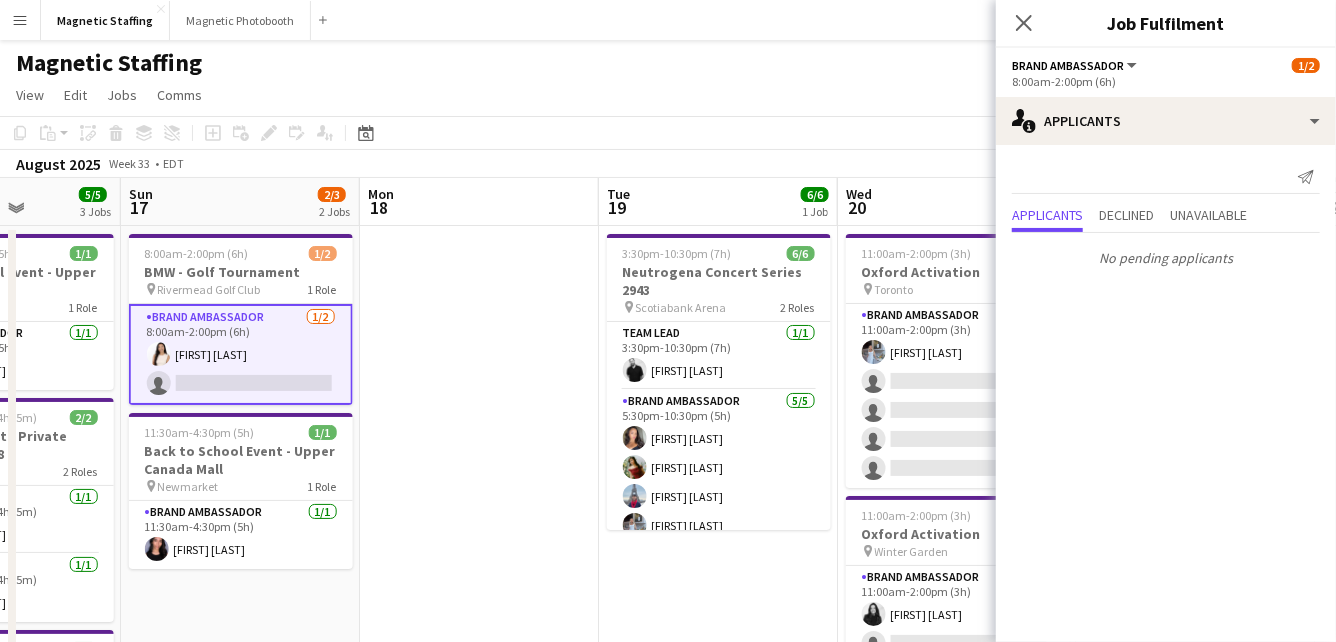 drag, startPoint x: 769, startPoint y: 437, endPoint x: 115, endPoint y: 448, distance: 654.0925 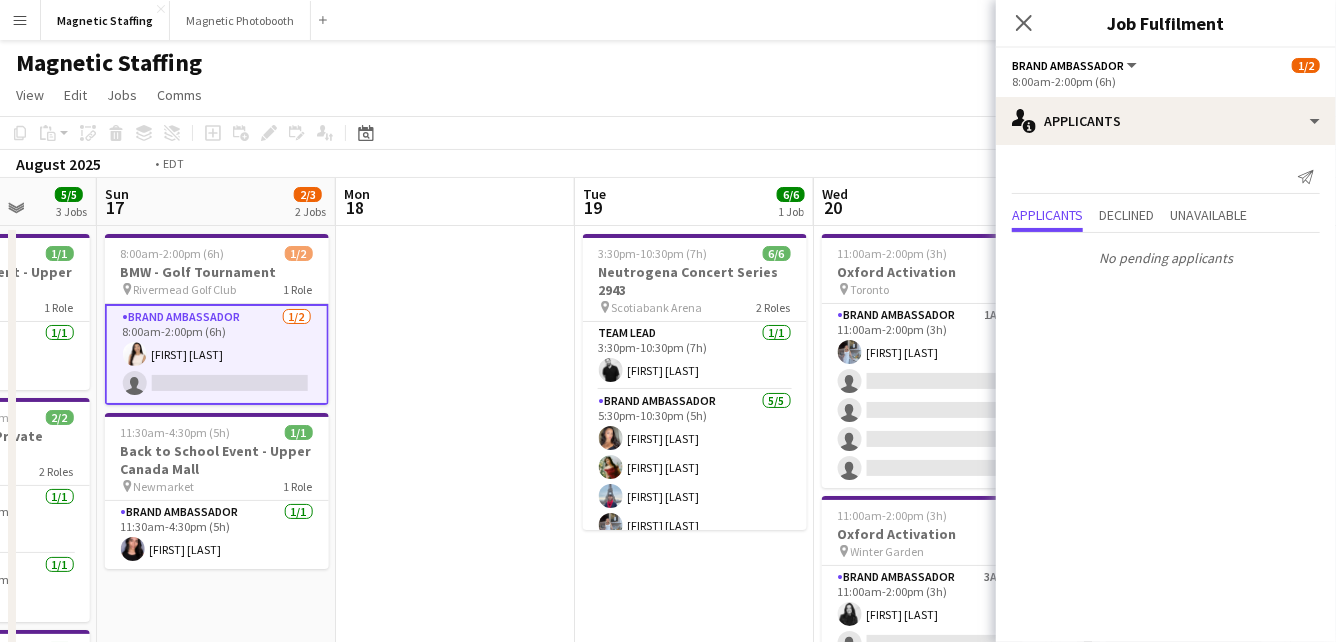 drag, startPoint x: 701, startPoint y: 412, endPoint x: 236, endPoint y: 439, distance: 465.7832 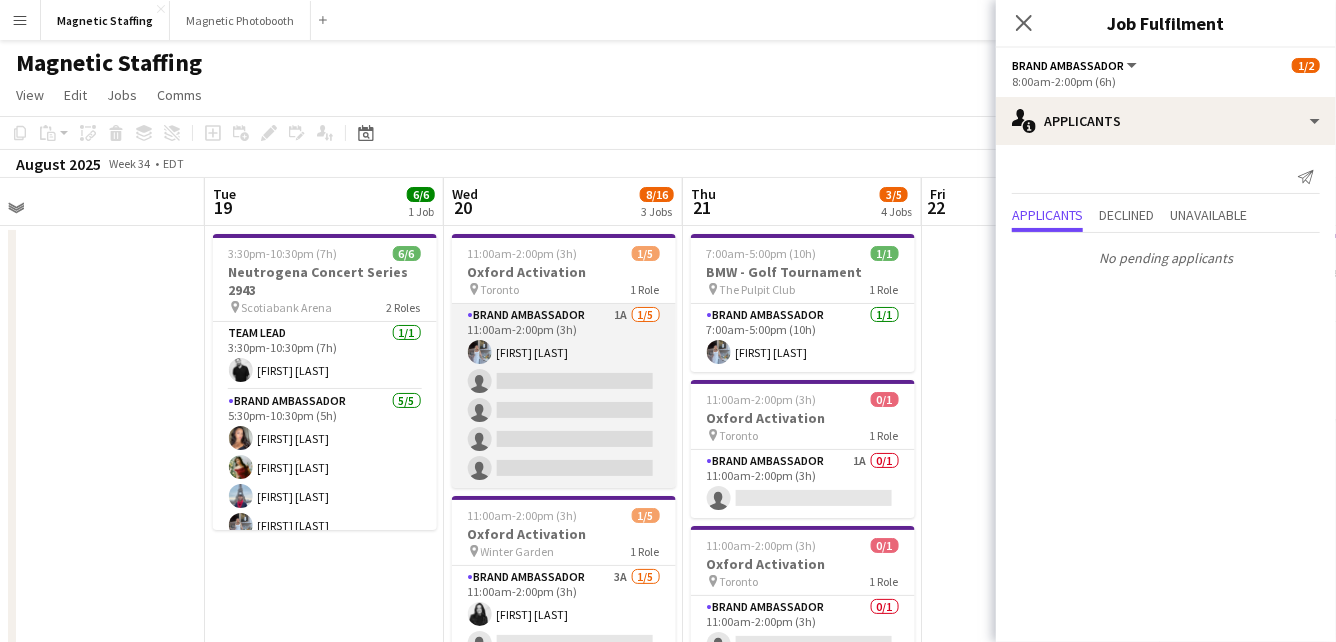 click on "Brand Ambassador   1A   [COUNT]   [TIME] ([DURATION])
[FIRST] [LAST]
single-neutral-actions
single-neutral-actions
single-neutral-actions
single-neutral-actions" at bounding box center [564, 396] 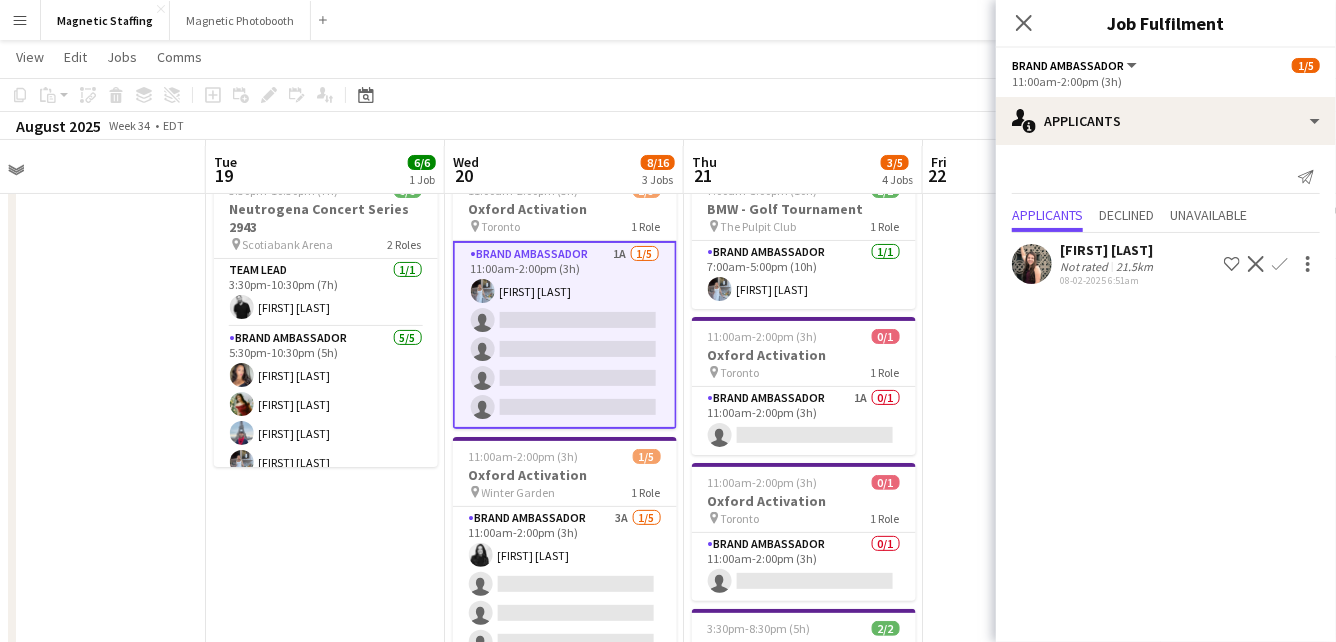 scroll, scrollTop: 67, scrollLeft: 0, axis: vertical 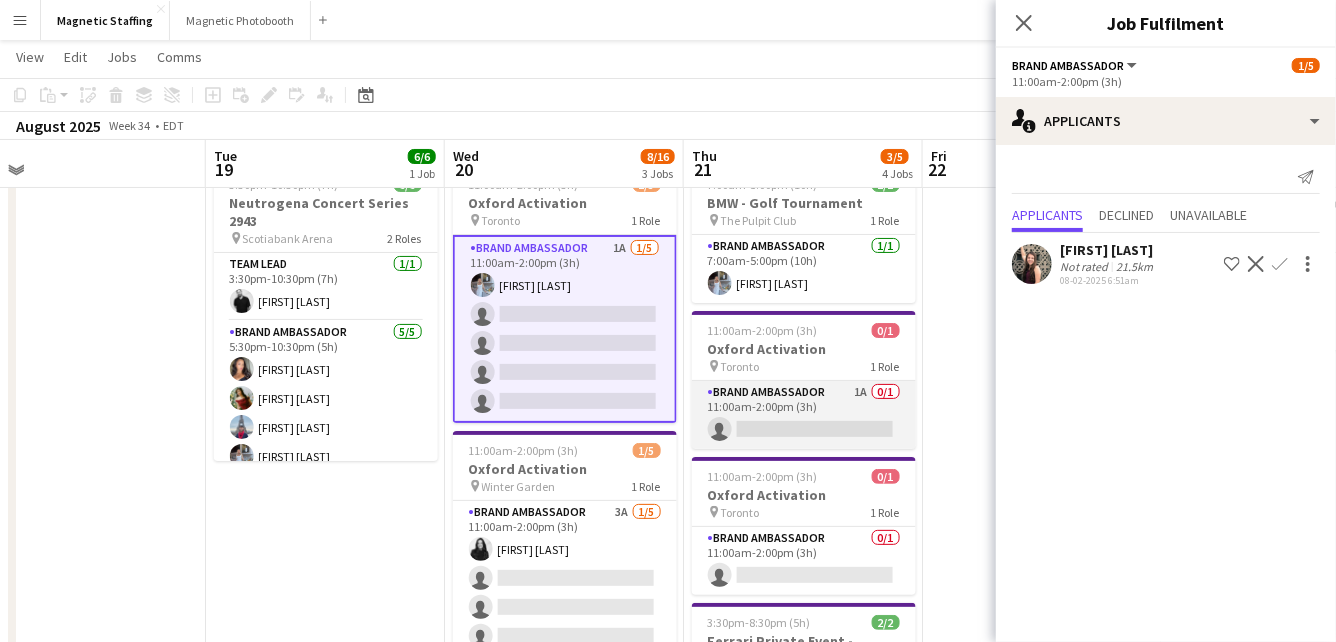 click on "Brand Ambassador   1A   0/1   11:00am-2:00pm (3h)
single-neutral-actions" at bounding box center [804, 415] 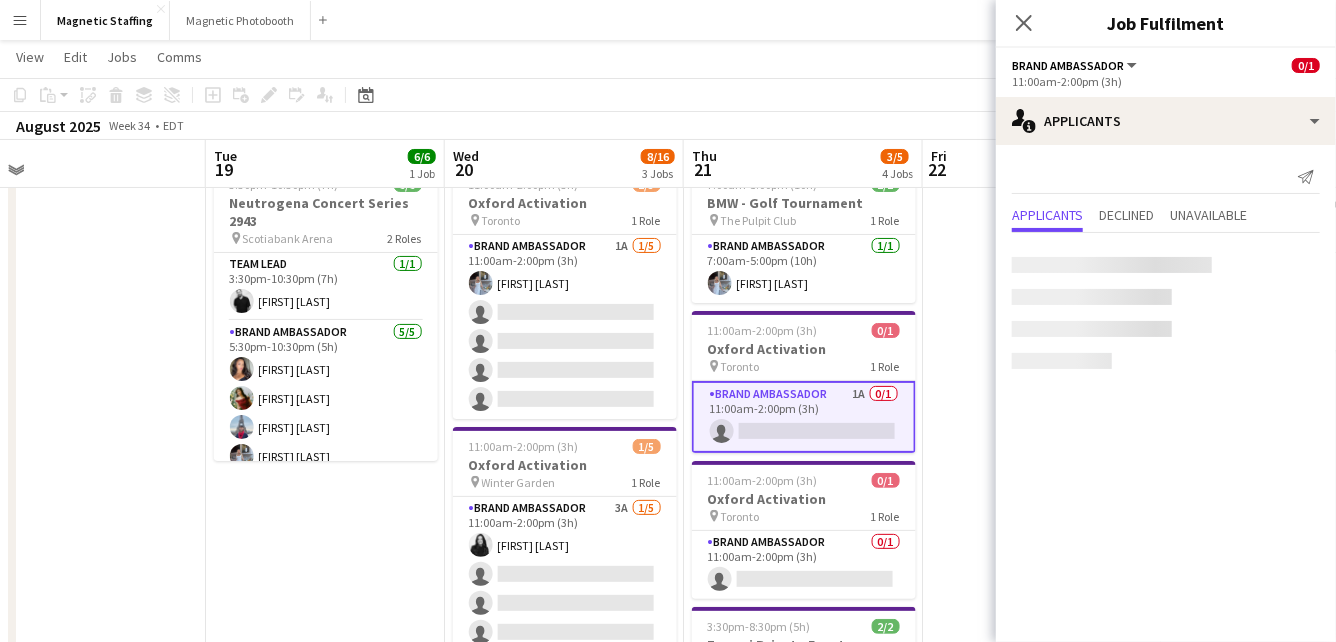 scroll, scrollTop: 0, scrollLeft: 750, axis: horizontal 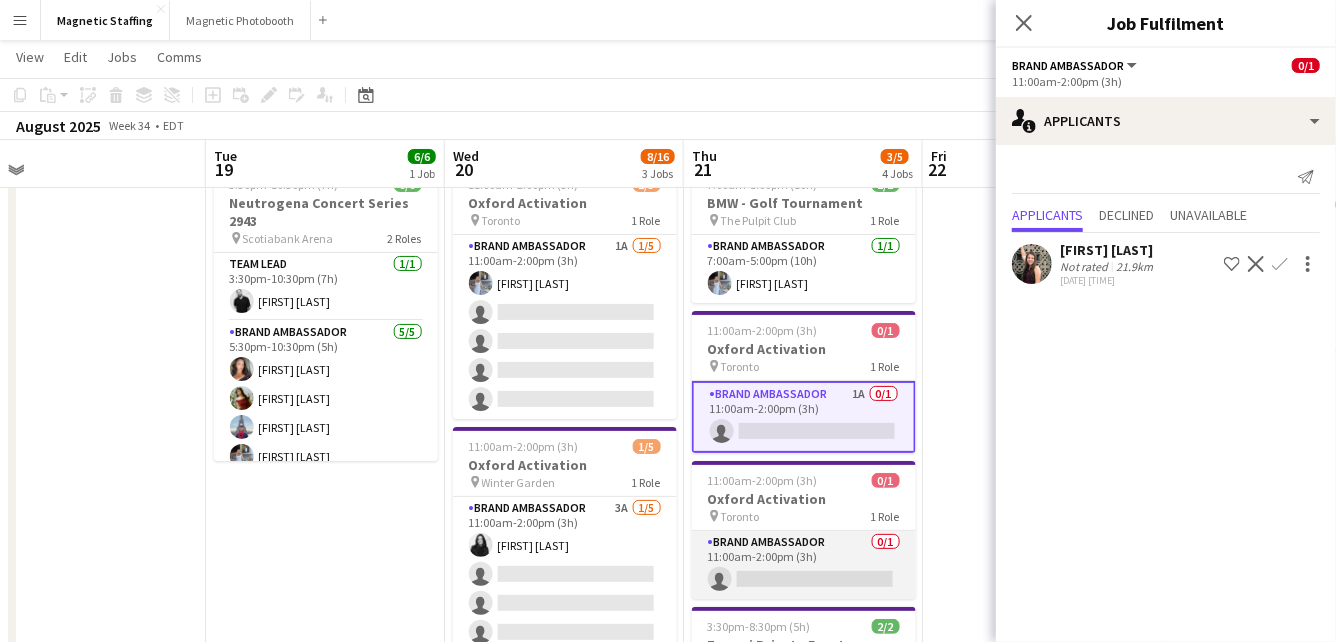 click on "Brand Ambassador   0/1   11:00am-2:00pm (3h)
single-neutral-actions" at bounding box center (804, 565) 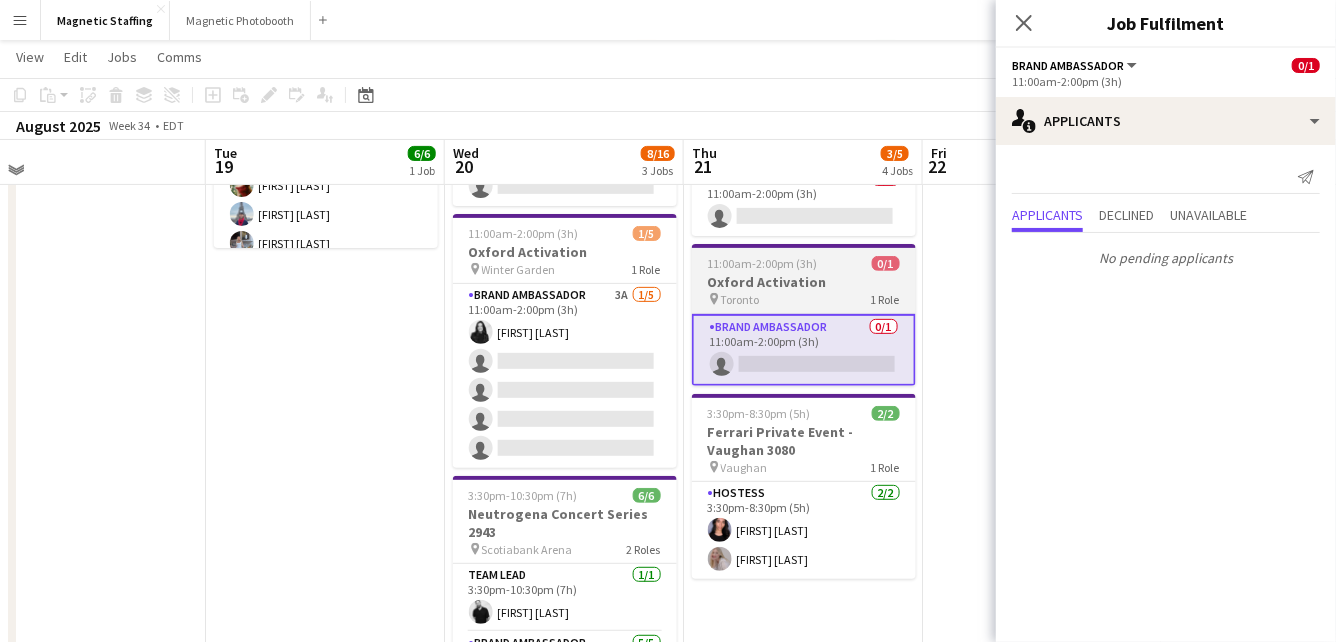scroll, scrollTop: 283, scrollLeft: 0, axis: vertical 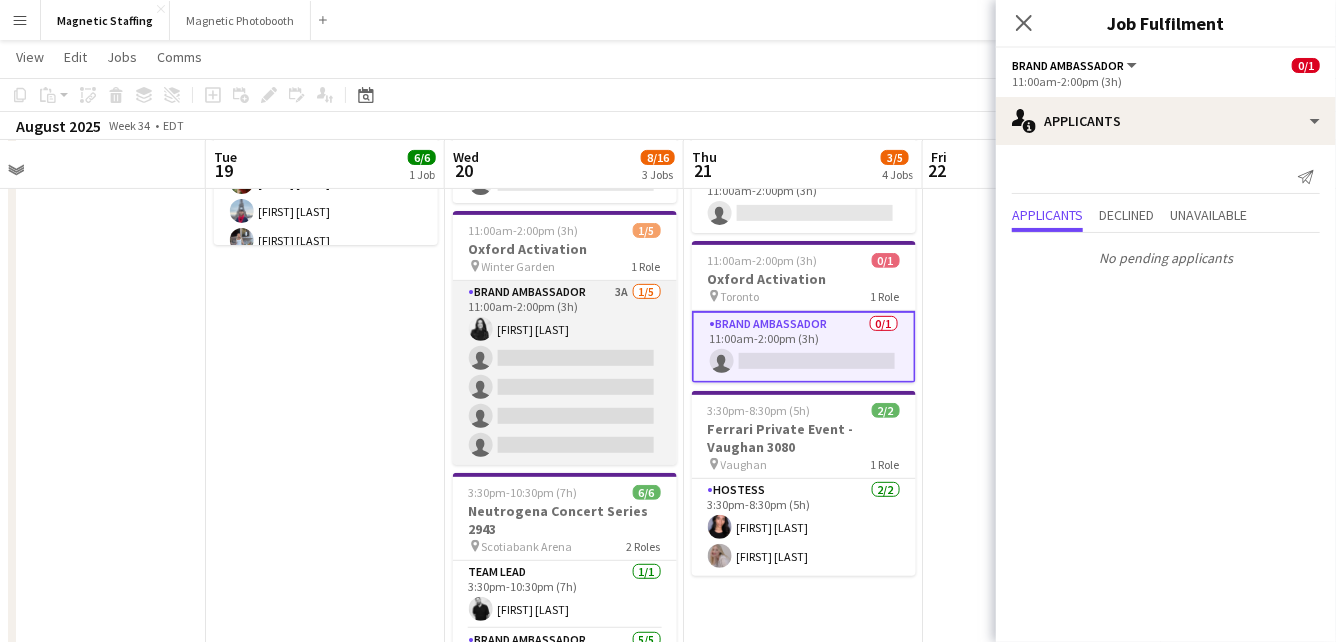 click on "Brand Ambassador   3A   1/5   11:00am-2:00pm (3h)
[FIRST] [LAST]
single-neutral-actions
single-neutral-actions
single-neutral-actions
single-neutral-actions" at bounding box center [565, 373] 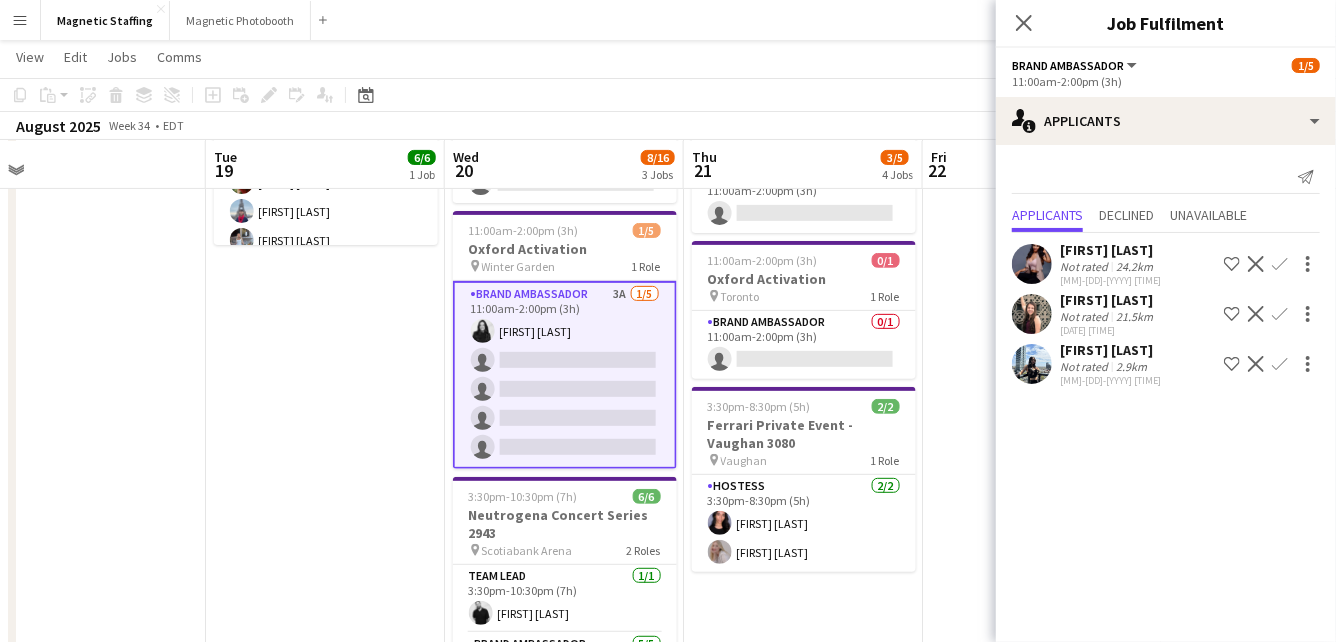 click on "Confirm" 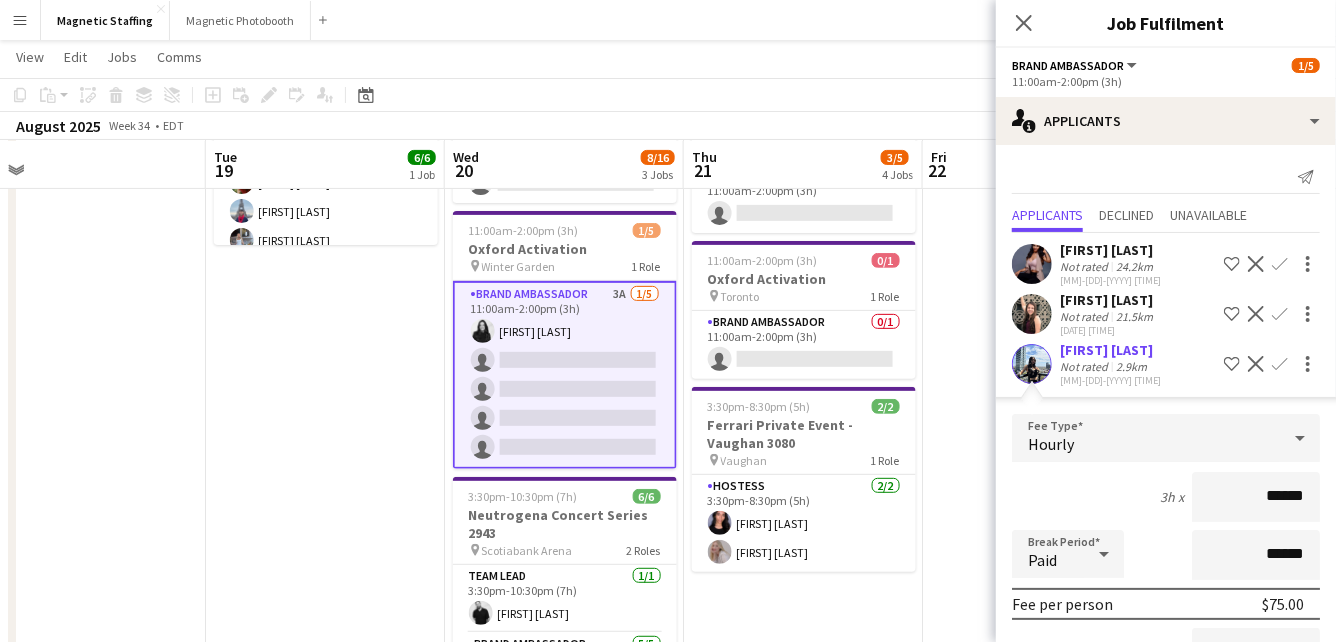scroll, scrollTop: 216, scrollLeft: 0, axis: vertical 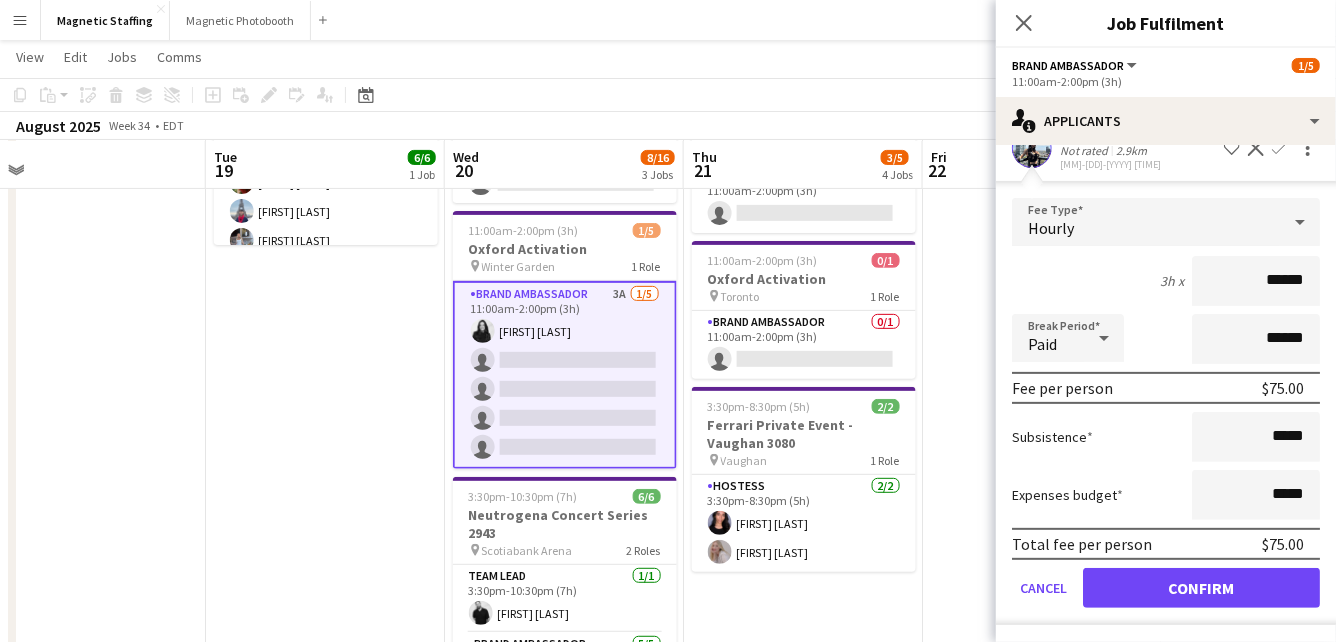 click on "Fee Type  Hourly  3h x  ******  Break Period  Paid ******  Fee per person   $75.00   Subsistence  *****  Expenses budget  *****  Total fee per person   $75.00   Cancel   Confirm" 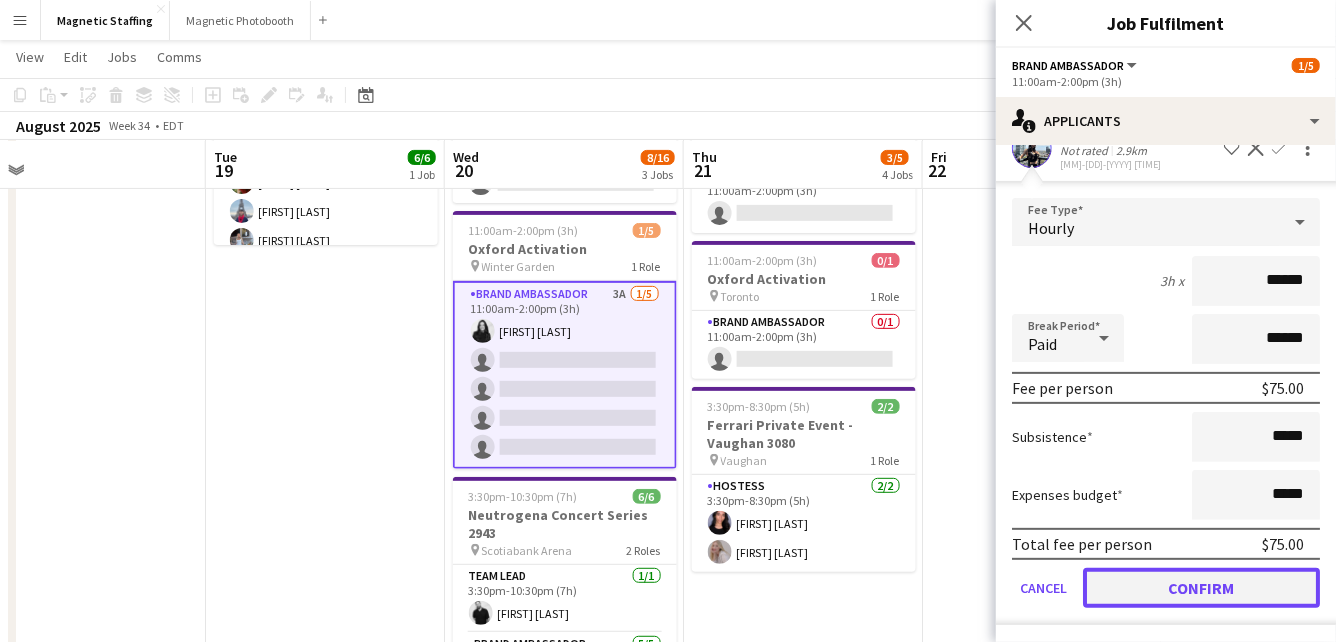 click on "Confirm" 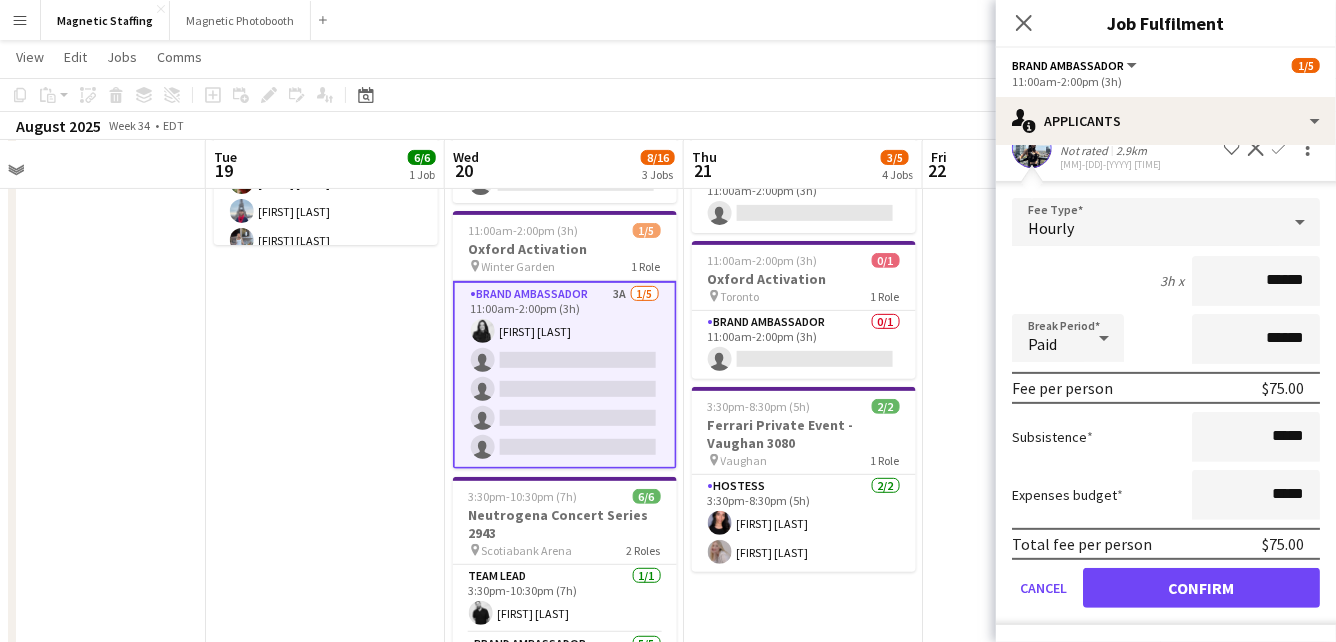 scroll, scrollTop: 0, scrollLeft: 0, axis: both 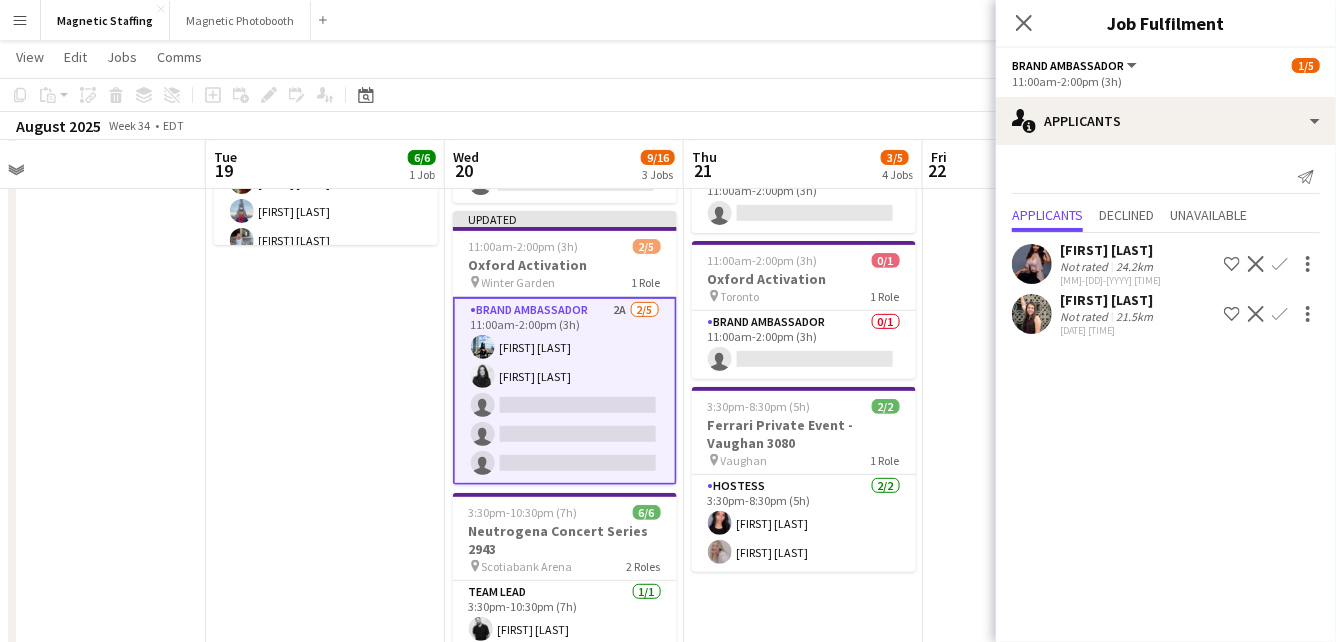 click on "[TIME] ([DURATION])    [COUNT]   BMW - Golf Tournament
pin
The Pulpit Club   1 Role   Brand Ambassador   1/1   [TIME] ([DURATION])
[FIRST] [LAST]     [TIME] ([DURATION])    [COUNT]   Oxford Activation
pin
Toronto   1 Role   Brand Ambassador   1A   [COUNT]   [TIME] ([DURATION])
single-neutral-actions
[TIME] ([DURATION])    [COUNT]   Oxford Activation
pin
Toronto   1 Role   Brand Ambassador   [COUNT]   [TIME] ([DURATION])
single-neutral-actions
[TIME] ([DURATION])    [COUNT]   Ferrari Private Event - Vaughan 3080
pin
Vaughan   1 Role   Hostess   [COUNT]   [TIME] ([DURATION])
[FIRST] [LAST]" at bounding box center (803, 763) 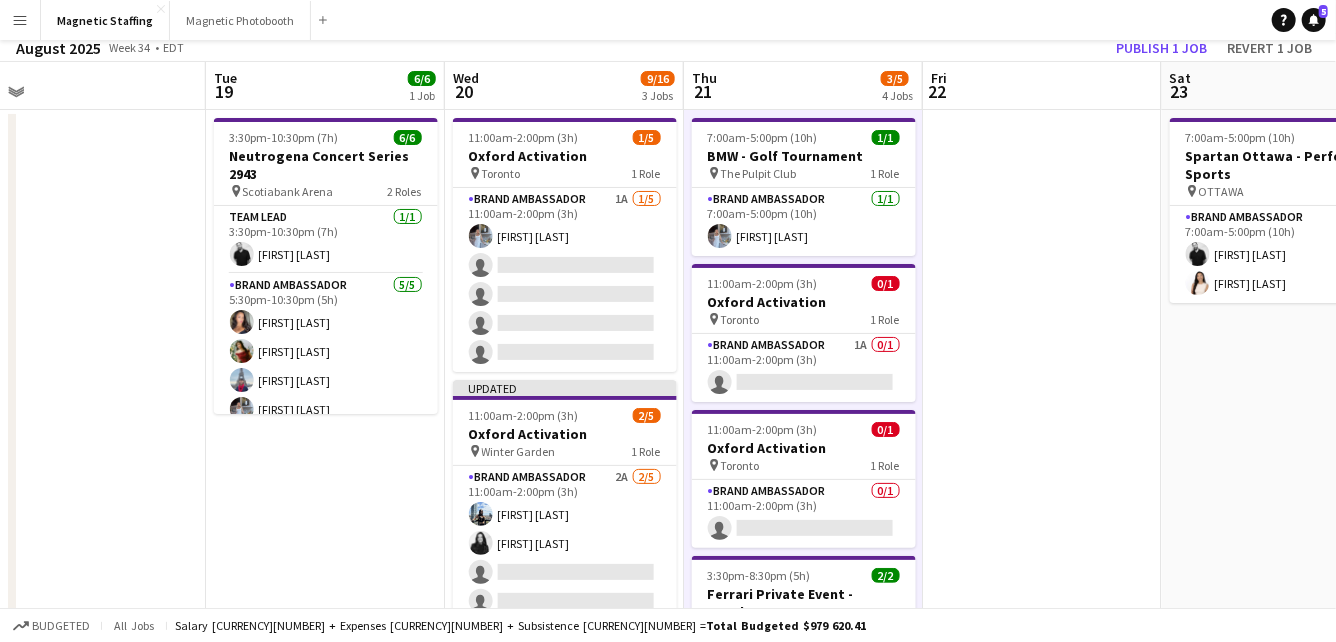 scroll, scrollTop: 0, scrollLeft: 0, axis: both 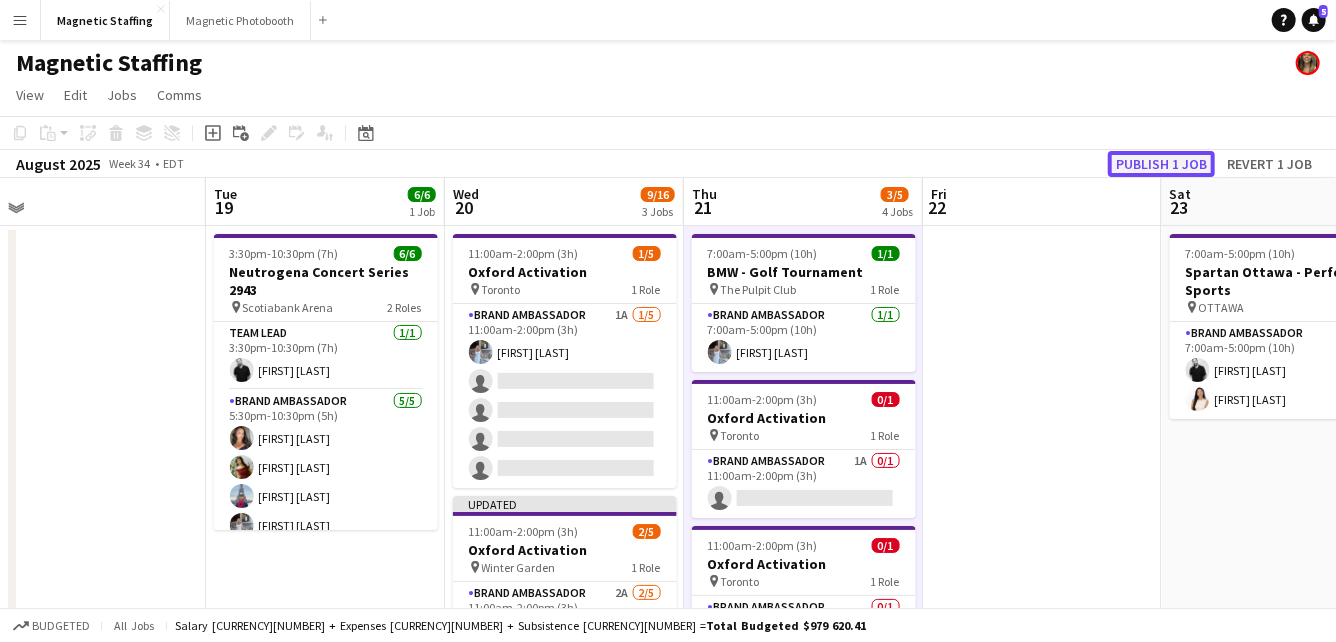 click on "Publish 1 job" 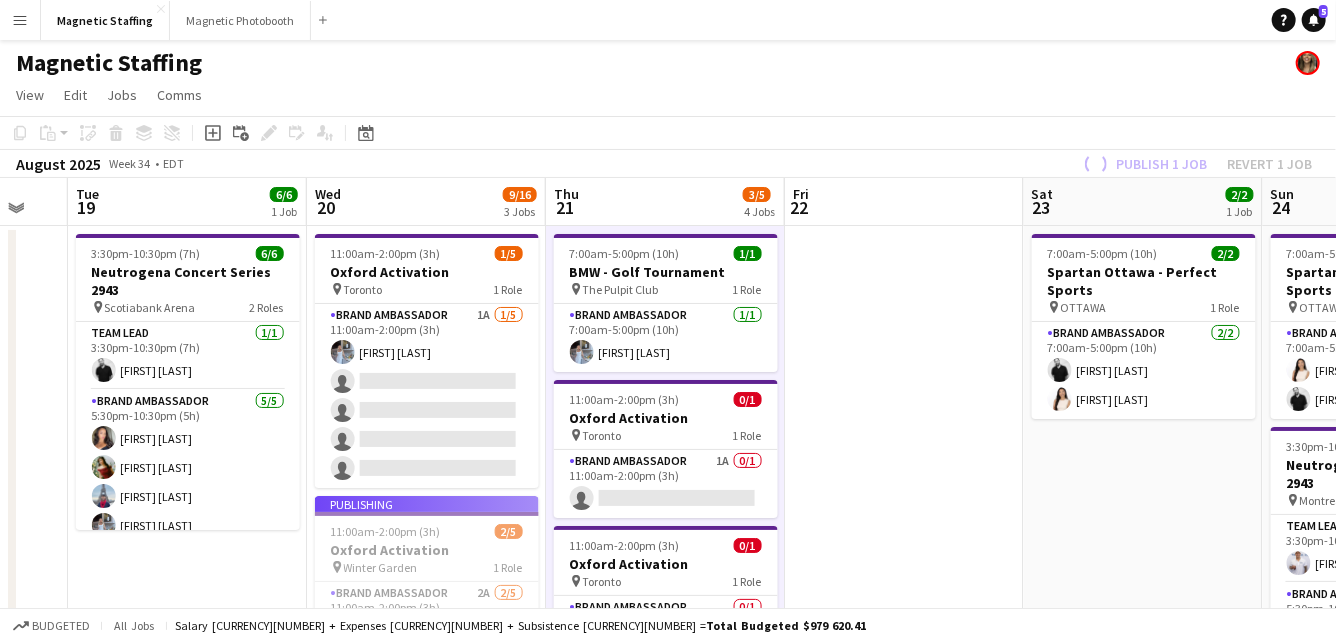 drag, startPoint x: 1094, startPoint y: 365, endPoint x: 571, endPoint y: 424, distance: 526.3174 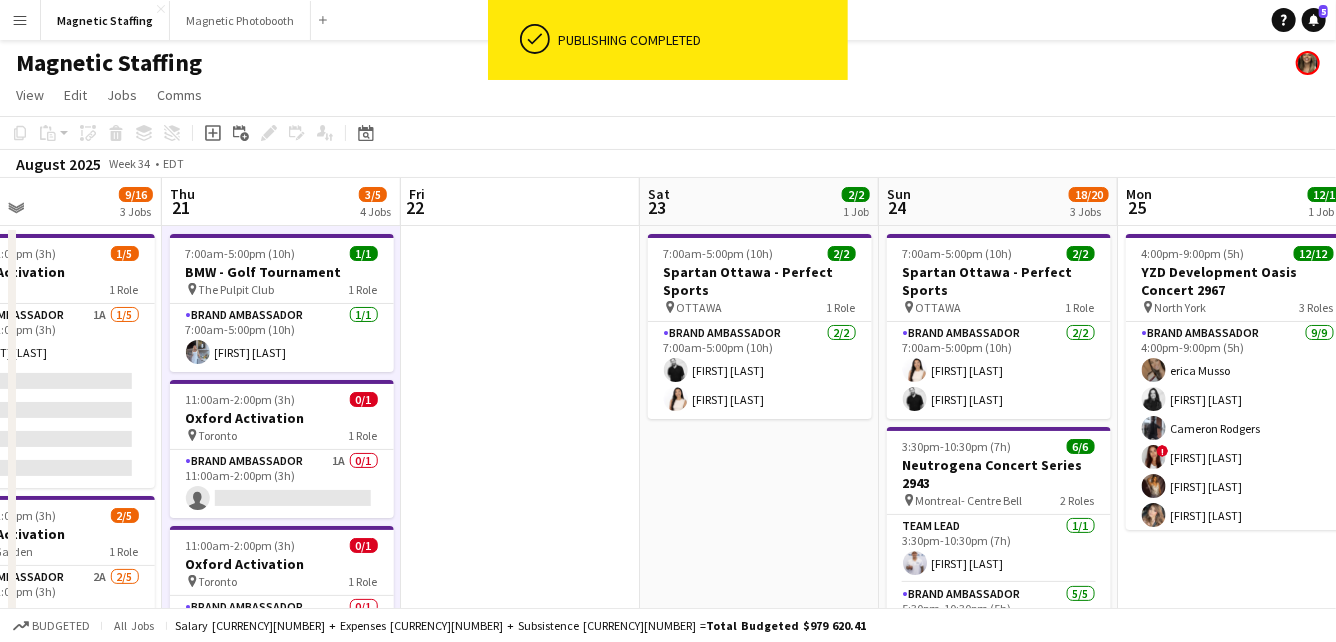 scroll, scrollTop: 0, scrollLeft: 554, axis: horizontal 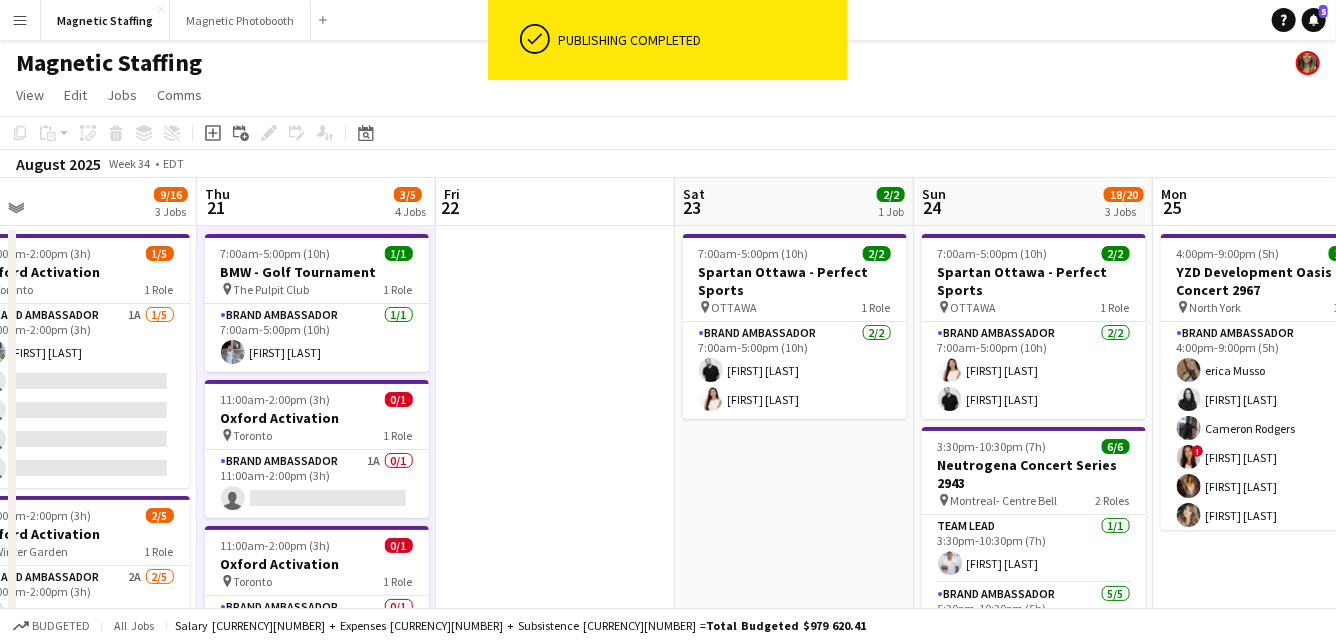 drag, startPoint x: 641, startPoint y: 372, endPoint x: 476, endPoint y: 379, distance: 165.14842 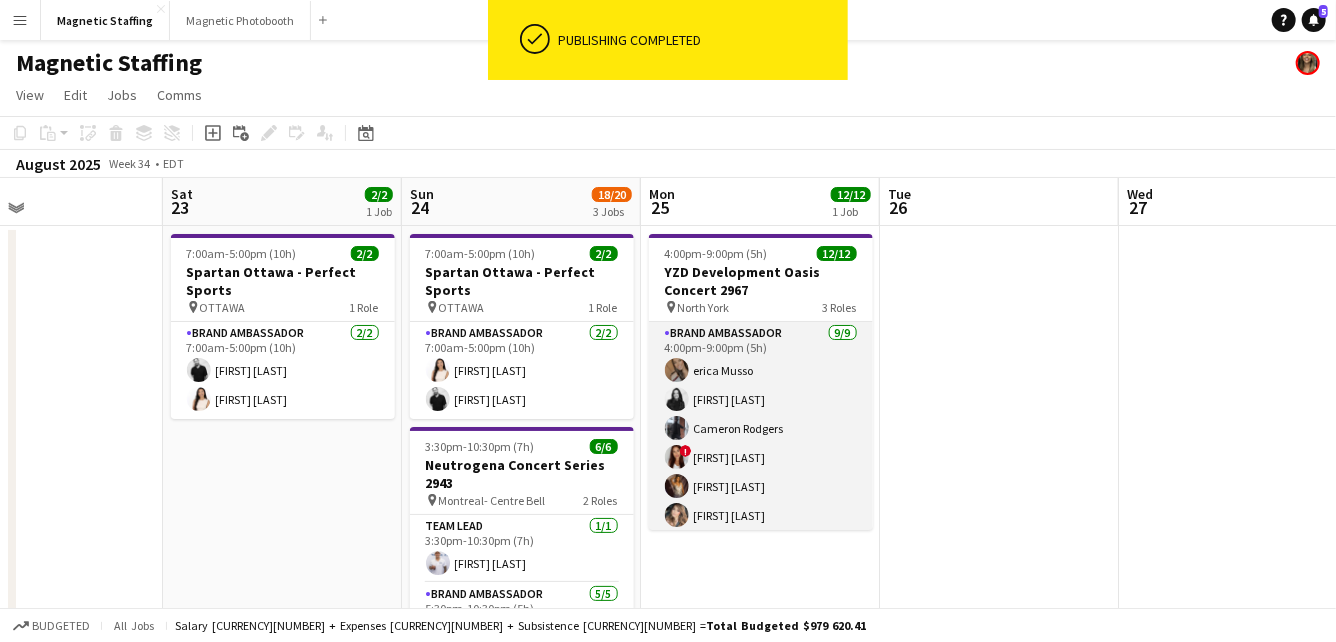 click on "Brand Ambassador   9/9   [TIME]-[TIME] ([DURATION])
[FIRST] [LAST] [LAST] [LAST] [LAST] [LAST] [LAST] [LAST] [LAST]" at bounding box center [761, 472] 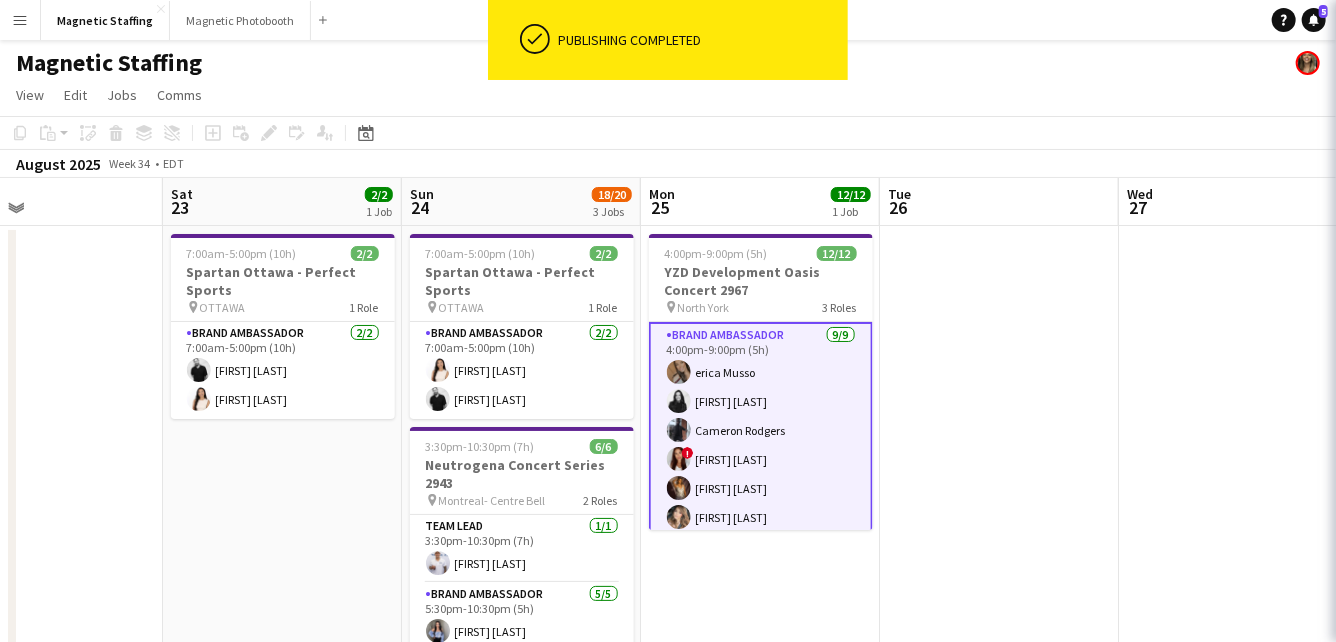 scroll, scrollTop: 0, scrollLeft: 553, axis: horizontal 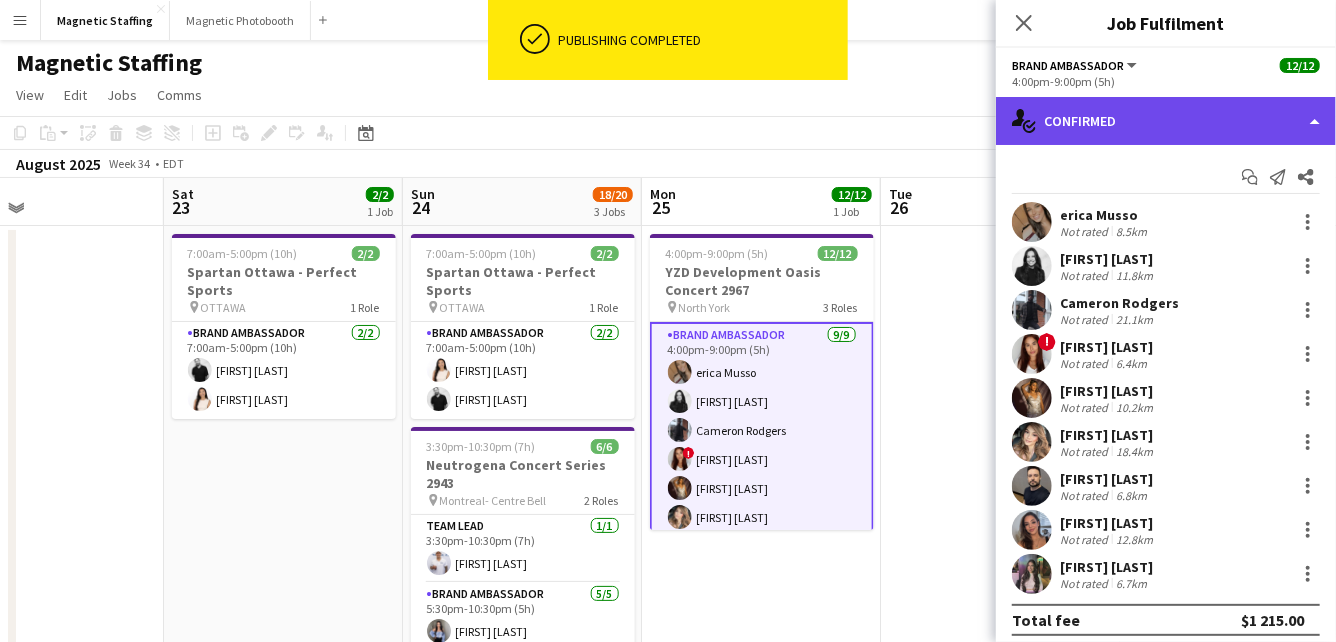 click on "single-neutral-actions-check-2
Confirmed" 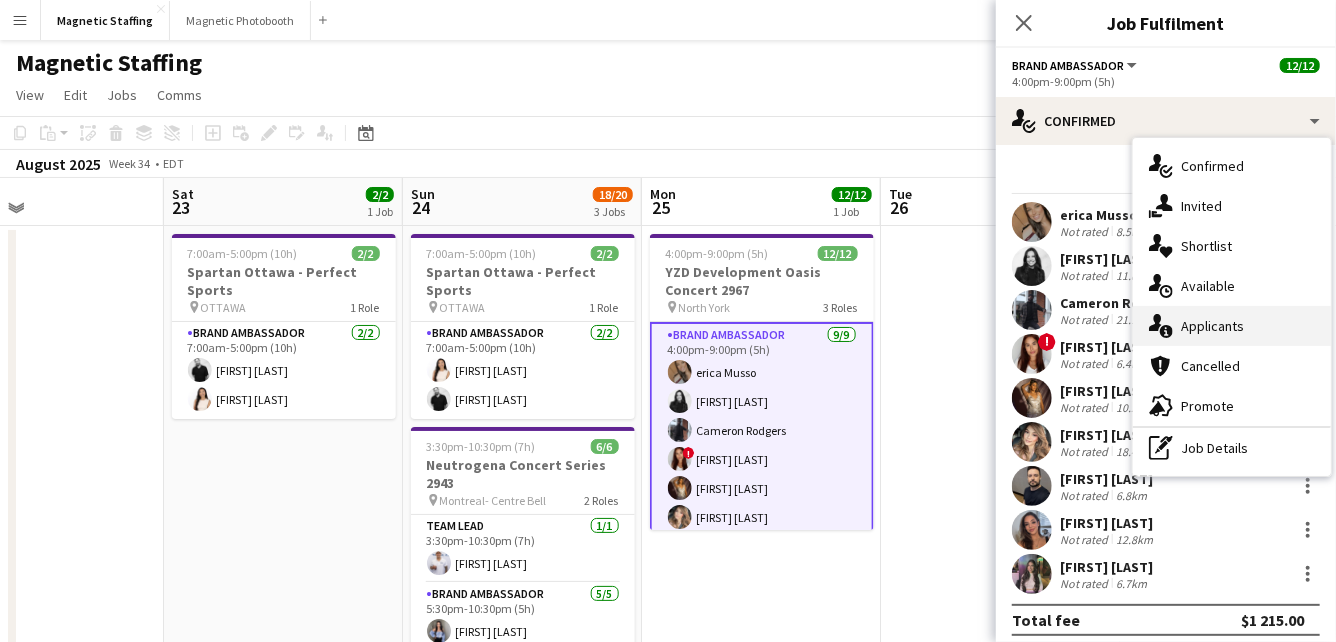 click on "single-neutral-actions-information
Applicants" at bounding box center [1232, 326] 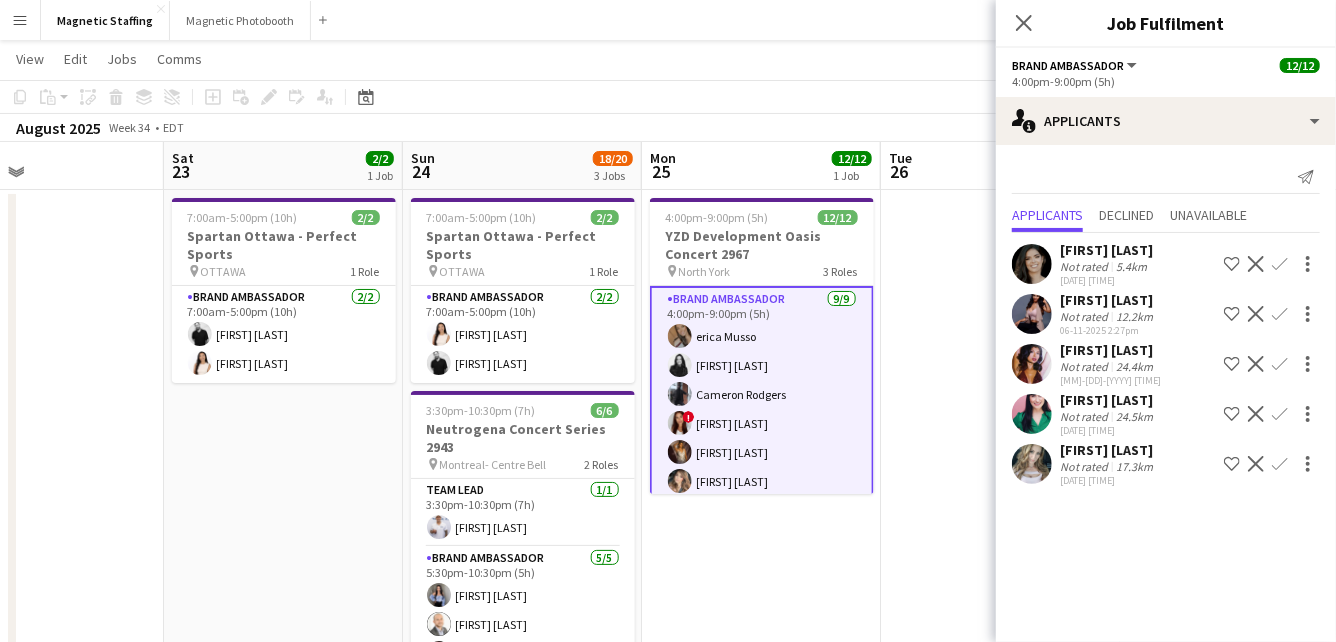scroll, scrollTop: 24, scrollLeft: 0, axis: vertical 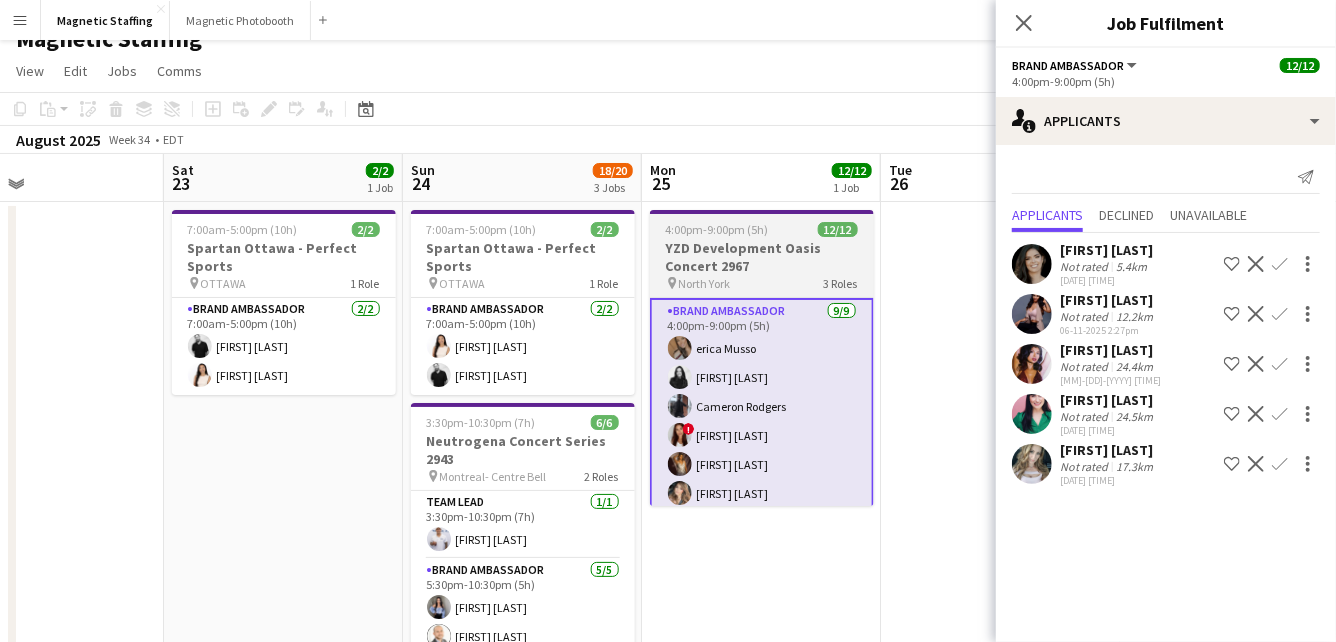 click on "YZD Development Oasis Concert  2967" at bounding box center (762, 257) 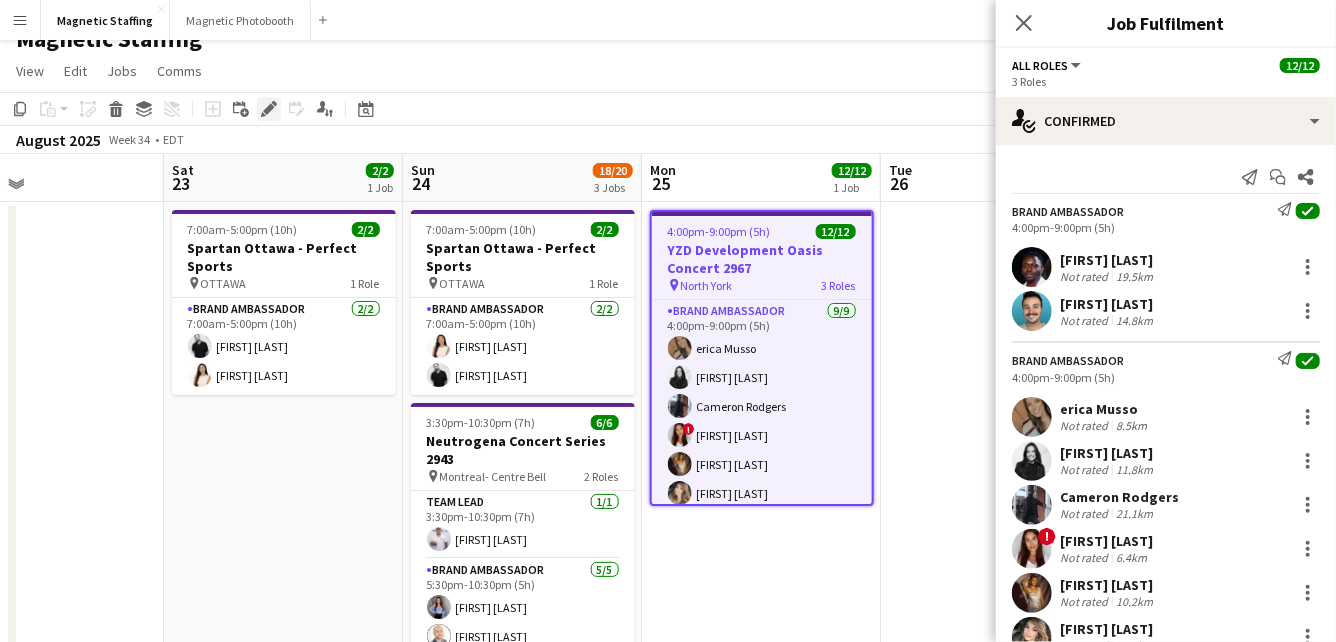 click 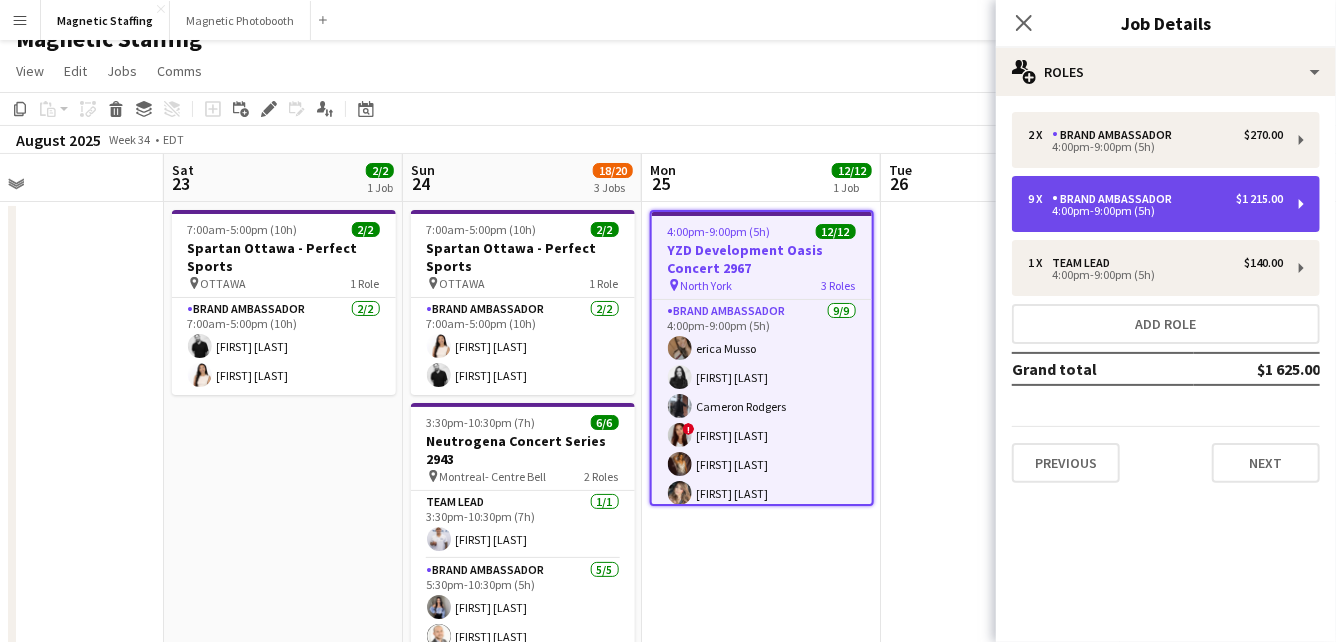 click on "Brand Ambassador" at bounding box center [1116, 199] 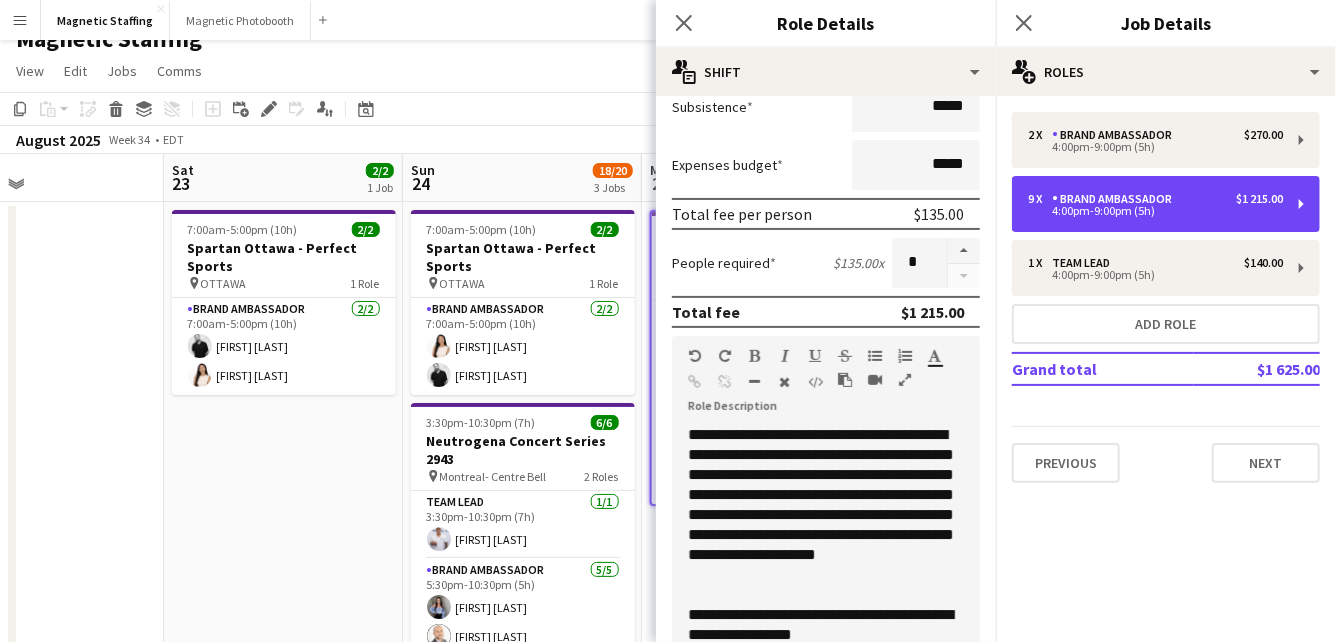 scroll, scrollTop: 709, scrollLeft: 0, axis: vertical 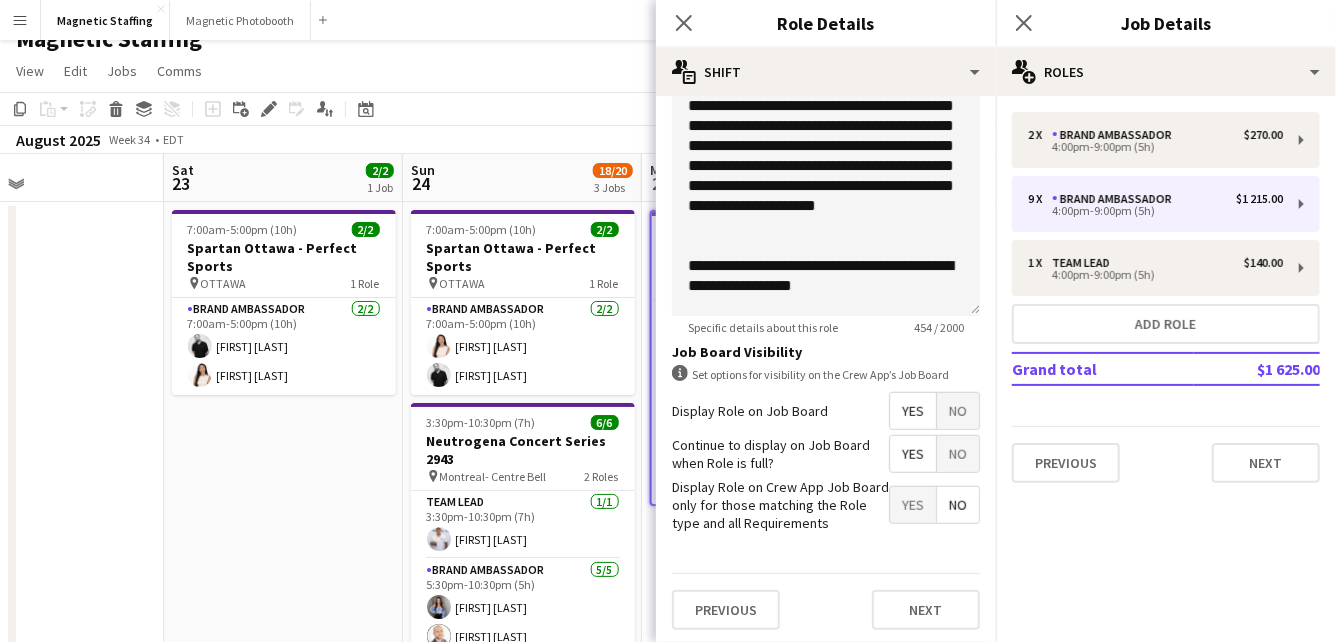 click on "7:00am-5:00pm (10h)    2/2   Spartan Ottawa - Perfect Sports
pin
[CITY]   1 Role   Brand Ambassador   2/2   7:00am-5:00pm (10h)
[FIRST] [LAST] [FIRST] [LAST]" at bounding box center (283, 1024) 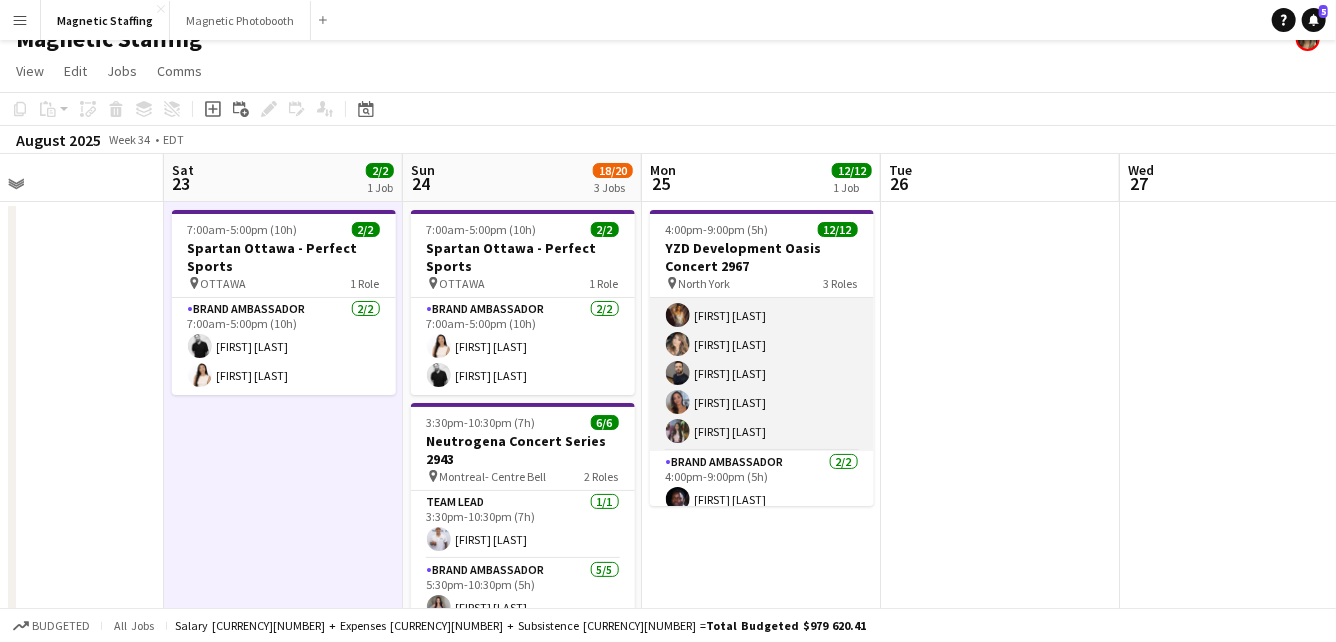click on "Brand Ambassador   9/9   [TIME]-[TIME] ([DURATION])
[FIRST] [LAST] [LAST] [LAST] [LAST] [LAST] [LAST] [LAST] [LAST]" at bounding box center (762, 301) 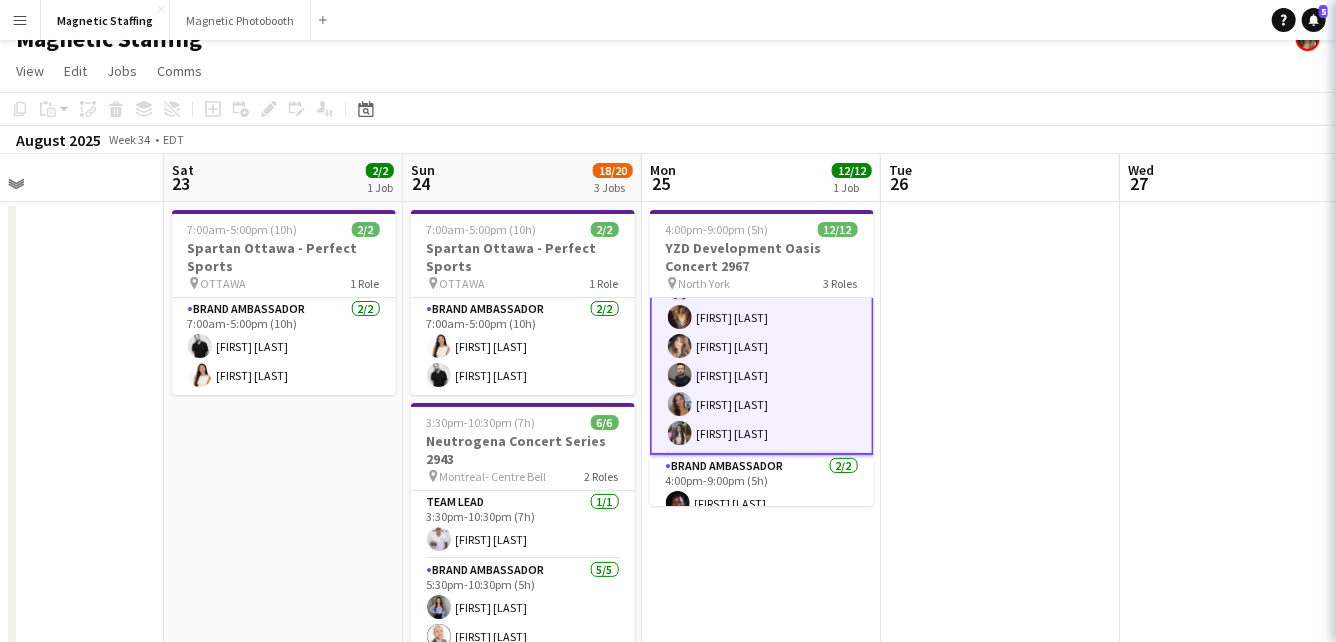scroll, scrollTop: 149, scrollLeft: 0, axis: vertical 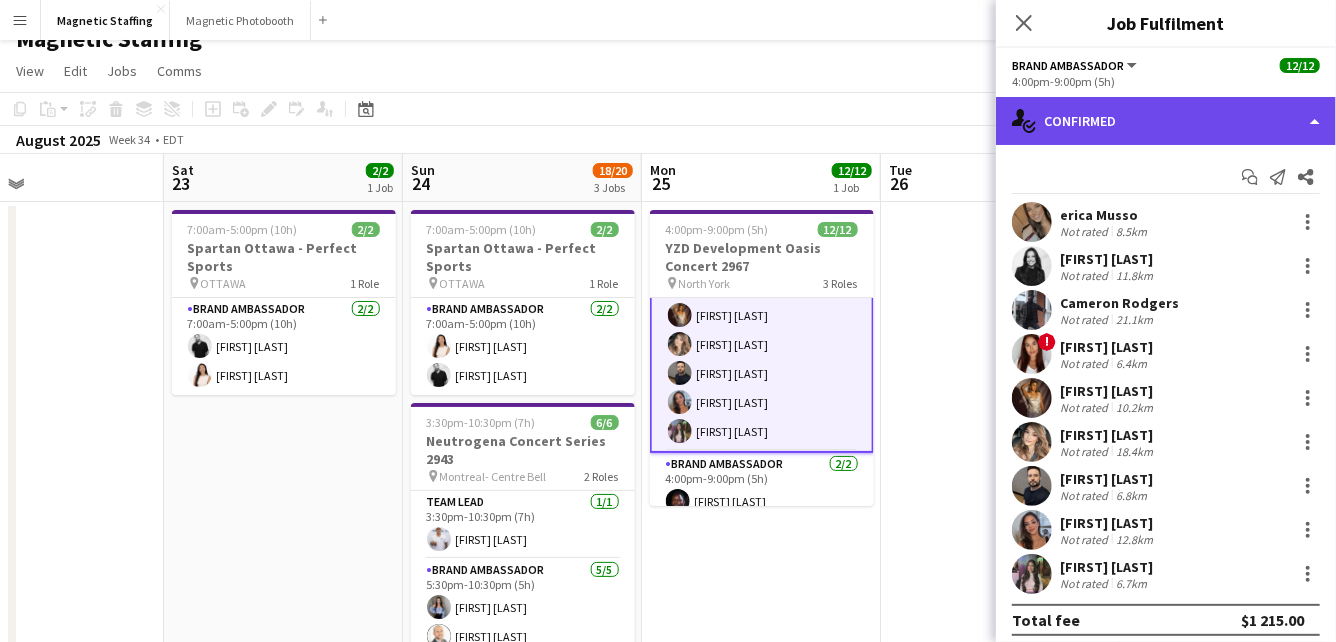 click on "single-neutral-actions-check-2
Confirmed" 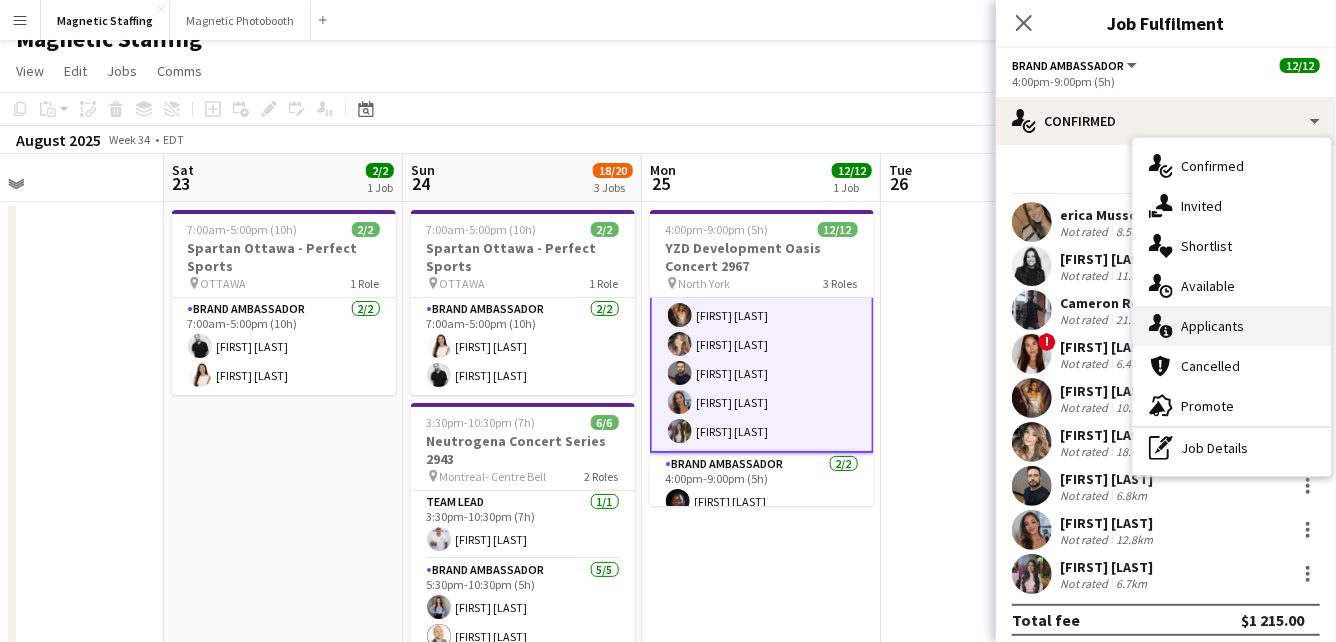click on "single-neutral-actions-information" 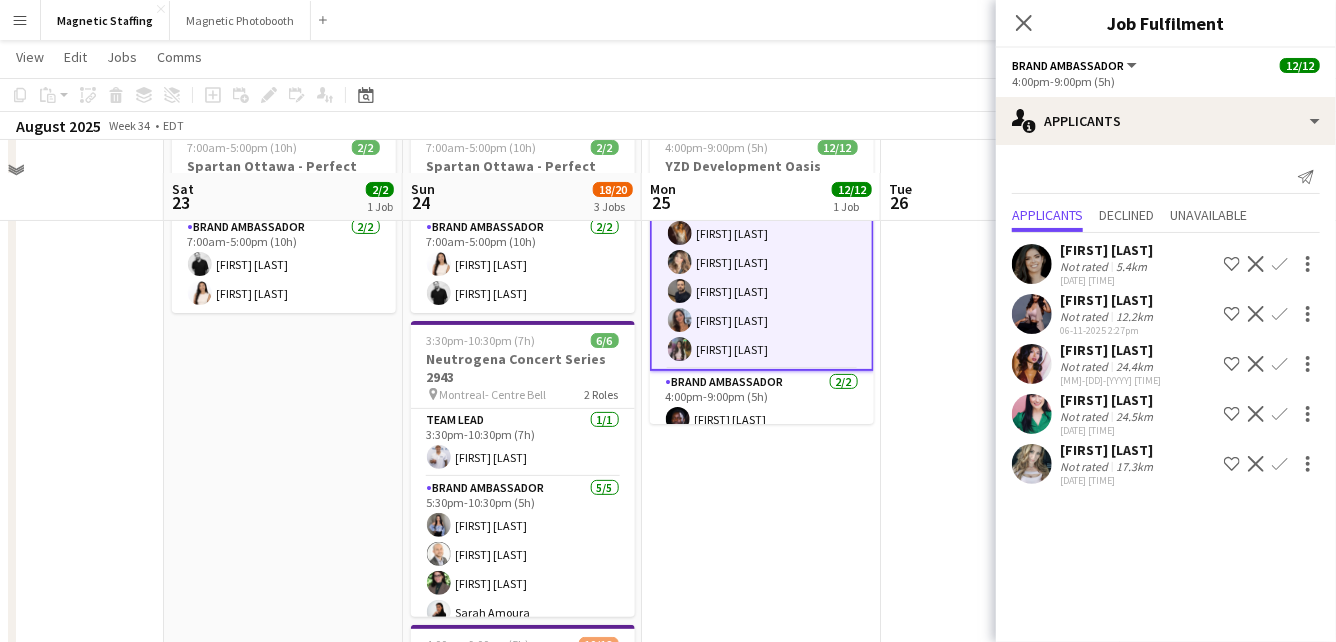 scroll, scrollTop: 191, scrollLeft: 0, axis: vertical 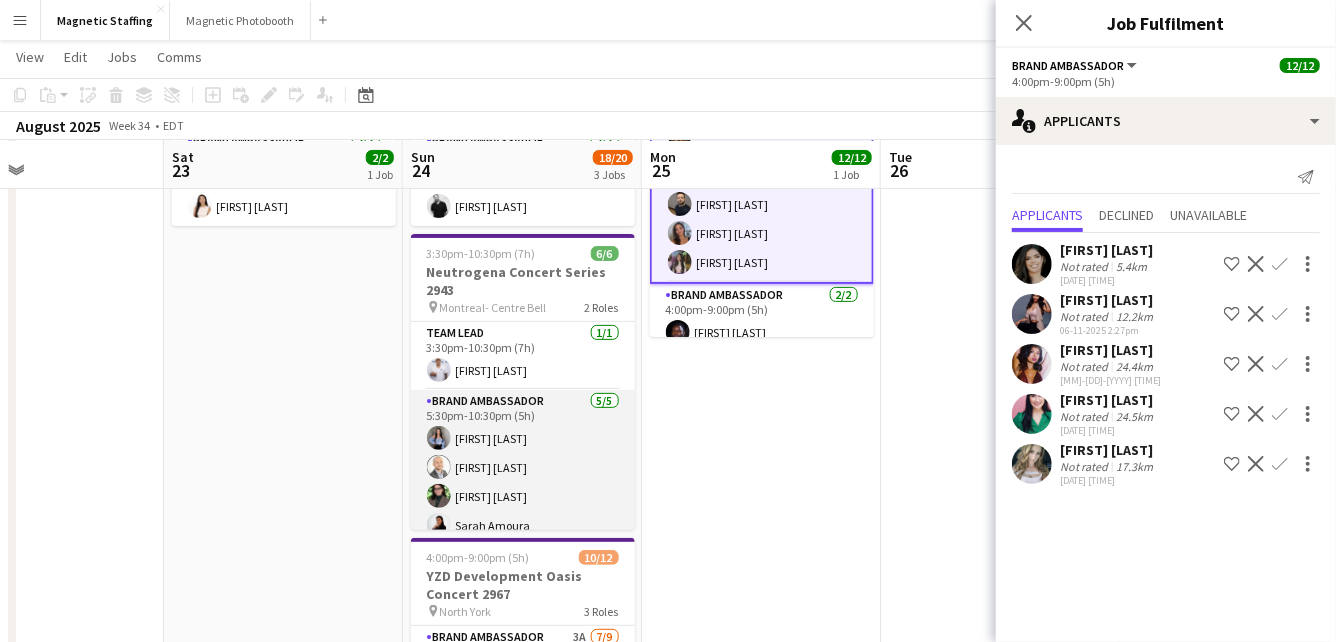 click on "Brand Ambassador   [COUNT]   [TIME] ([DURATION])
[FIRST] [LAST] [FIRST] [LAST] [FIRST] [LAST] [FIRST] [LAST] [FIRST] [LAST]" at bounding box center (523, 482) 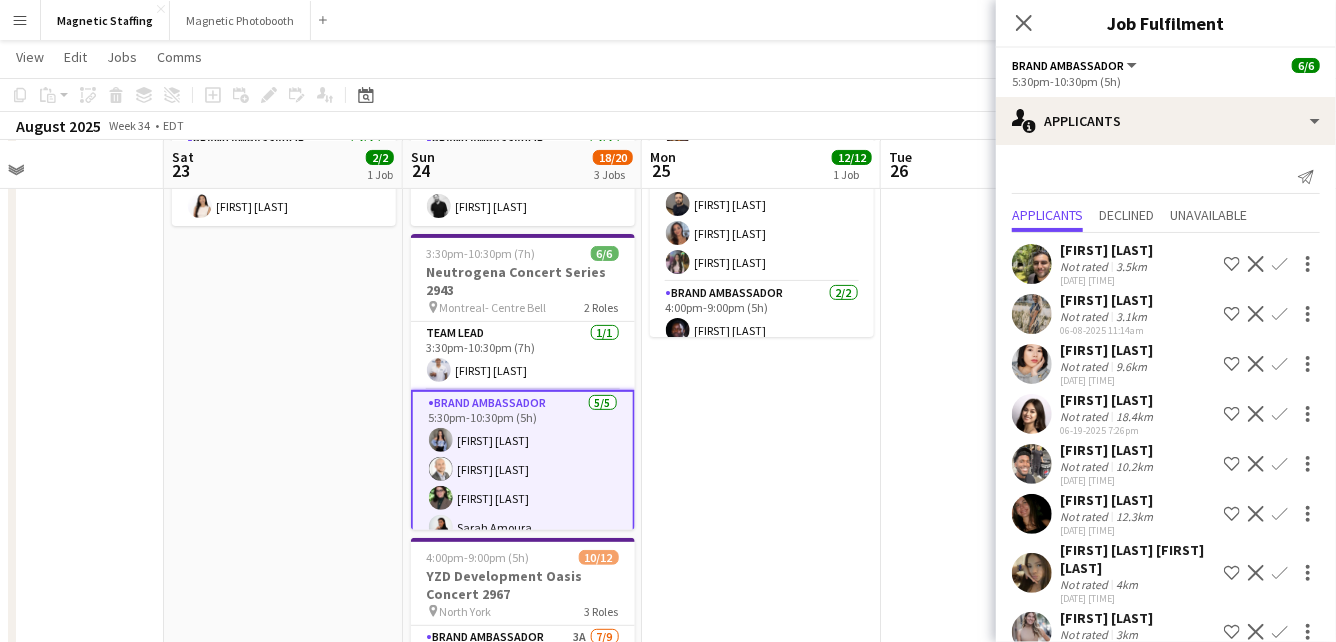 scroll, scrollTop: 47, scrollLeft: 0, axis: vertical 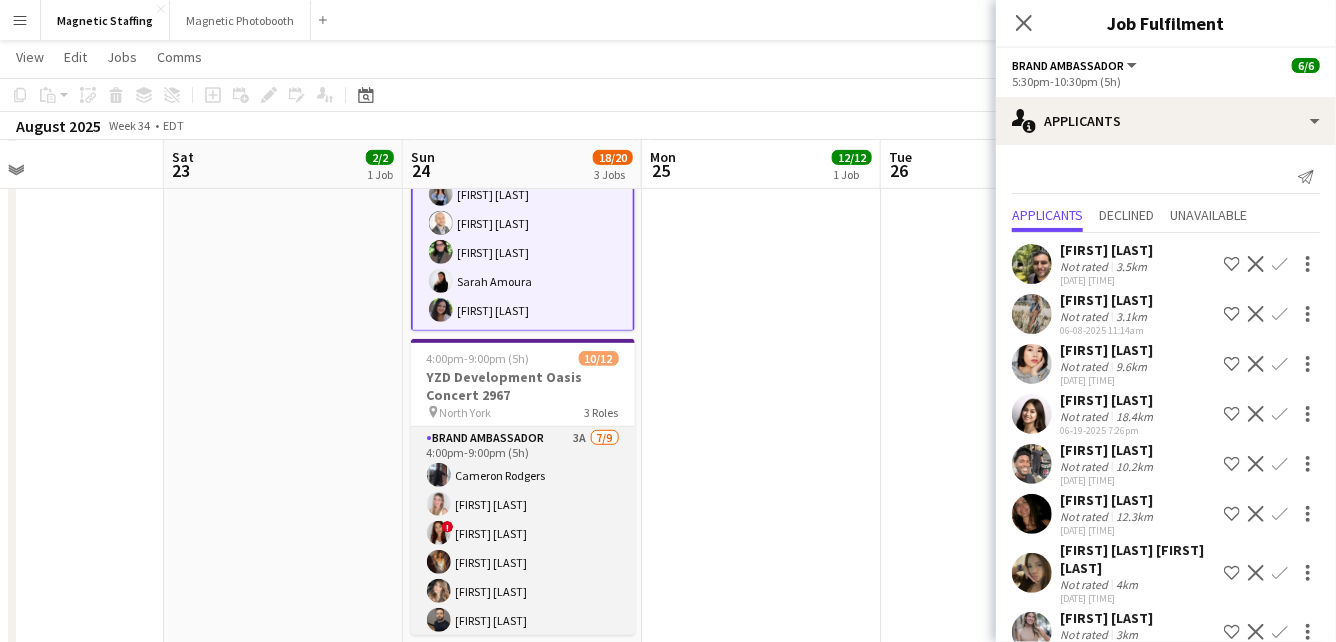 click on "Brand Ambassador   3A   7/9   4:00pm-9:00pm (5h)
[FIRST] [LAST] [FIRST] [LAST] ! [FIRST] [LAST] [FIRST] [LAST] [FIRST] [LAST] [FIRST] [LAST] [FIRST] [LAST]
single-neutral-actions
single-neutral-actions" at bounding box center (523, 577) 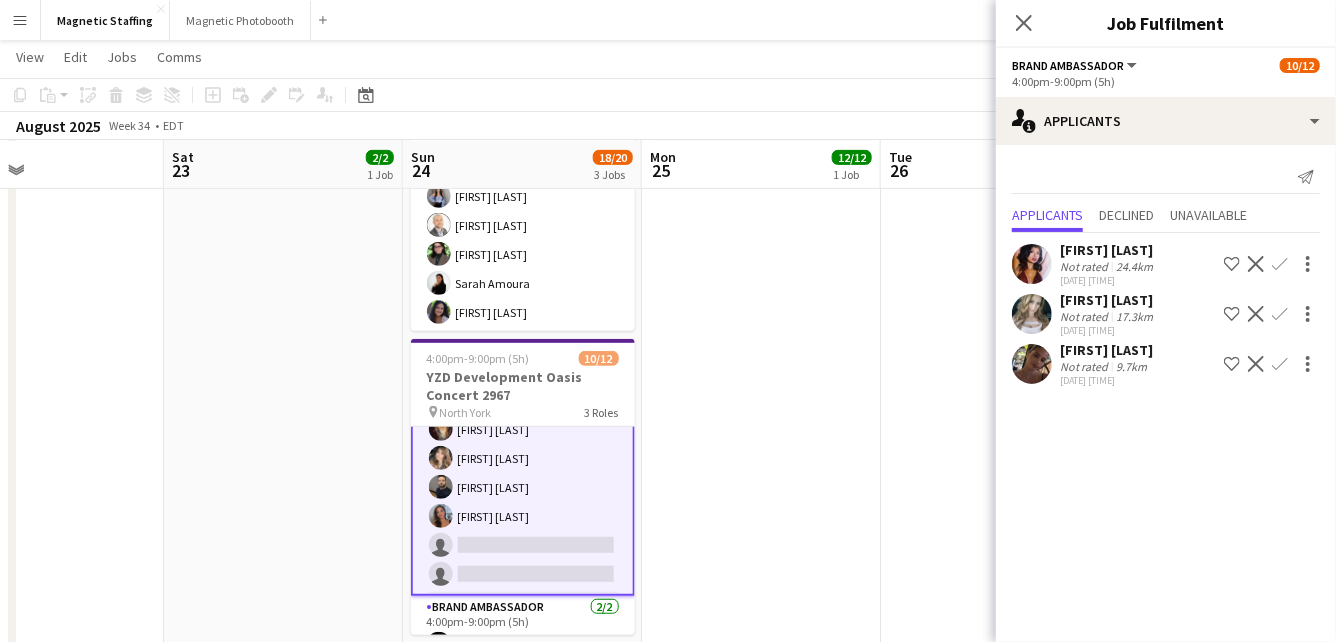 click on "Confirm" 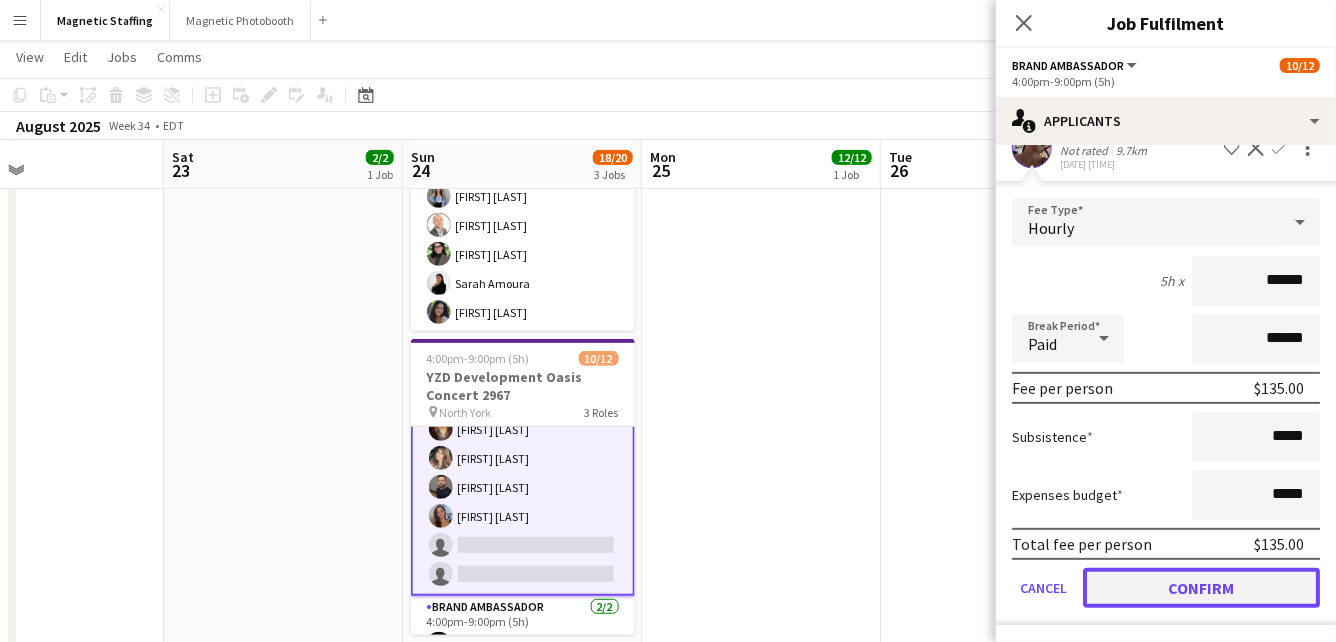 click on "Confirm" 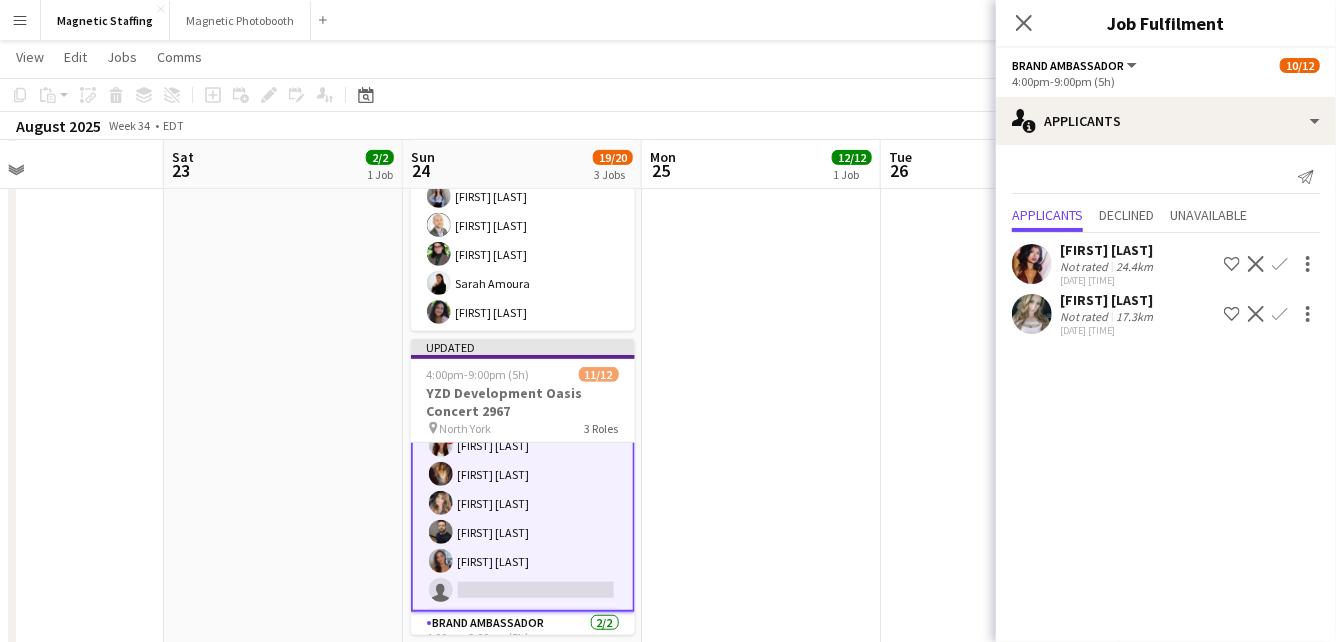 click on "Brand Ambassador   3/3   10:00am-6:00pm (8h)
[FIRST] [LAST] [FIRST] [LAST] [FIRST] [LAST]" at bounding box center (761, 656) 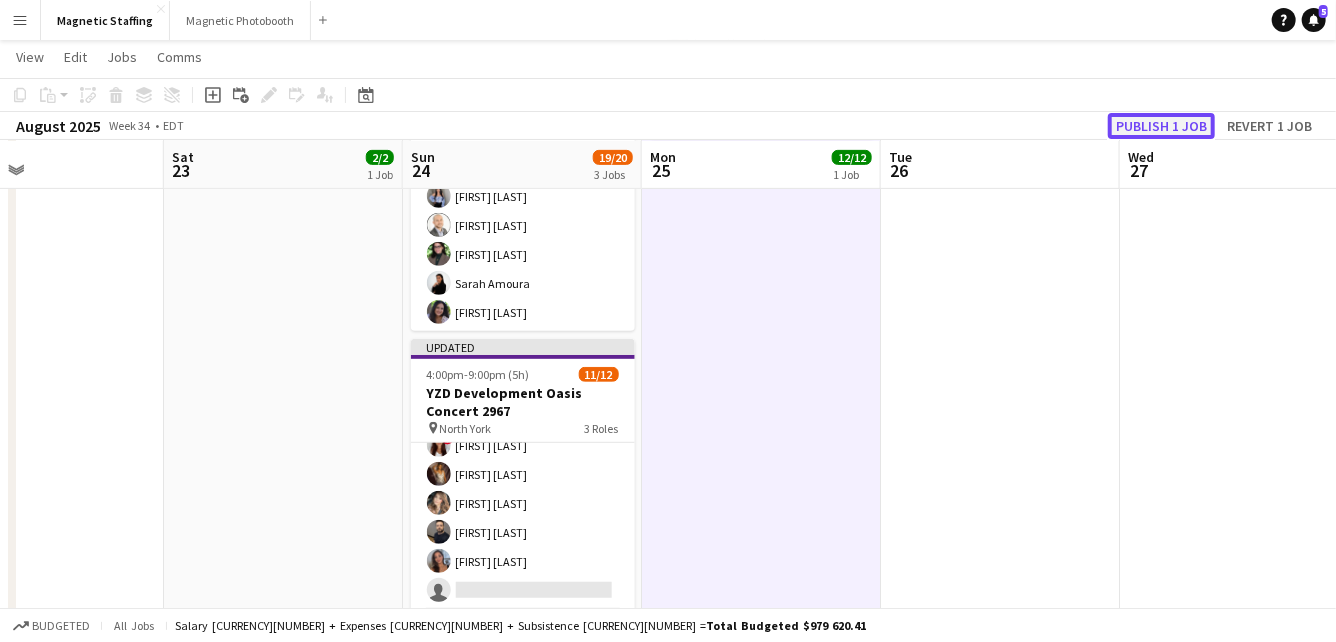 click on "Publish 1 job" 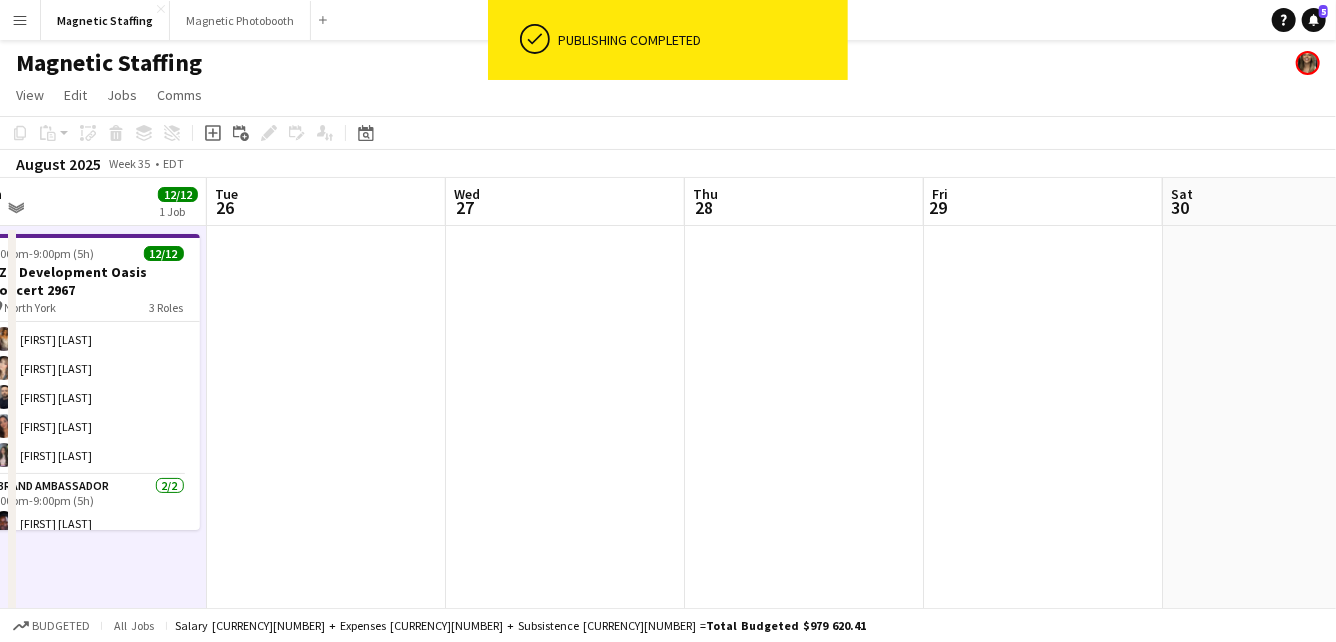 drag, startPoint x: 319, startPoint y: 498, endPoint x: 0, endPoint y: 536, distance: 321.25534 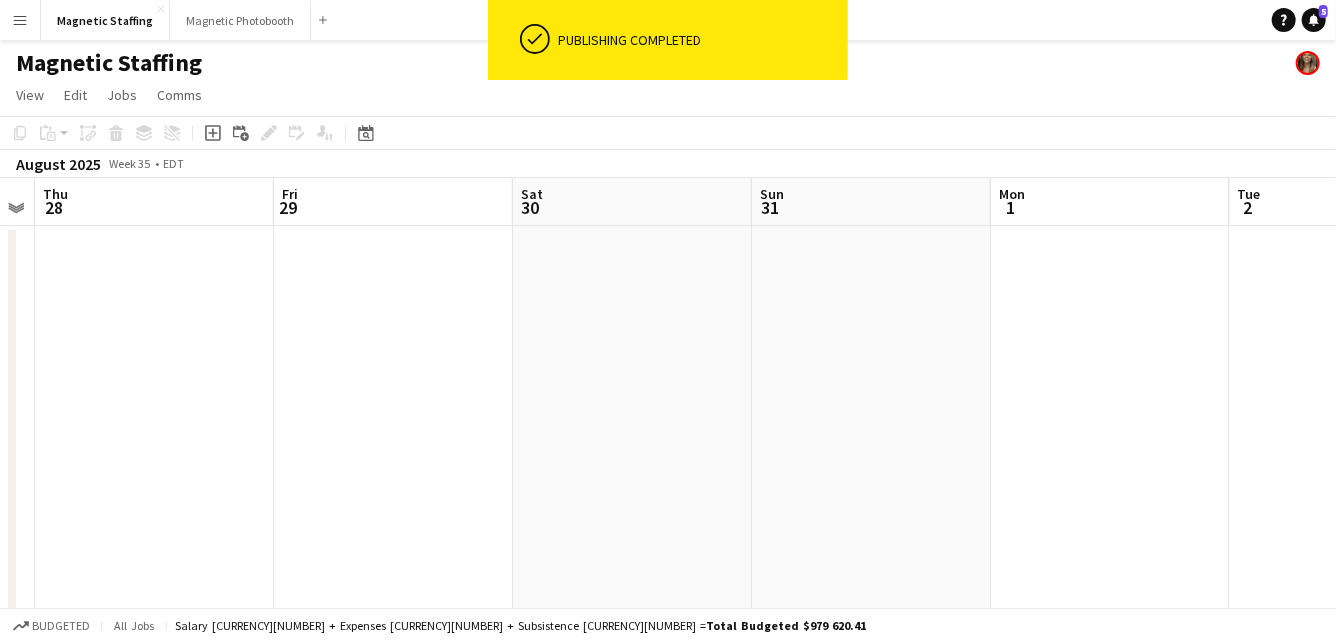 drag, startPoint x: 585, startPoint y: 438, endPoint x: 0, endPoint y: 438, distance: 585 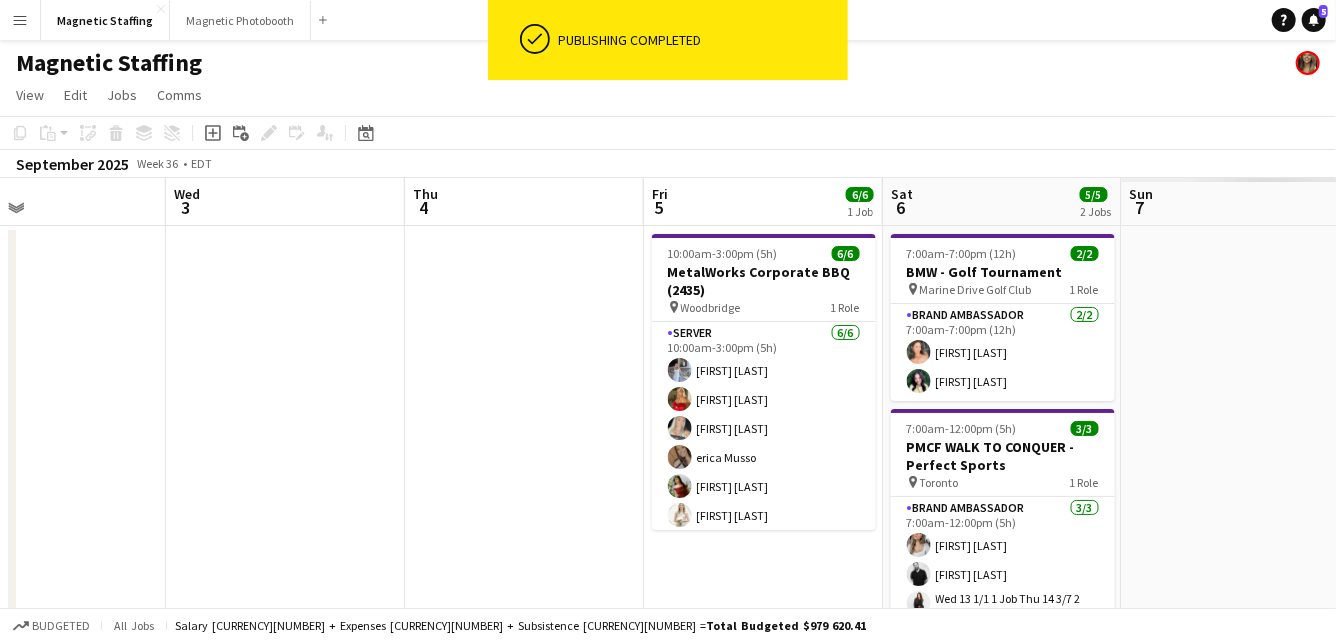 drag, startPoint x: 458, startPoint y: 355, endPoint x: 0, endPoint y: 400, distance: 460.20538 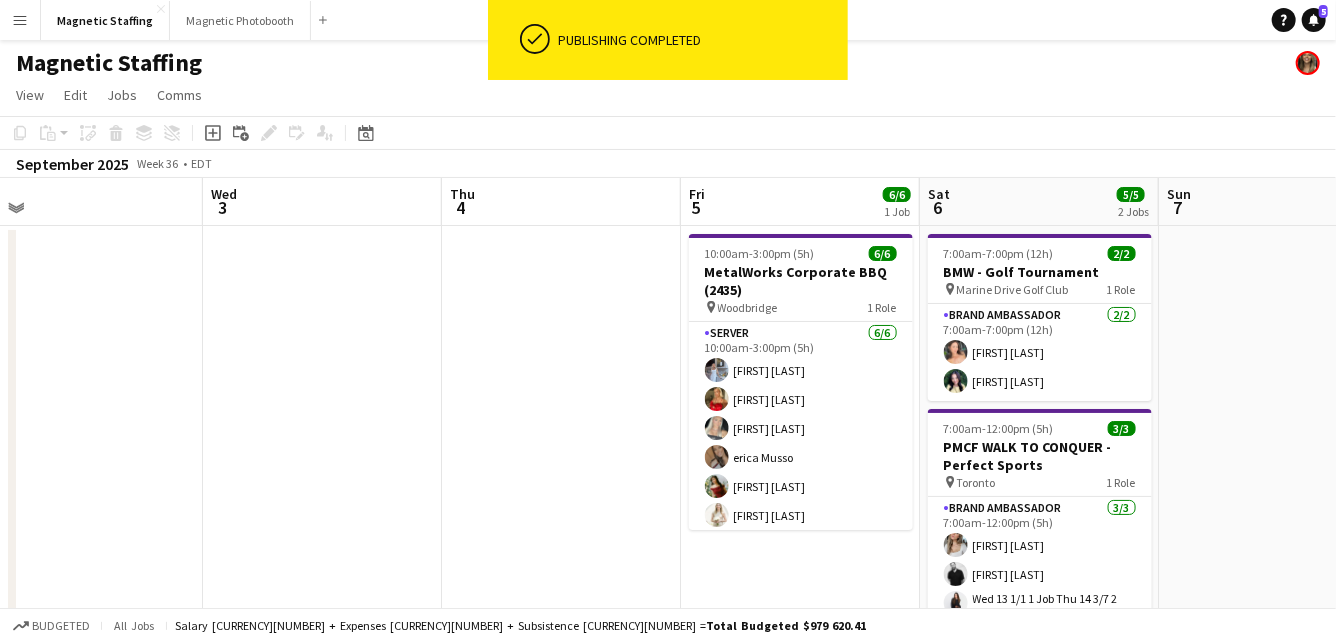 drag, startPoint x: 914, startPoint y: 430, endPoint x: 357, endPoint y: 445, distance: 557.20197 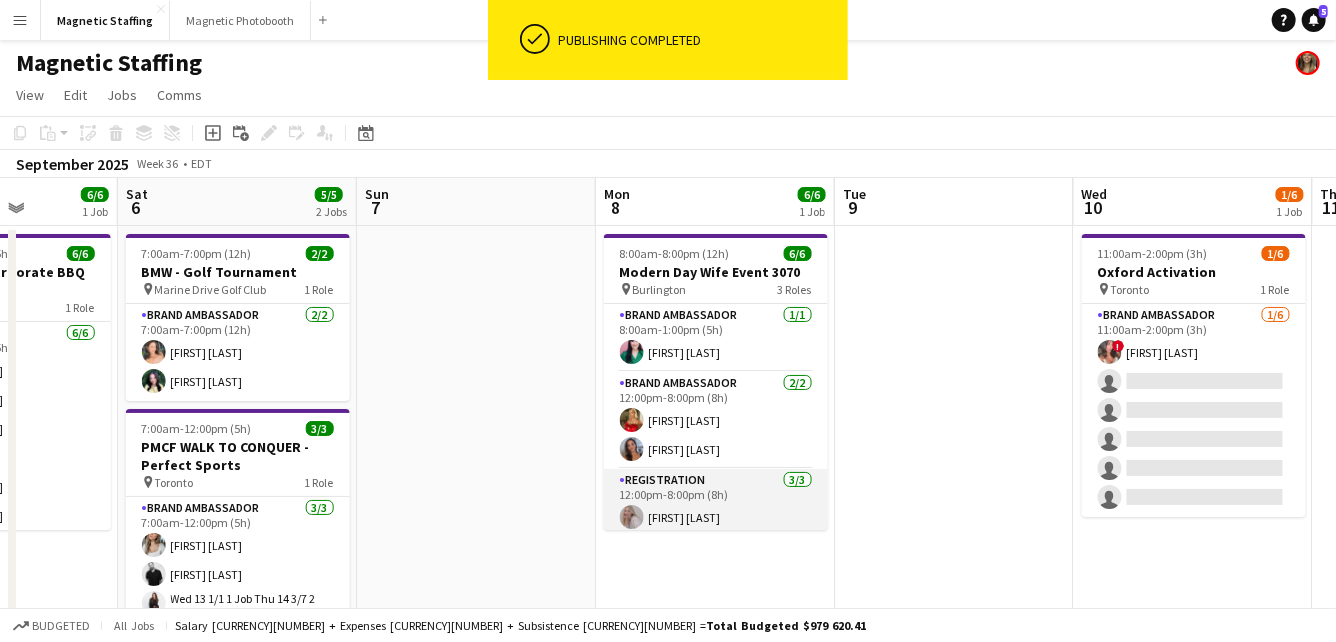 drag, startPoint x: 676, startPoint y: 486, endPoint x: 331, endPoint y: 508, distance: 345.70074 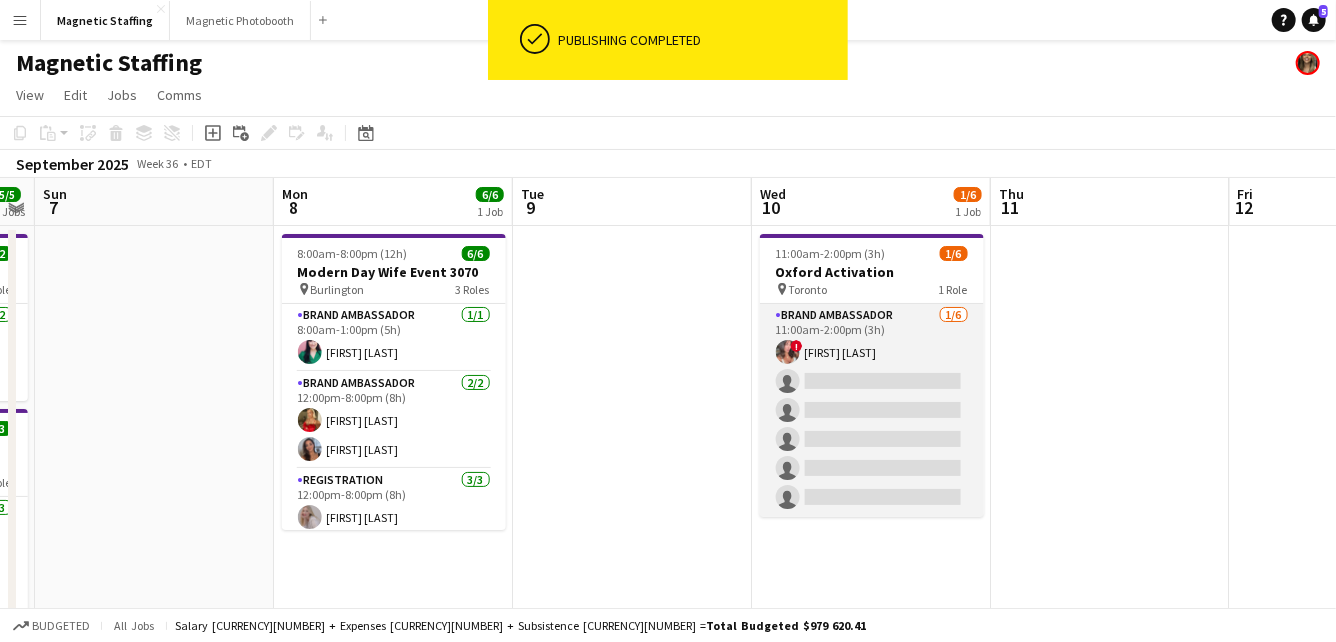 click on "Brand Ambassador   1/6   11:00am-2:00pm (3h)
! [FIRST] [LAST]
single-neutral-actions
single-neutral-actions
single-neutral-actions
single-neutral-actions
single-neutral-actions" at bounding box center [872, 410] 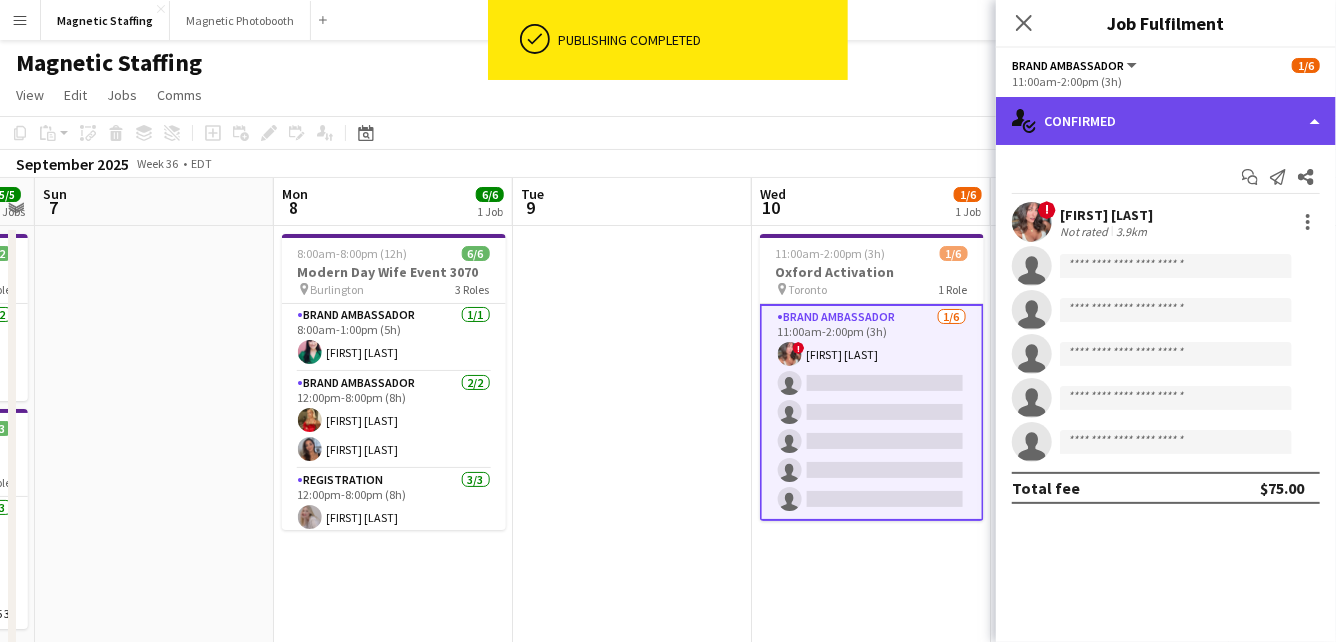 click on "single-neutral-actions-check-2
Confirmed" 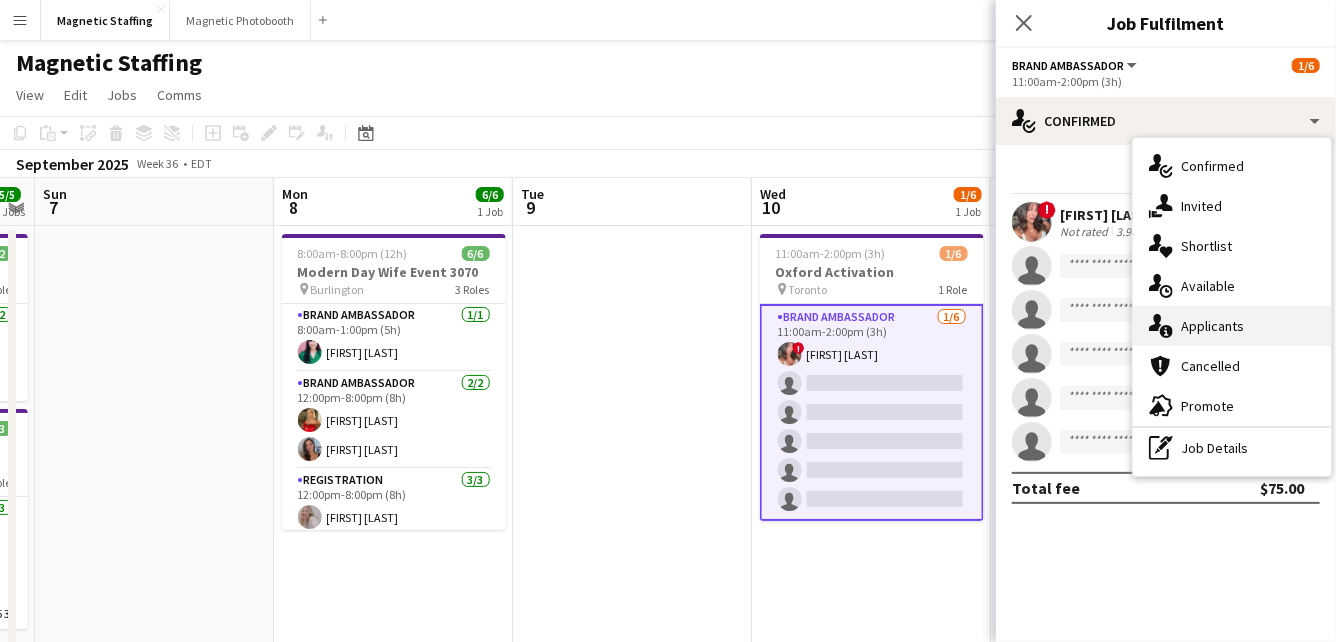 click on "single-neutral-actions-information
Applicants" at bounding box center (1232, 326) 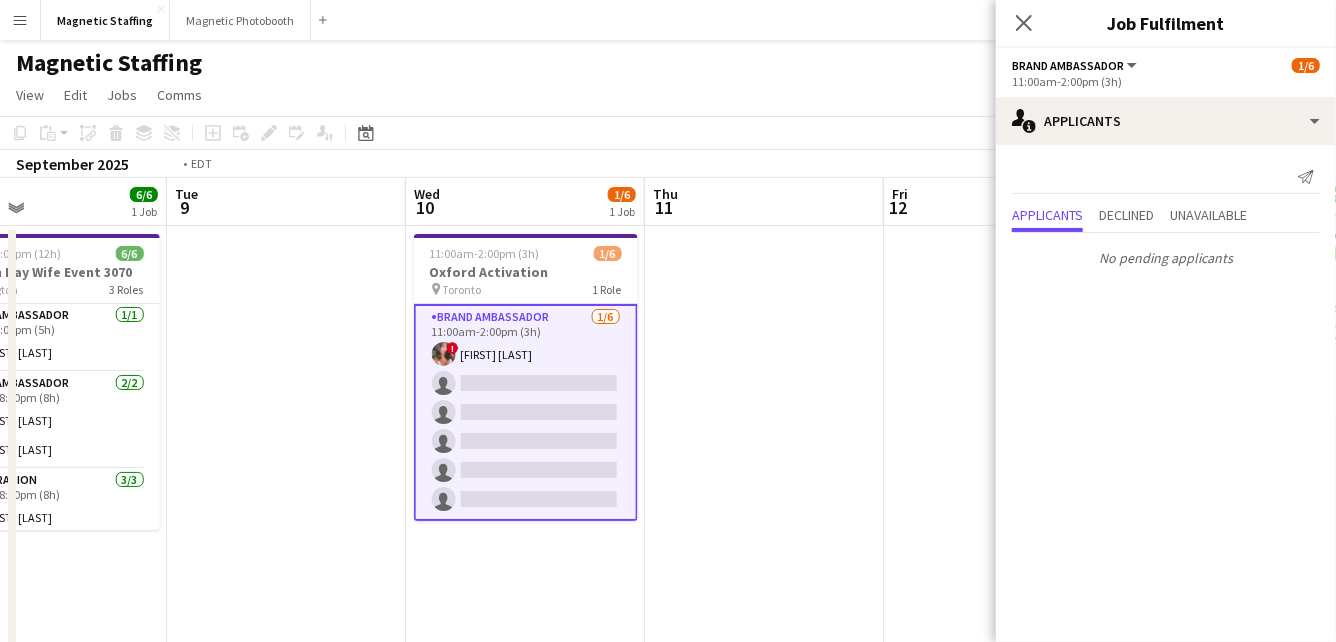 drag, startPoint x: 905, startPoint y: 401, endPoint x: 520, endPoint y: 437, distance: 386.67944 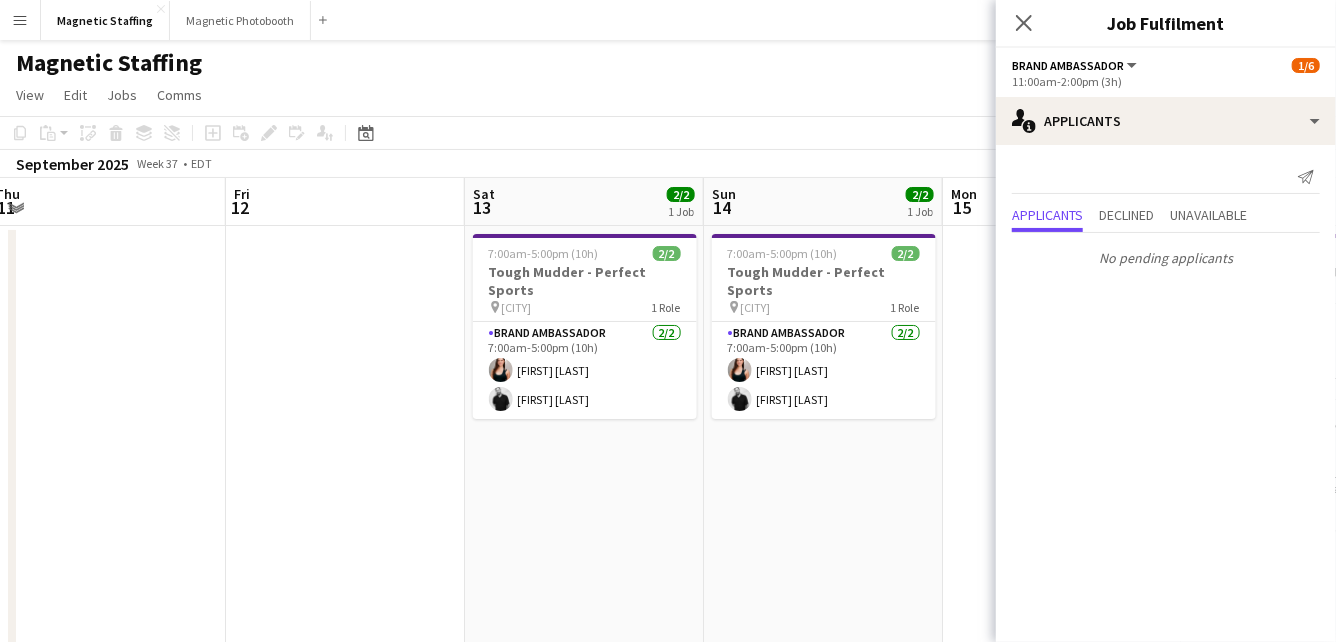 drag, startPoint x: 416, startPoint y: 449, endPoint x: 31, endPoint y: 482, distance: 386.4117 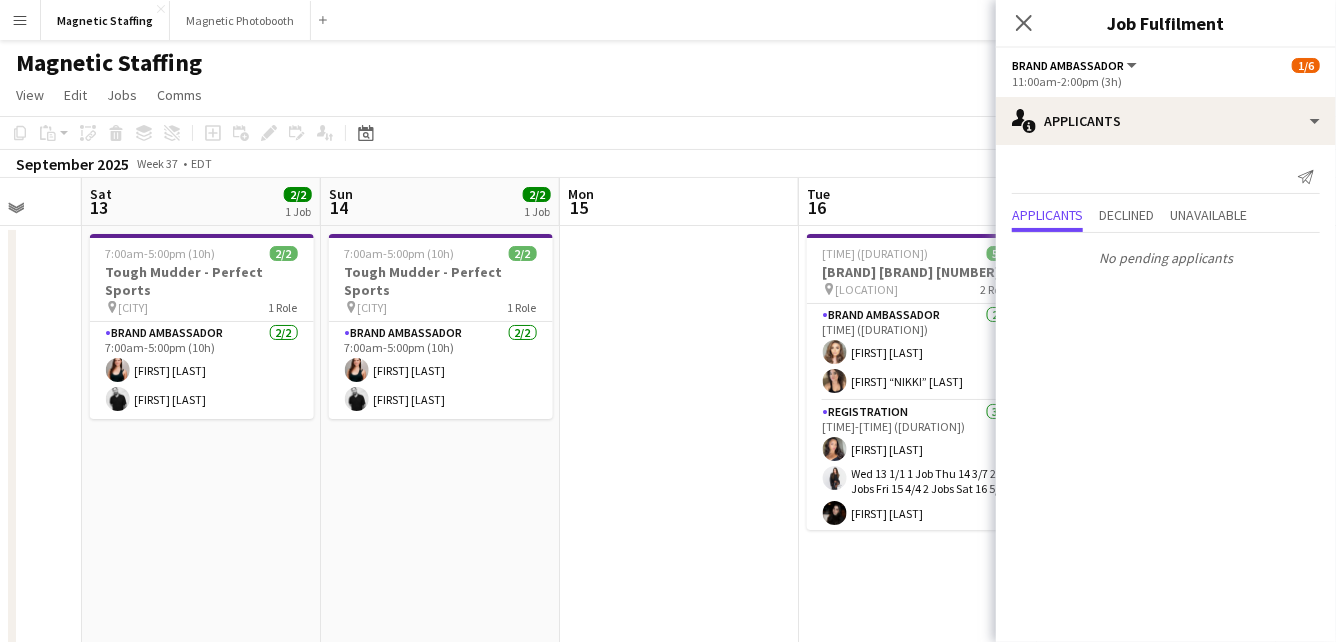 drag, startPoint x: 395, startPoint y: 462, endPoint x: 181, endPoint y: 462, distance: 214 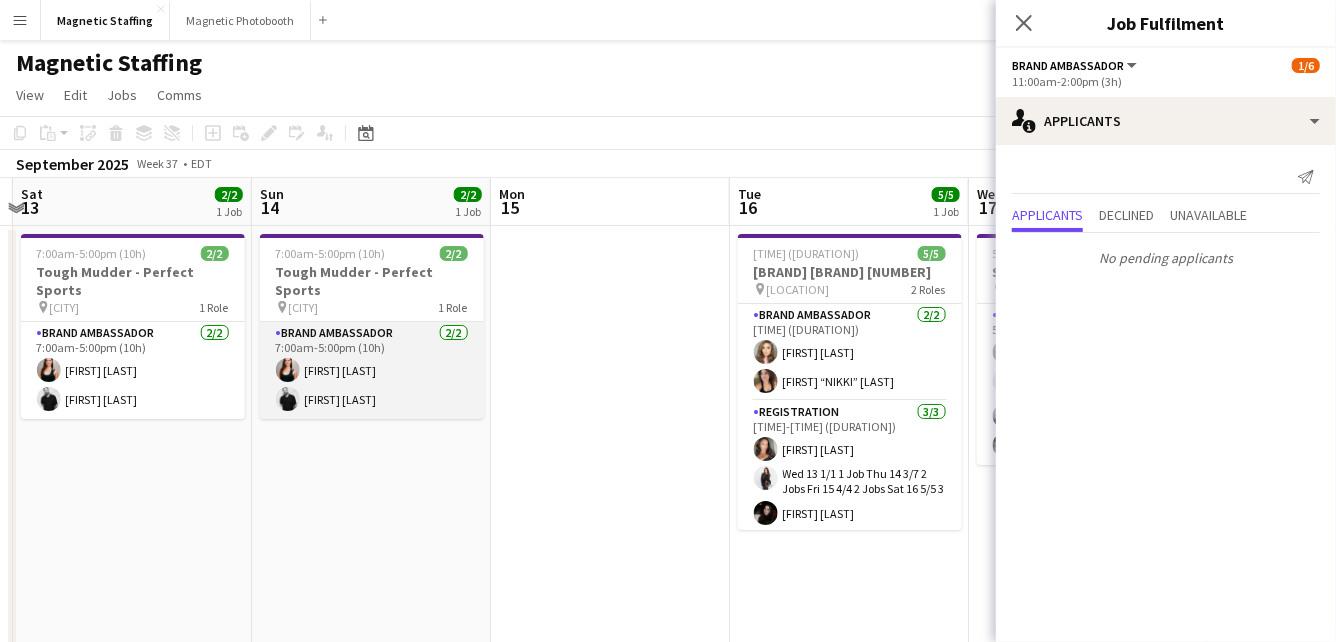 click on "Brand Ambassador   2/2   7:00am-5:00pm (10h)
[FIRST] [LAST] [FIRST] [LAST]" at bounding box center [372, 370] 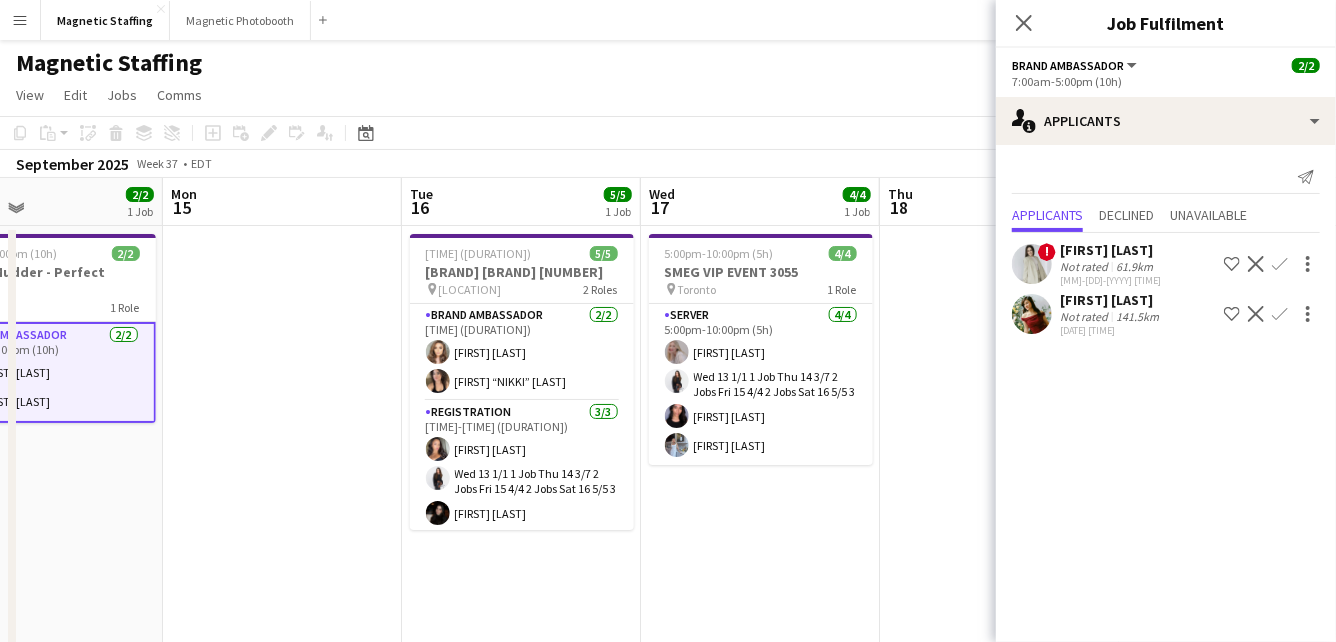 drag, startPoint x: 760, startPoint y: 404, endPoint x: 356, endPoint y: 424, distance: 404.49475 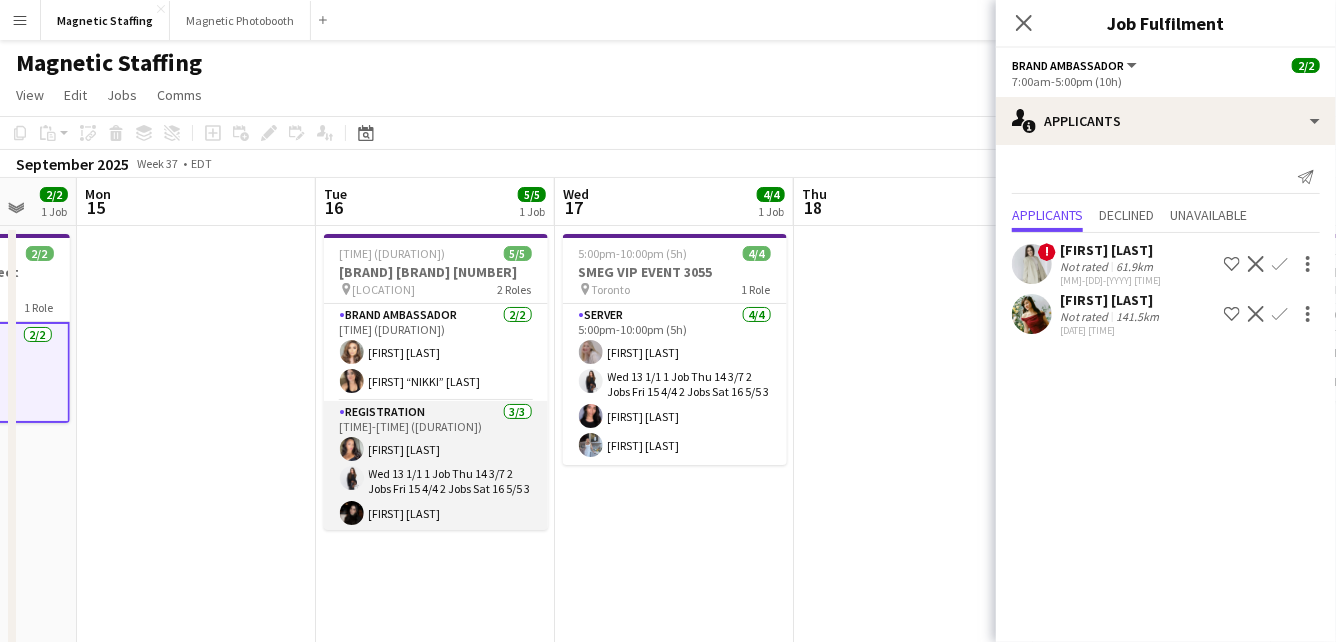 click on "Registration   3/3   3:45pm-8:00pm (4h15m)
[FIRST] [LAST] [FIRST] [LAST] [FIRST] [LAST]" at bounding box center (436, 467) 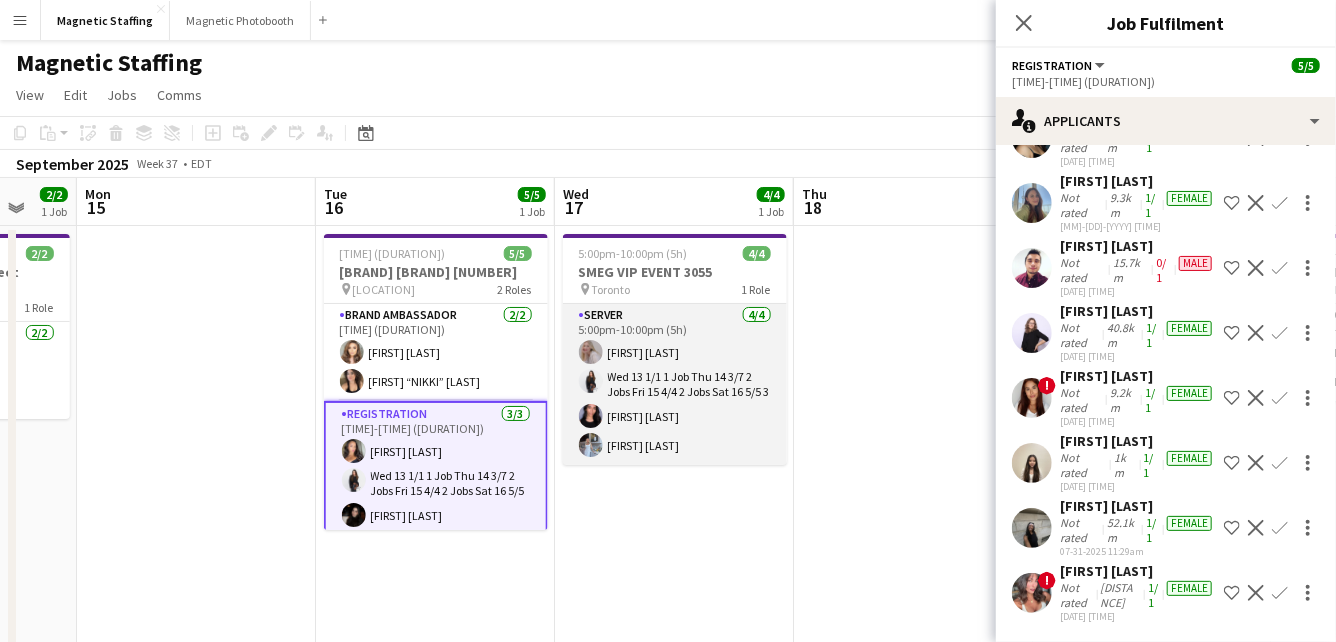 click on "Server   4/4   5:00pm-10:00pm (5h)
[FIRST] [LAST] [FIRST] [LAST] [FIRST] [LAST] [FIRST] [LAST]" at bounding box center (675, 384) 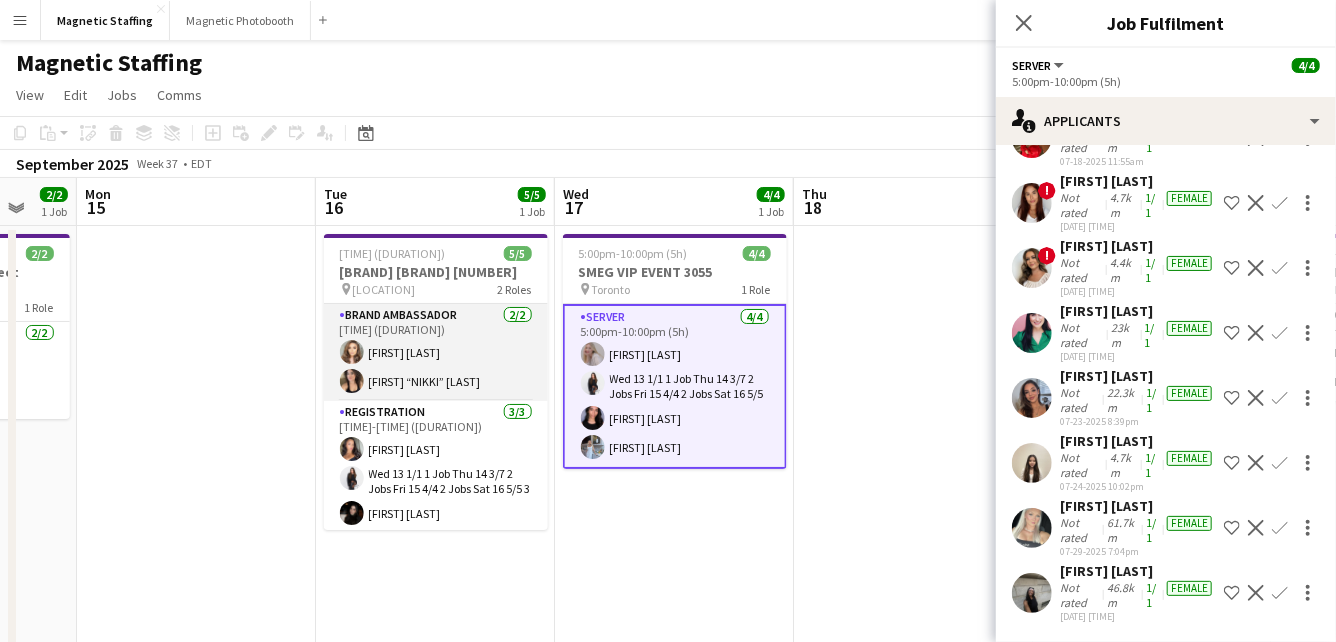 click on "Brand Ambassador   2/2   12:45pm-8:30pm (7h45m)
[FIRST] [LAST] [FIRST] [LAST]" at bounding box center (436, 352) 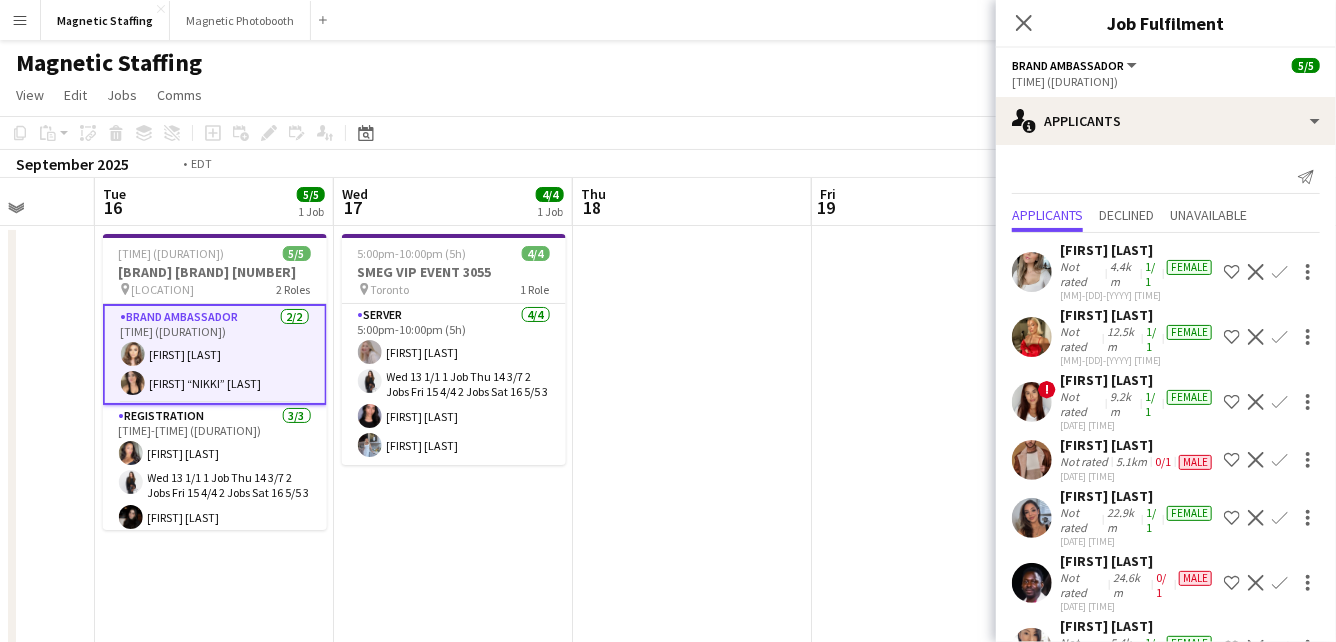 drag, startPoint x: 702, startPoint y: 336, endPoint x: 0, endPoint y: 366, distance: 702.64075 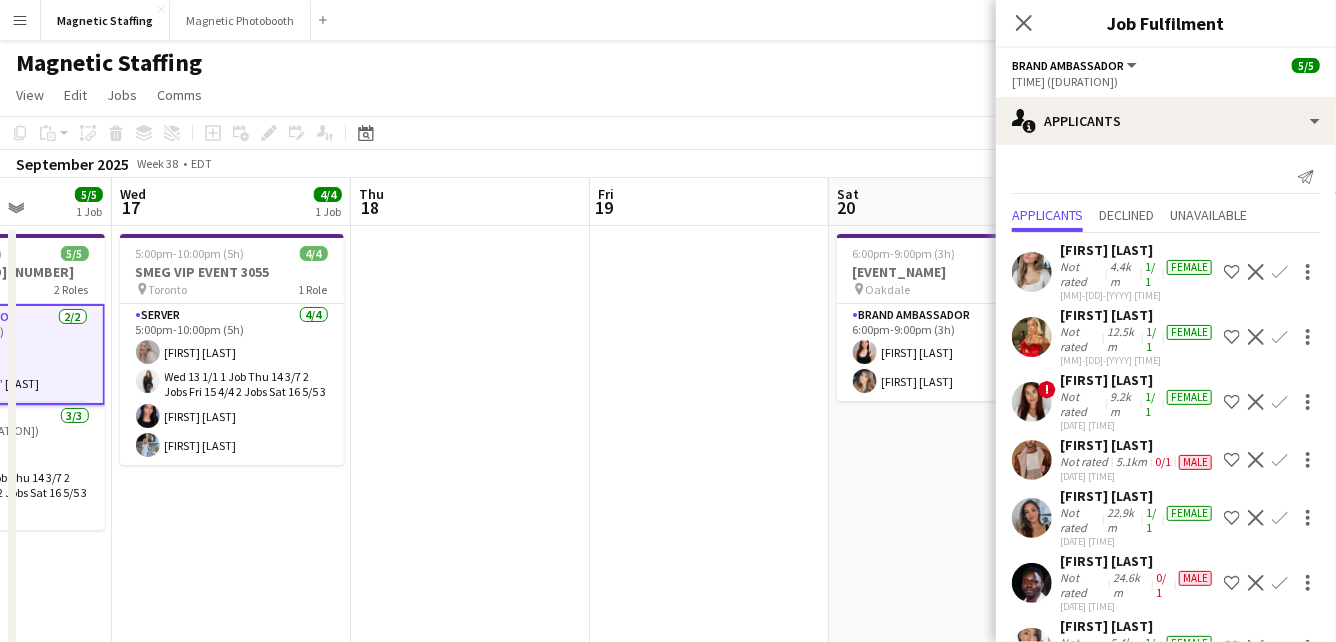 drag, startPoint x: 946, startPoint y: 432, endPoint x: 191, endPoint y: 485, distance: 756.858 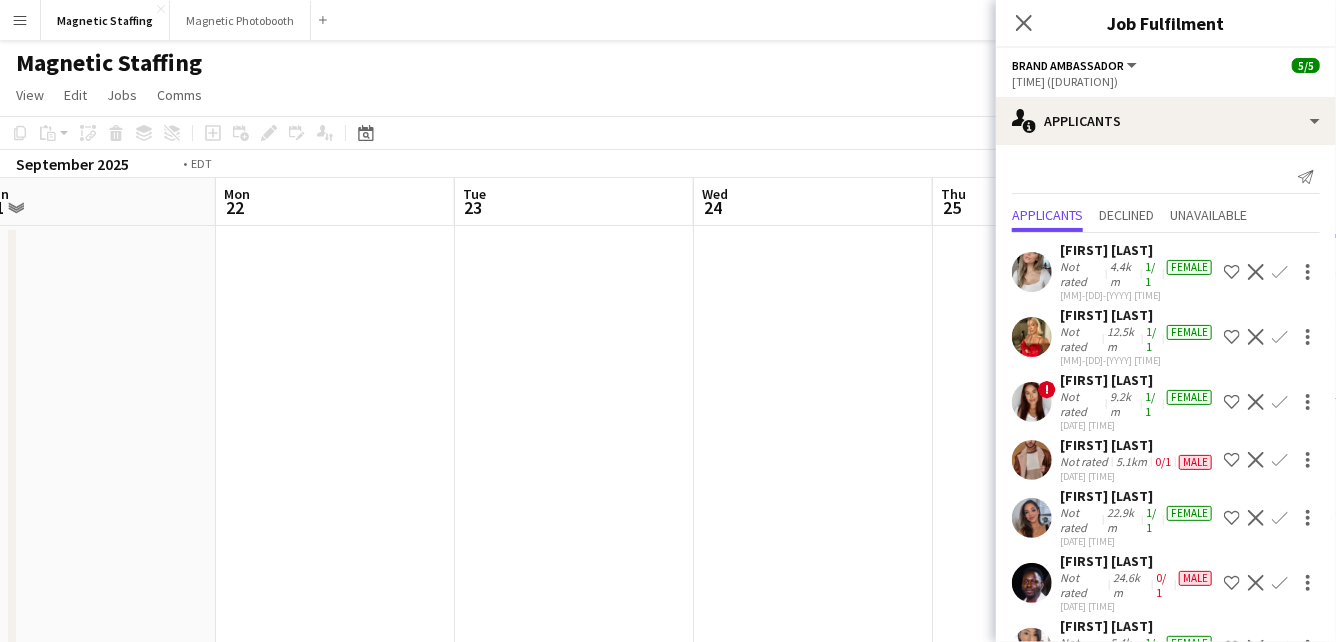 drag, startPoint x: 682, startPoint y: 449, endPoint x: 80, endPoint y: 467, distance: 602.26904 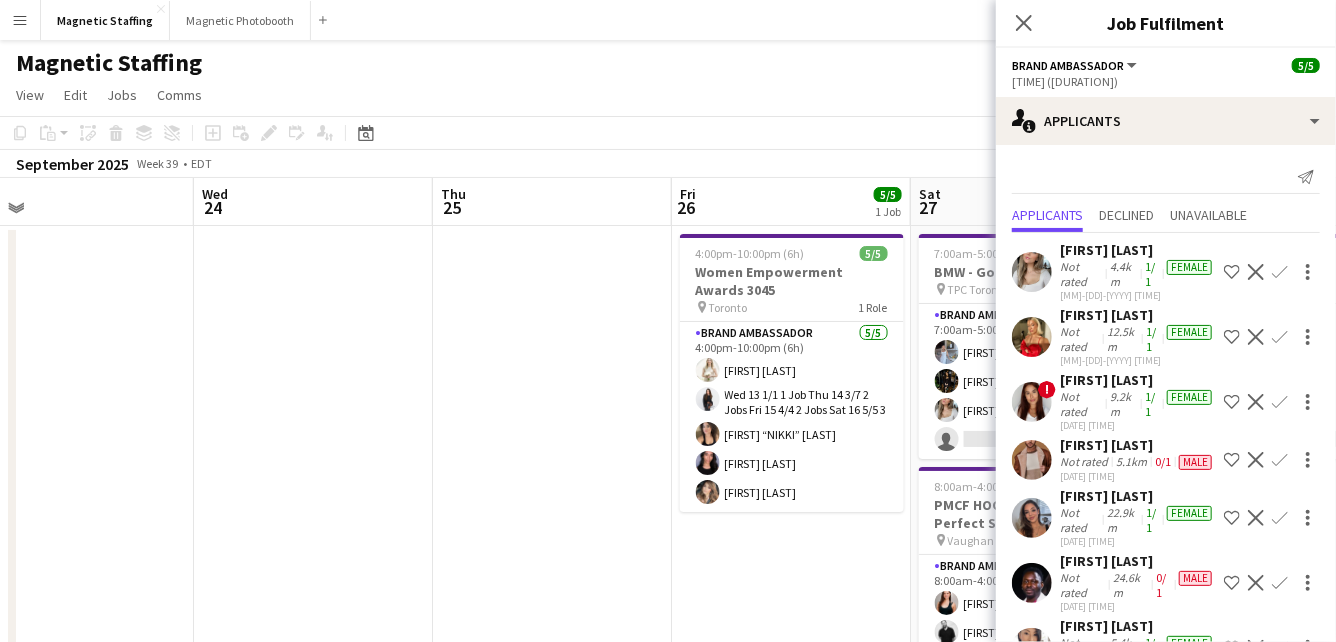 drag, startPoint x: 645, startPoint y: 444, endPoint x: 61, endPoint y: 453, distance: 584.06934 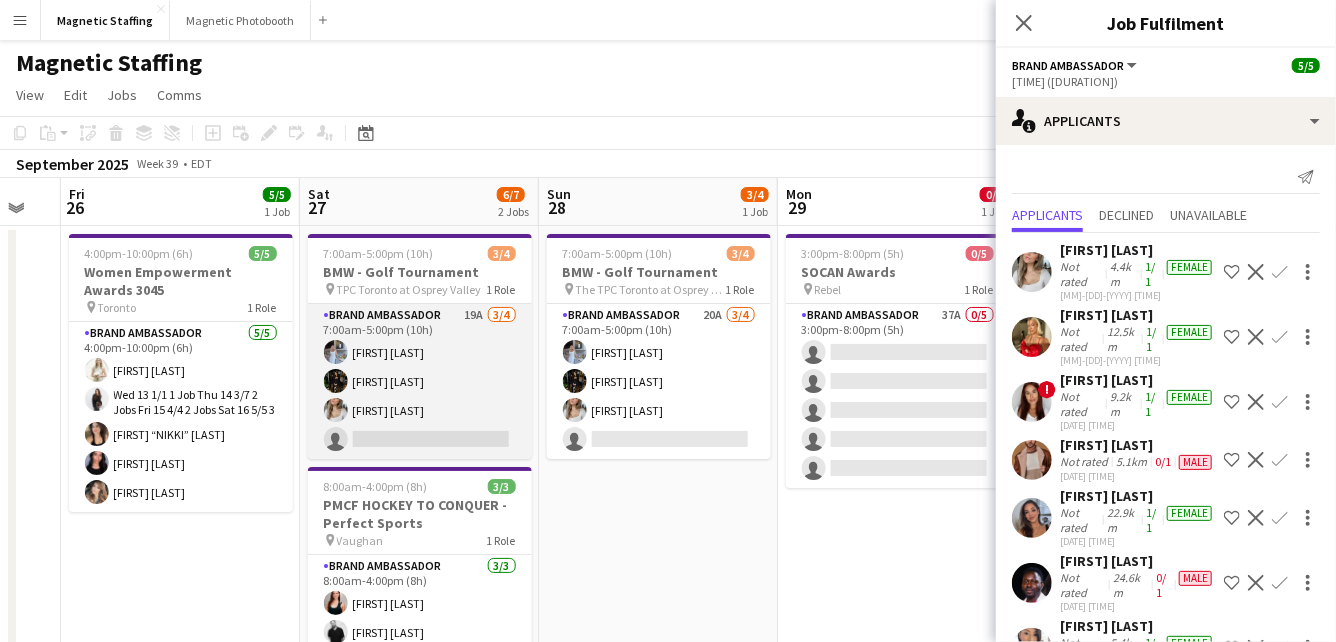 click on "Brand Ambassador   19A   3/4   7:00am-5:00pm (10h)
[FIRST] [LAST] [FIRST] [LAST] [FIRST] [LAST]
single-neutral-actions" at bounding box center [420, 381] 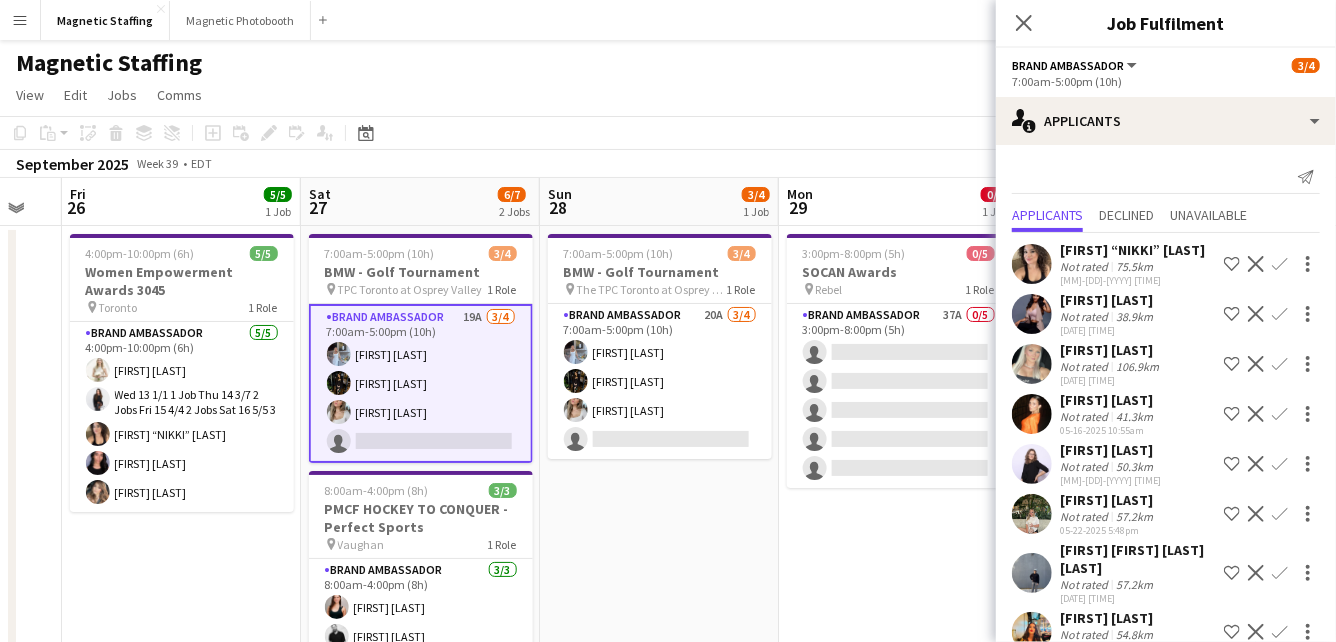scroll, scrollTop: 581, scrollLeft: 0, axis: vertical 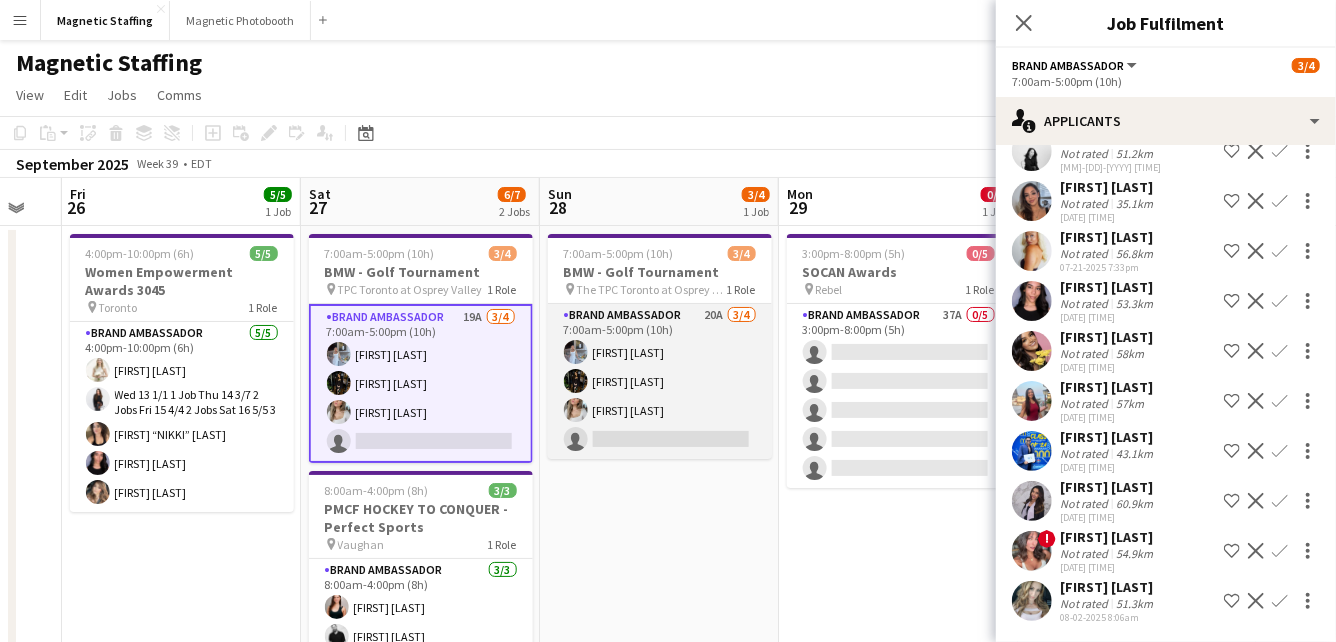 click on "Brand Ambassador   20A   3/4   7:00am-5:00pm (10h)
[FIRST] [LAST] [FIRST] [LAST] [FIRST] [LAST]
single-neutral-actions" at bounding box center [660, 381] 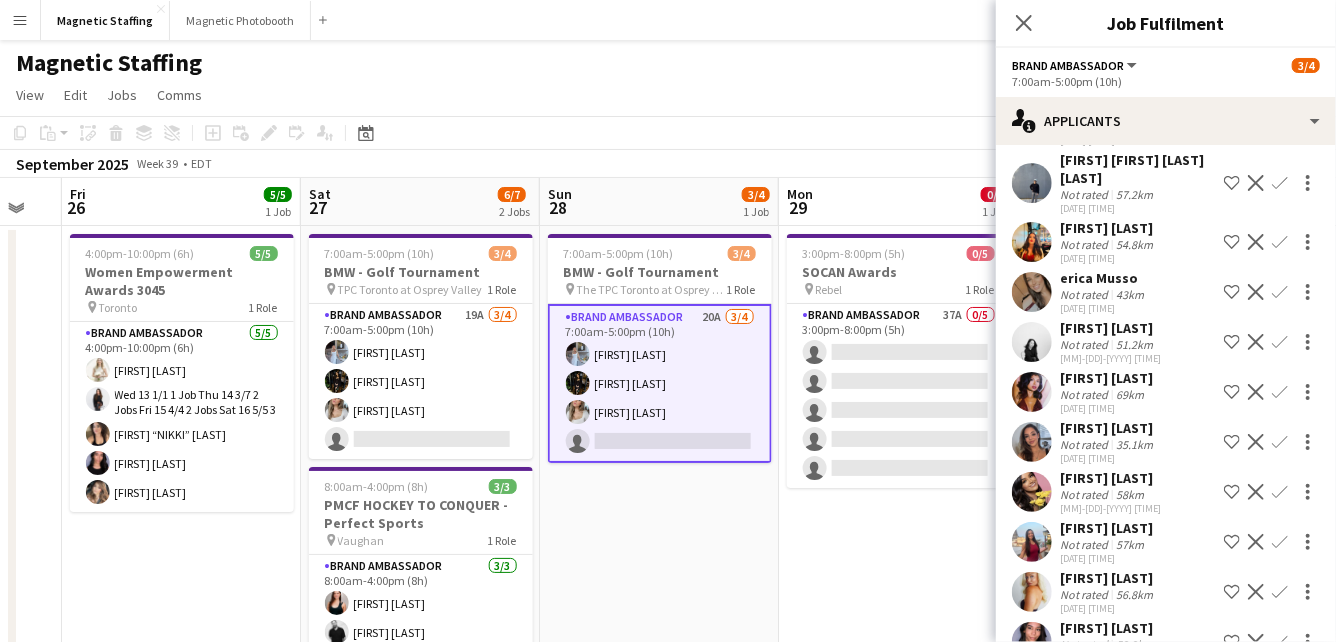 scroll, scrollTop: 631, scrollLeft: 0, axis: vertical 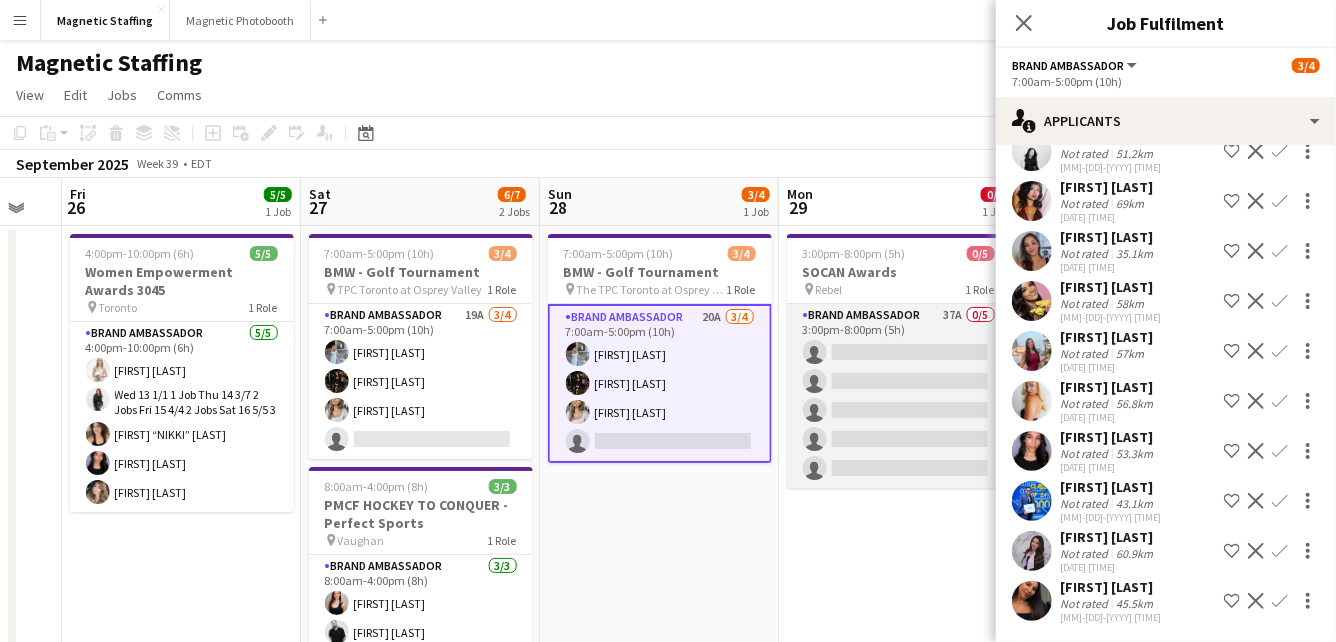 click on "Brand Ambassador   37A   0/5   [TIME]-[TIME] ([DURATION])
single-neutral-actions
single-neutral-actions
single-neutral-actions
single-neutral-actions
single-neutral-actions" at bounding box center [899, 396] 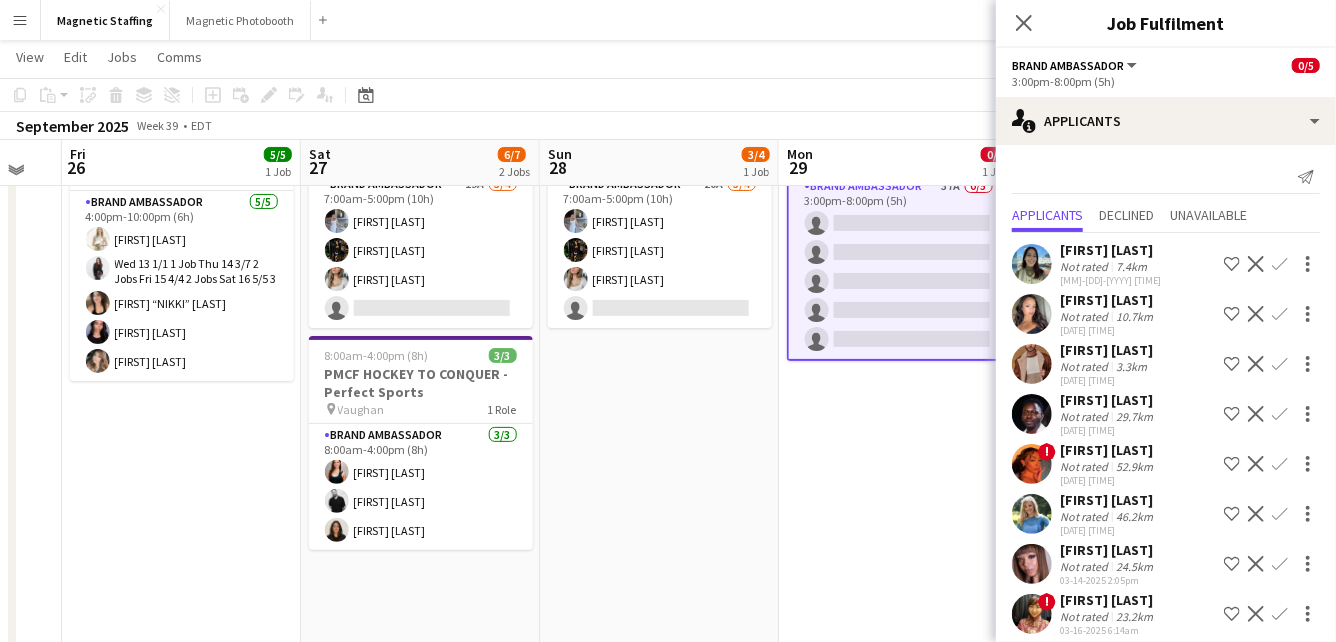 scroll, scrollTop: 124, scrollLeft: 0, axis: vertical 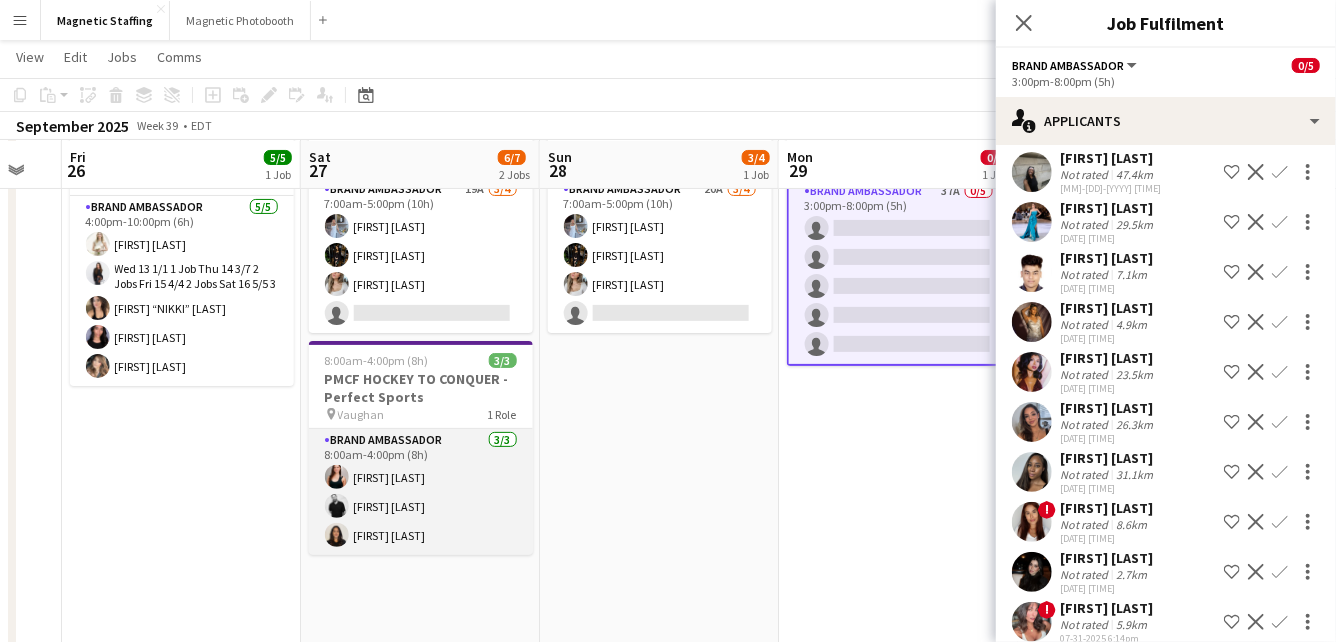 click on "Brand Ambassador   3/3   8:00am-4:00pm (8h)
[FIRST] [LAST] [FIRST] [LAST] [FIRST] [LAST]" at bounding box center (421, 492) 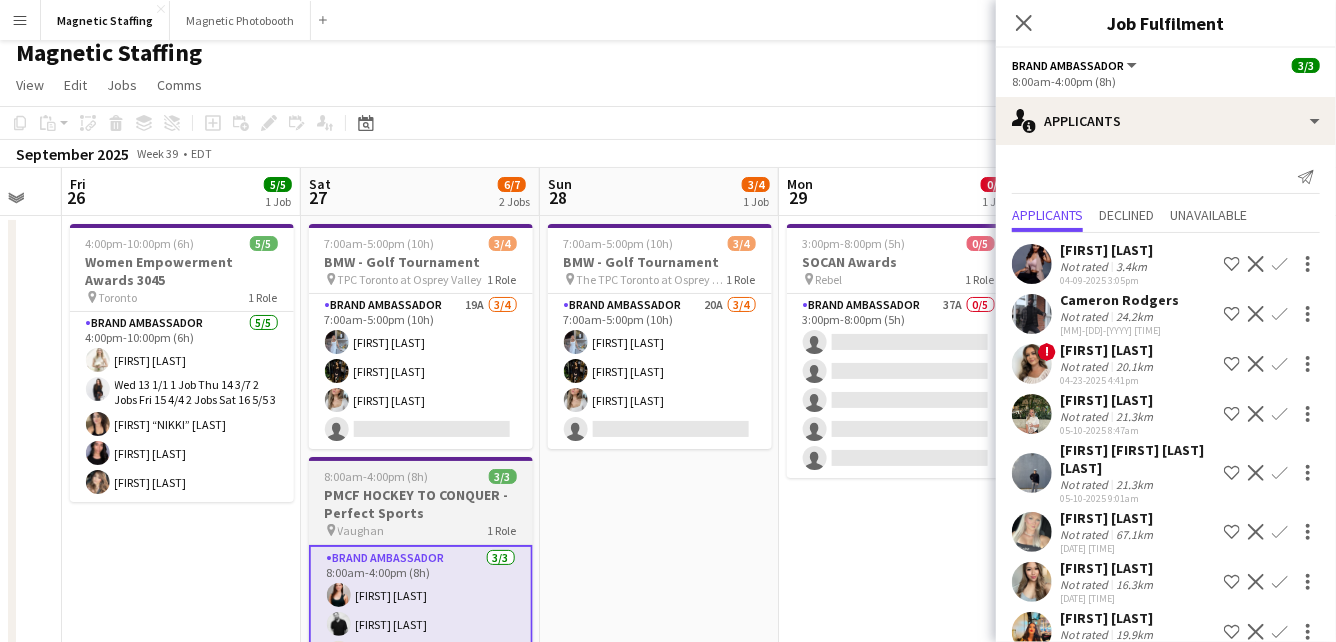 scroll, scrollTop: 0, scrollLeft: 0, axis: both 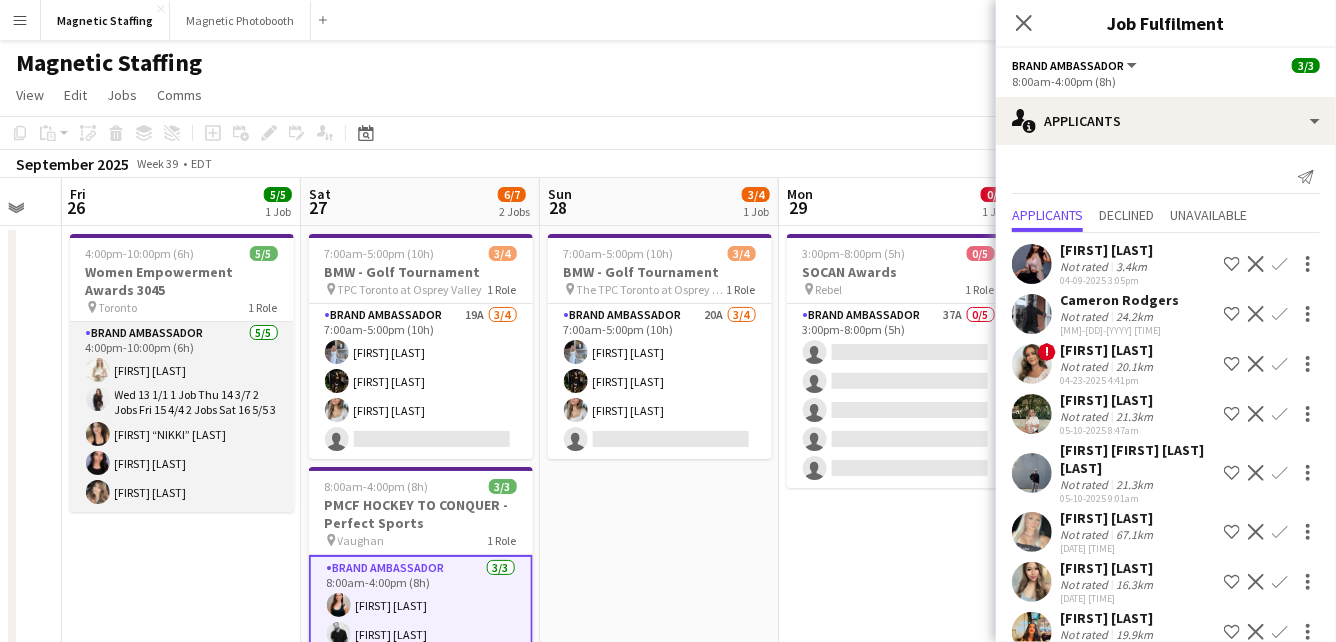 click on "Brand Ambassador   5/5   4:00pm-10:00pm (6h)
[FIRST] [LAST] [FIRST] [LAST] [FIRST] [LAST] [FIRST] [LAST]" at bounding box center [182, 417] 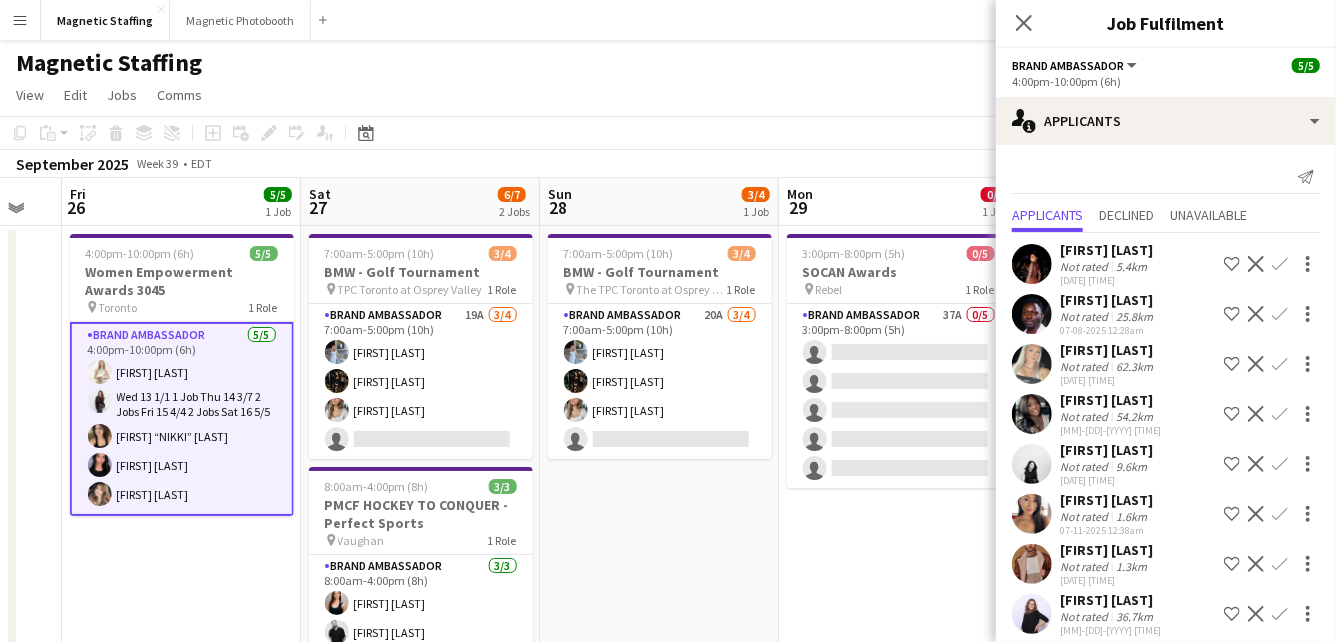 scroll, scrollTop: 864, scrollLeft: 0, axis: vertical 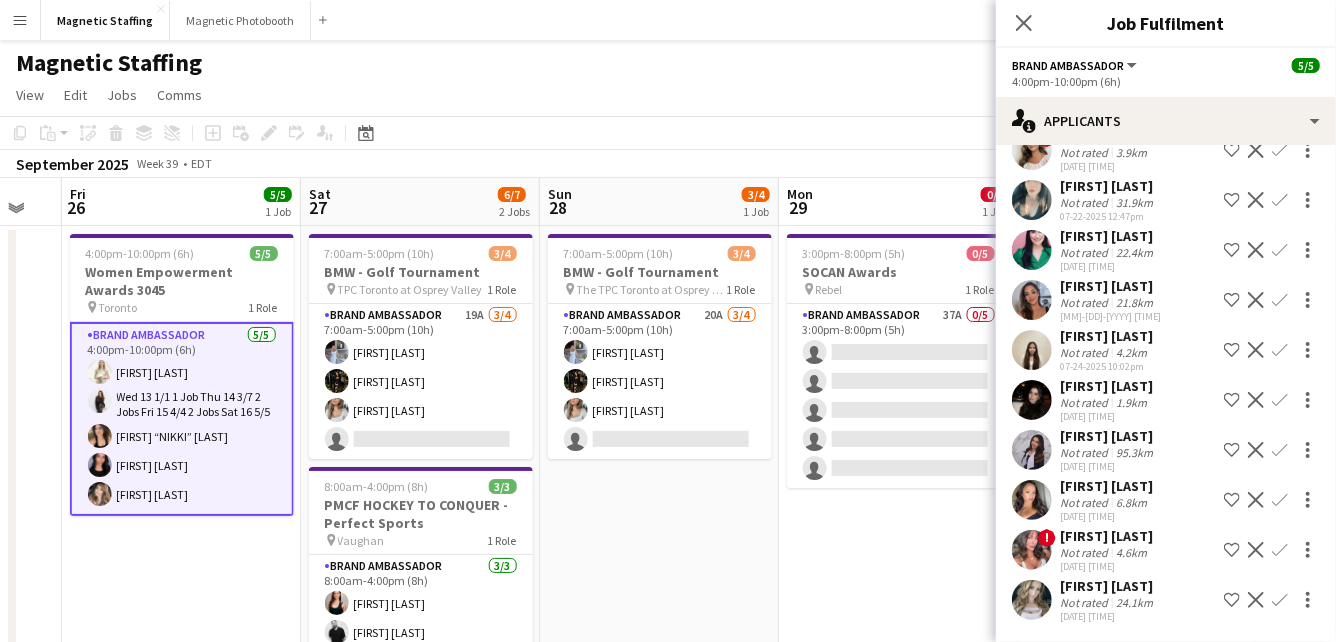 click on "[TIME]-[TIME] ([DURATION])    0/5   SOCAN Awards
pin
Rebel   1 Role   Brand Ambassador   37A   0/5   [TIME]-[TIME] ([DURATION])
single-neutral-actions
single-neutral-actions
single-neutral-actions
single-neutral-actions
single-neutral-actions" at bounding box center [898, 1048] 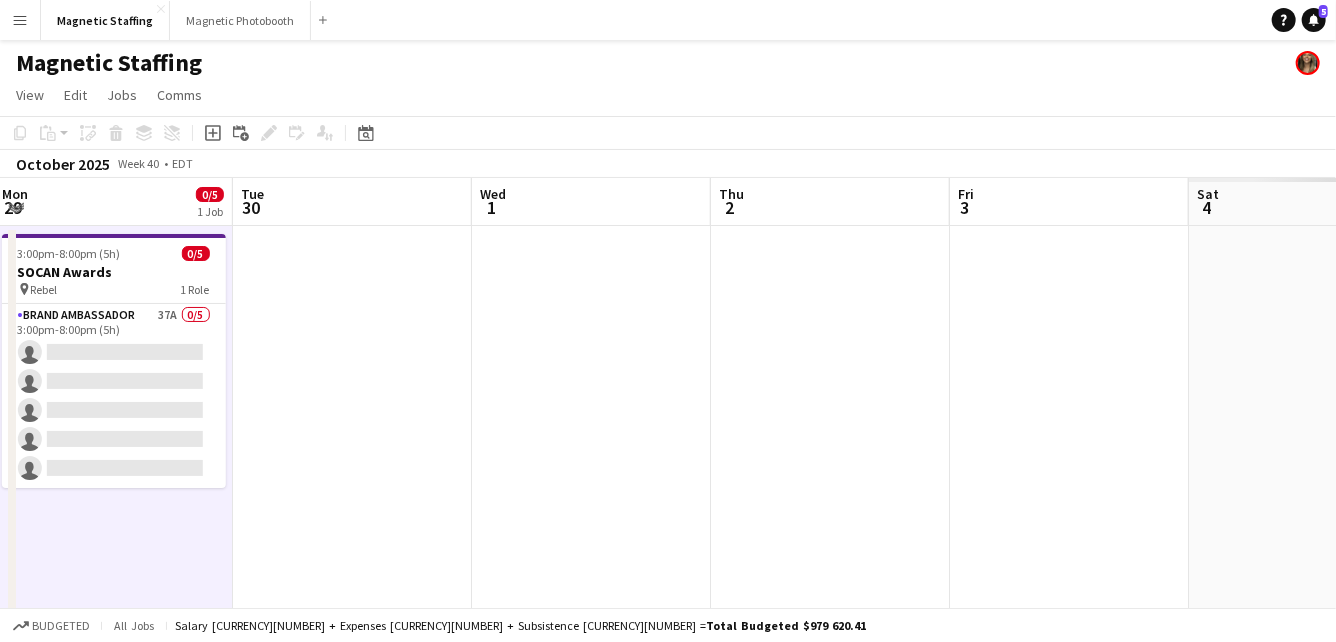 drag, startPoint x: 498, startPoint y: 463, endPoint x: 0, endPoint y: 486, distance: 498.53085 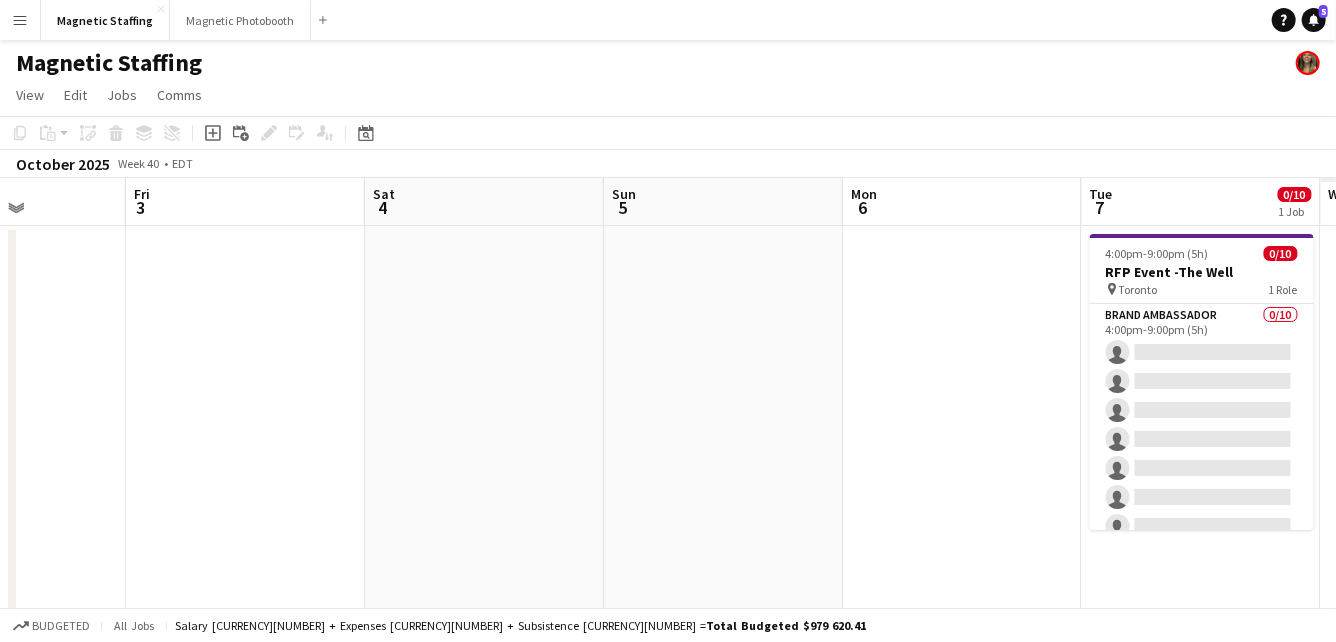 drag, startPoint x: 589, startPoint y: 408, endPoint x: 0, endPoint y: 422, distance: 589.1664 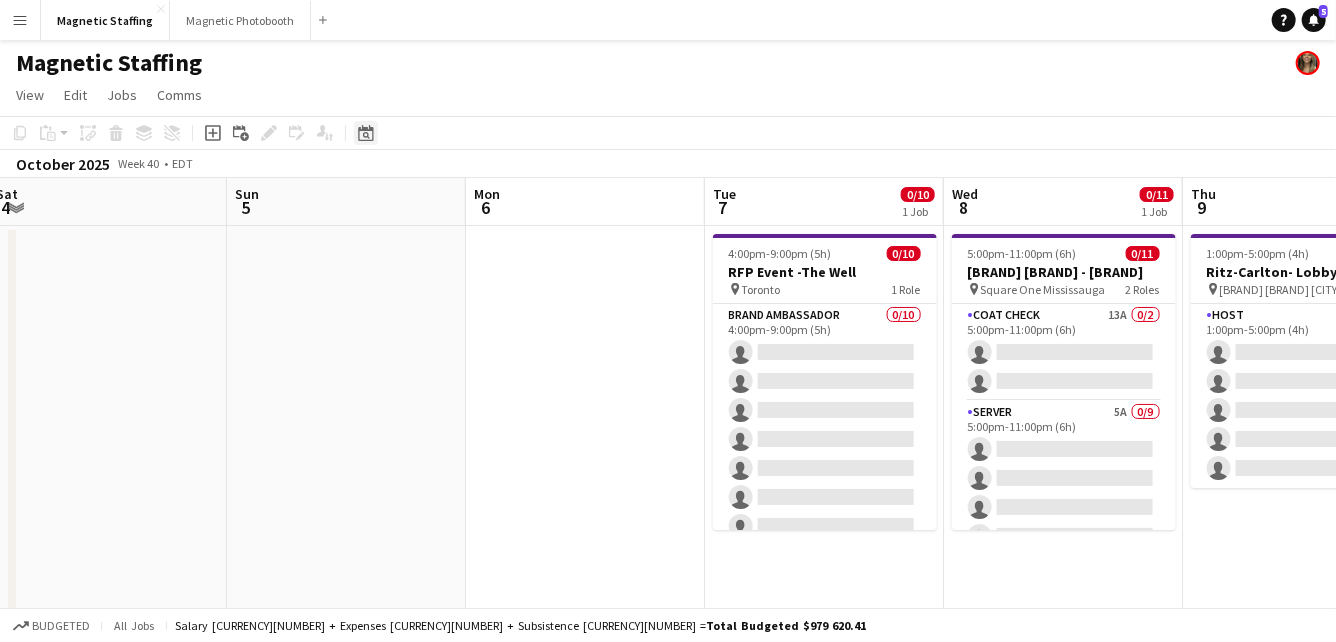 click 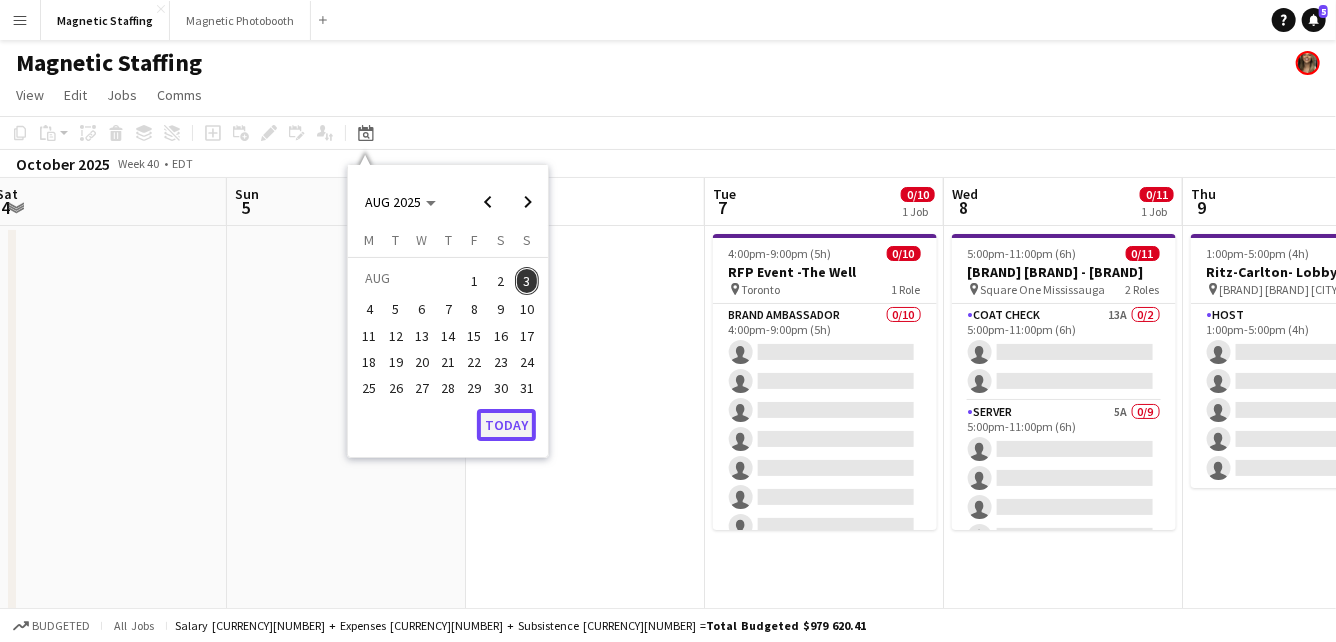 click on "Today" at bounding box center (506, 425) 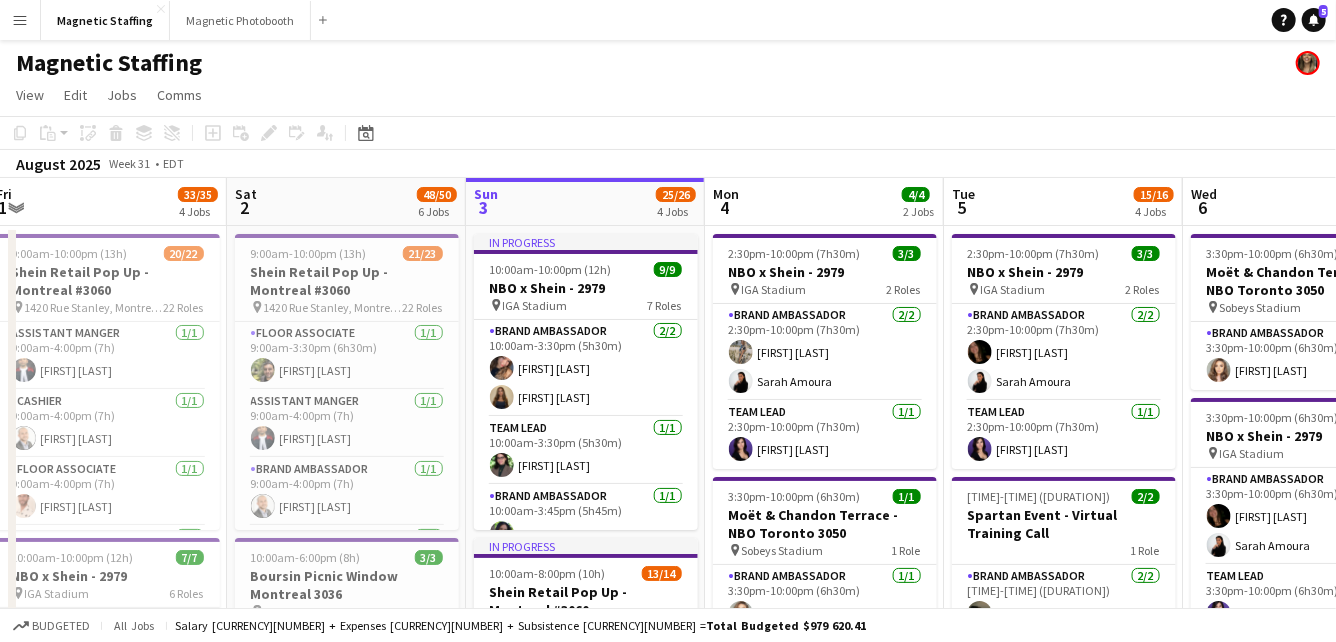 scroll, scrollTop: 0, scrollLeft: 687, axis: horizontal 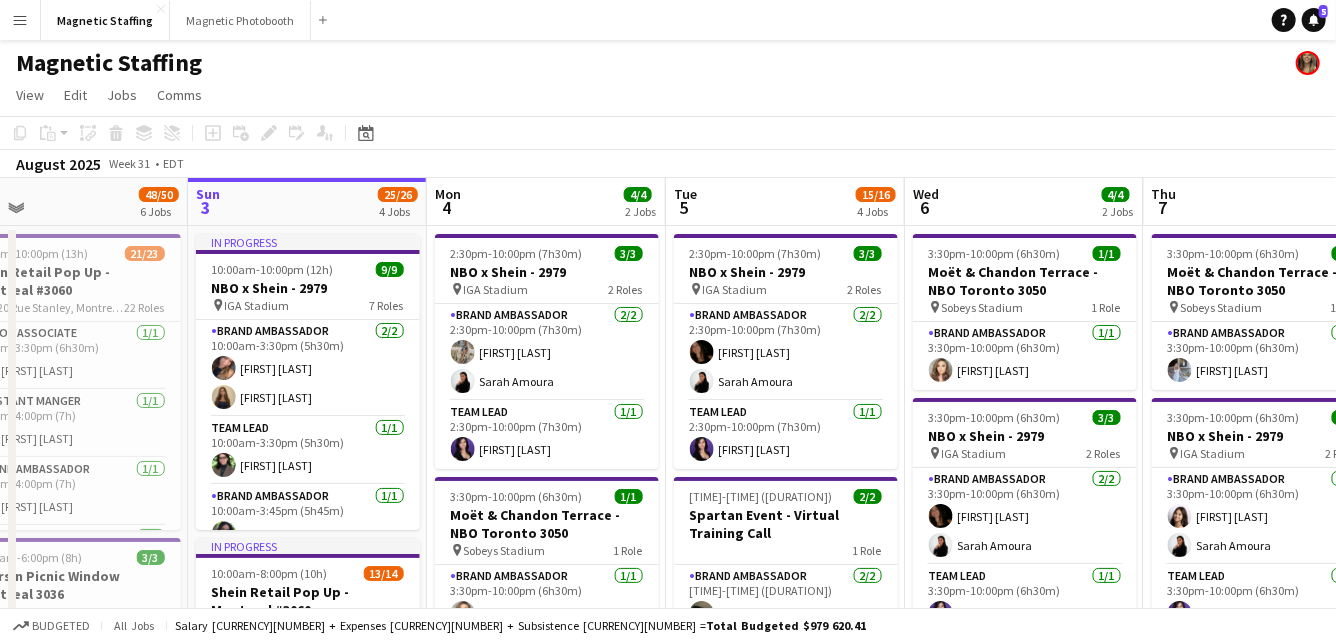 drag, startPoint x: 254, startPoint y: 283, endPoint x: 138, endPoint y: 288, distance: 116.10771 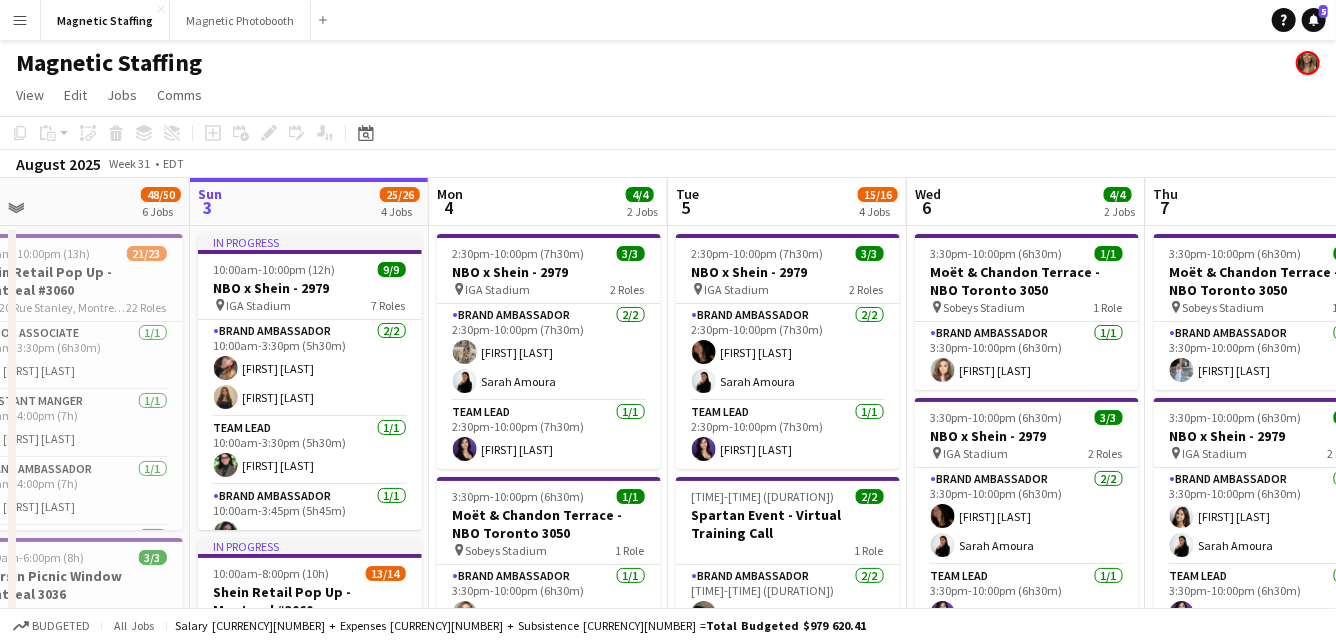 click on "IGA Stadium 4 Roles Brand Ambassador 2/2 [TIME]-[TIME] ([DURATION])
[FIRST] [LAST] Team Lead 1/1 [TIME]-[TIME] ([DURATION])
[FIRST] [LAST] Brand Ambassador 2/2 [TIME]-[TIME] ([DURATION])
[FIRST] [LAST] [LAST] [LAST] [TIME]-[TIME] ([DURATION]) 23/23 Shein Retail Pop Up - Montreal #3060
pin
[NUMBER] [STREET], [CITY], [PROVINCE] 23 Roles Assistant Manger 1/1 [TIME]-[TIME] ([DURATION])
[FIRST] [LAST] Cashier 1/1 [TIME]-[TIME] ([DURATION])
[FIRST] [LAST] Manager 1/1 [TIME]-[TIME] ([DURATION])
[FIRST] [LAST] Floor Associate 1/1" at bounding box center (668, 1070) 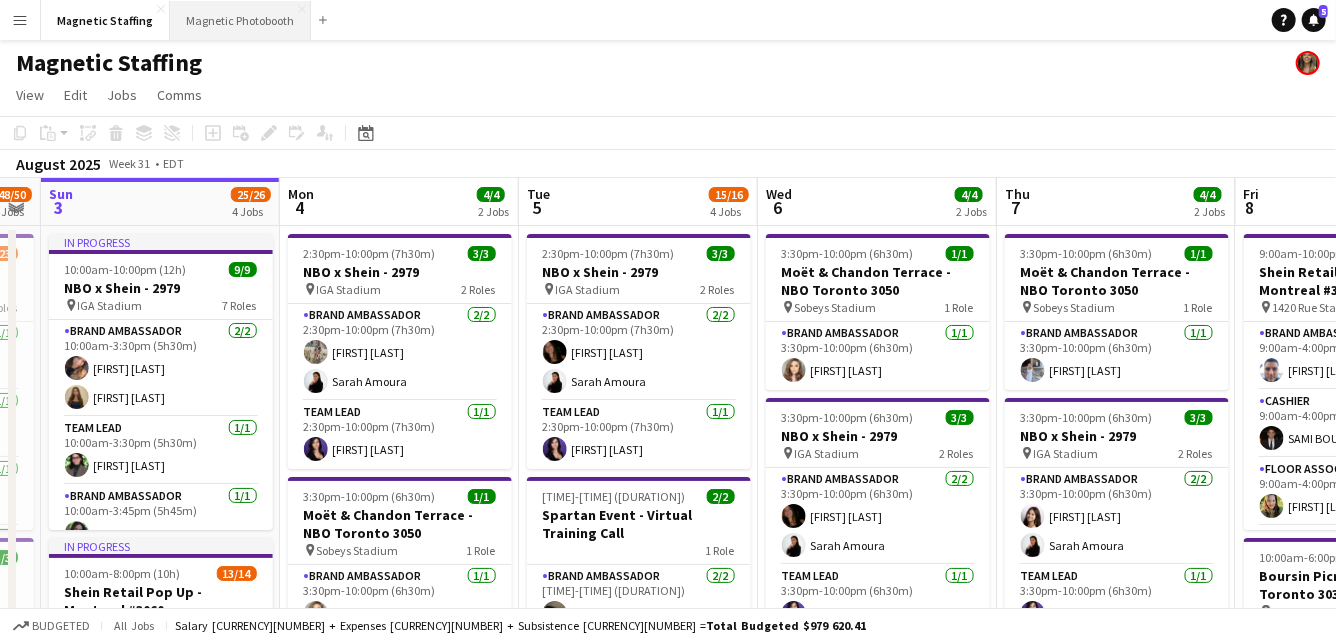 click on "Magnetic Photobooth
Close" at bounding box center [240, 20] 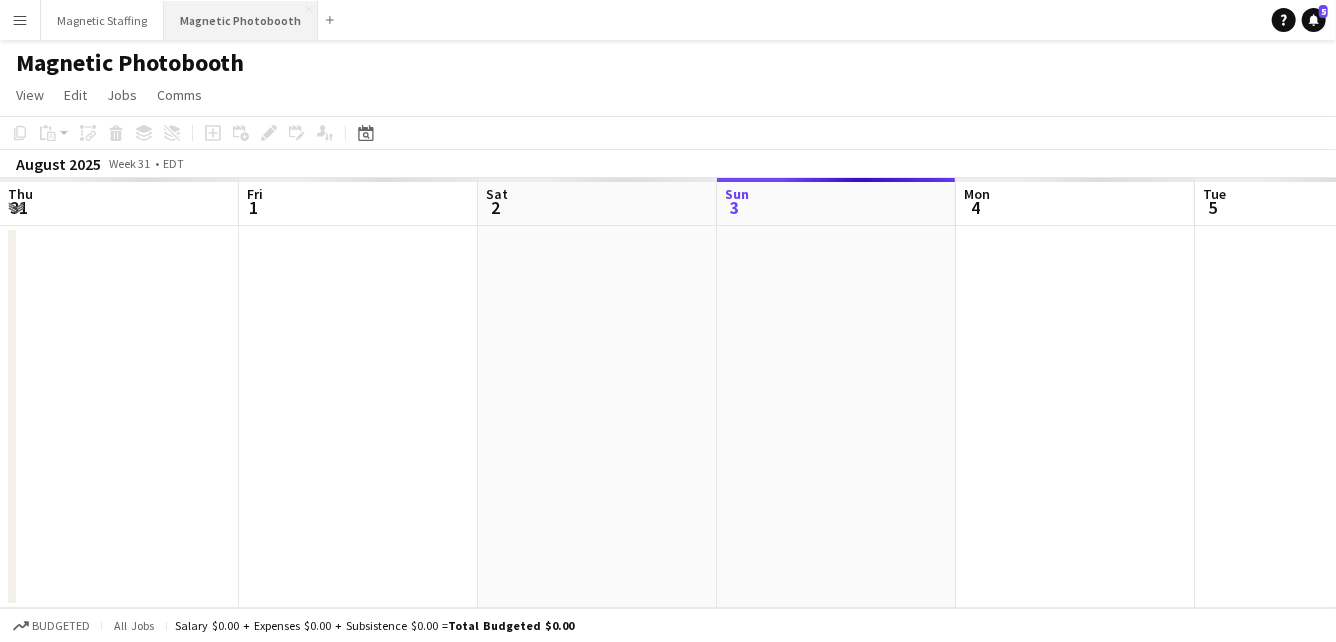 scroll, scrollTop: 0, scrollLeft: 478, axis: horizontal 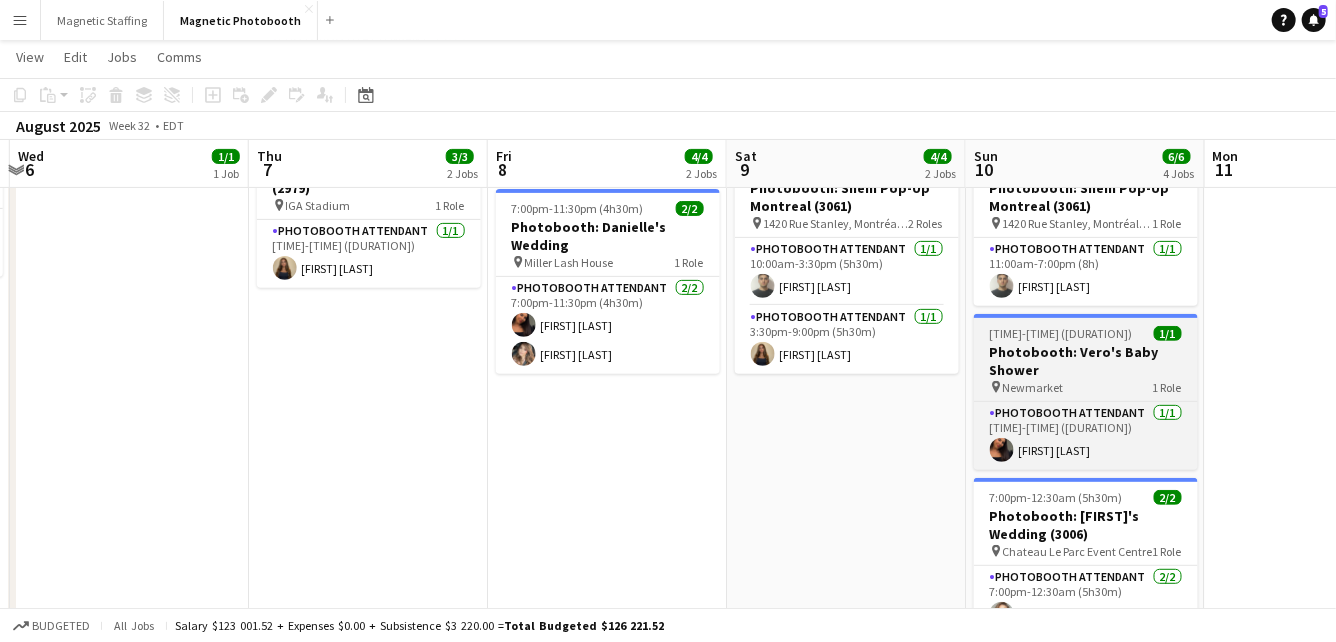 click on "Photobooth: Vero's Baby Shower" at bounding box center (1086, 361) 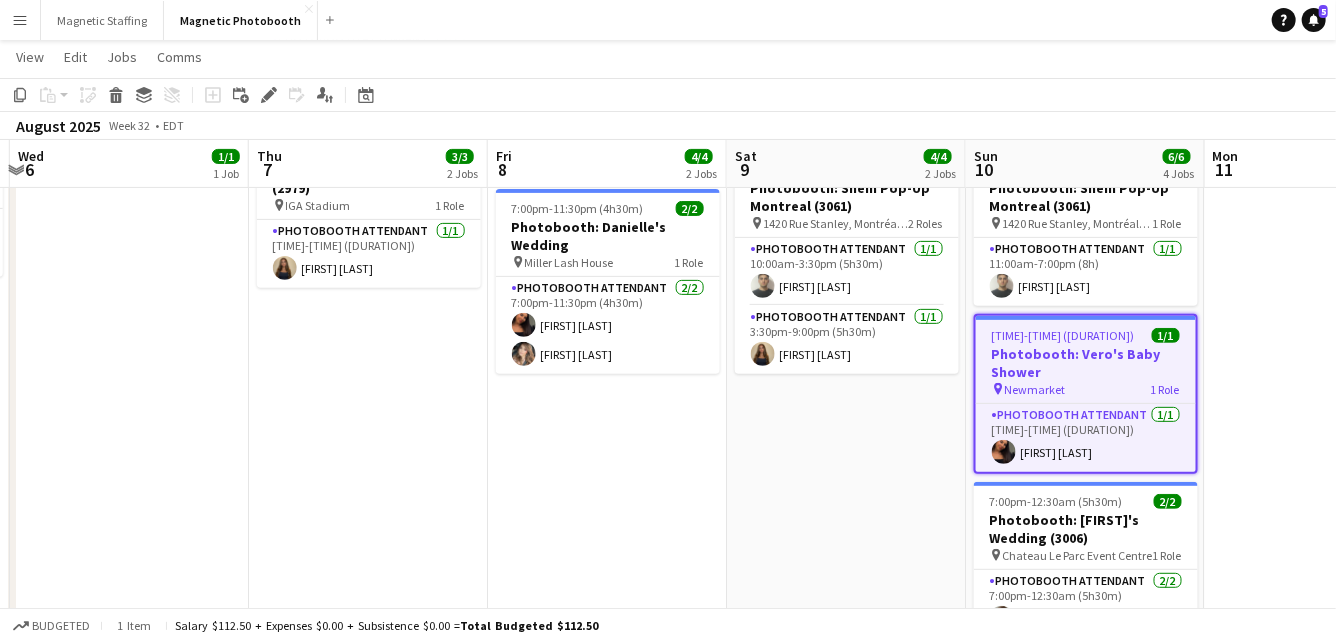 click 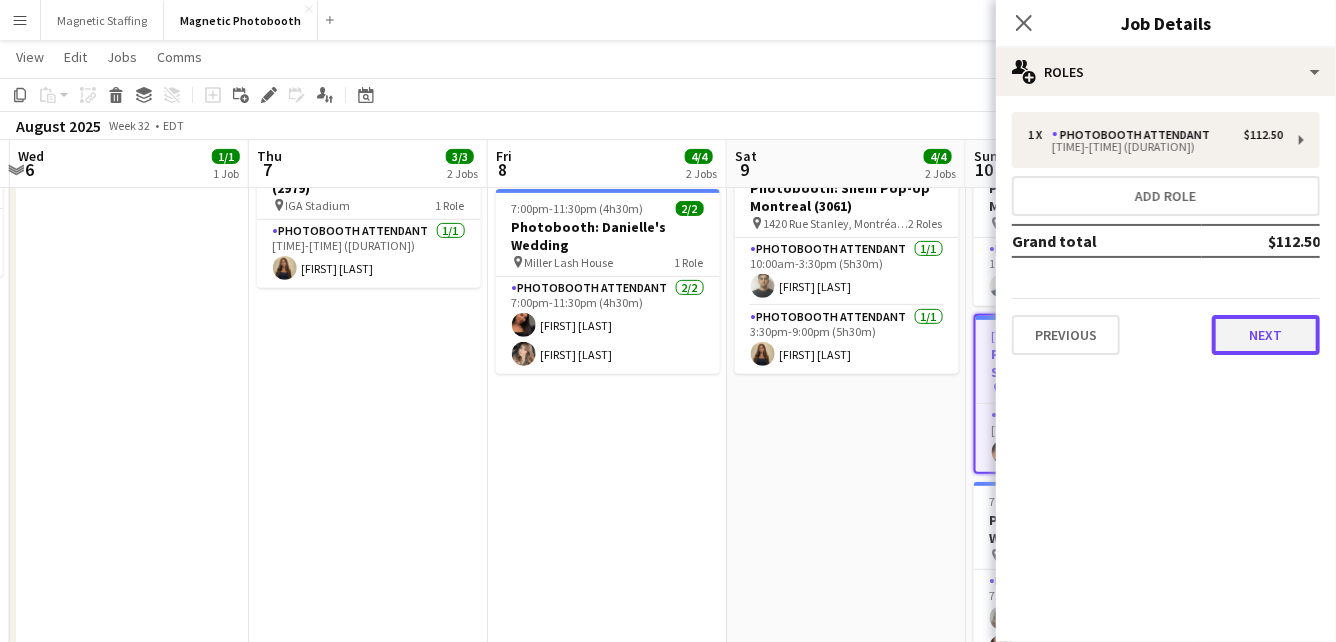 drag, startPoint x: 1062, startPoint y: 373, endPoint x: 1272, endPoint y: 341, distance: 212.4241 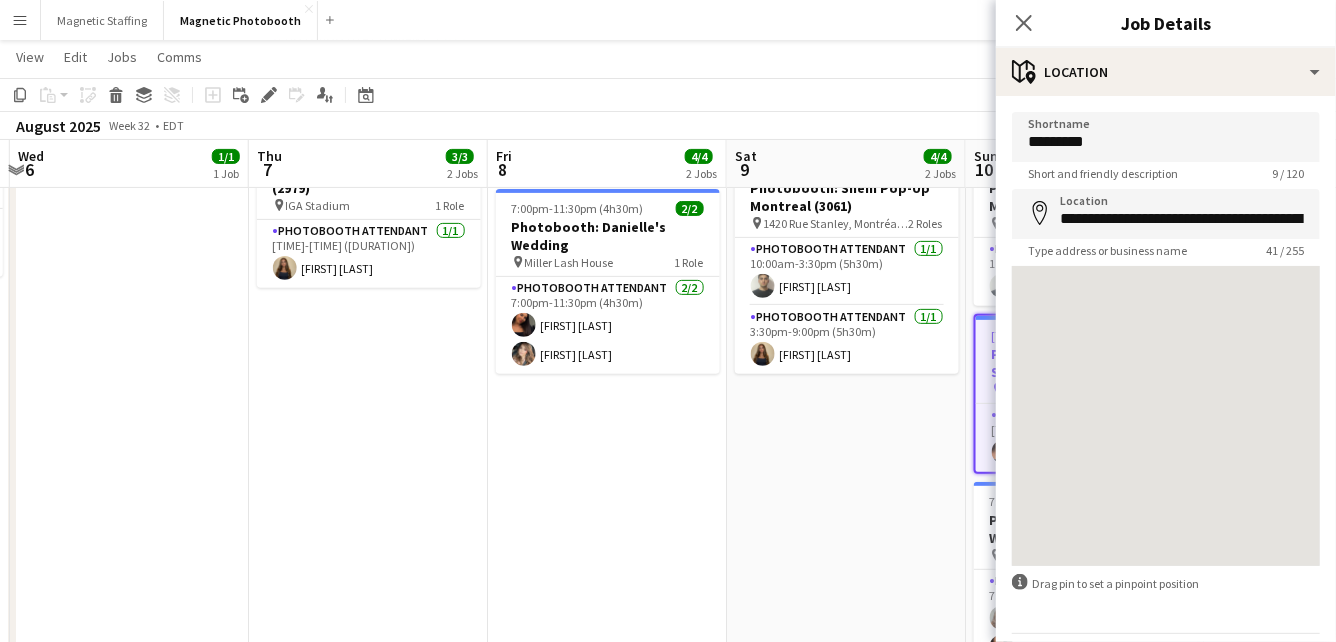 click on "[TIME] ([DURATION])    [COUNT]   Photobooth: Shein Pop-Up Montreal (3061)
pin
[NUMBER] [STREET], [CITY], [PROVINCE]   [COUNT] Roles   Photobooth Attendant    [COUNT]   [TIME] ([DURATION])
[FIRST] [LAST]  Photobooth Attendant    [COUNT]   [TIME] ([DURATION])
[FIRST] [LAST]     [TIME] ([DURATION])    [COUNT]   Photobooth: [PERSON]'s Wedding
pin
[LOCATION]   1 Role   Photobooth Attendant    [COUNT]   [TIME] ([DURATION])
[FIRST] [LAST] [FIRST] [LAST]" at bounding box center [607, 397] 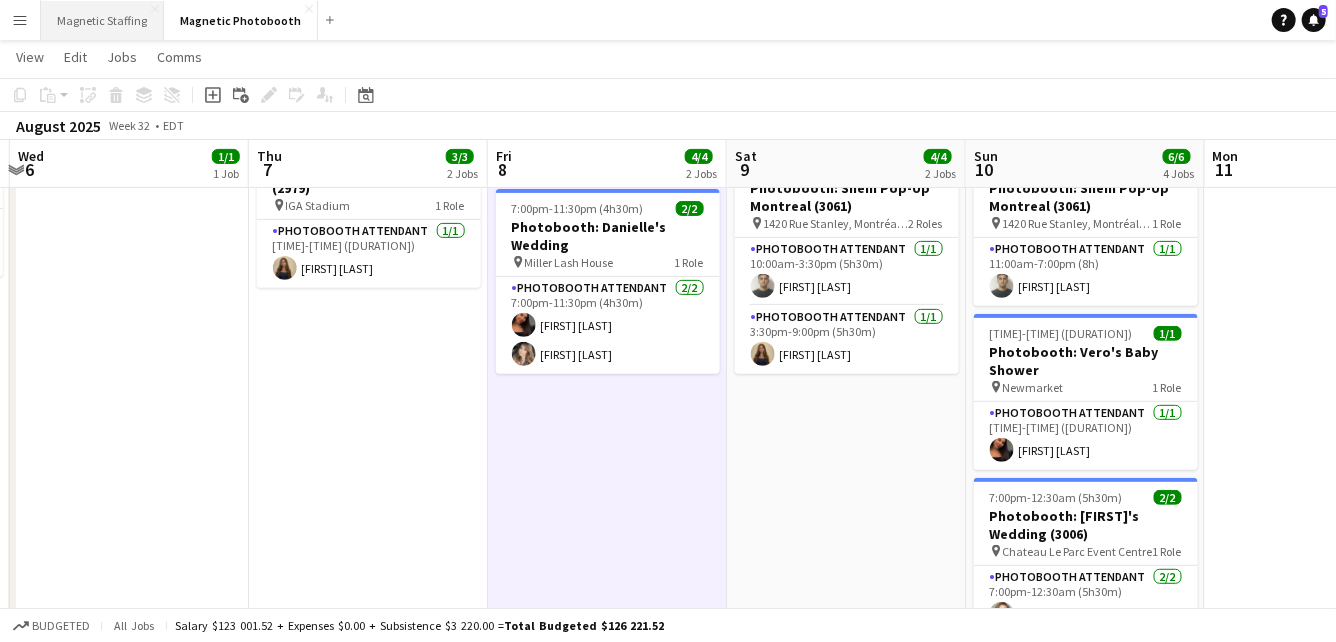 drag, startPoint x: 1272, startPoint y: 341, endPoint x: 126, endPoint y: 18, distance: 1190.6489 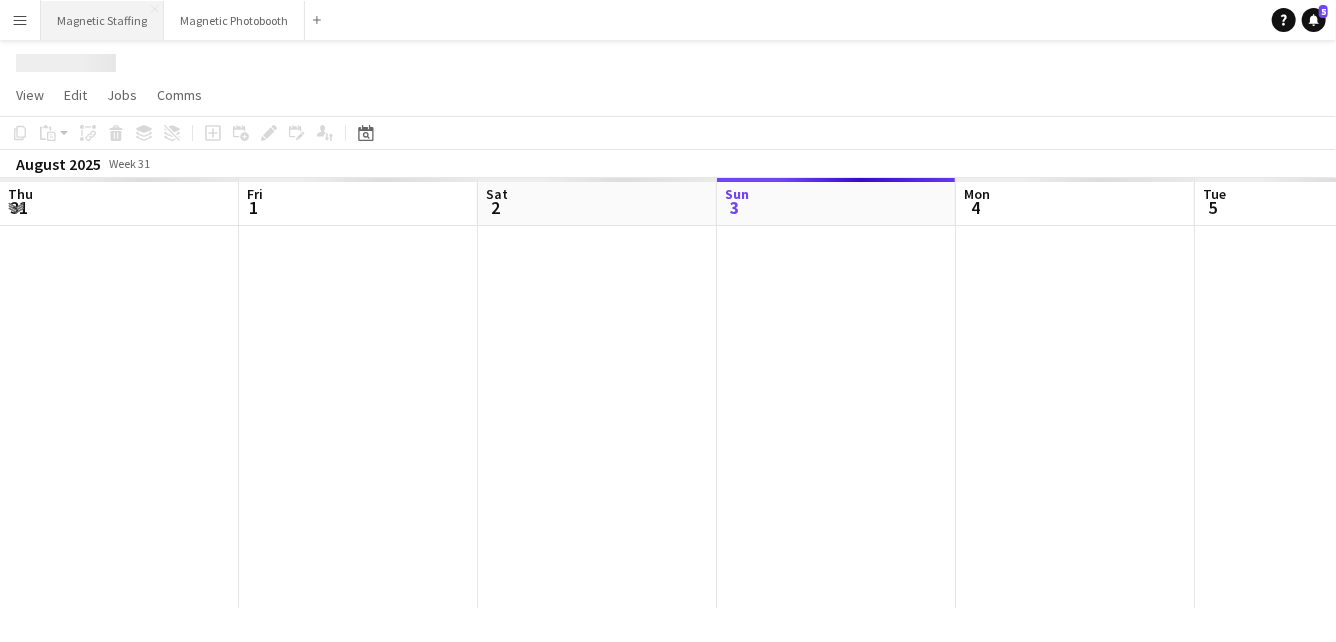 scroll, scrollTop: 0, scrollLeft: 0, axis: both 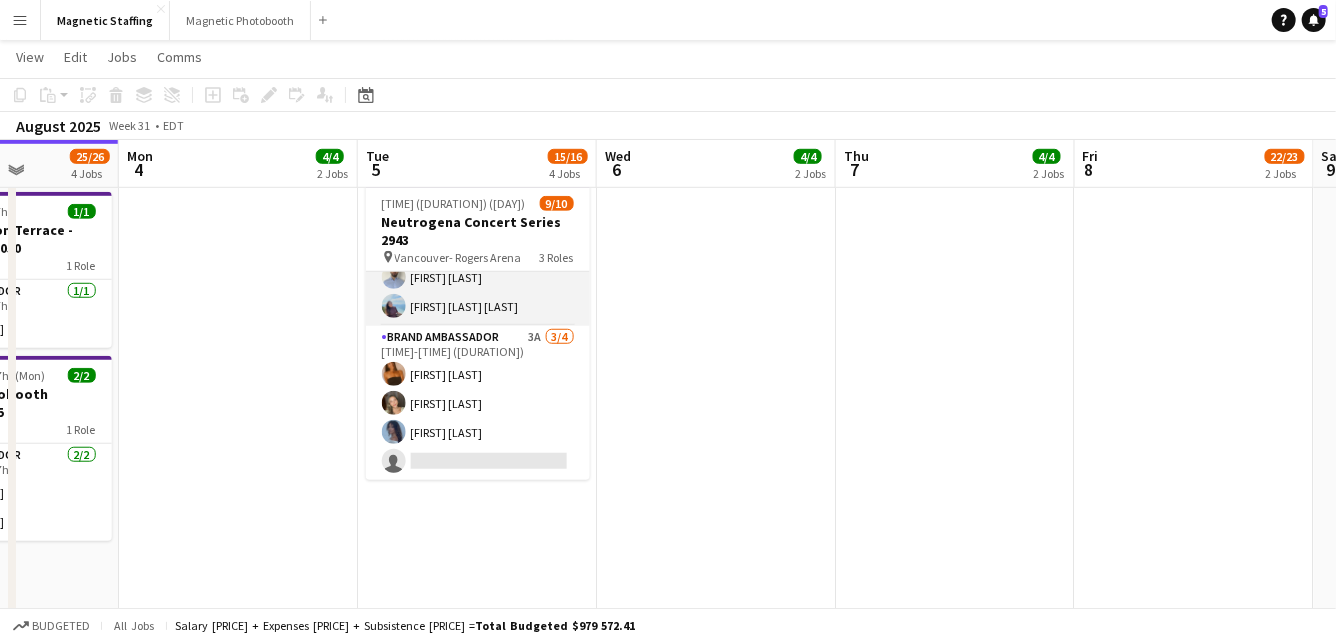 click on "Brand Ambassador   3A   [COUNT]   [TIME] ([DURATION])
[FIRST] [LAST] [FIRST] [LAST] [FIRST] [LAST]
single-neutral-actions" at bounding box center [478, 403] 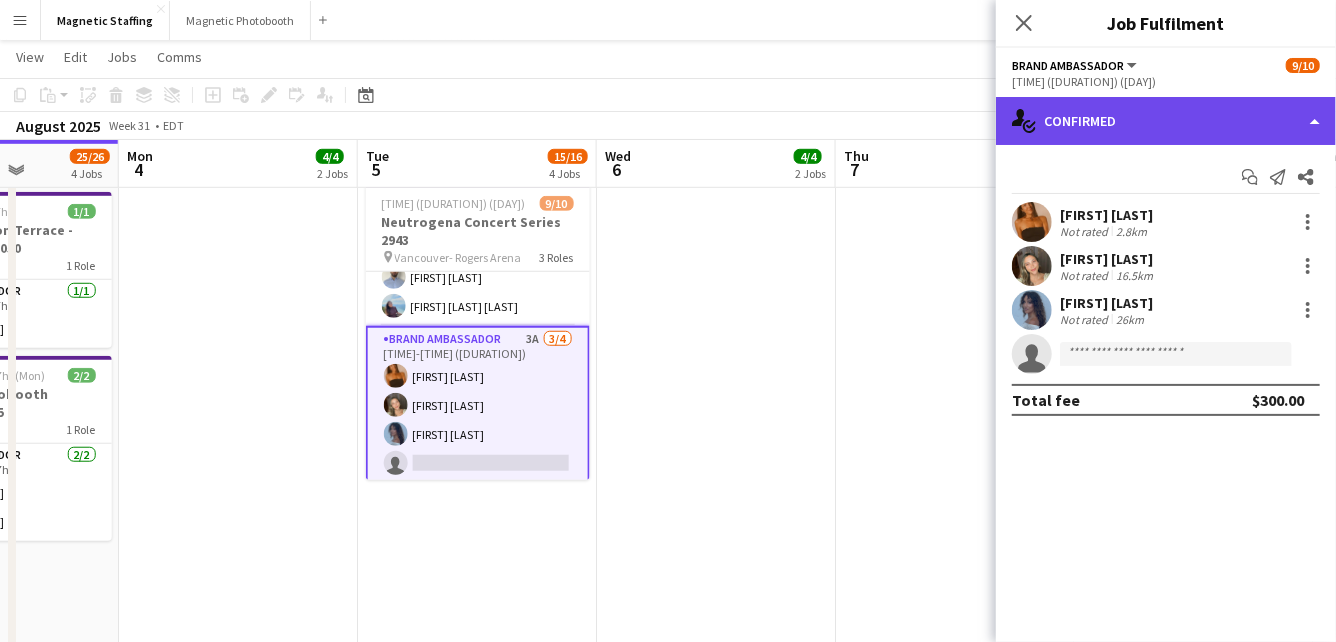 click on "single-neutral-actions-check-2
Confirmed" 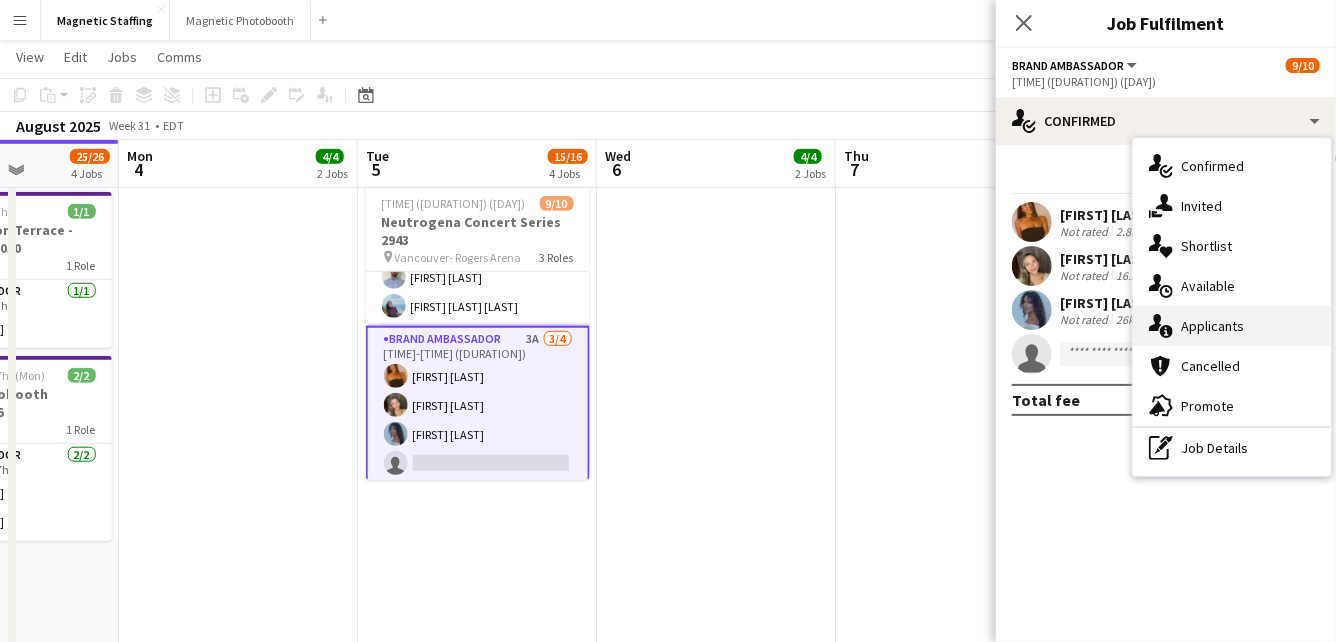 click on "single-neutral-actions-information
Applicants" at bounding box center (1232, 326) 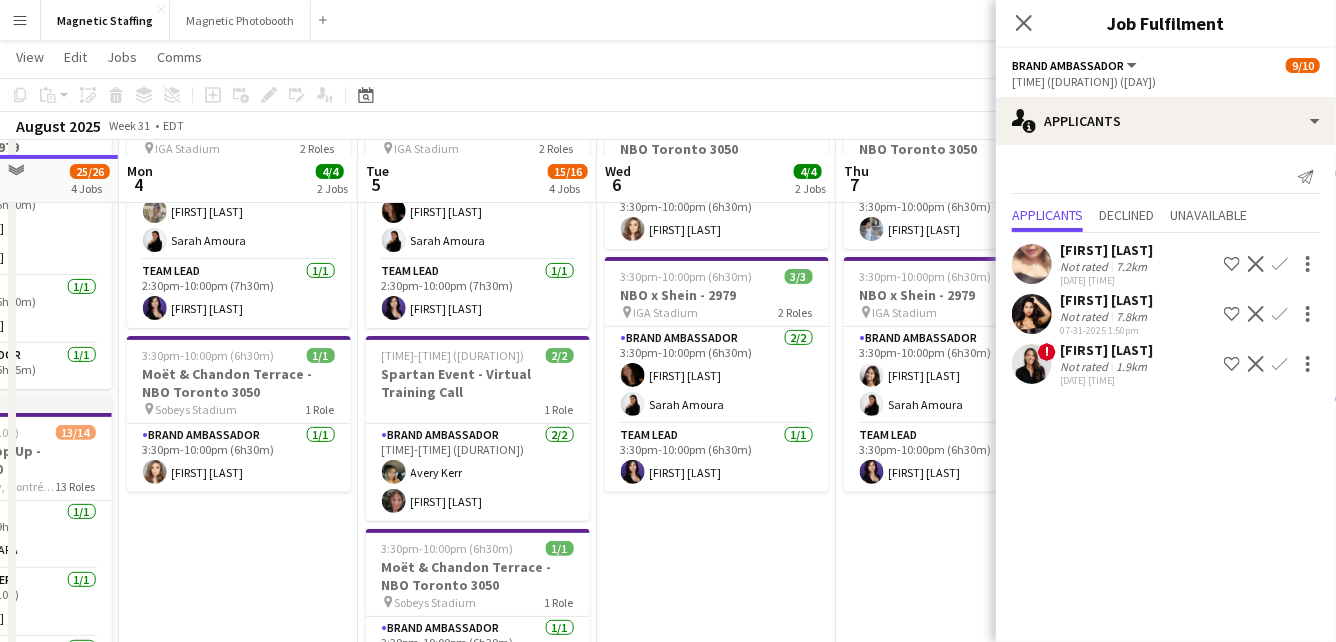 scroll, scrollTop: 0, scrollLeft: 0, axis: both 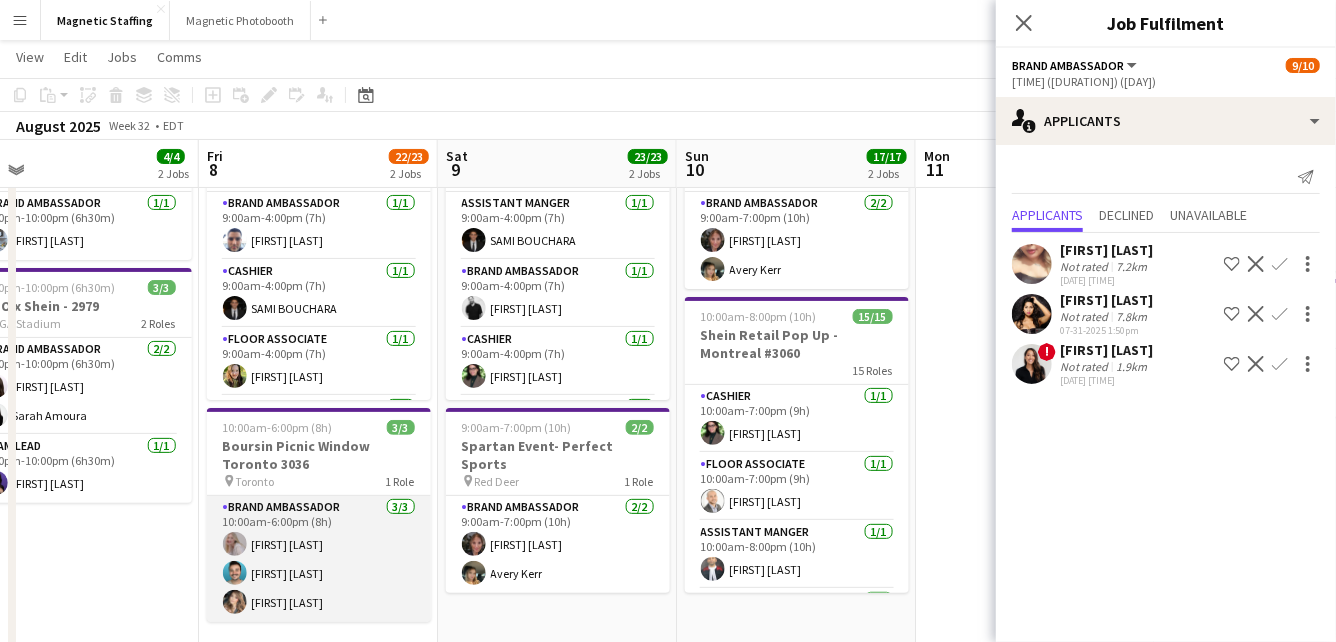 click on "Brand Ambassador   3/3   10:00am-6:00pm (8h)
[FIRST] [LAST] [FIRST] [LAST] [FIRST] [LAST]" at bounding box center [319, 559] 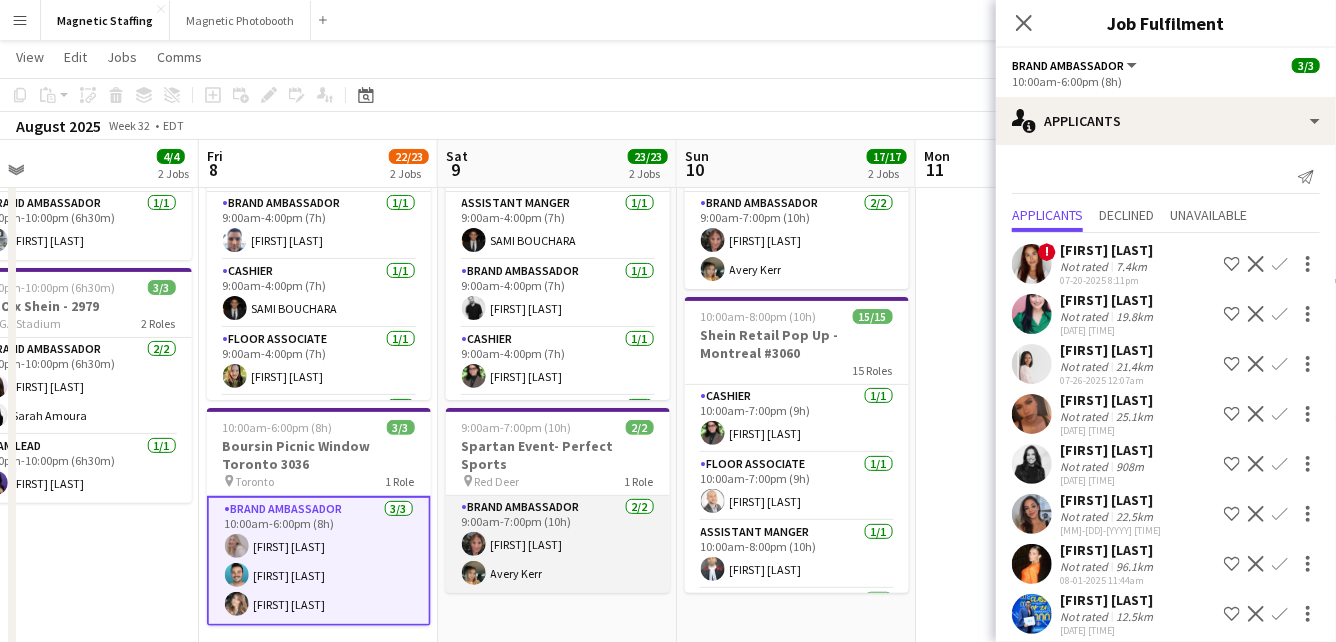 click on "Brand Ambassador   [COUNT]   [TIME] ([DURATION])
[FIRST] [LAST] [FIRST] [LAST]" at bounding box center (558, 544) 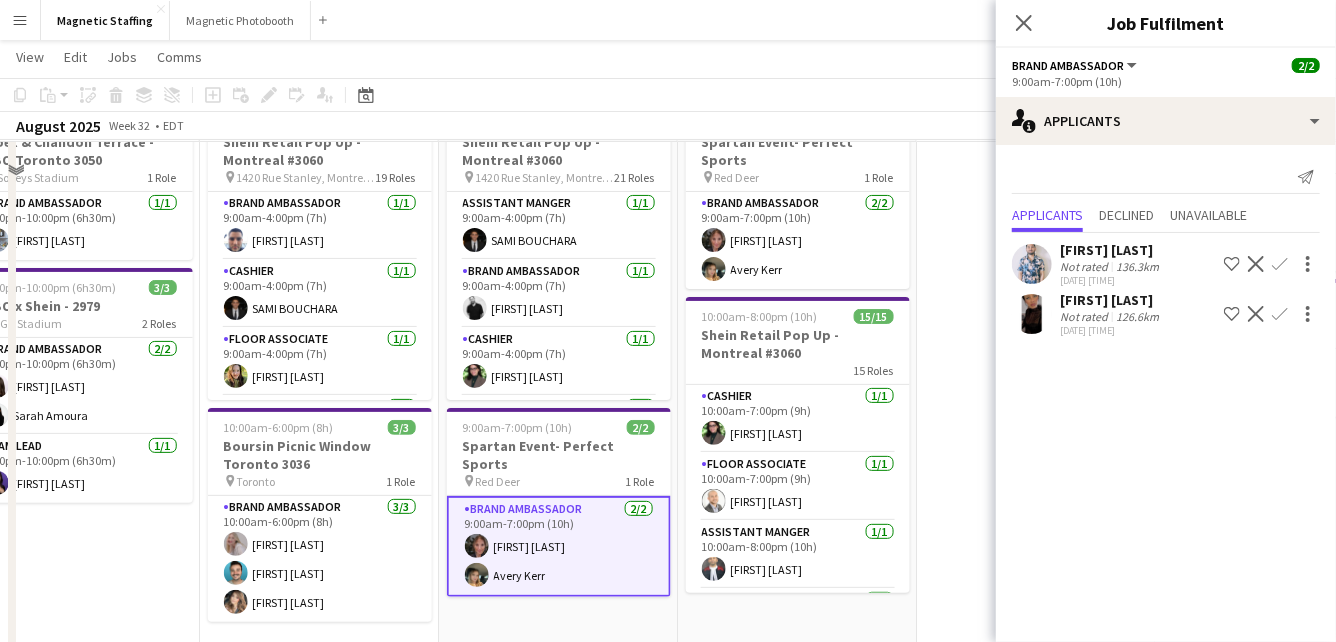 scroll, scrollTop: 0, scrollLeft: 0, axis: both 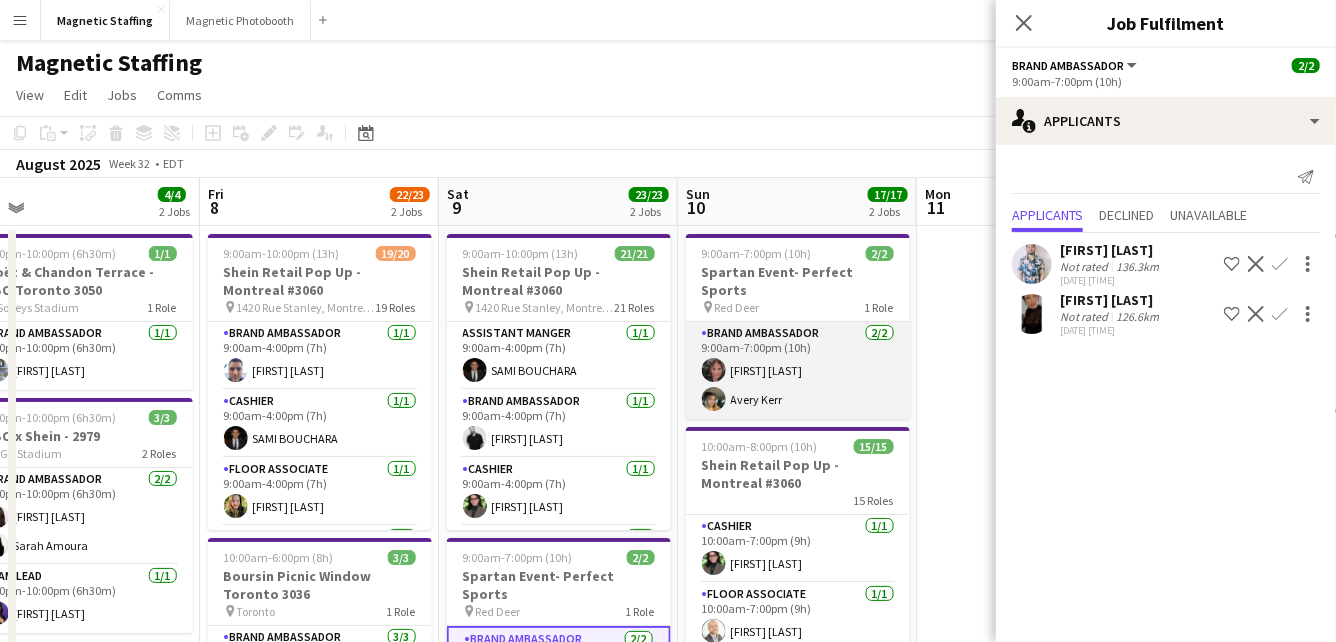click on "Brand Ambassador   [COUNT]   [TIME] ([DURATION])
[FIRST] [LAST] [FIRST] [LAST]" at bounding box center (798, 370) 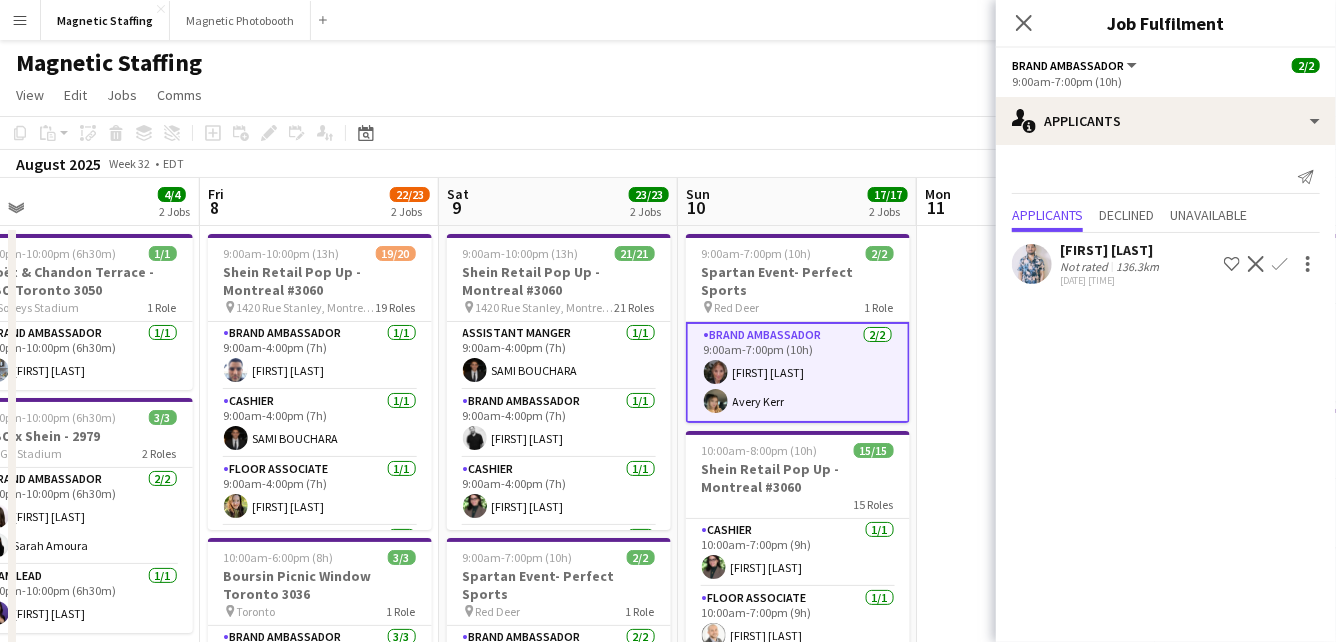 click on "Copy
Paste
Paste
Command
V Paste with crew
Command
Shift
V
Paste linked Job
Delete
Group
Ungroup
Add job
Add linked Job
Edit
Edit linked Job
Applicants
Date picker
AUG 2025 AUG 2025 Monday M Tuesday T Wednesday W Thursday T Friday F Saturday S Sunday S  AUG   1   2   3   4   5   6   7   8   9   10   11   12   13   14   15   16   17   18   19   20   21   22   23   24   25" 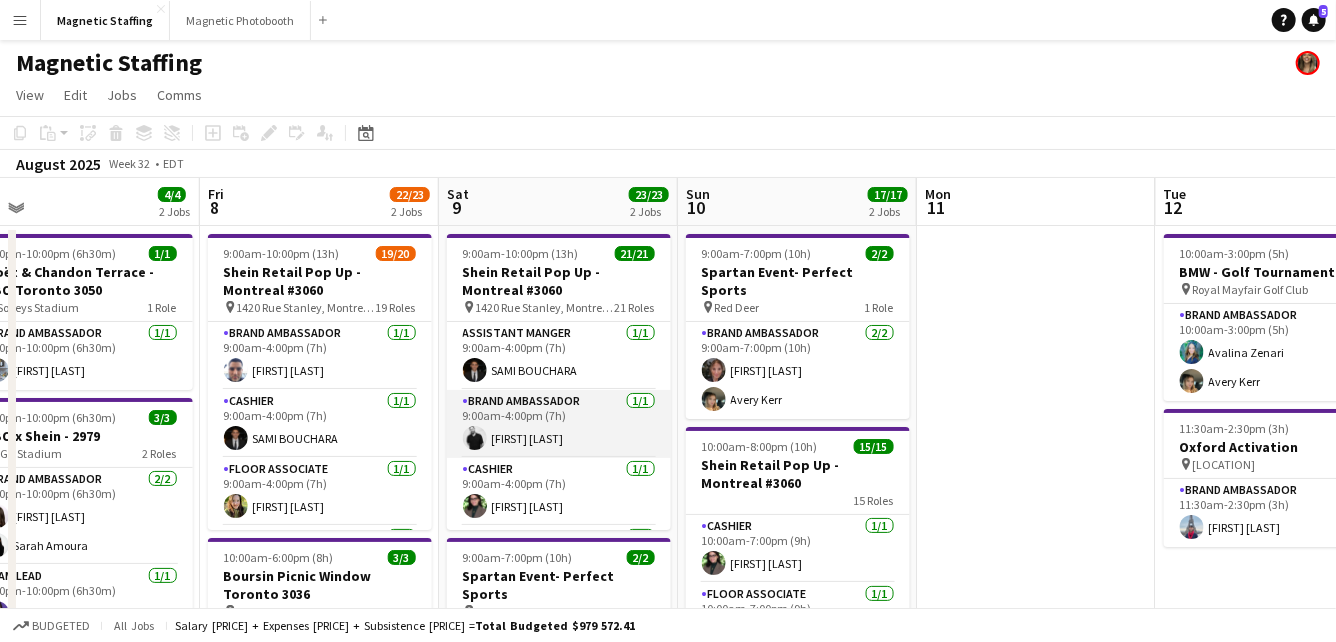 scroll, scrollTop: 340, scrollLeft: 0, axis: vertical 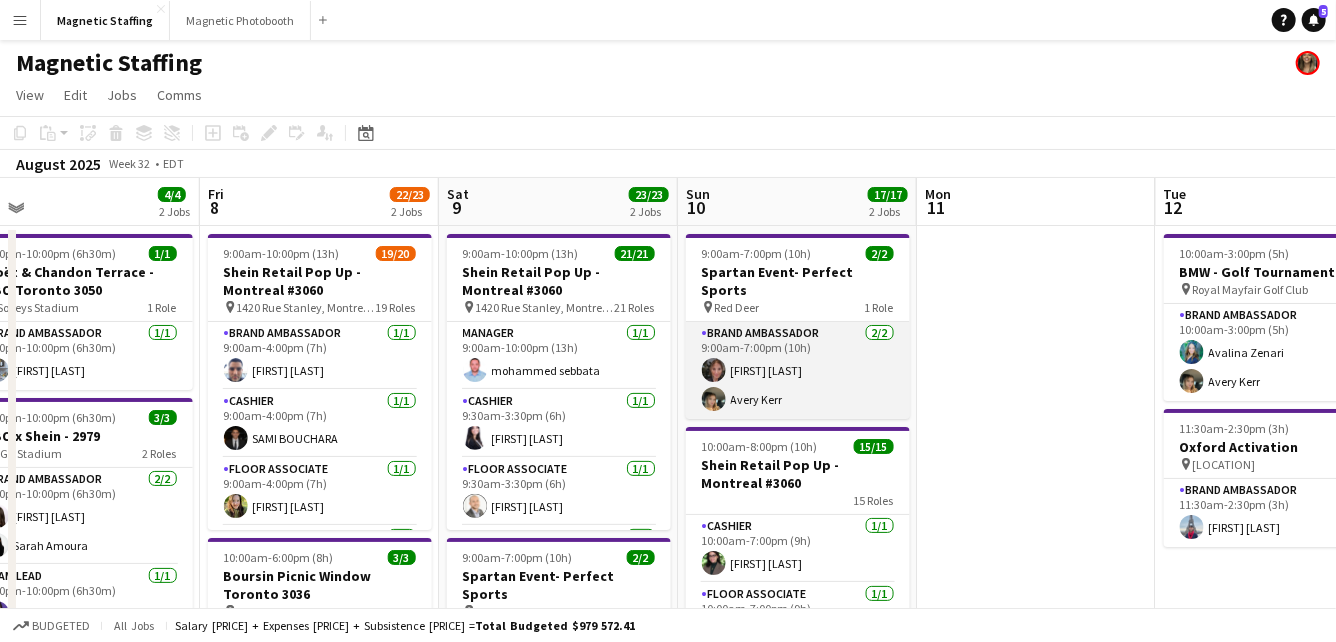 click at bounding box center [714, 399] 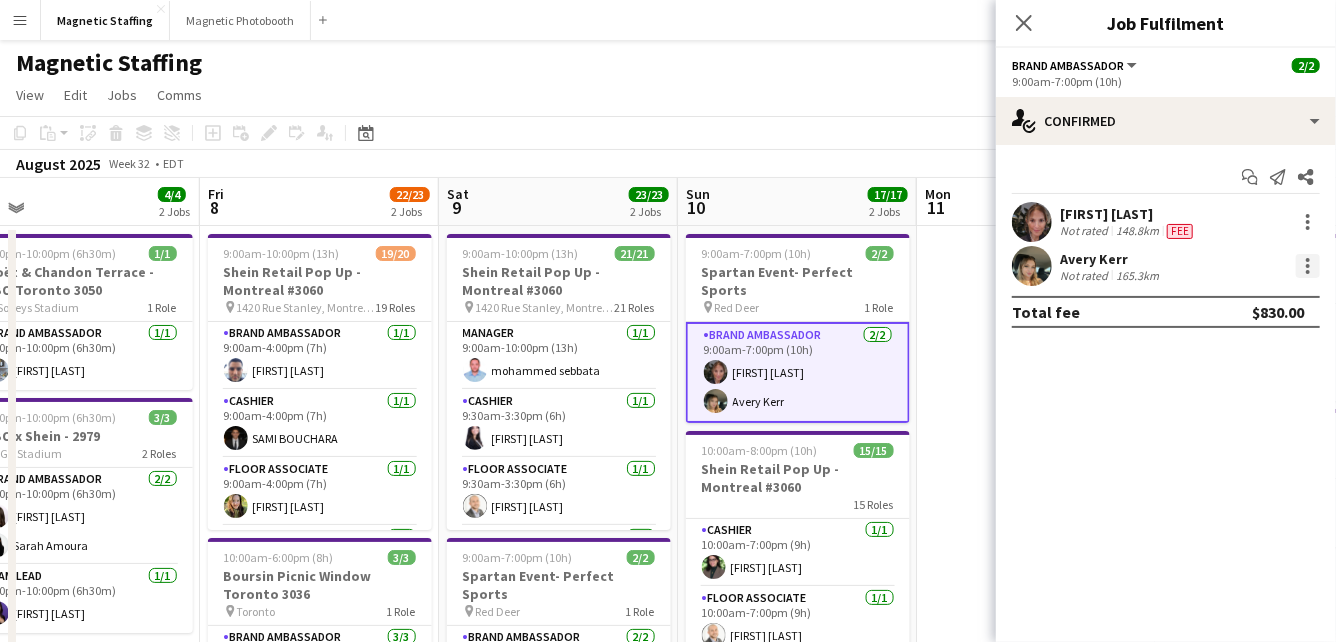 click at bounding box center [1308, 266] 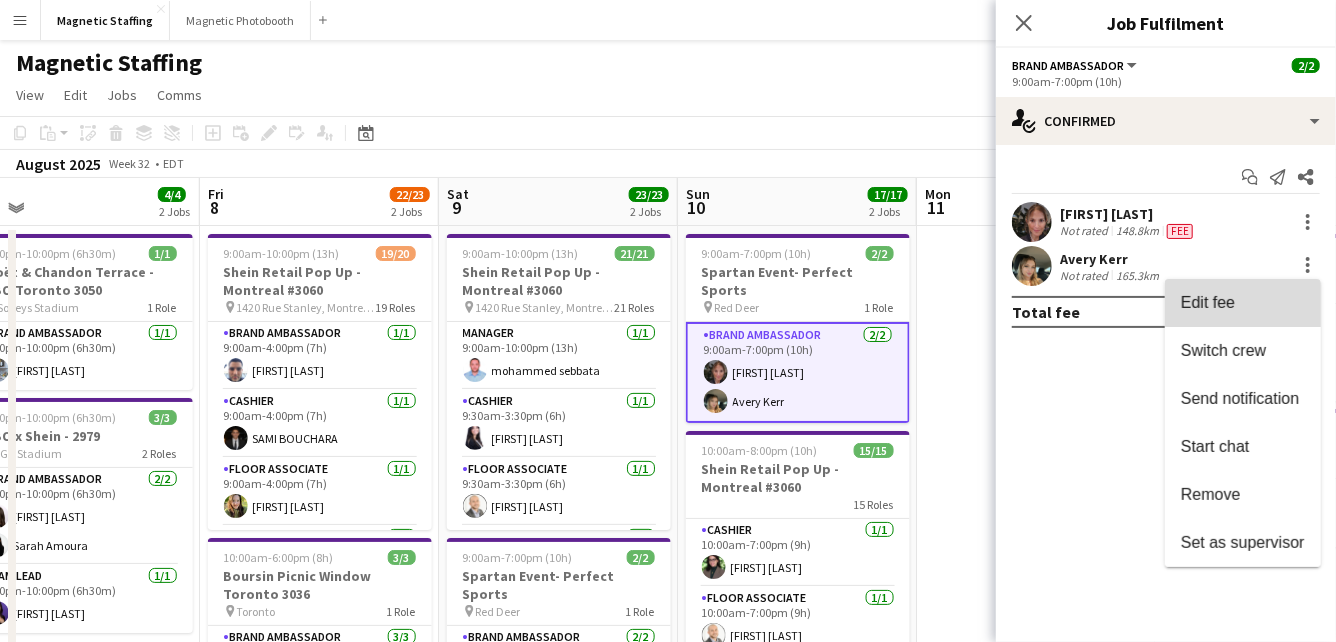 click on "Edit fee" at bounding box center [1243, 303] 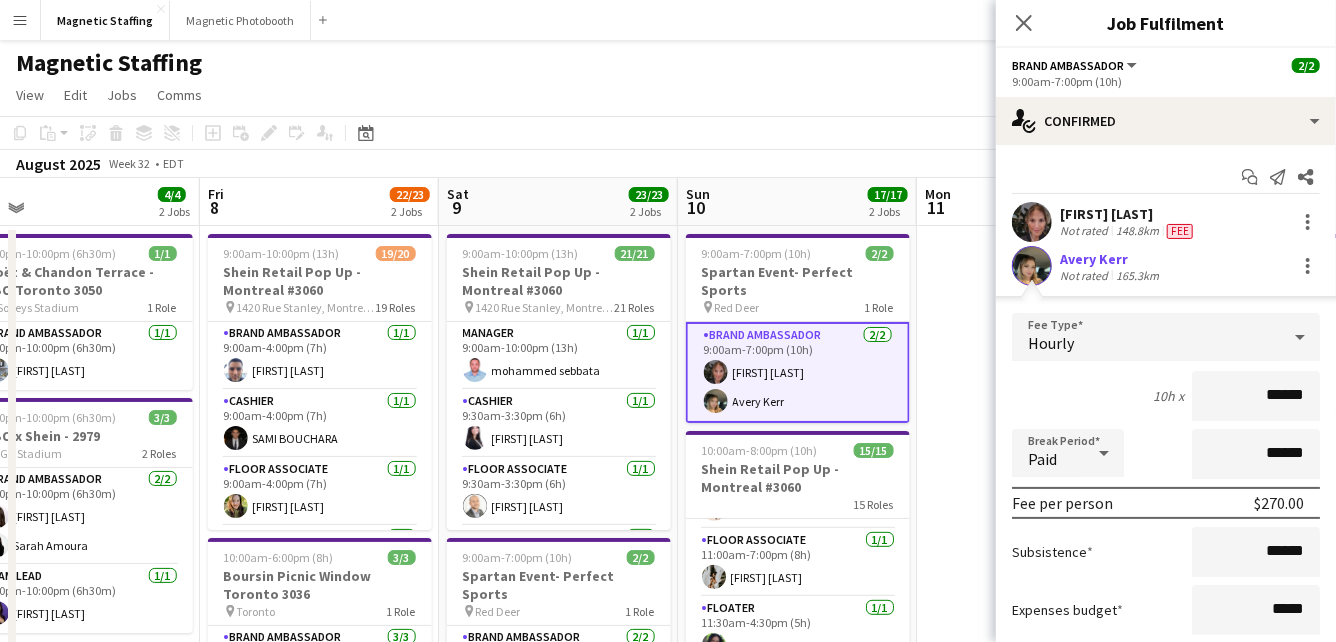 scroll, scrollTop: 811, scrollLeft: 0, axis: vertical 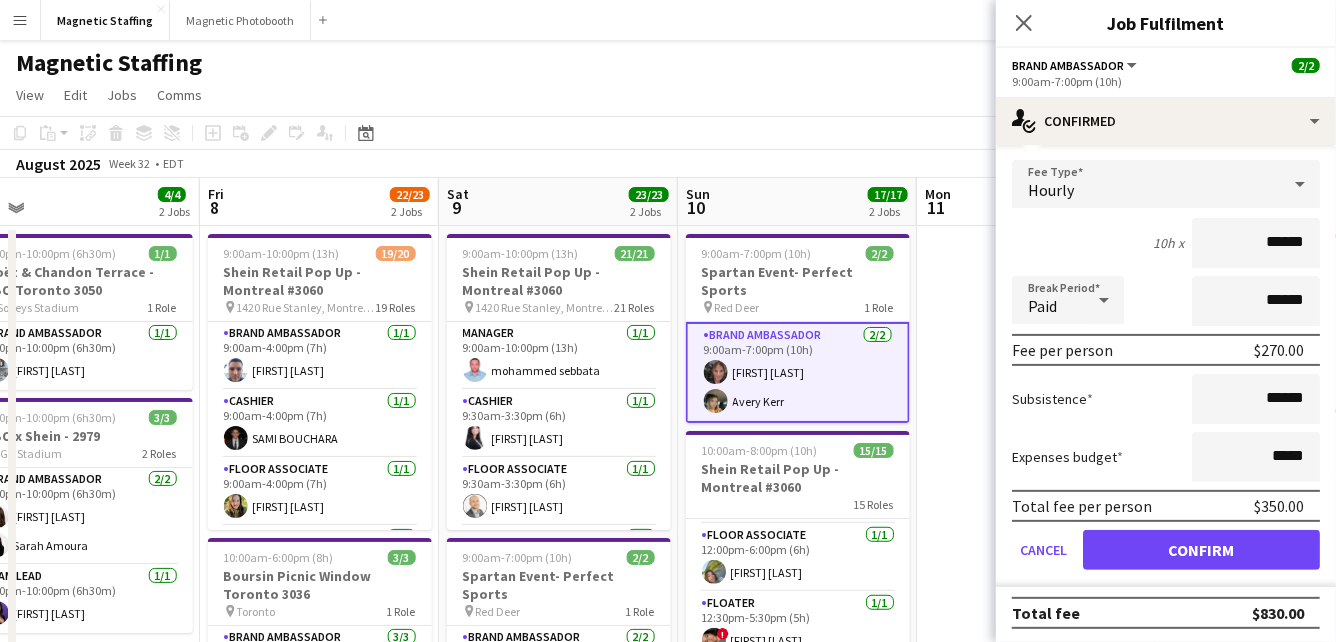 click at bounding box center [1036, 1048] 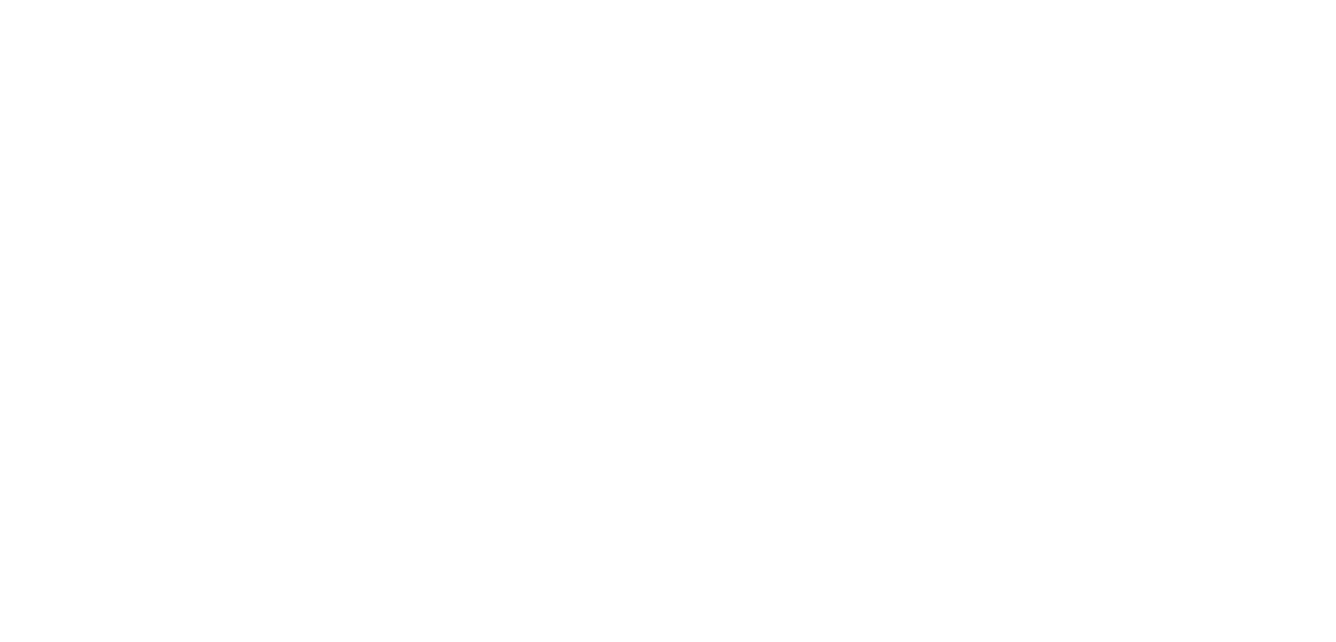 scroll, scrollTop: 0, scrollLeft: 0, axis: both 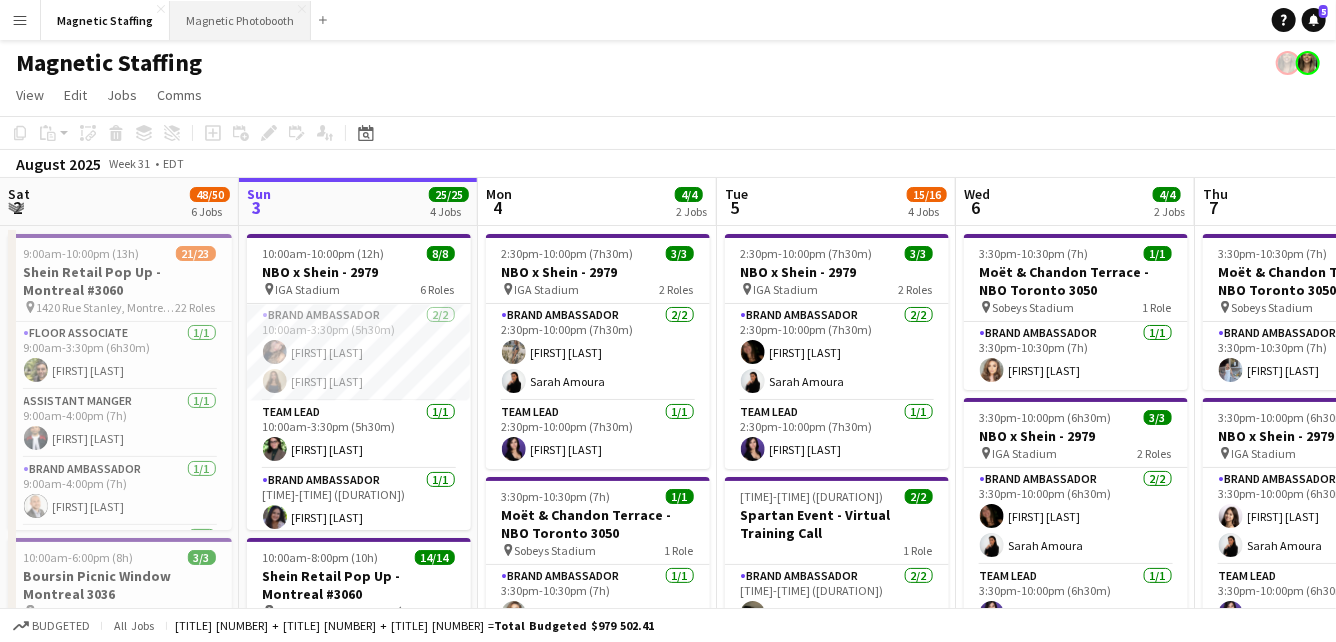 click on "Magnetic Photobooth
Close" at bounding box center (240, 20) 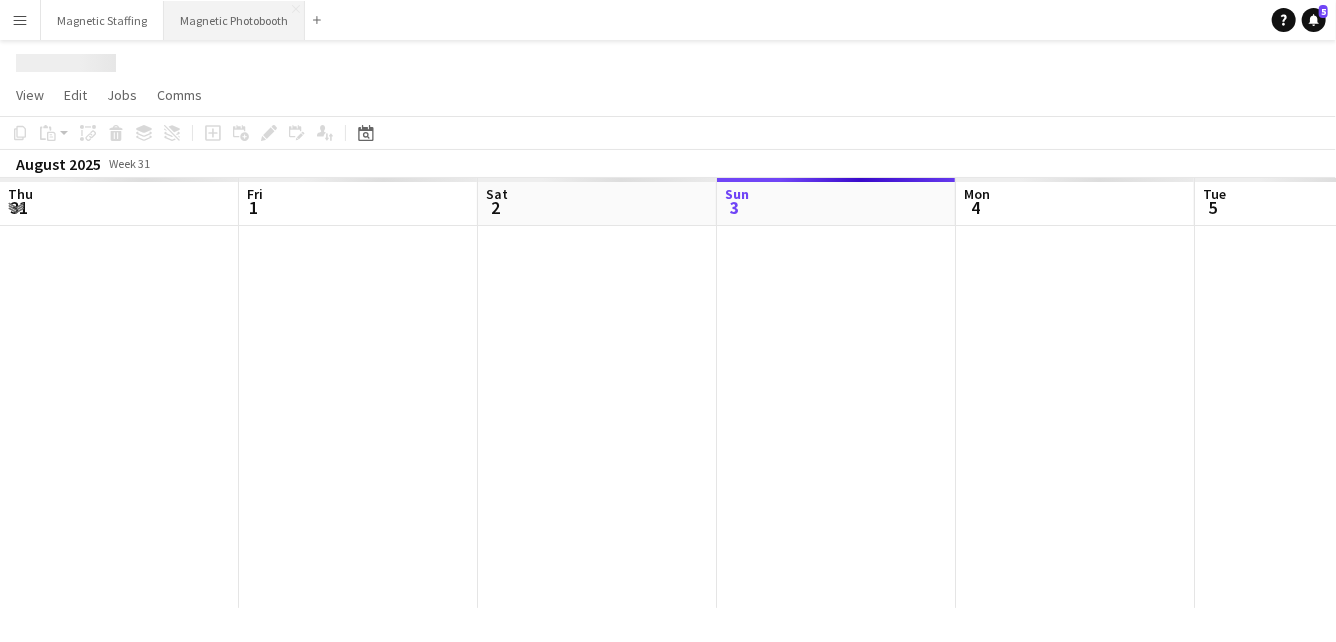scroll, scrollTop: 0, scrollLeft: 478, axis: horizontal 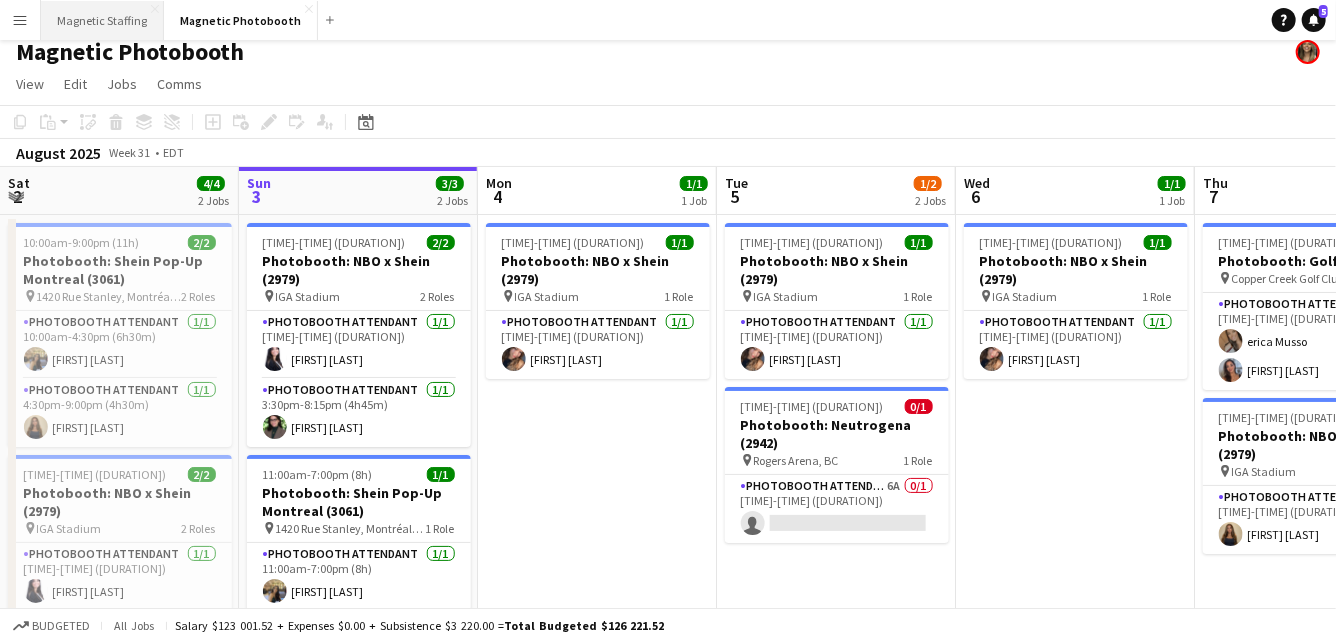click on "Magnetic Staffing
Close" at bounding box center [102, 20] 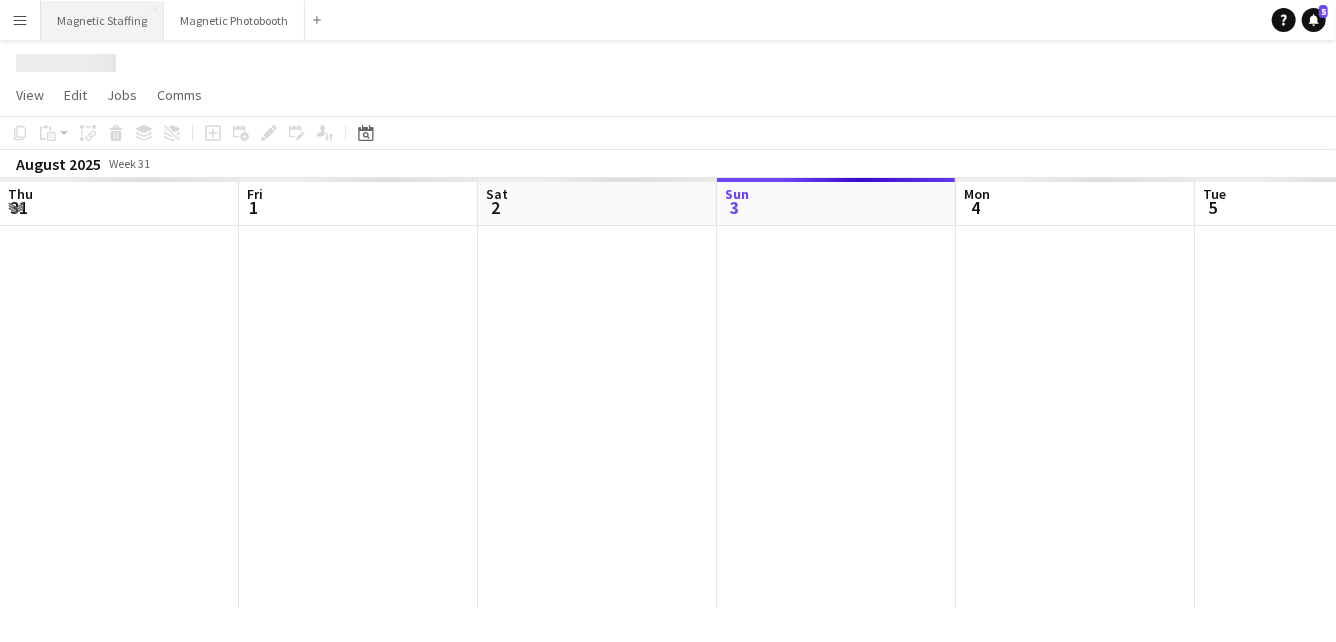 scroll, scrollTop: 0, scrollLeft: 0, axis: both 